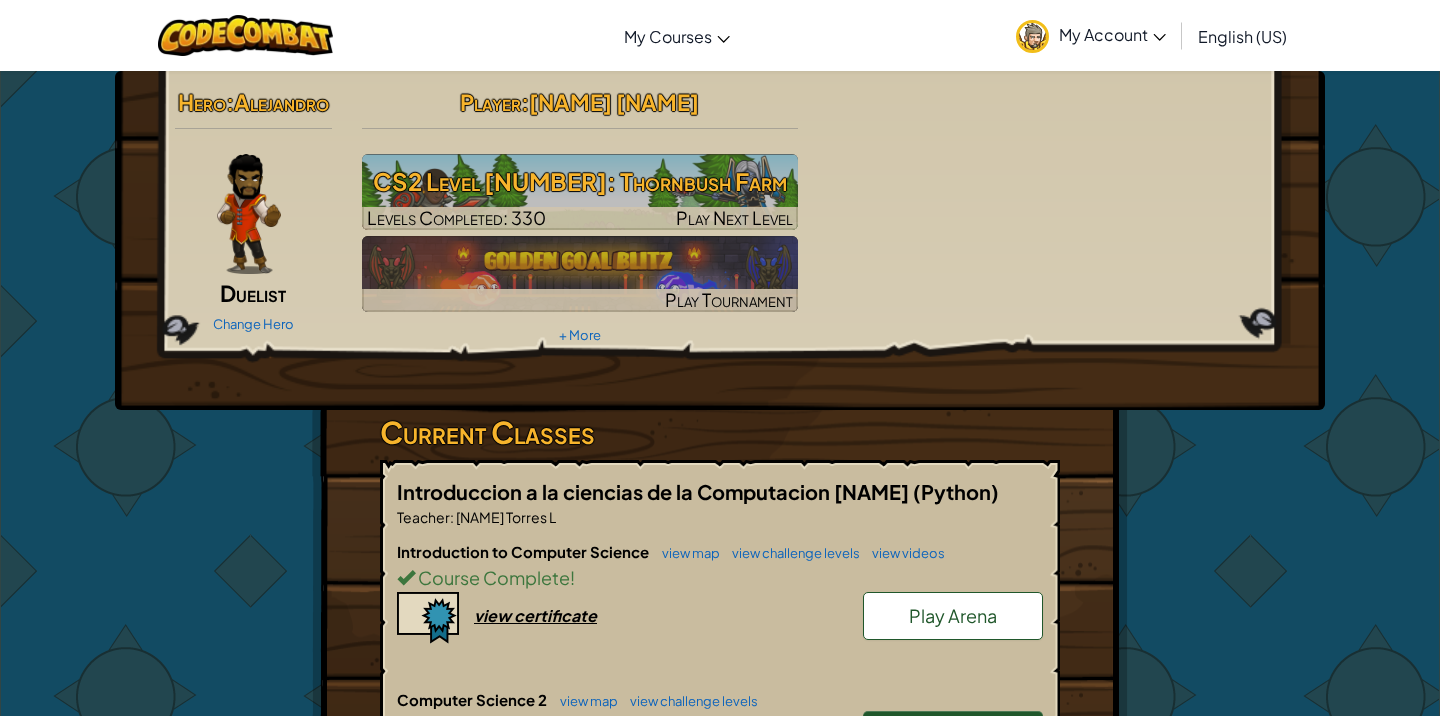 scroll, scrollTop: 0, scrollLeft: 0, axis: both 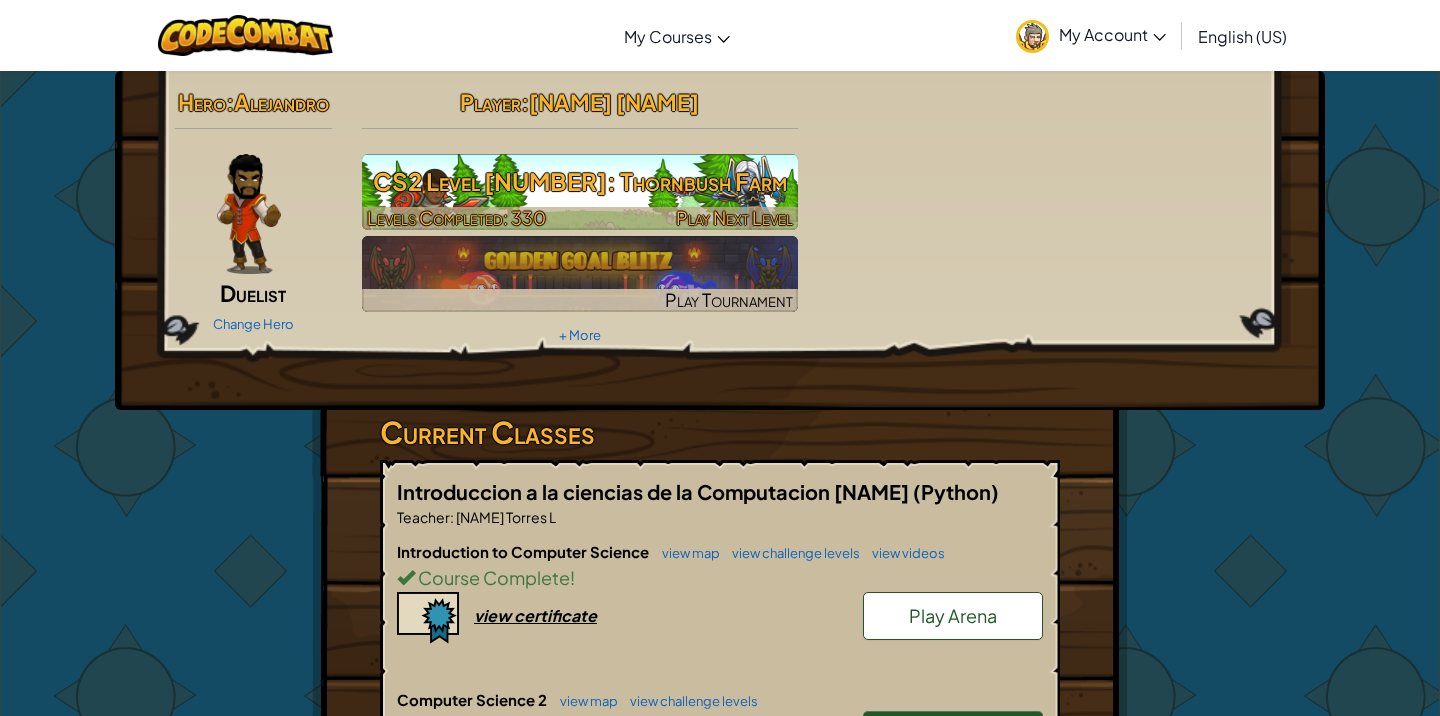 click on "CS2 Level [NUMBER]: Thornbush Farm" at bounding box center (580, 181) 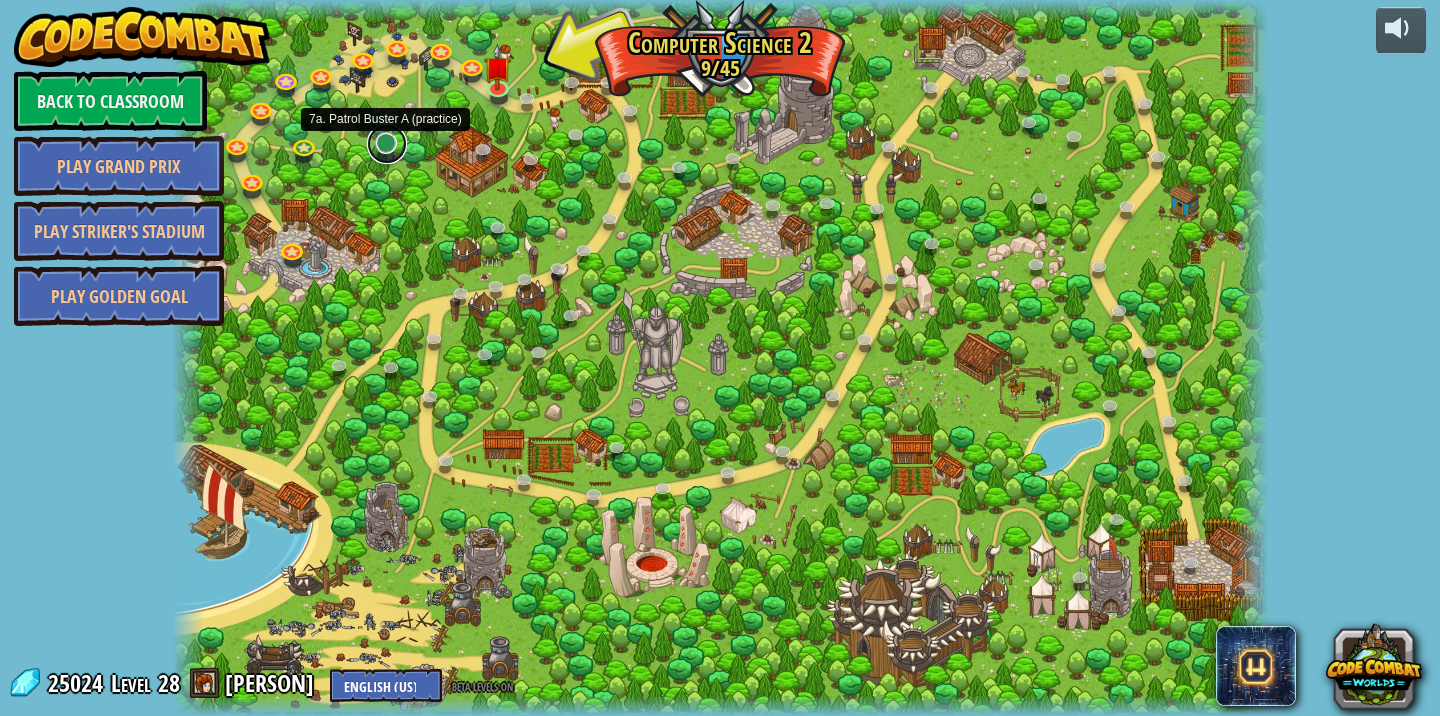 click at bounding box center (387, 144) 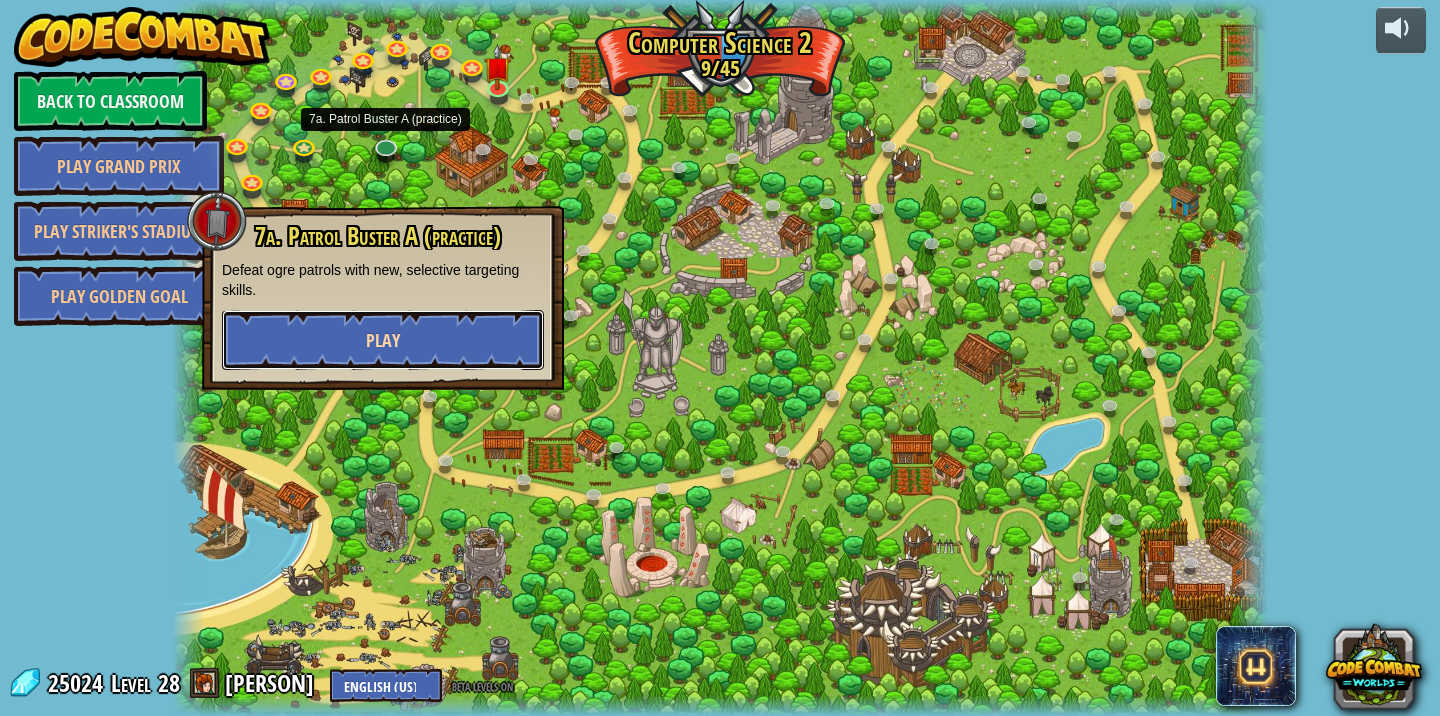 click on "Play" at bounding box center [383, 340] 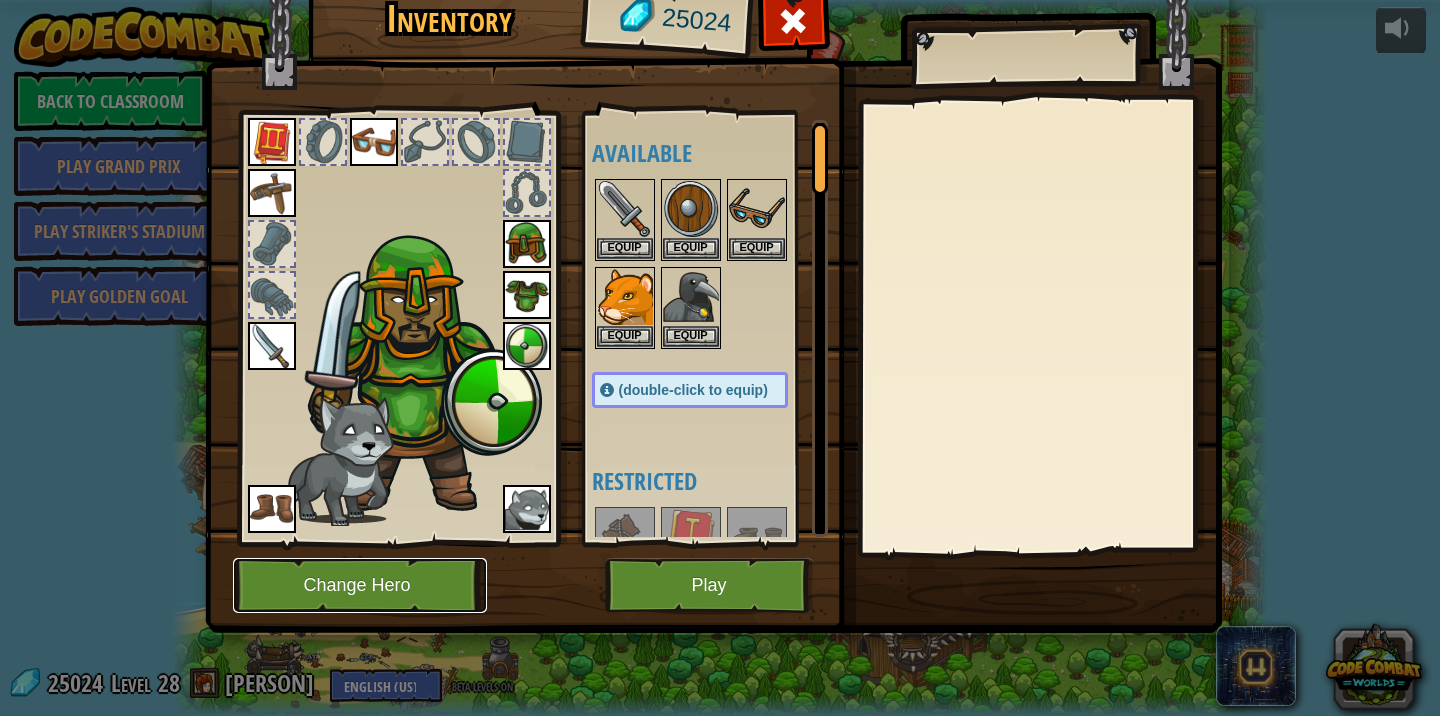 click on "Change Hero" at bounding box center (360, 585) 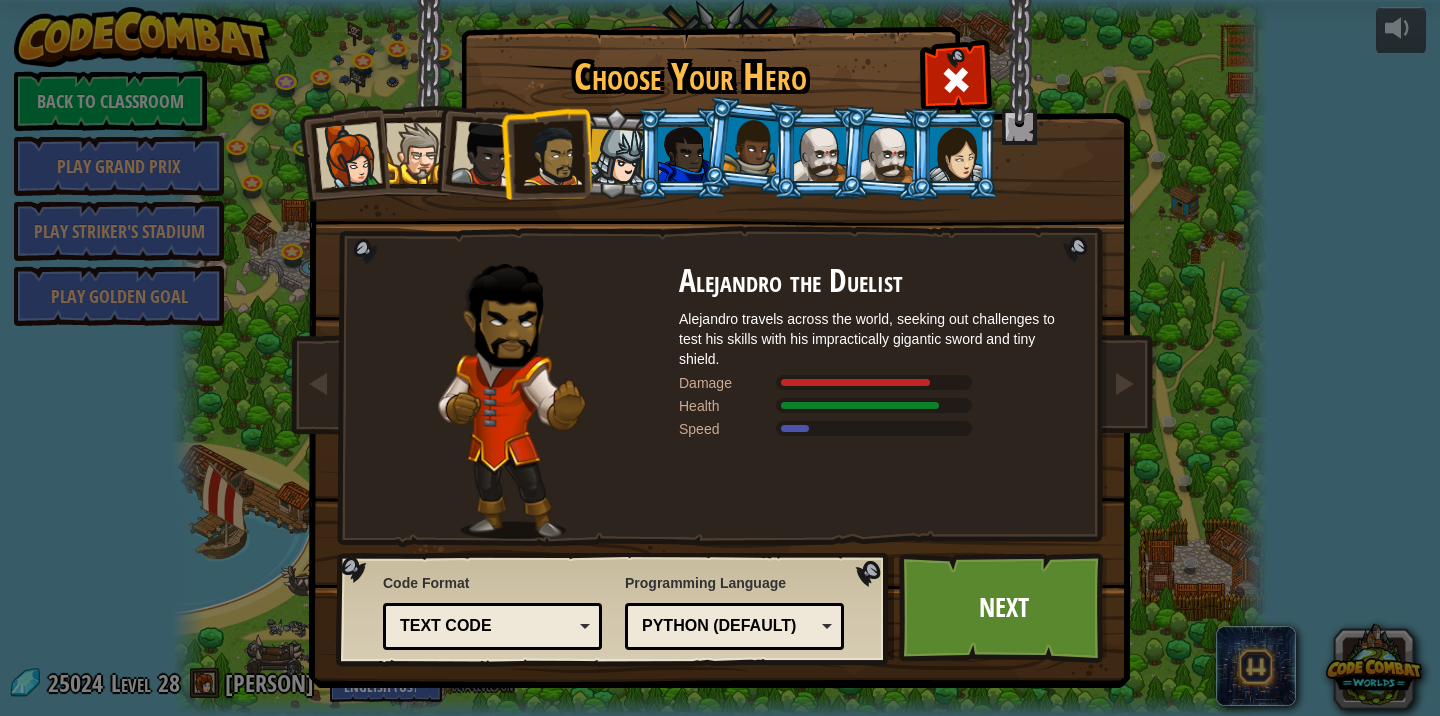 click at bounding box center [484, 154] 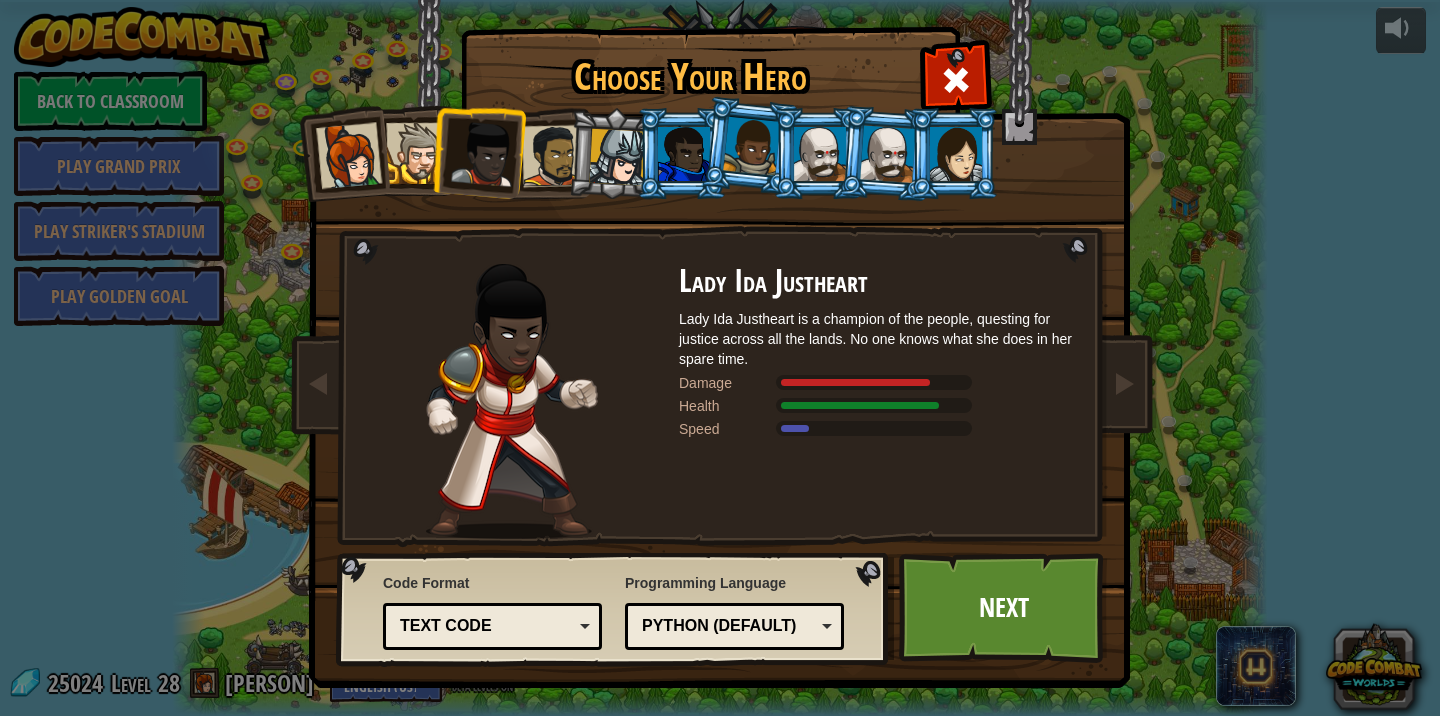 click at bounding box center [617, 157] 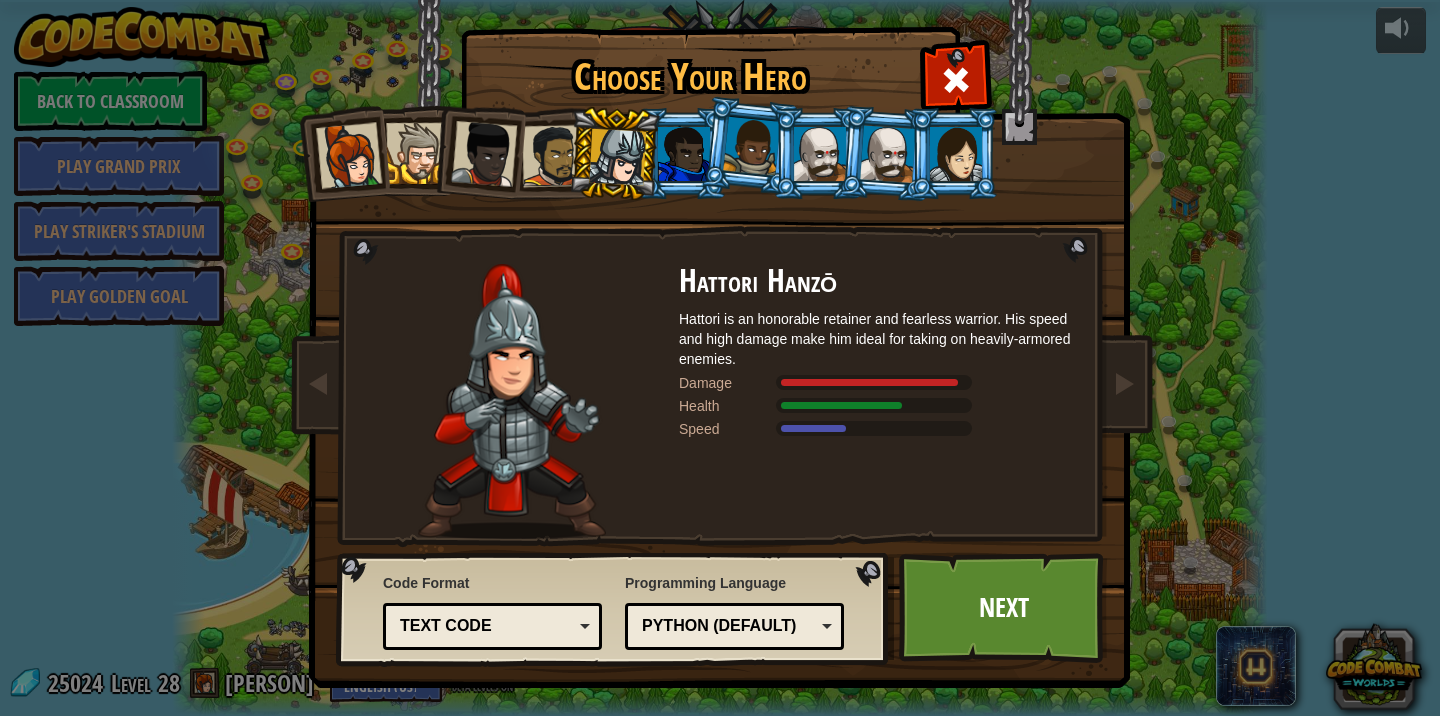 click at bounding box center [820, 154] 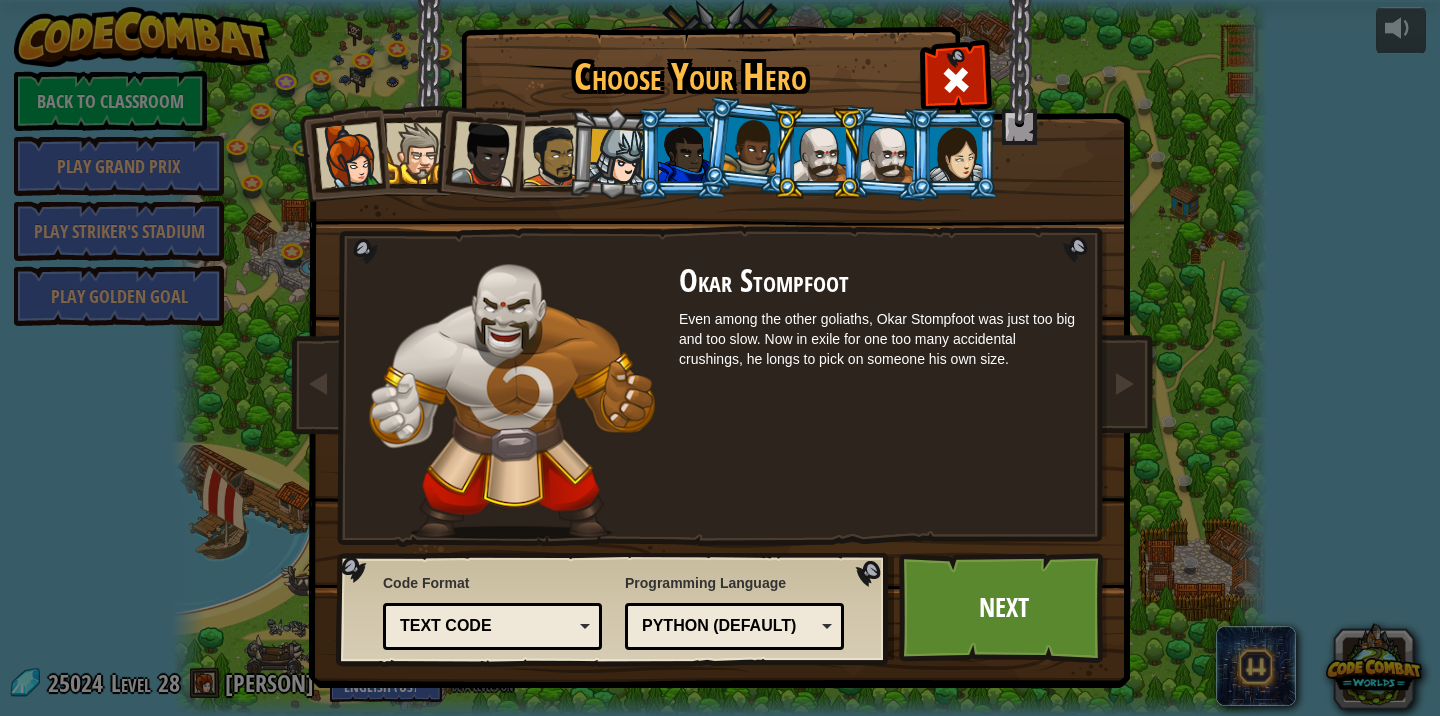 click at bounding box center (888, 153) 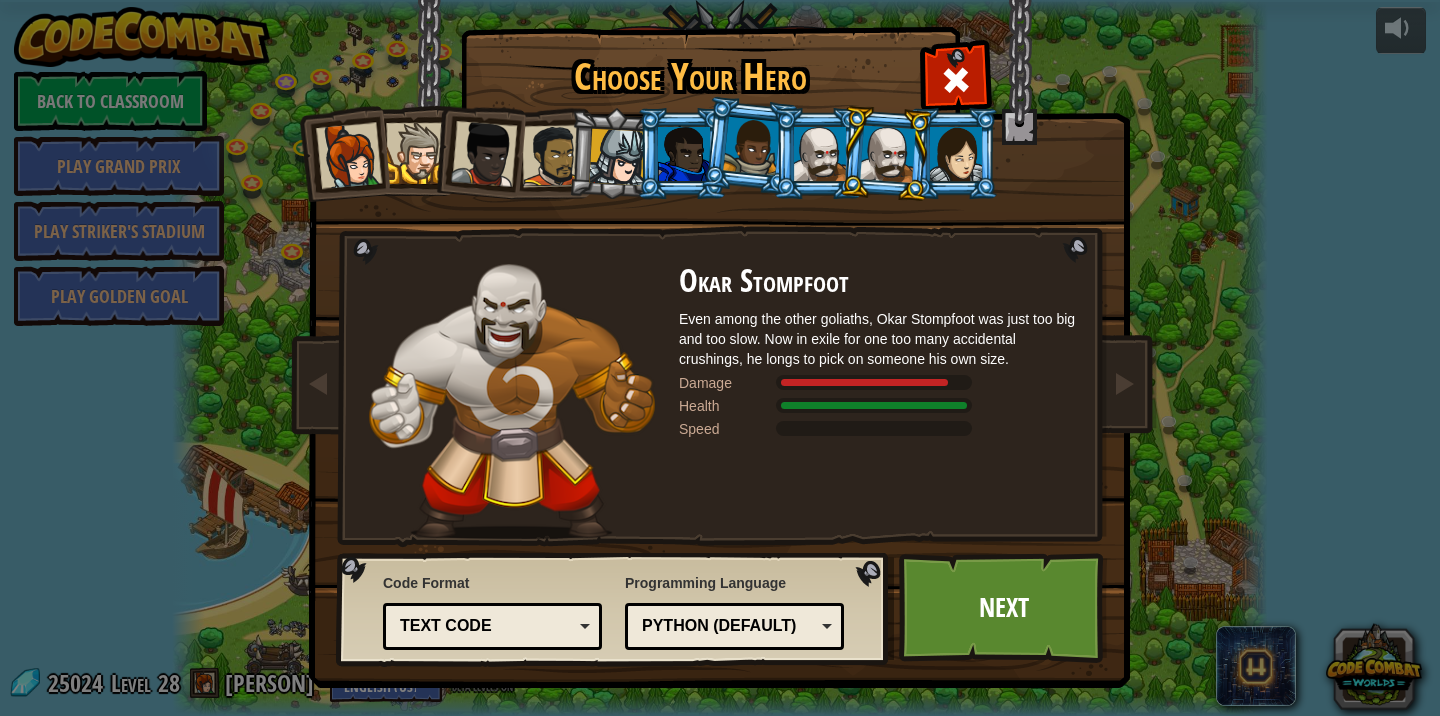 click at bounding box center [820, 154] 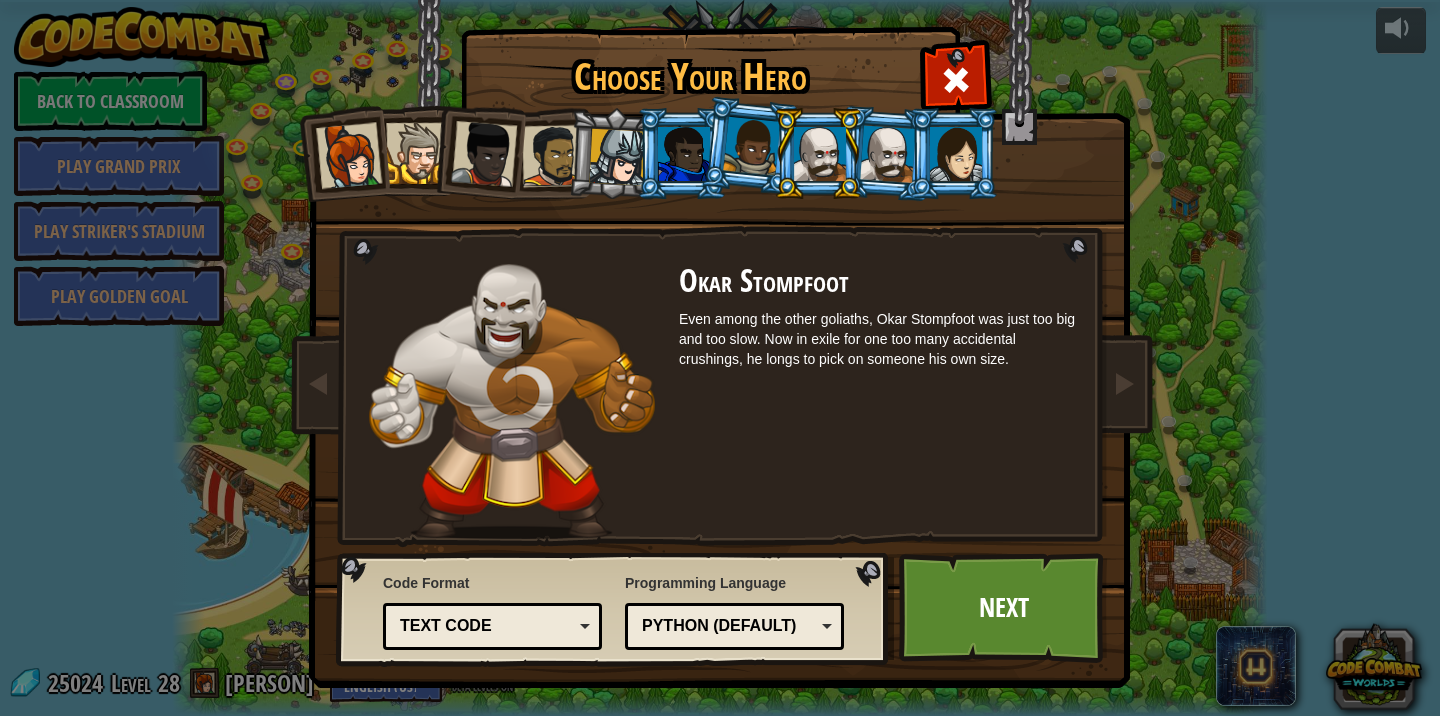 click at bounding box center (888, 153) 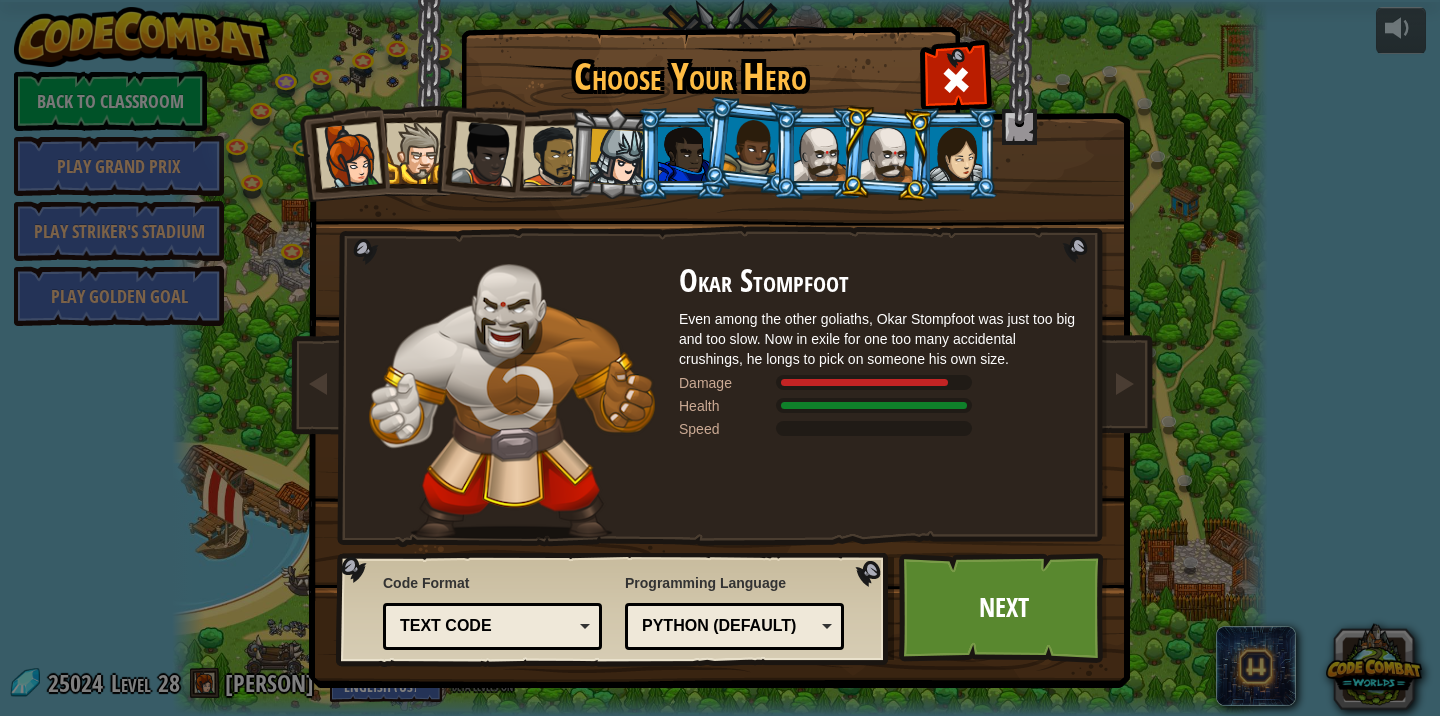 click at bounding box center [349, 156] 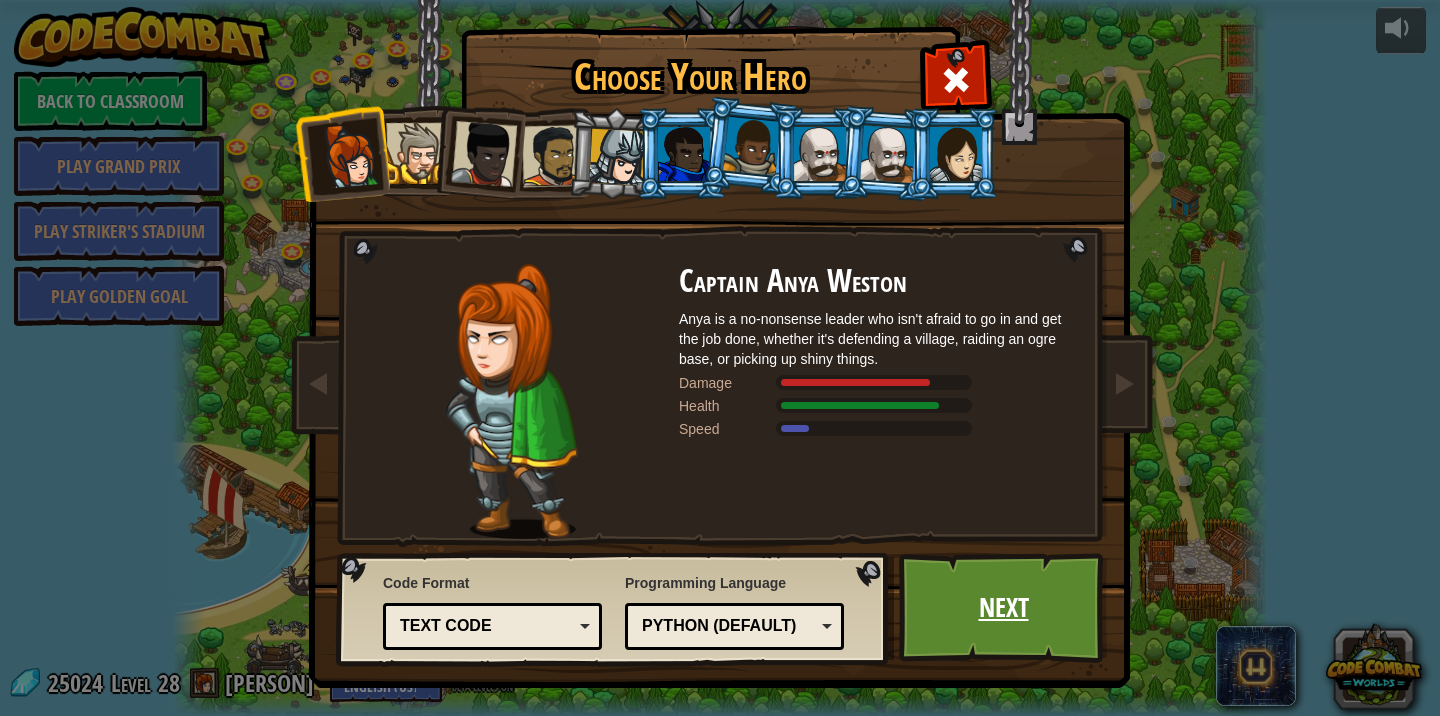 click on "Next" at bounding box center [1003, 608] 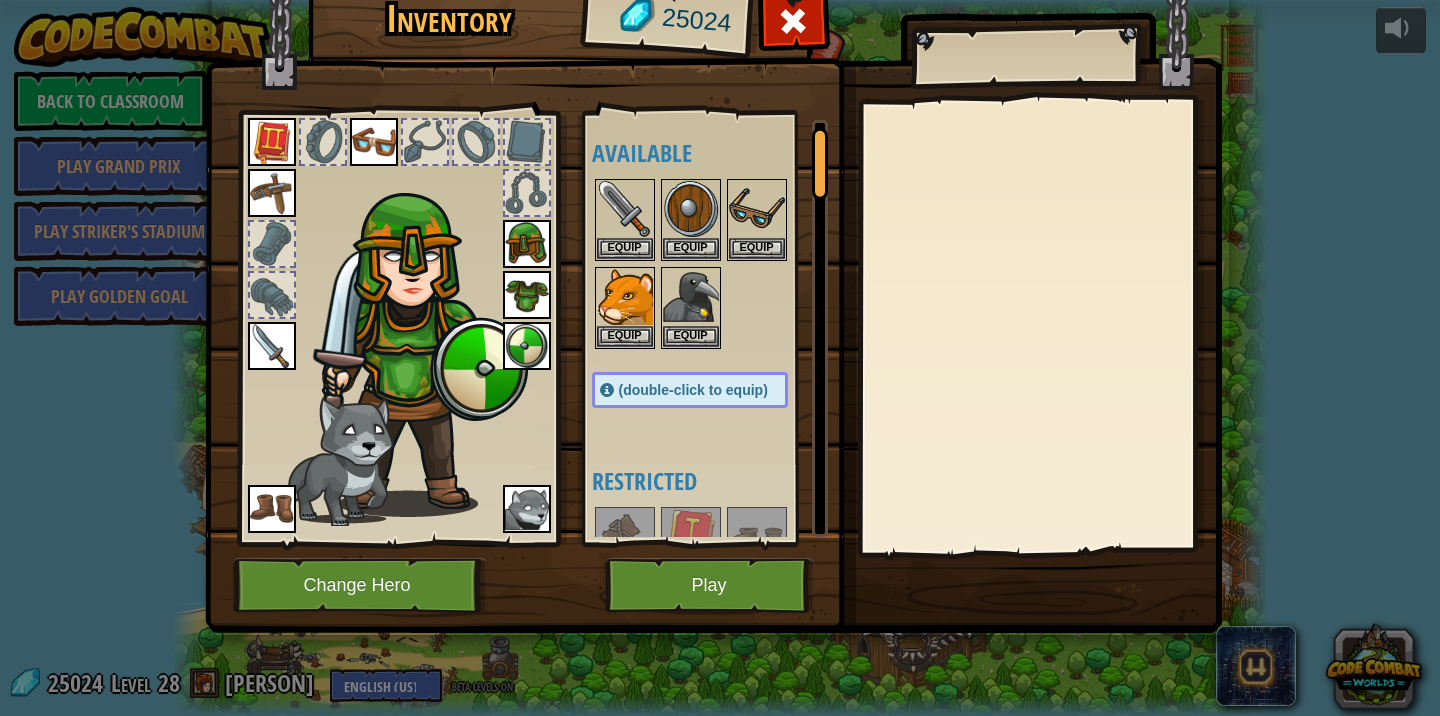 scroll, scrollTop: 64, scrollLeft: 0, axis: vertical 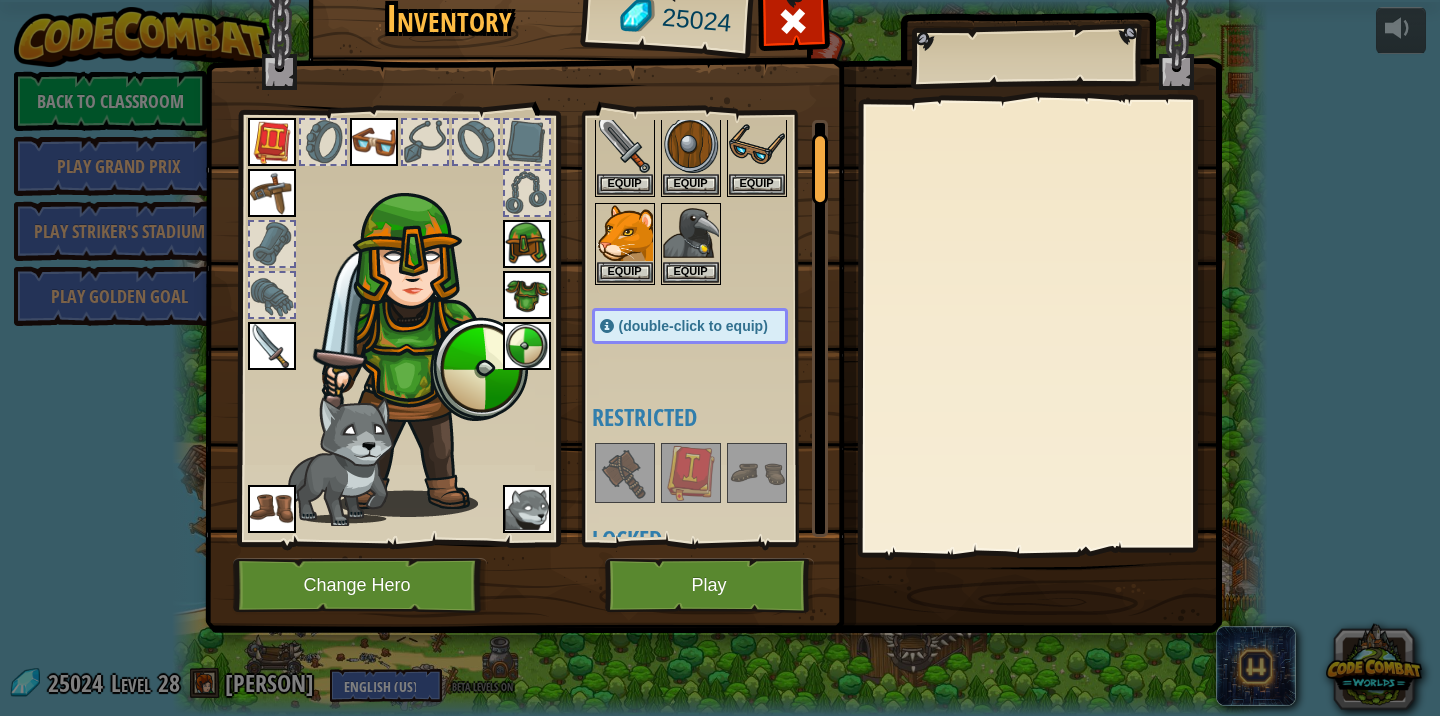 click at bounding box center [691, 473] 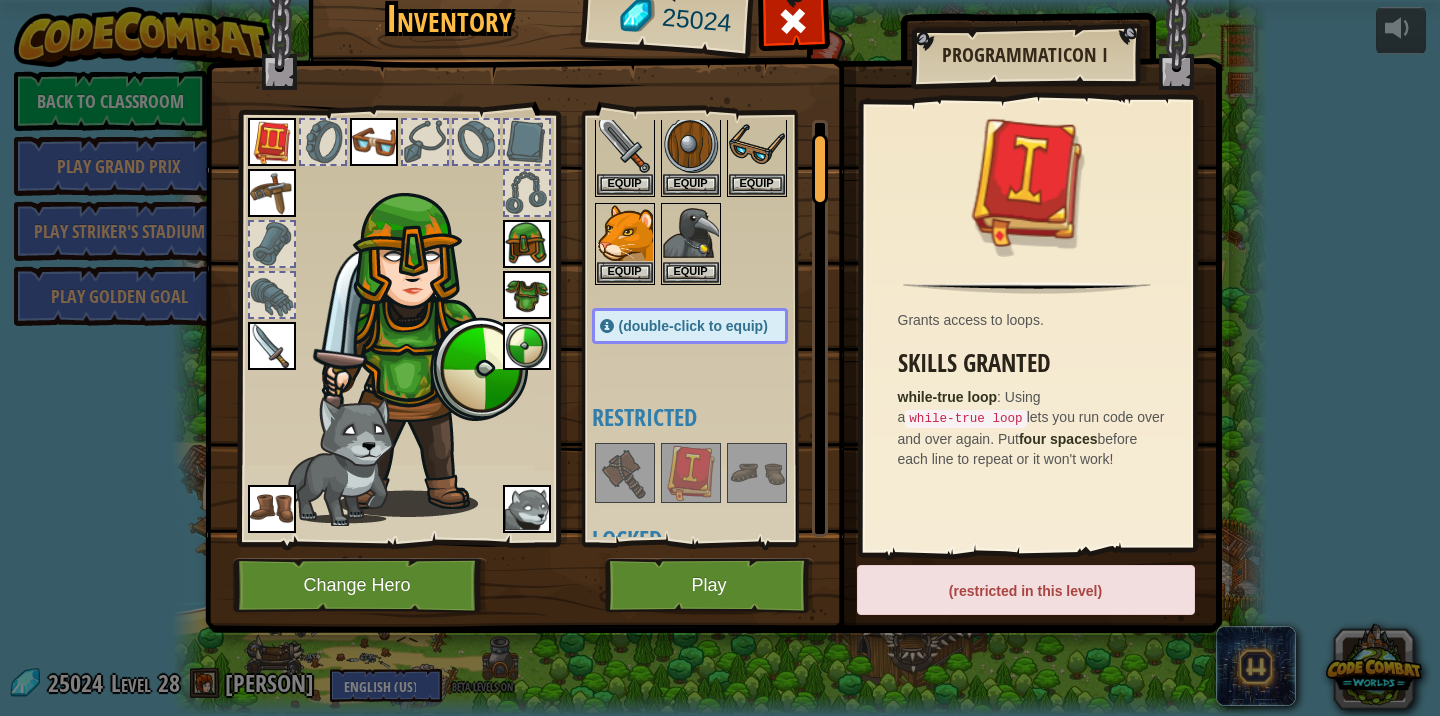 scroll, scrollTop: 0, scrollLeft: 0, axis: both 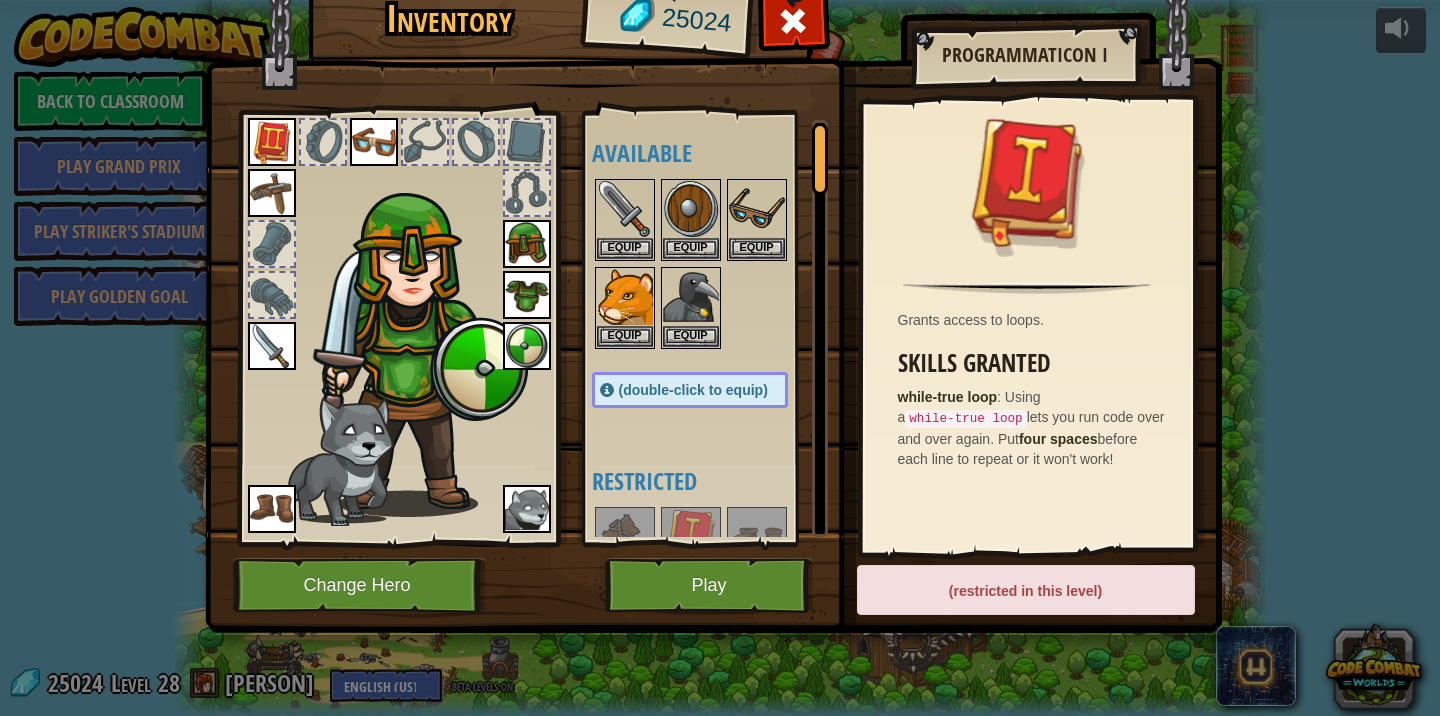 click at bounding box center (272, 142) 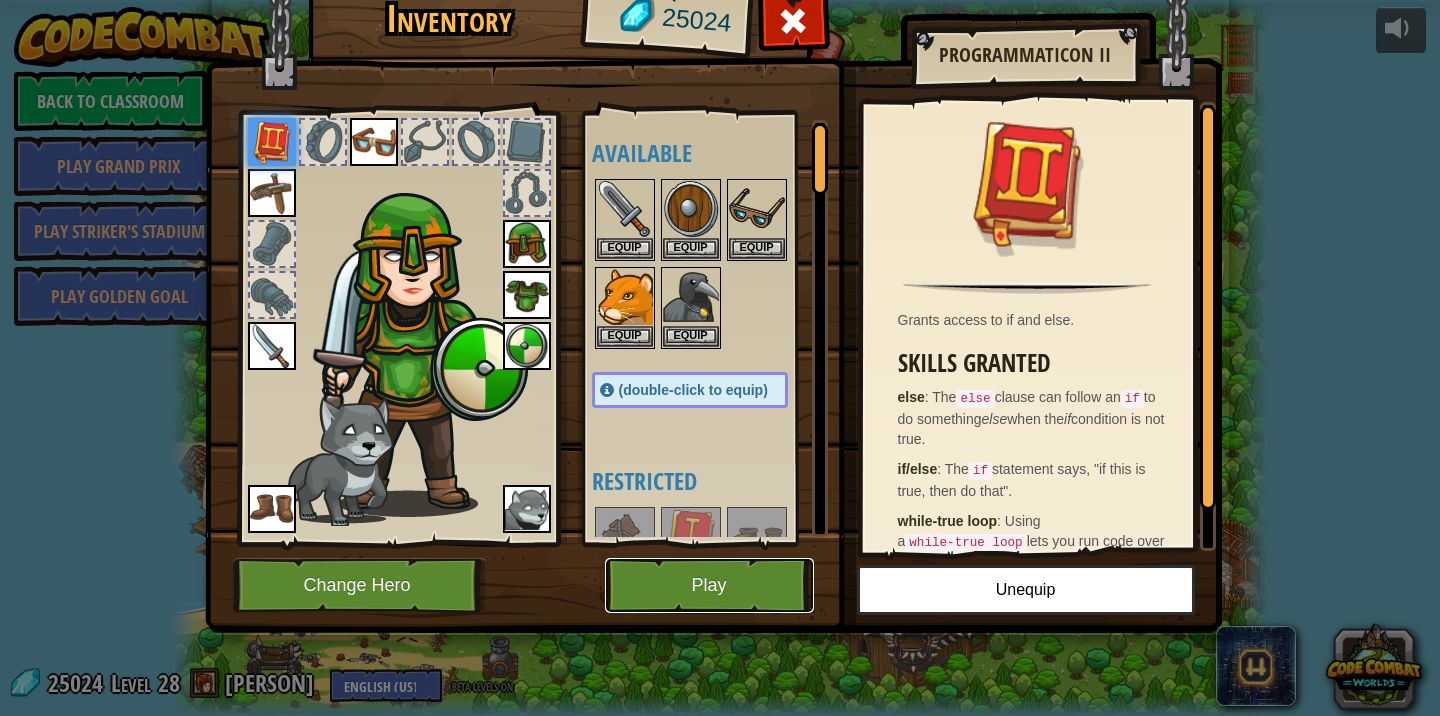 click on "Play" at bounding box center (709, 585) 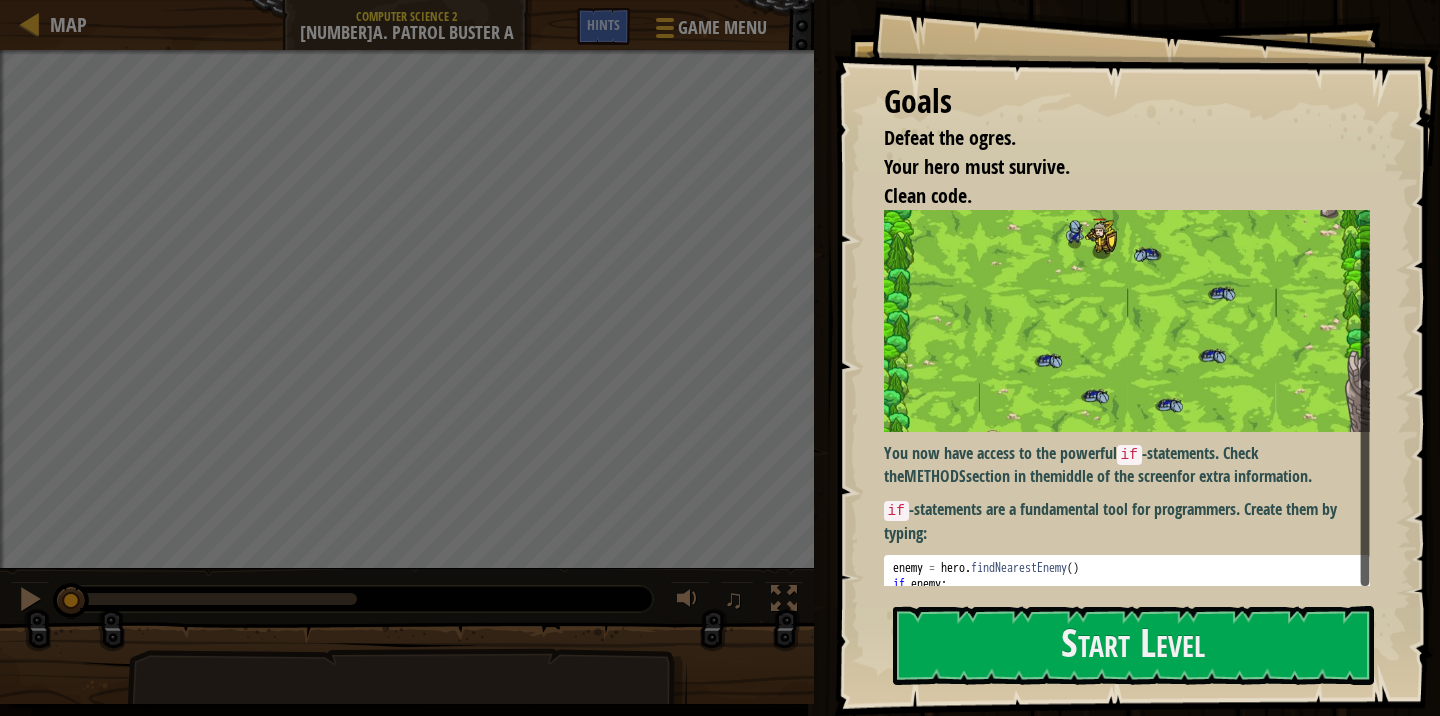 scroll, scrollTop: 35, scrollLeft: 0, axis: vertical 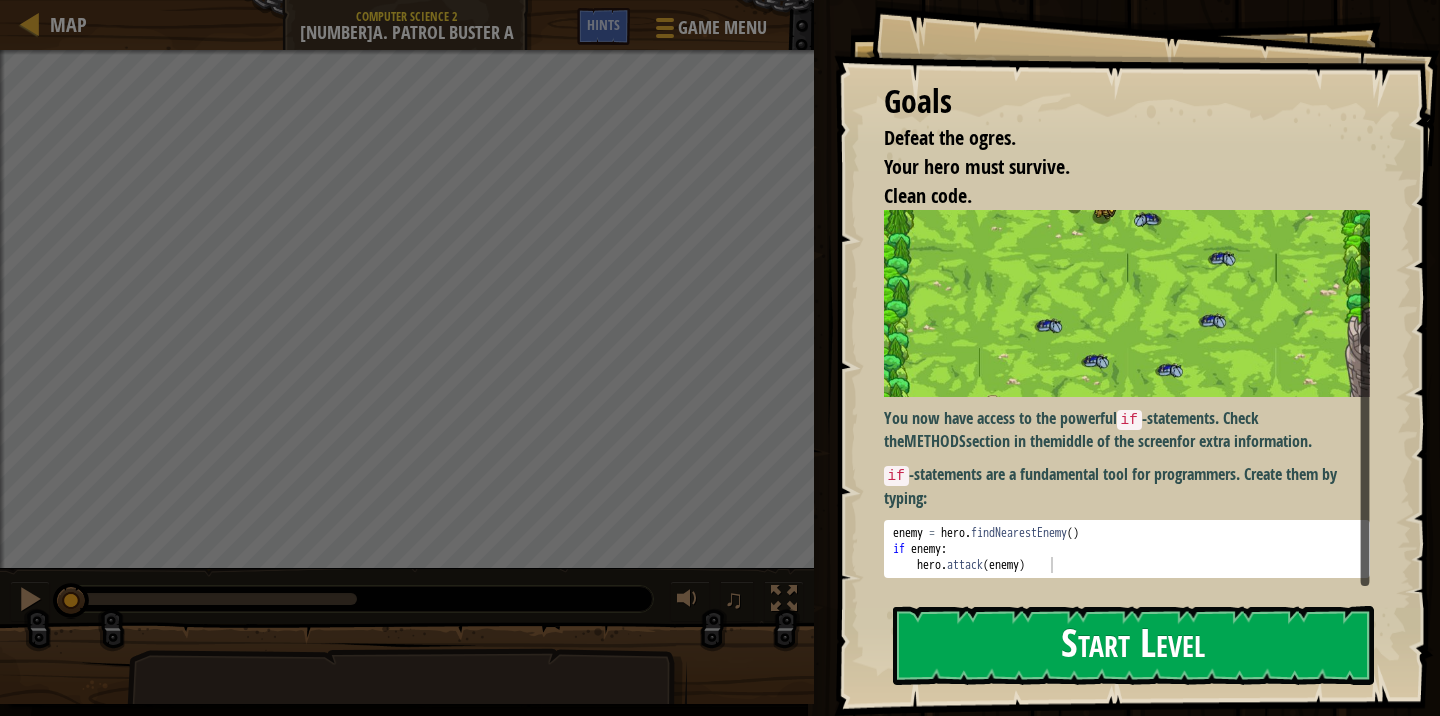 click on "Start Level" at bounding box center [1133, 645] 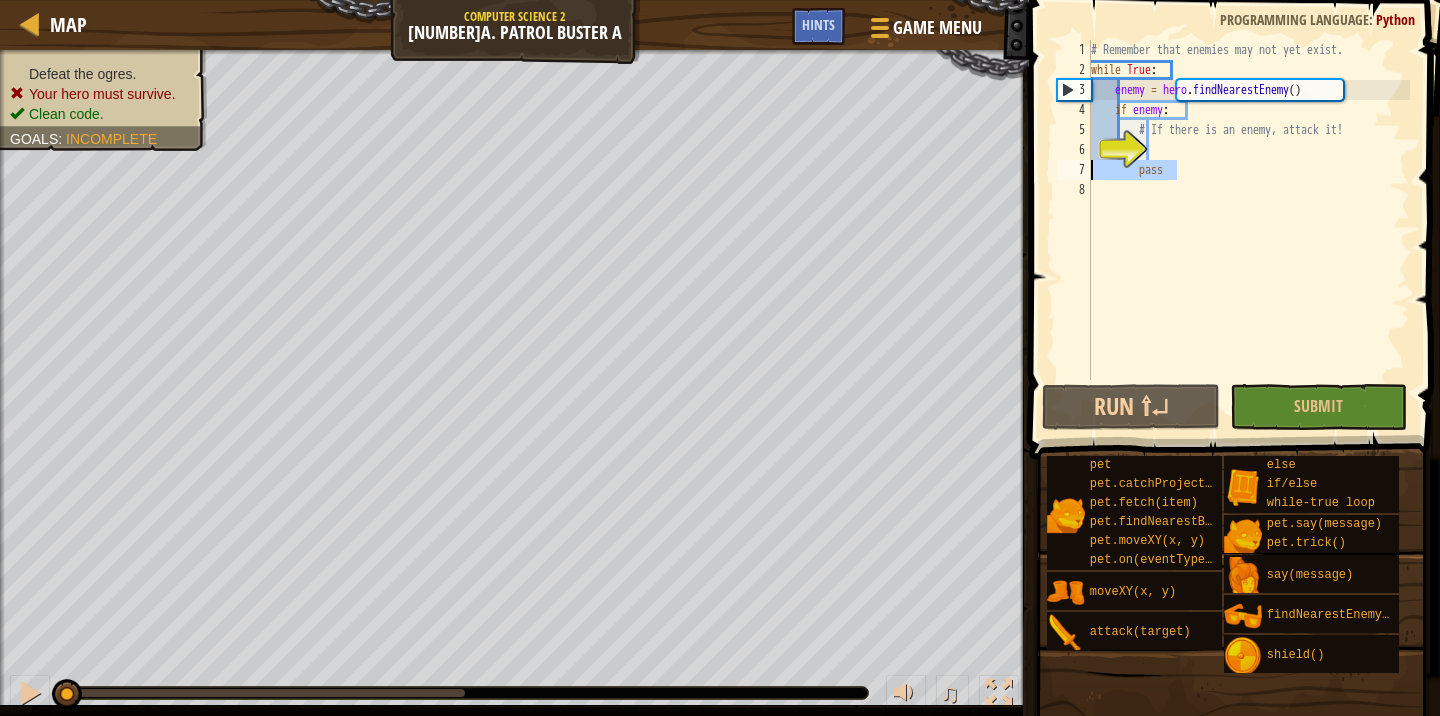 drag, startPoint x: 1183, startPoint y: 177, endPoint x: 1088, endPoint y: 171, distance: 95.189285 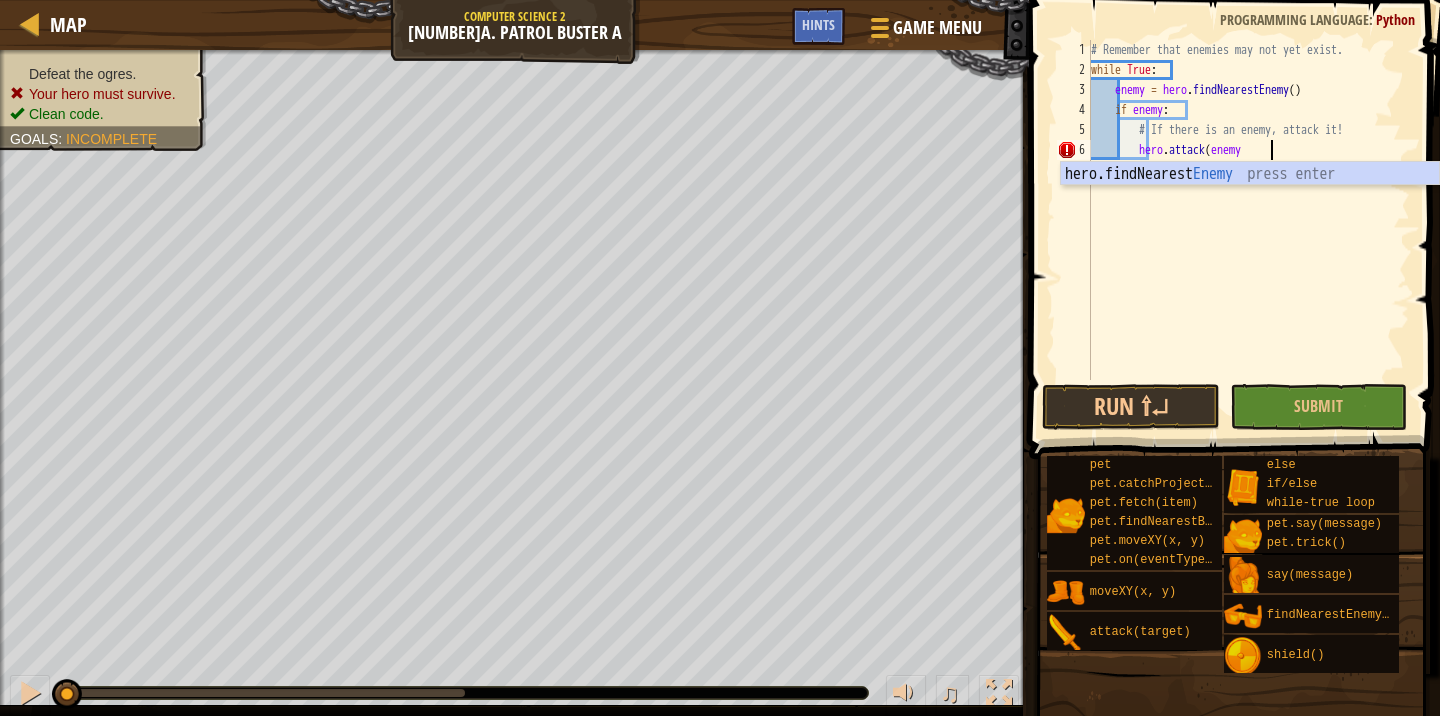 scroll, scrollTop: 9, scrollLeft: 14, axis: both 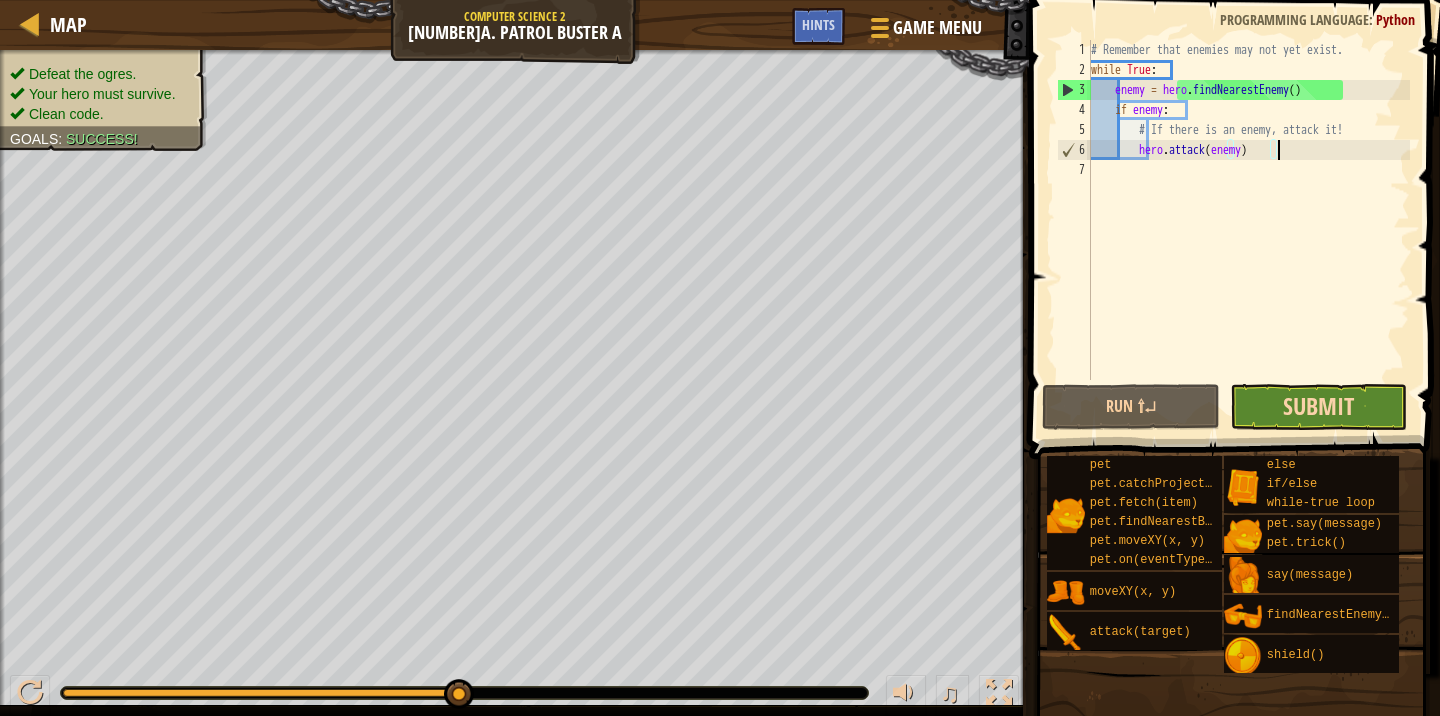 type on "hero.attack(enemy)" 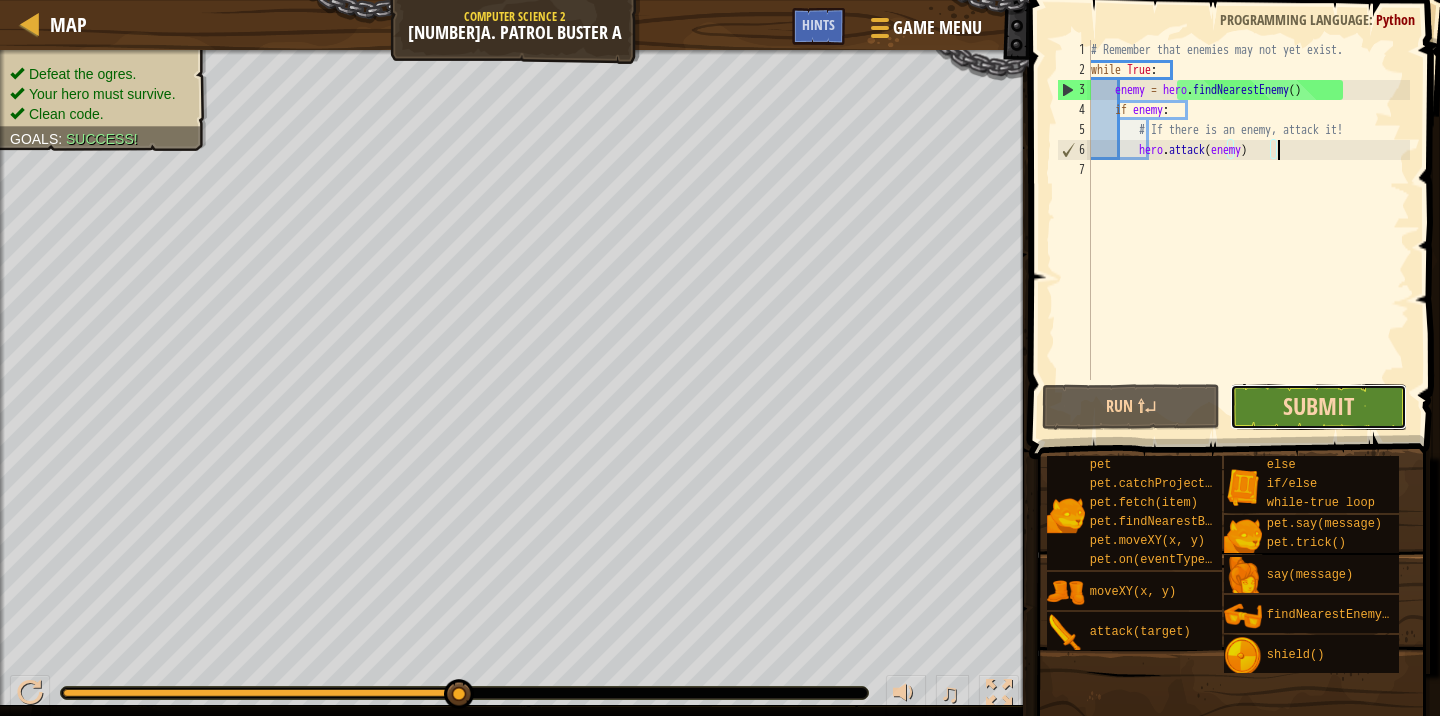 click on "Submit" at bounding box center [1318, 406] 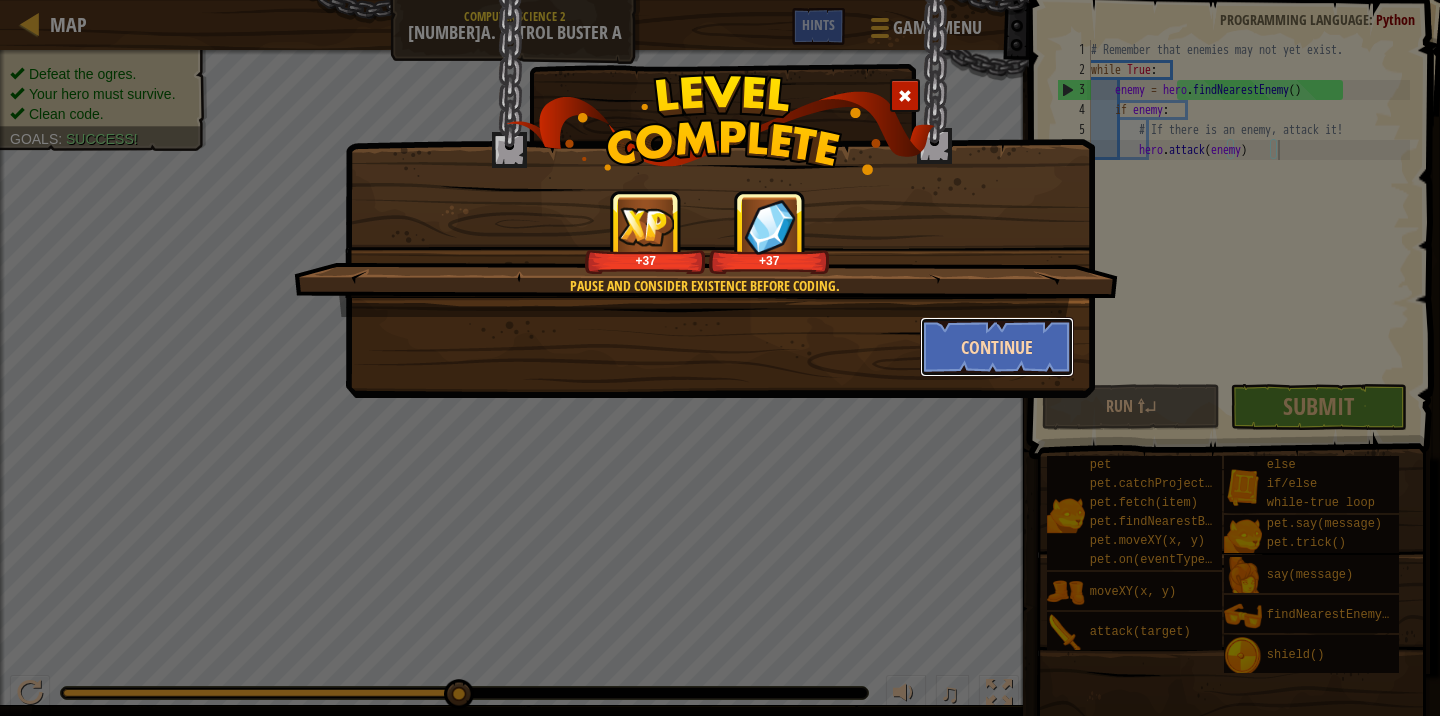 click on "Continue" at bounding box center [997, 347] 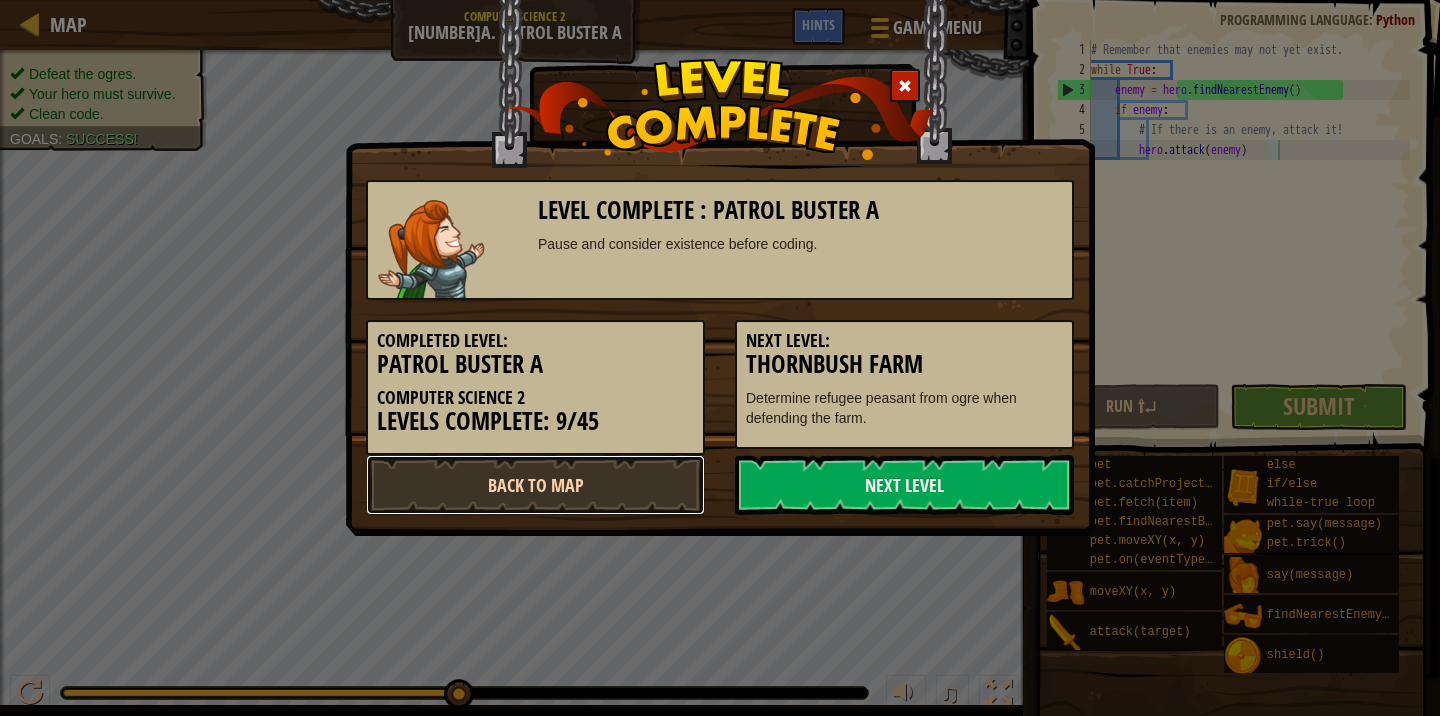 click on "Back to Map" at bounding box center (535, 485) 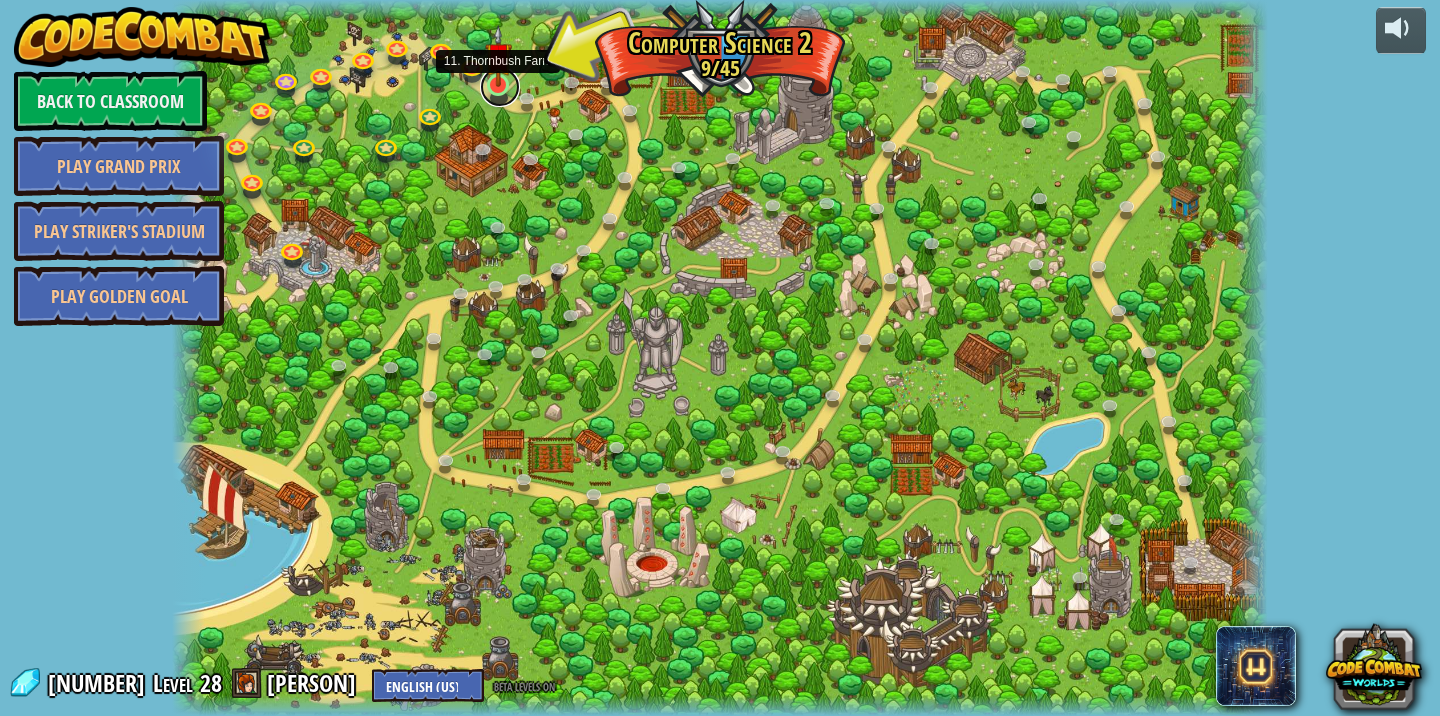 click at bounding box center [500, 87] 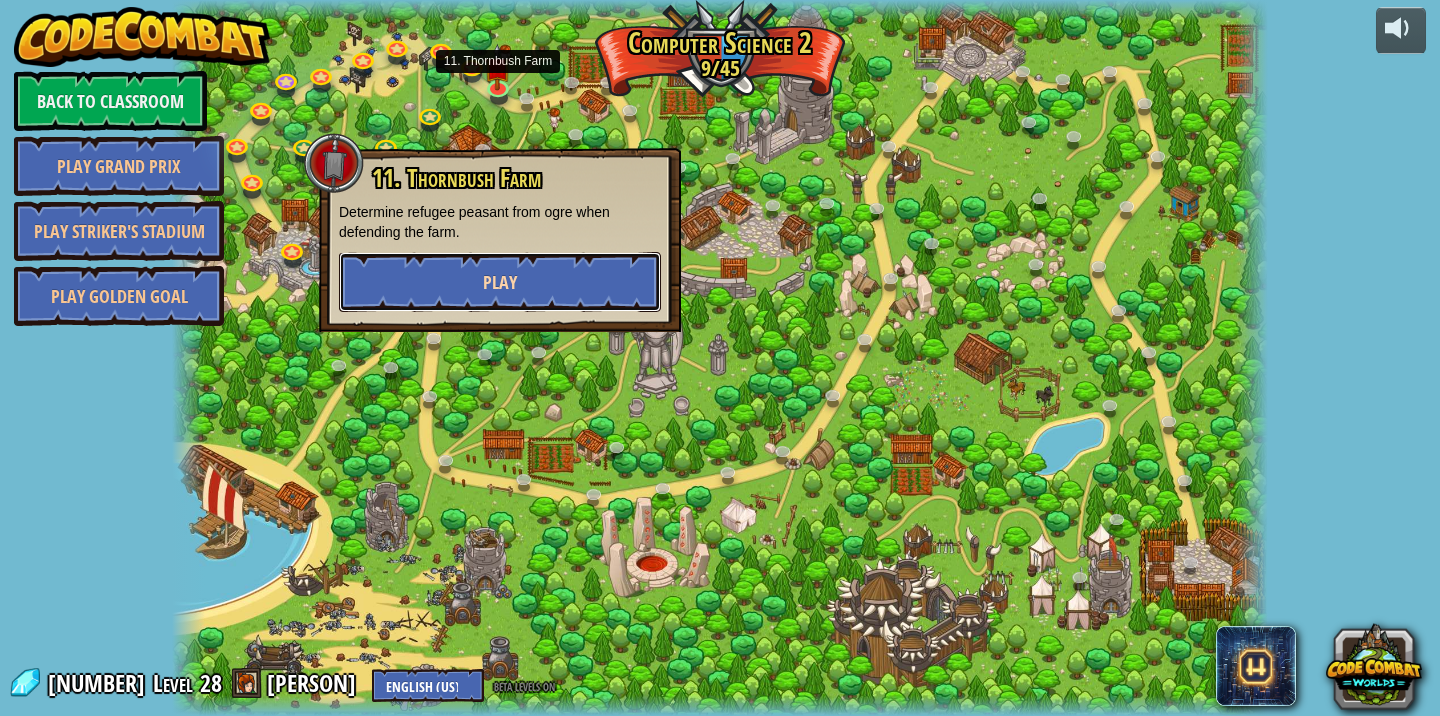 click on "Play" at bounding box center [500, 282] 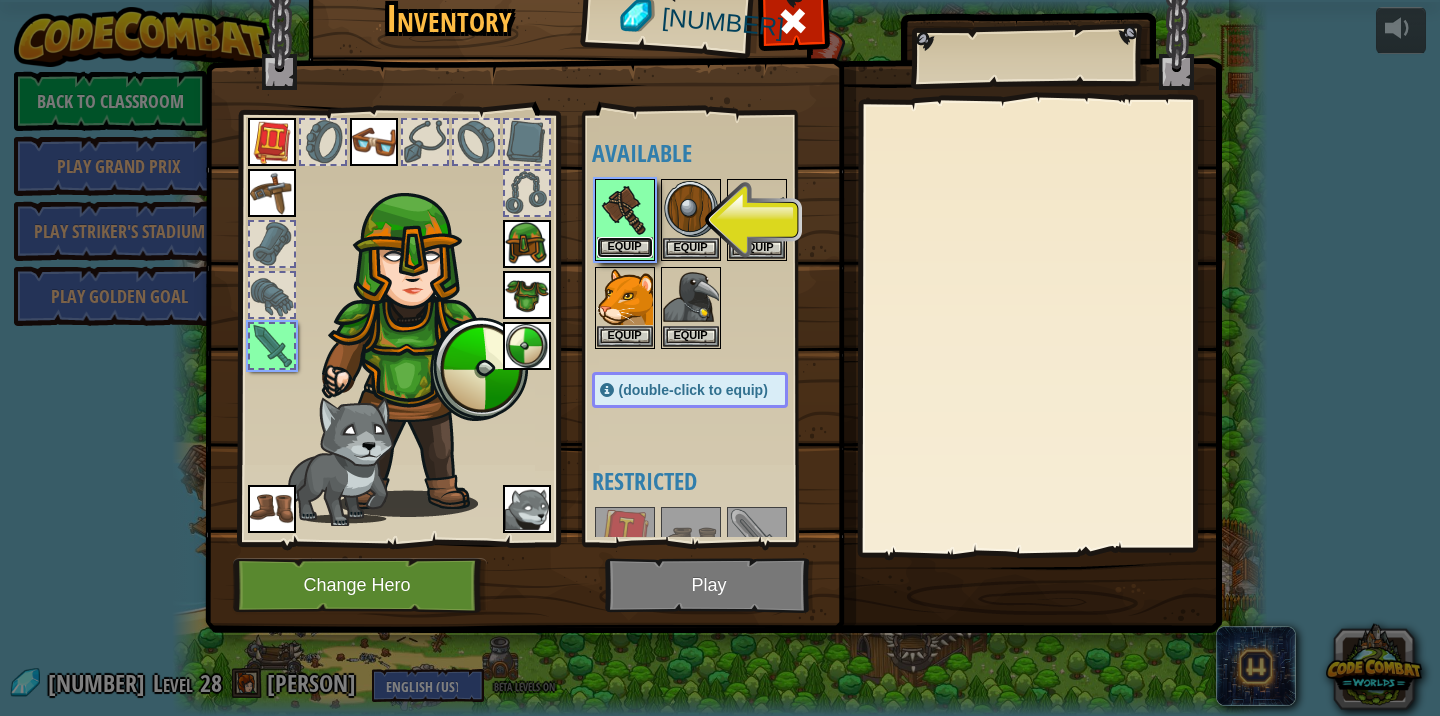 click on "Equip" at bounding box center (625, 247) 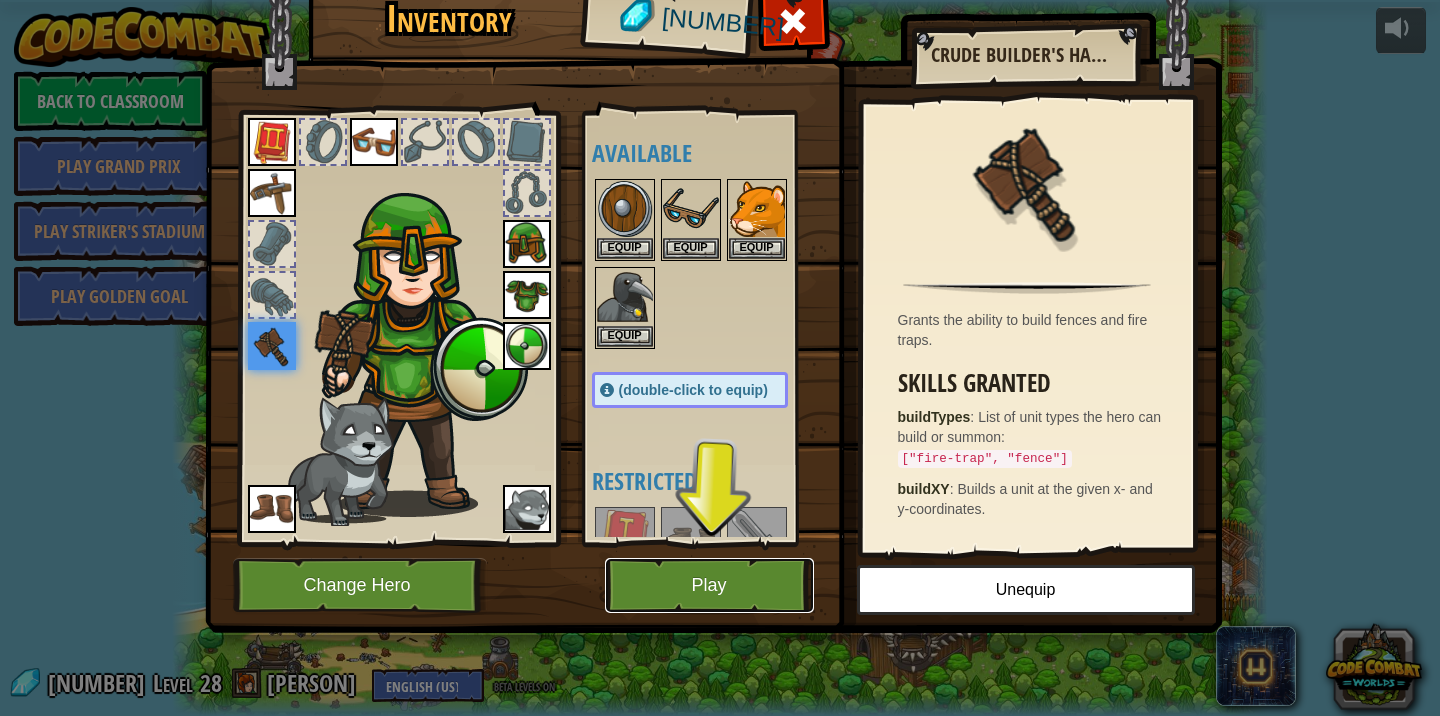 click on "Play" at bounding box center (709, 585) 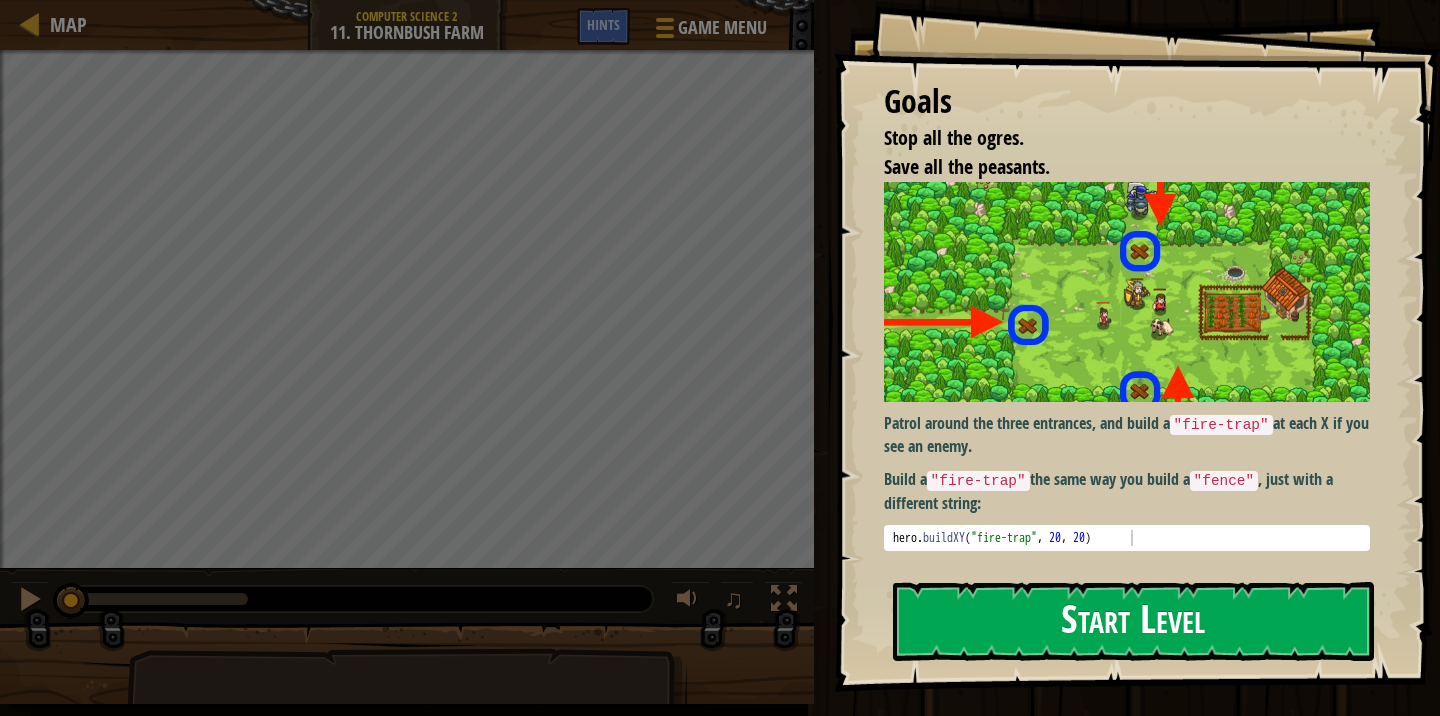 click on "Start Level" at bounding box center (1133, 621) 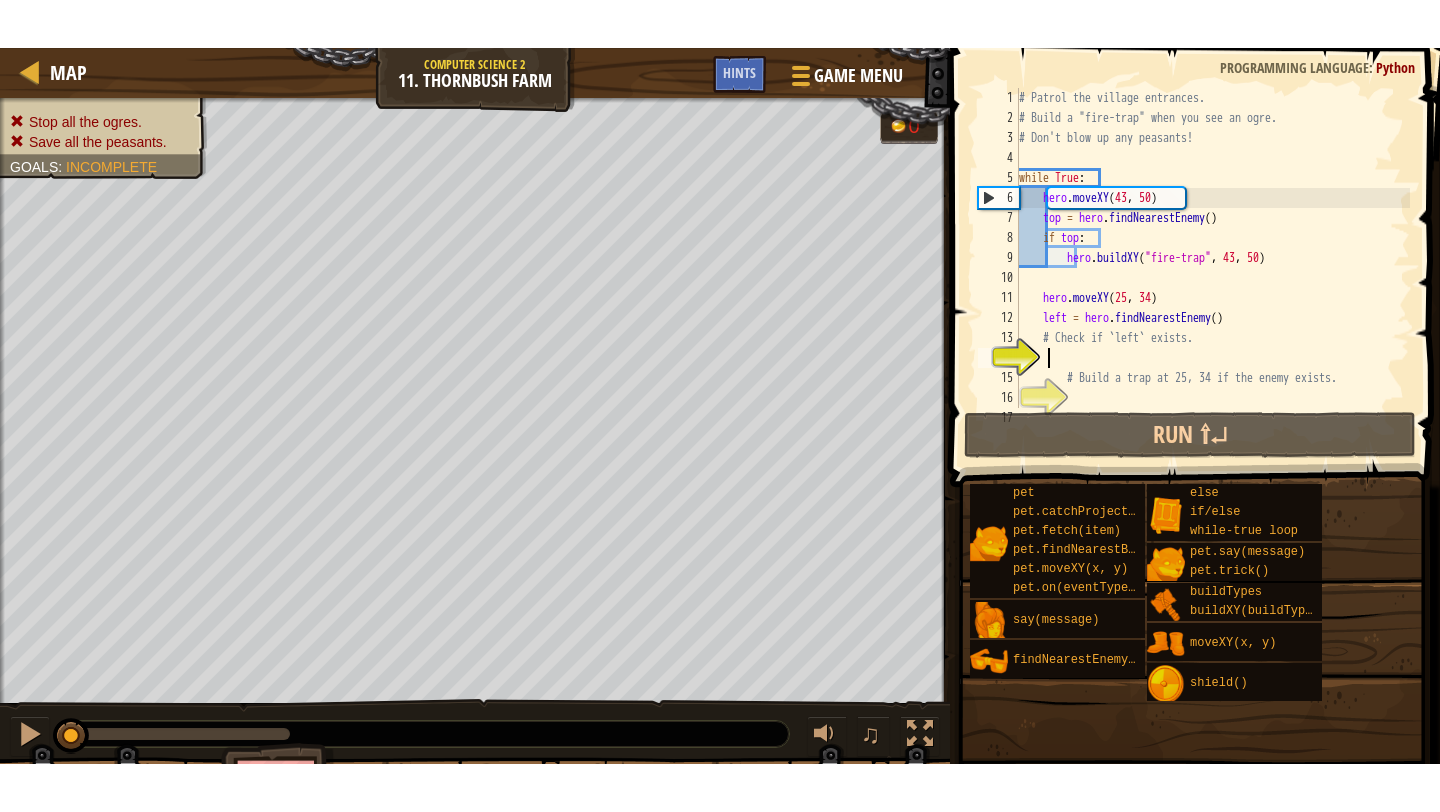 scroll, scrollTop: 80, scrollLeft: 0, axis: vertical 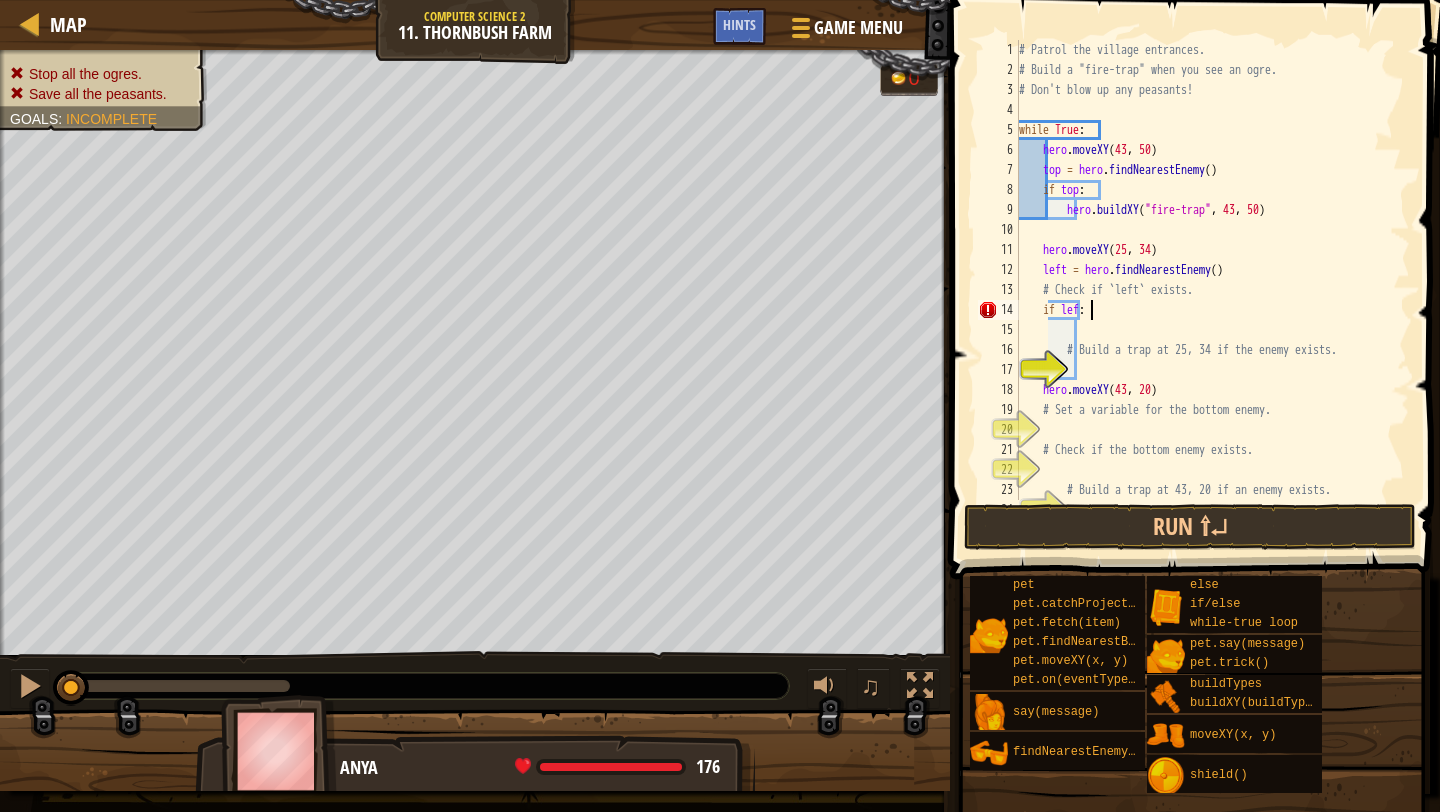 type on "if left:" 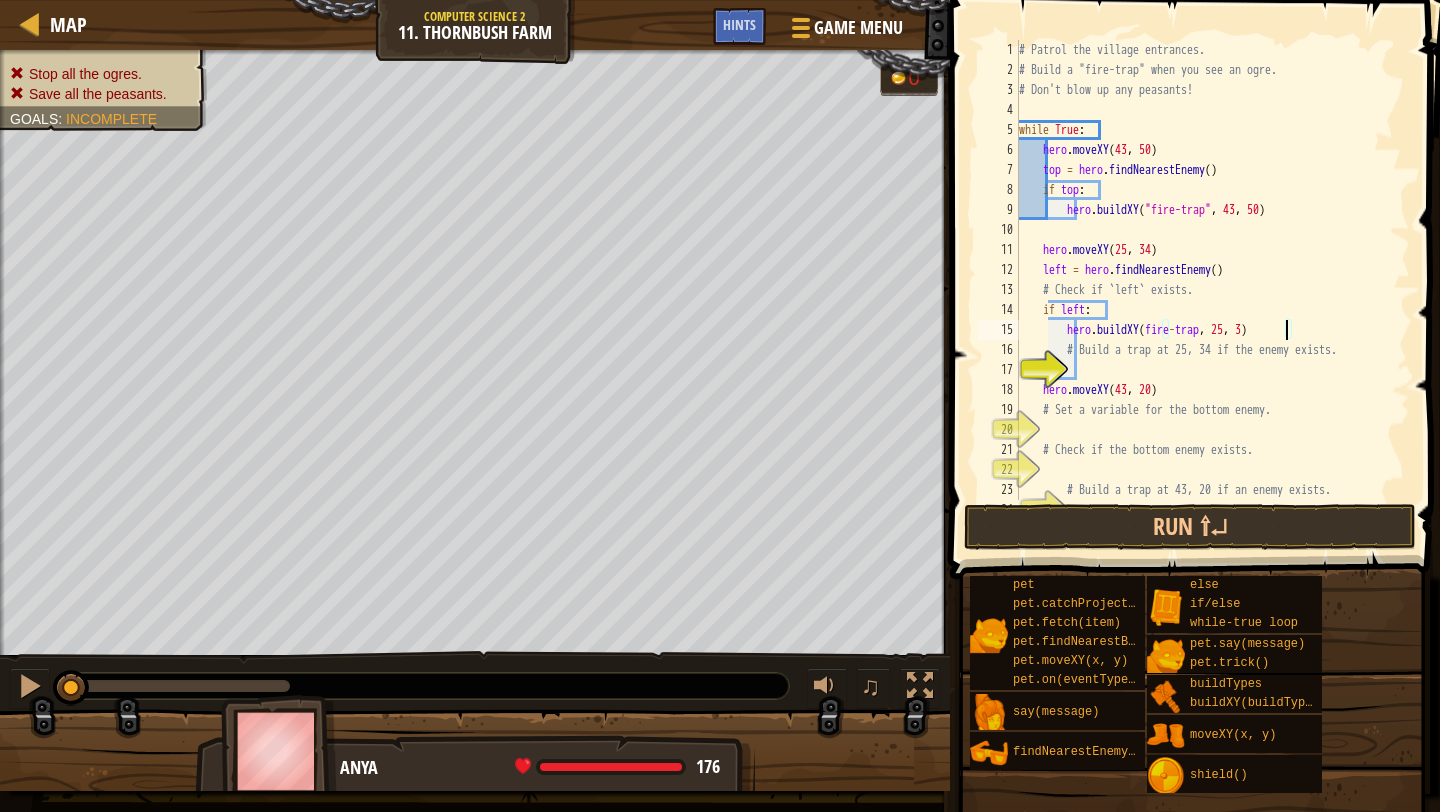 scroll, scrollTop: 9, scrollLeft: 22, axis: both 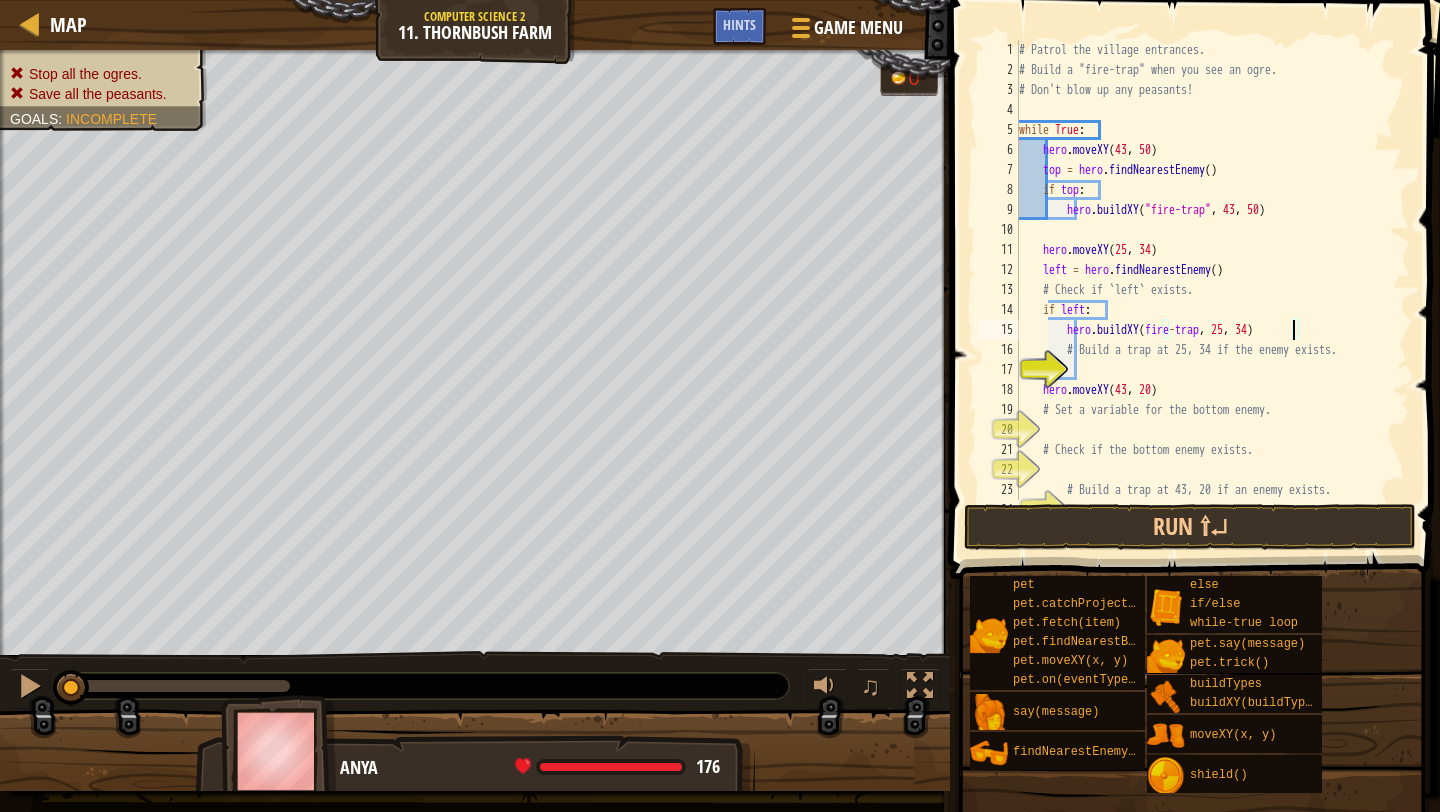 type on "# Build a trap at 25, 34 if the enemy exists." 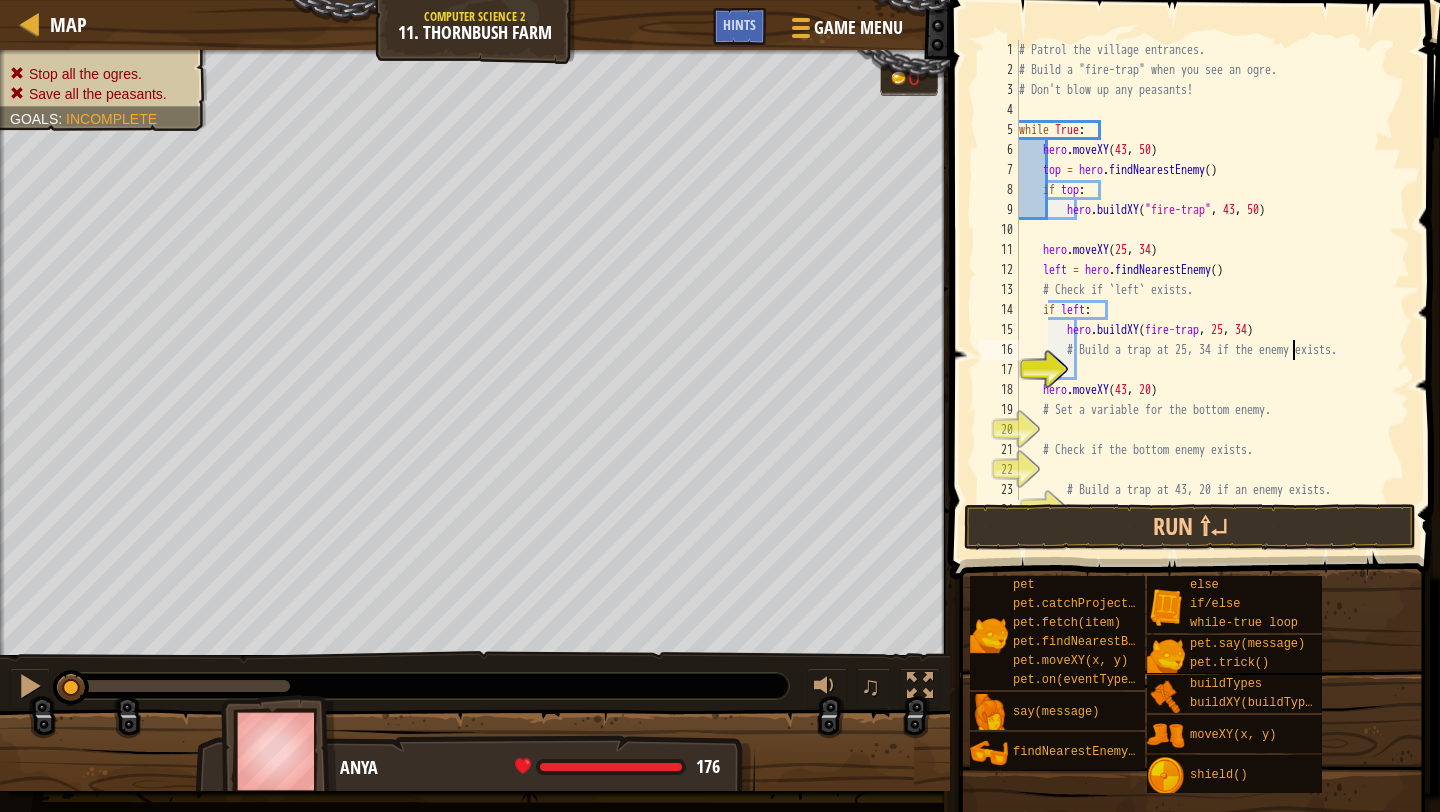 scroll, scrollTop: 9, scrollLeft: 4, axis: both 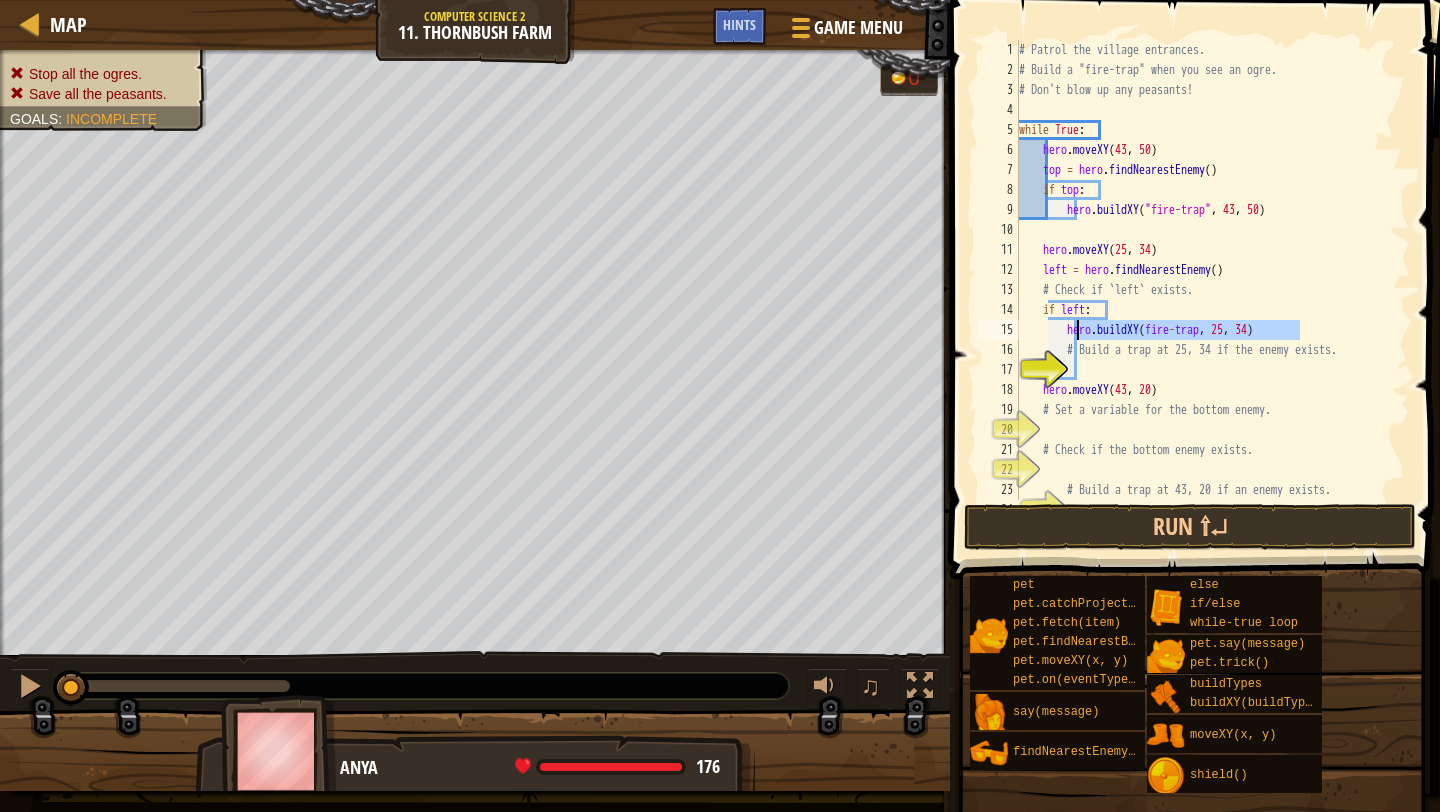 drag, startPoint x: 1321, startPoint y: 331, endPoint x: 1080, endPoint y: 332, distance: 241.00208 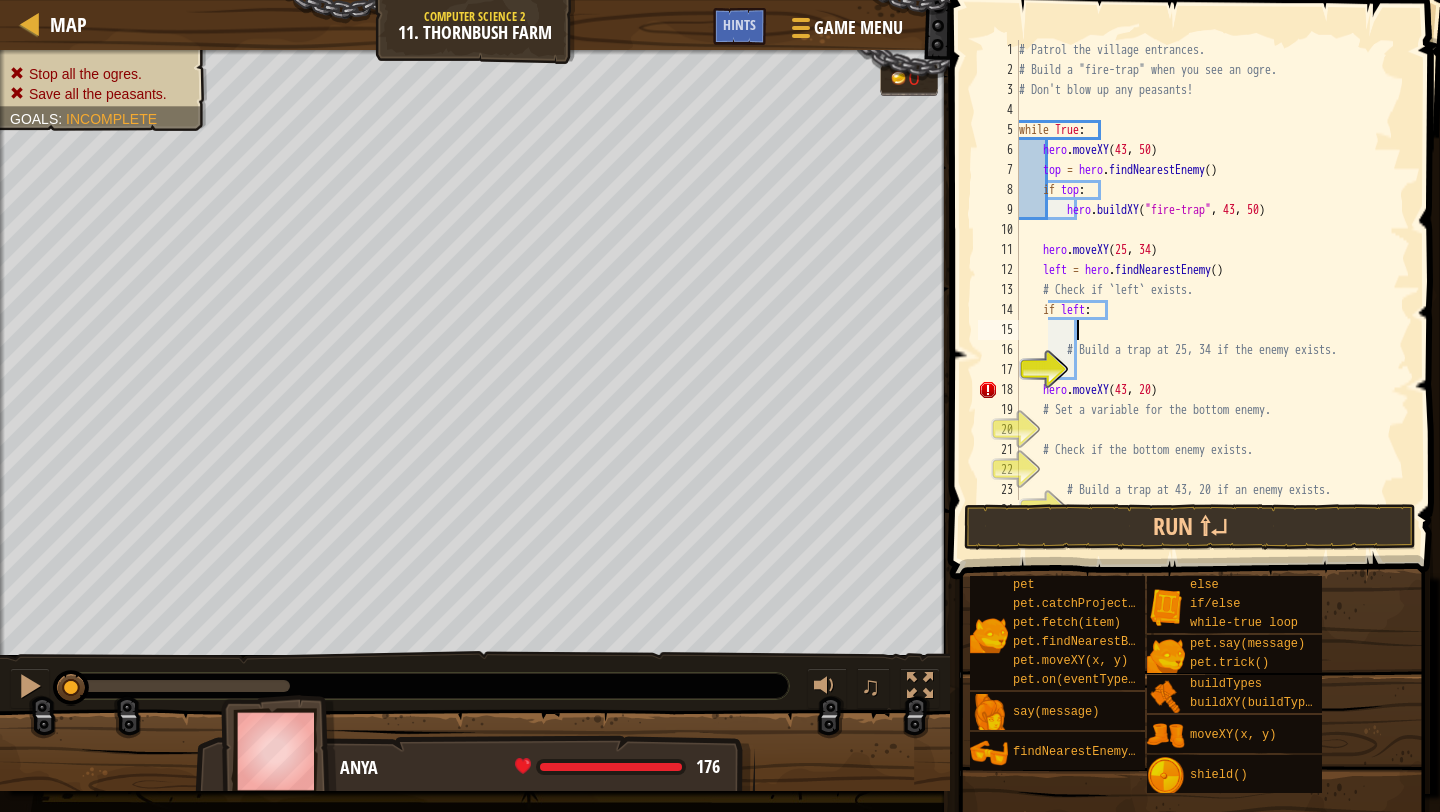click on "# Patrol the village entrances. # Build a "fire-trap" when you see an ogre. # Don't blow up any peasants! while   True :      hero . moveXY ( [COORD] ,   [COORD] )      top   =   hero . findNearestEnemy ( )      if   top :          hero . buildXY ( "fire-trap" ,   [COORD] ,   [COORD] )      hero . moveXY ( [COORD] ,   [COORD] )      left   =   hero . findNearestEnemy ( )      # Check if `left` exists.      if   left :                   # Build a trap at 25, 34 if the enemy exists.               hero . moveXY ( [COORD] ,   [COORD] )      # Set a variable for the bottom enemy.           # Check if the bottom enemy exists.               # Build a trap at 43, 20 if an enemy exists." at bounding box center [1212, 290] 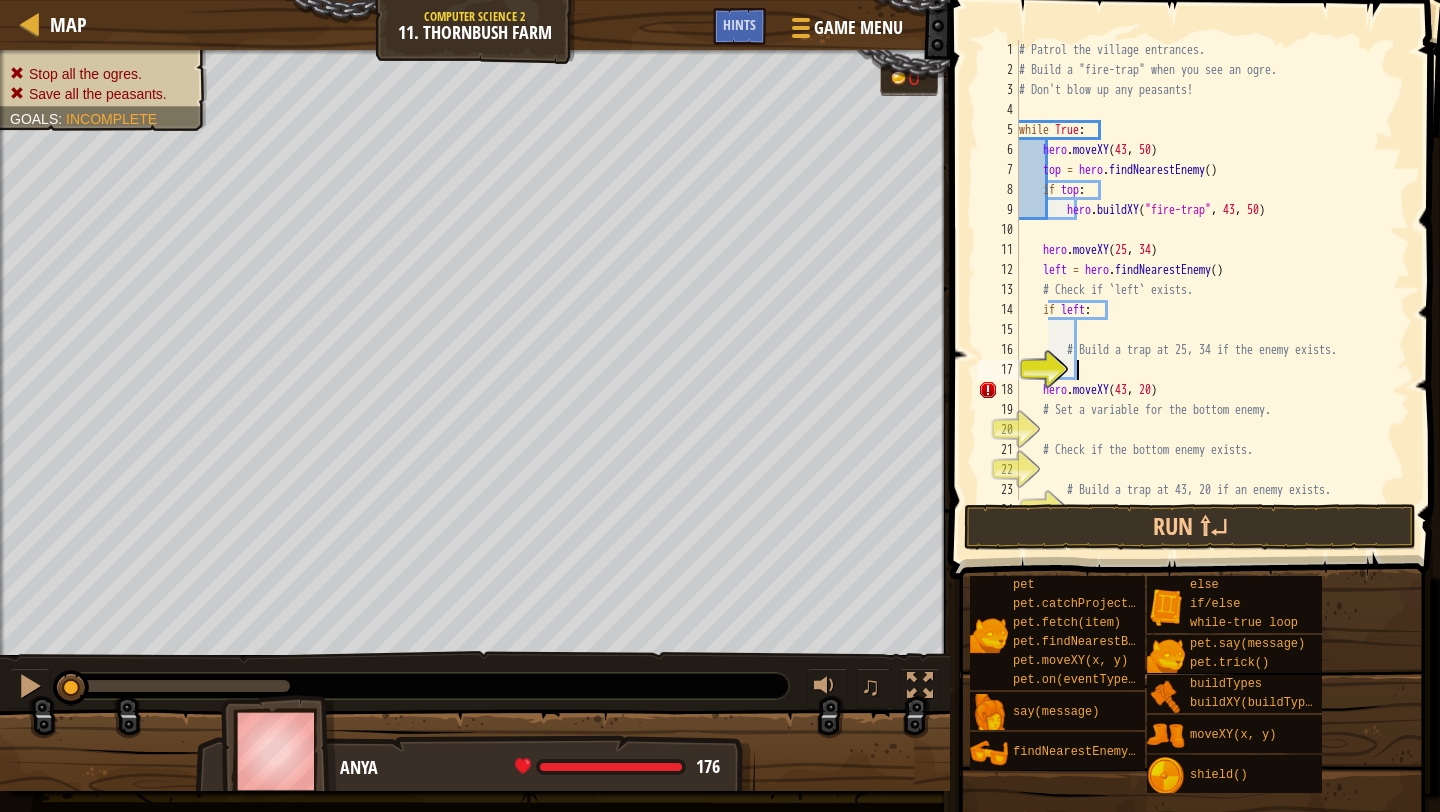 type on "hero.buildXY(fire-trap, [COORD], [COORD])" 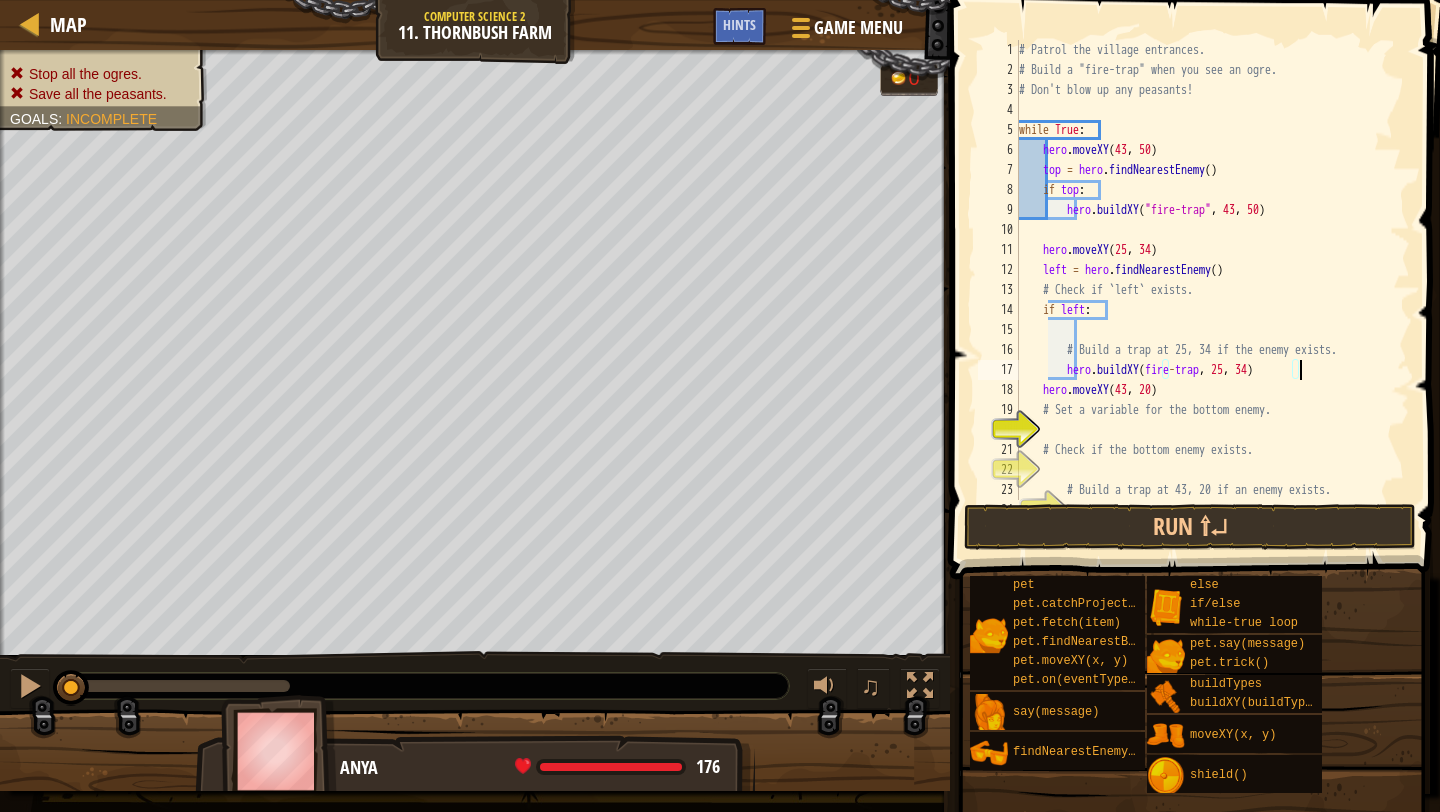 click on "# Patrol the village entrances. # Build a "fire-trap" when you see an ogre. # Don't blow up any peasants! while   True :      hero . moveXY ( [NUMBER] ,   [NUMBER] )      top   =   hero . findNearestEnemy ( )      if   top :          hero . buildXY ( "fire-trap" ,   [NUMBER] ,   [NUMBER] )      hero . moveXY ( [NUMBER] ,   [NUMBER] )      left   =   hero . findNearestEnemy ( )      # Check if `left` exists.      if   left :                   # Build a trap at [NUMBER], [NUMBER] if the enemy exists.          hero . buildXY ( fire - trap ,   [NUMBER] ,   [NUMBER] )      hero . moveXY ( [NUMBER] ,   [NUMBER] )      # Set a variable for the bottom enemy.           # Check if the bottom enemy exists.               # Build a trap at [NUMBER], [NUMBER] if an enemy exists." at bounding box center [1212, 290] 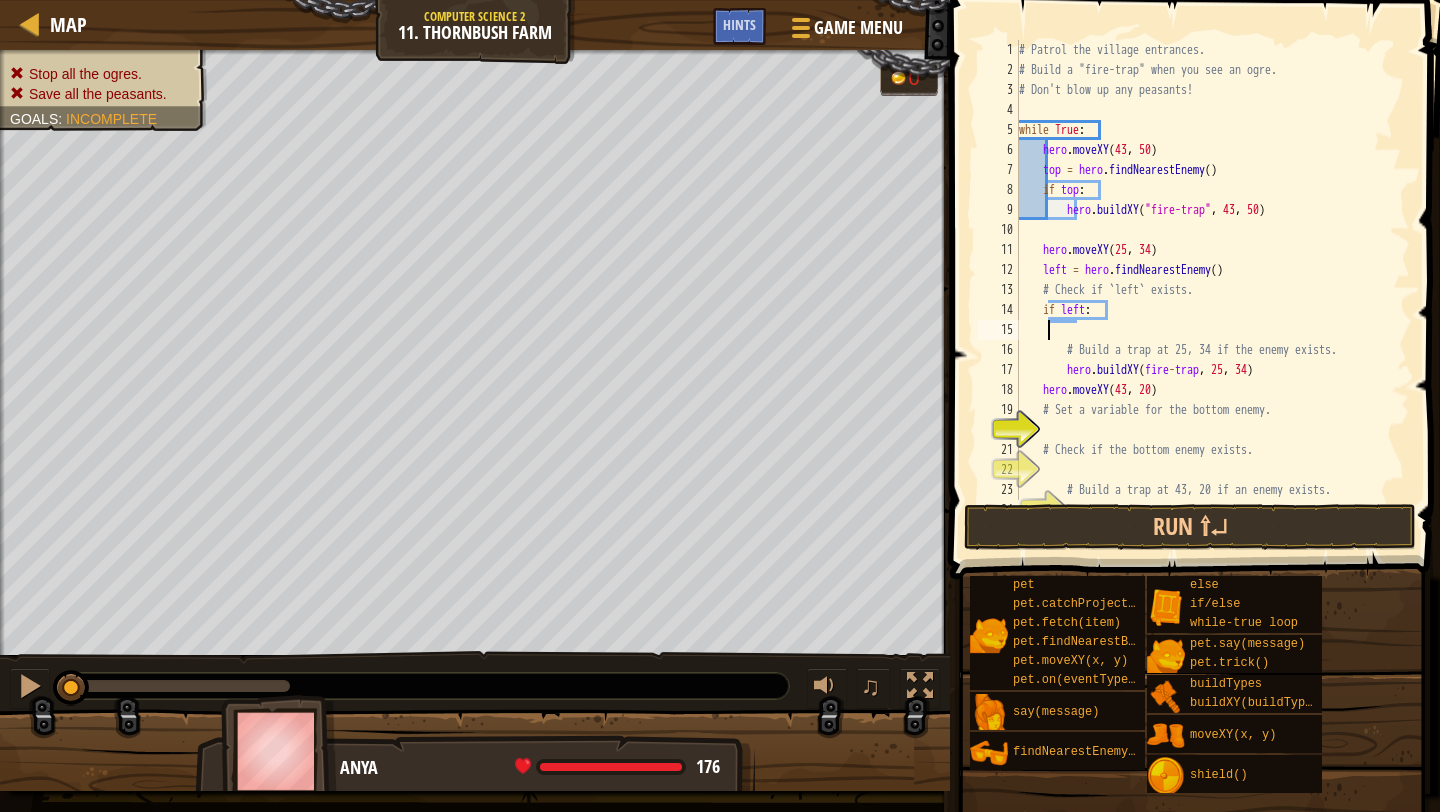 scroll, scrollTop: 9, scrollLeft: 0, axis: vertical 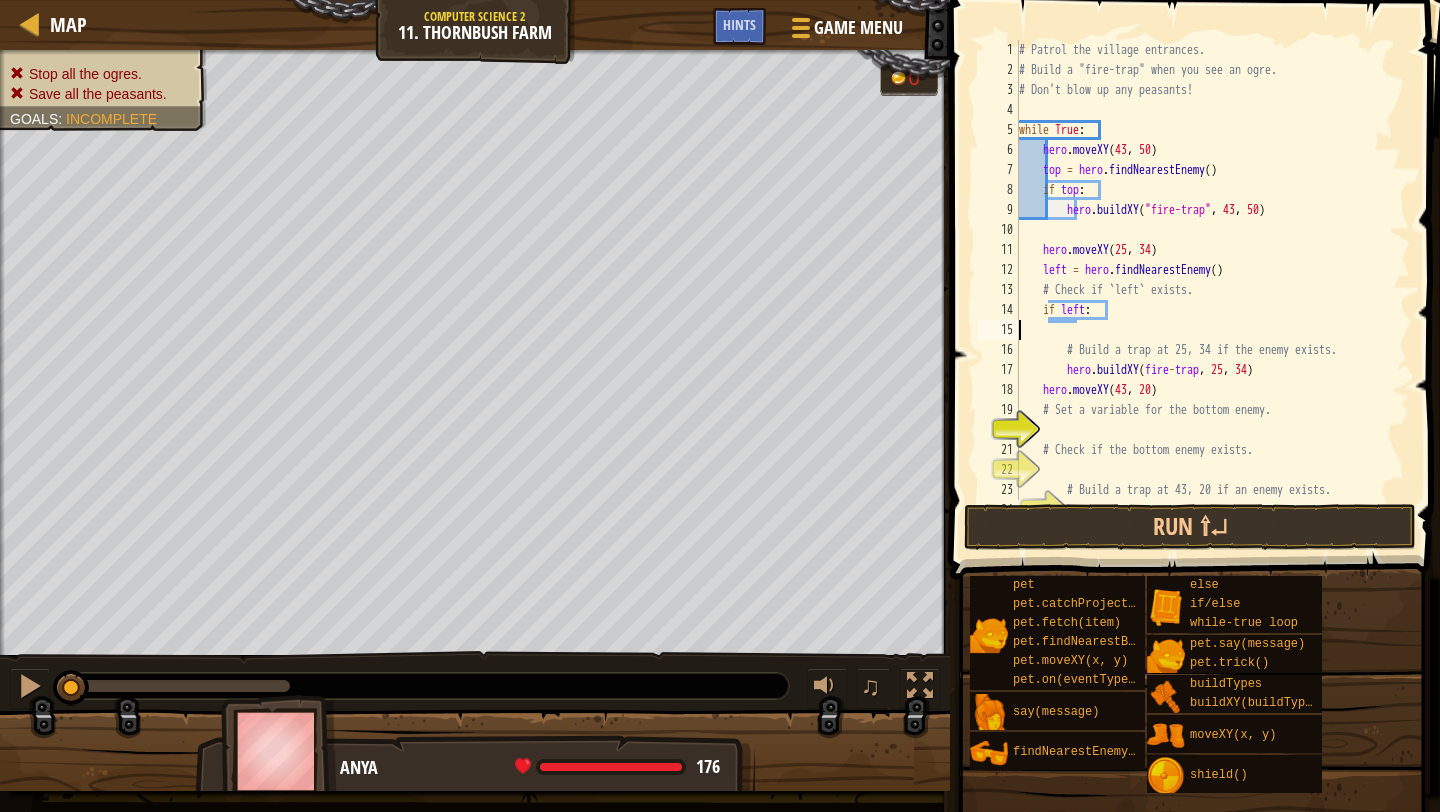 type on "if left:" 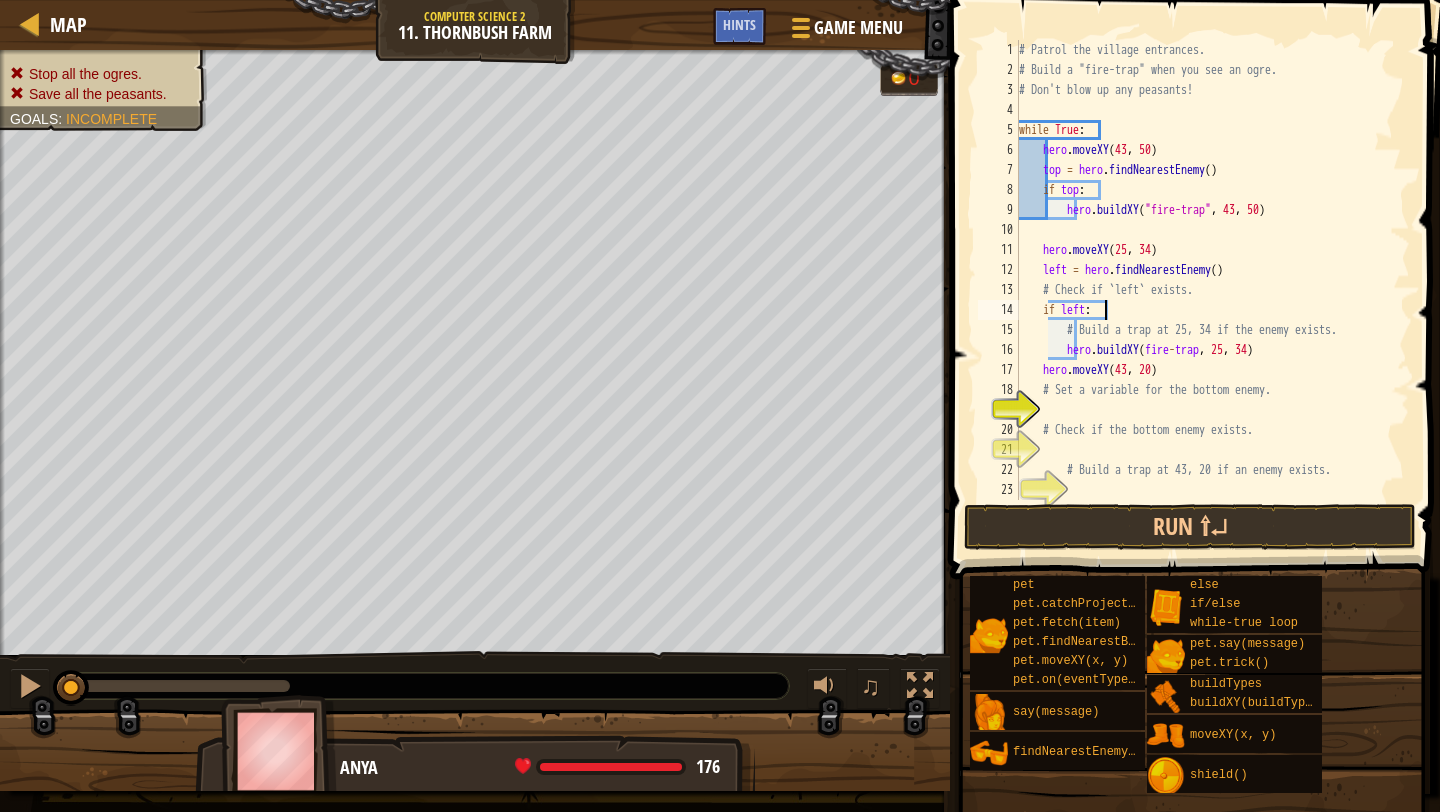 click on "# Patrol the village entrances. # Build a "fire-trap" when you see an ogre. # Don't blow up any peasants! while   True :      hero . moveXY ( [COORD] ,   [COORD] )      top   =   hero . findNearestEnemy ( )      if   top :          hero . buildXY ( "fire-trap" ,   [COORD] ,   [COORD] )      hero . moveXY ( [COORD] ,   [COORD] )      left   =   hero . findNearestEnemy ( )      # Check if `left` exists.      if   left :          # Build a trap at 25, 34 if the enemy exists.          hero . buildXY ( fire - trap ,   [COORD] ,   [COORD] )      hero . moveXY ( [COORD] ,   [COORD] )      # Set a variable for the bottom enemy.           # Check if the bottom enemy exists.               # Build a trap at 43, 20 if an enemy exists." at bounding box center [1212, 290] 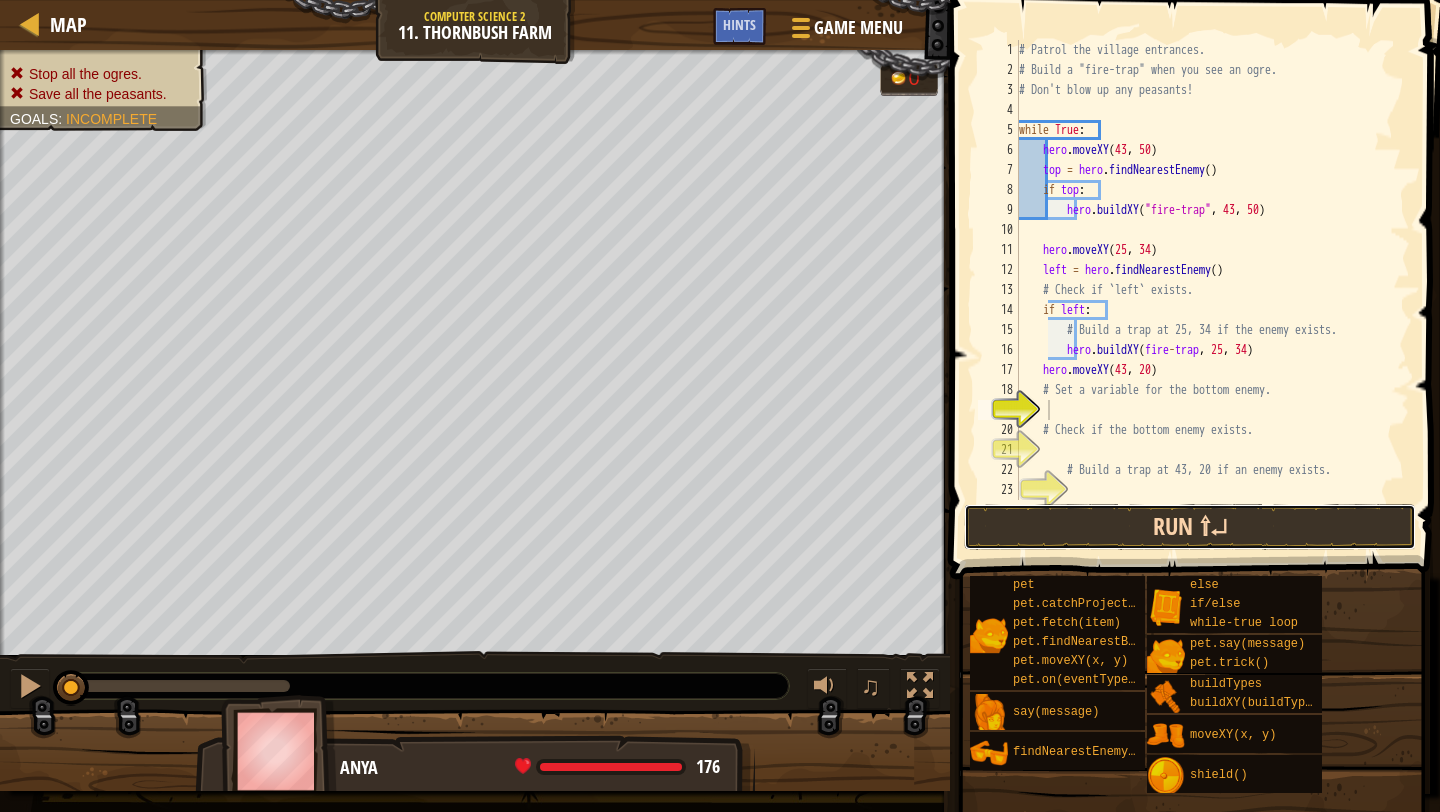 click on "Run ⇧↵" at bounding box center [1190, 527] 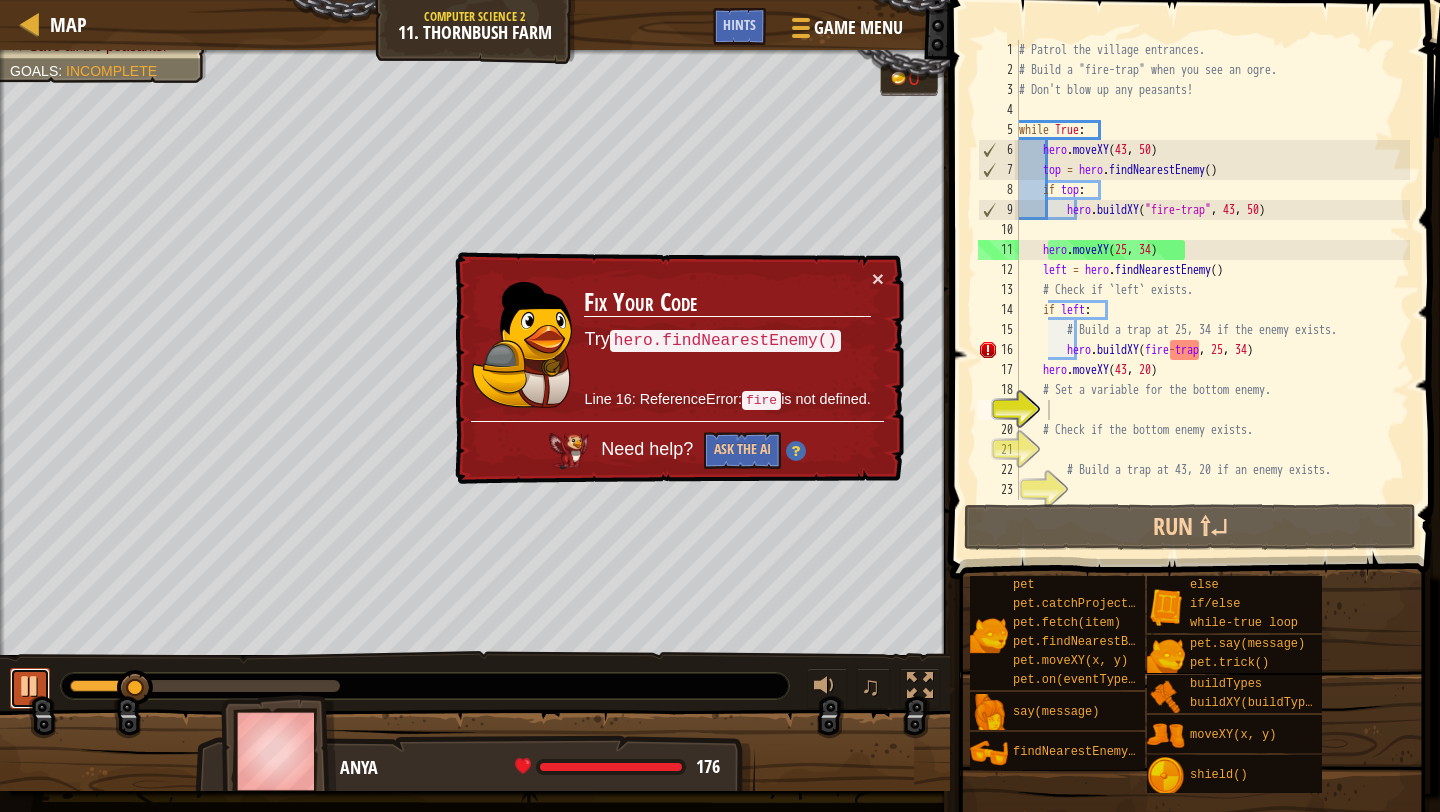 click at bounding box center (30, 686) 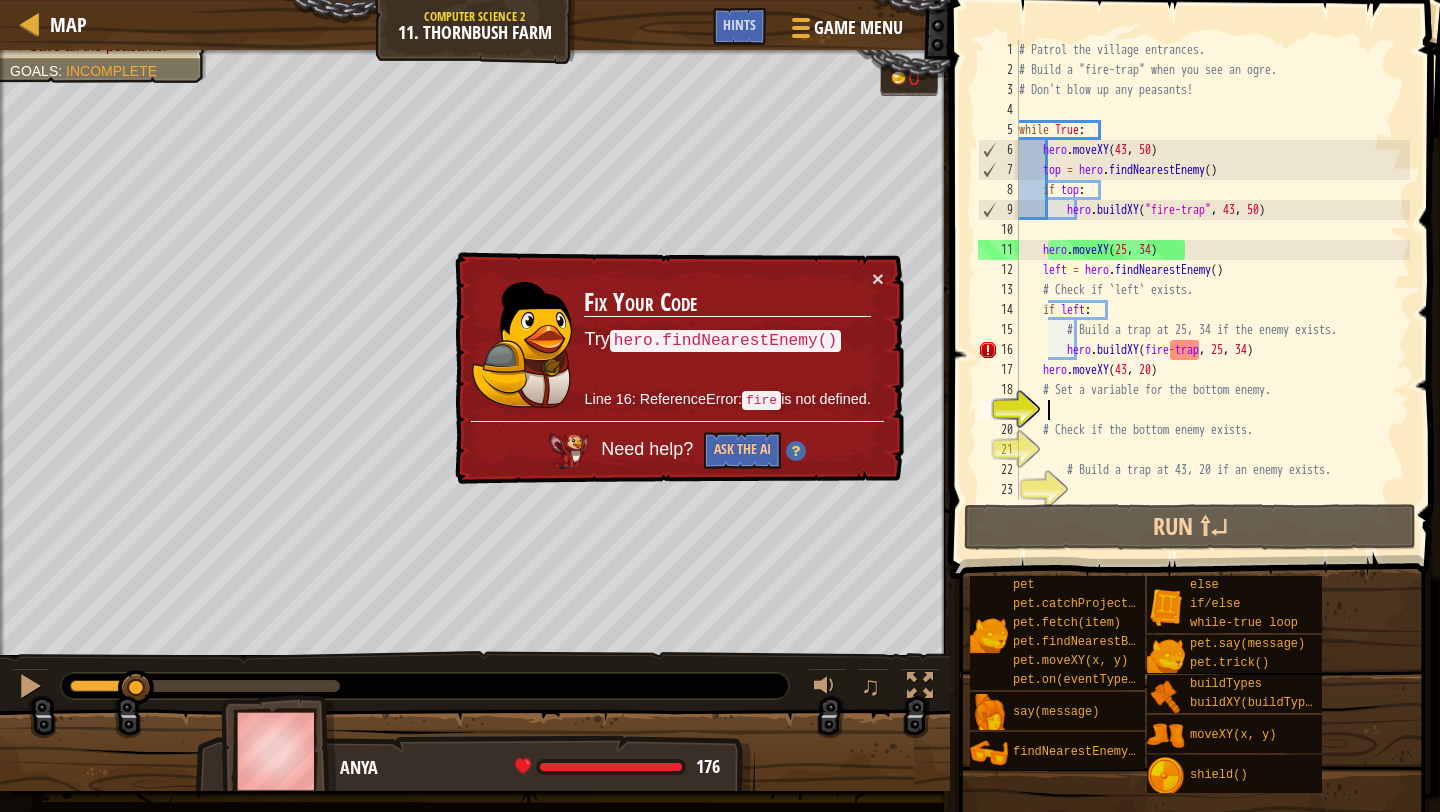 click on "# Patrol the village entrances. # Build a "fire-trap" when you see an ogre. # Don't blow up any peasants! while   True :      hero . moveXY ( [COORD] ,   [COORD] )      top   =   hero . findNearestEnemy ( )      if   top :          hero . buildXY ( "fire-trap" ,   [COORD] ,   [COORD] )      hero . moveXY ( [COORD] ,   [COORD] )      left   =   hero . findNearestEnemy ( )      # Check if `left` exists.      if   left :          # Build a trap at 25, 34 if the enemy exists.          hero . buildXY ( fire - trap ,   [COORD] ,   [COORD] )      hero . moveXY ( [COORD] ,   [COORD] )      # Set a variable for the bottom enemy.           # Check if the bottom enemy exists.               # Build a trap at 43, 20 if an enemy exists." at bounding box center (1212, 290) 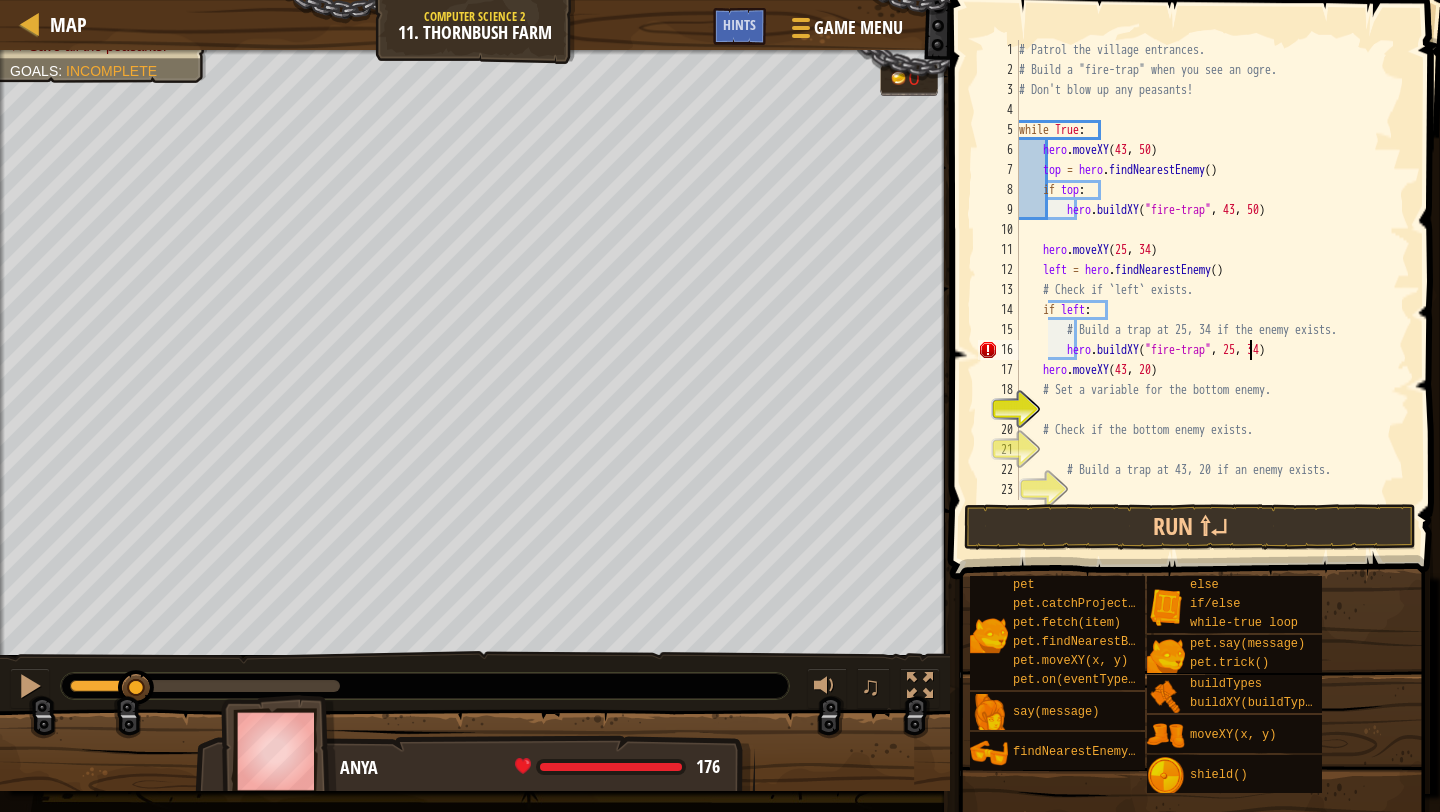scroll, scrollTop: 9, scrollLeft: 19, axis: both 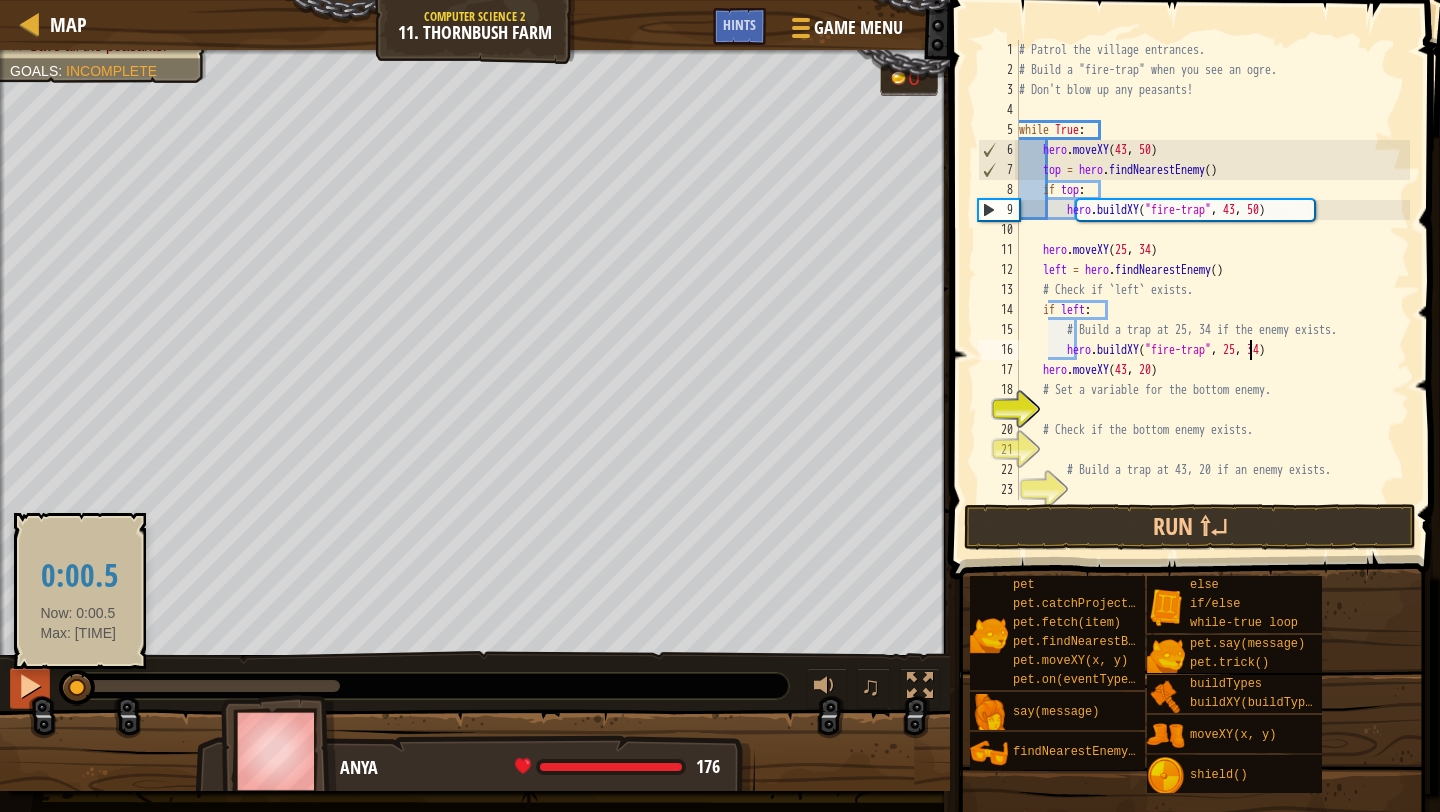 drag, startPoint x: 112, startPoint y: 687, endPoint x: 22, endPoint y: 684, distance: 90.04999 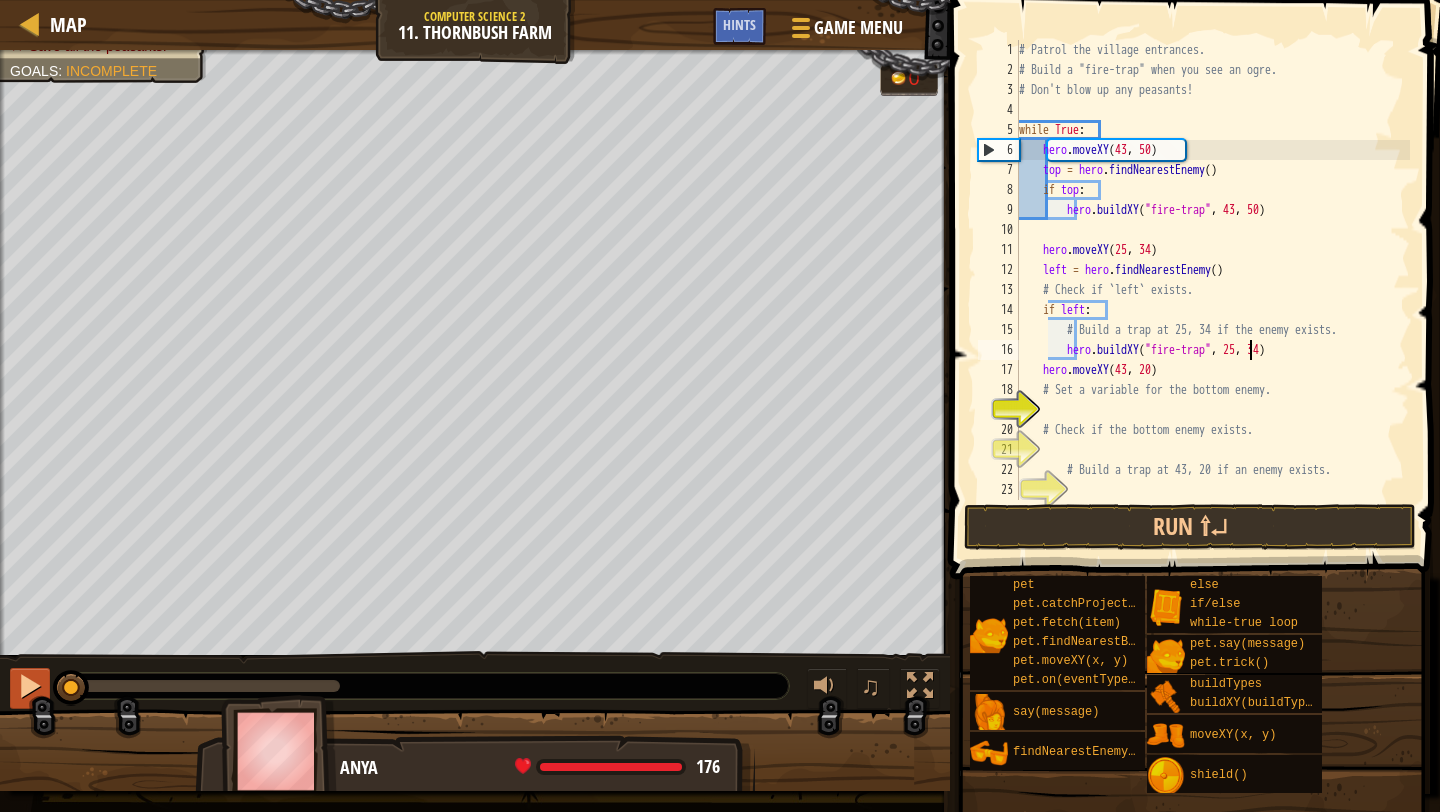 type on "hero.buildXY("fire-trap", [COORD], [COORD])" 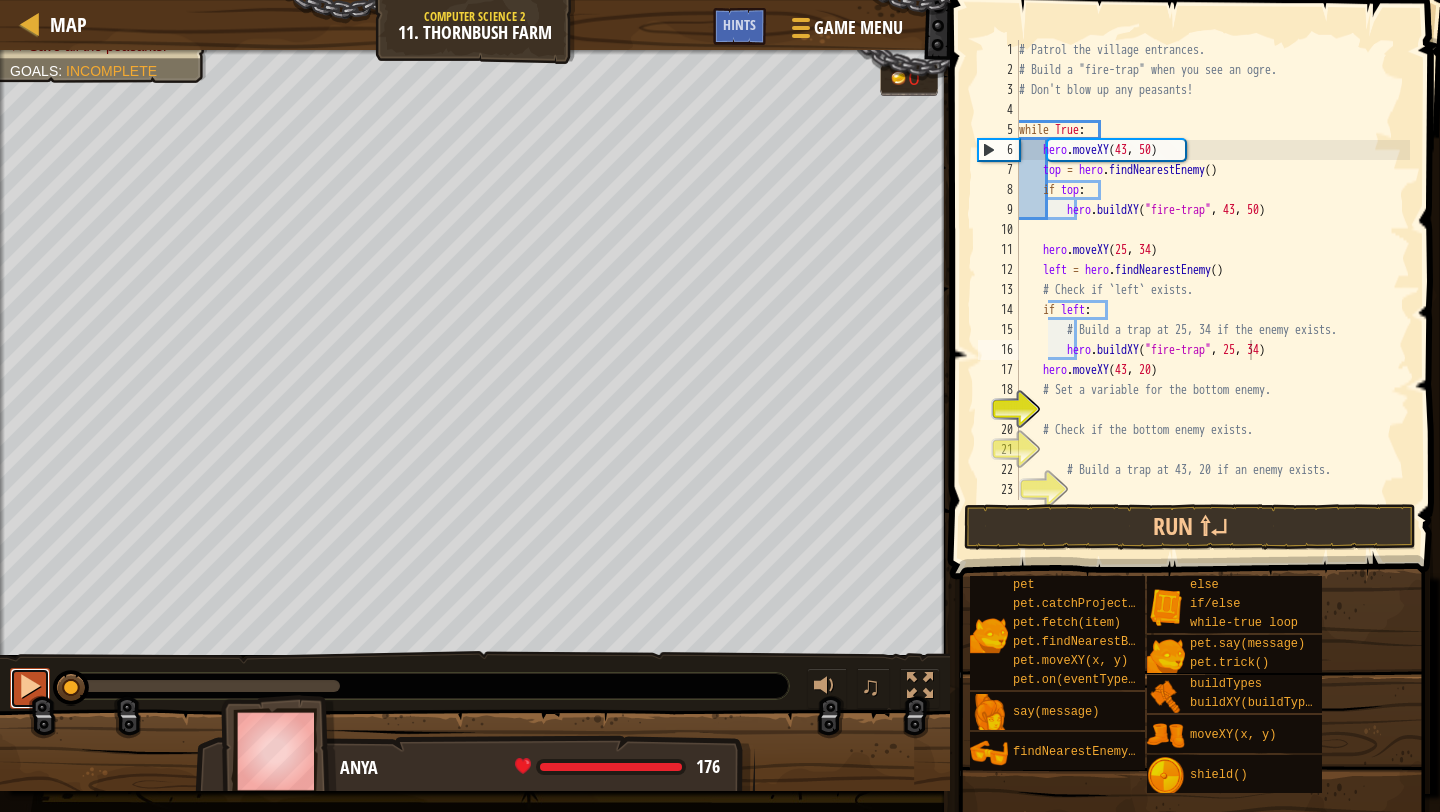 click at bounding box center [30, 686] 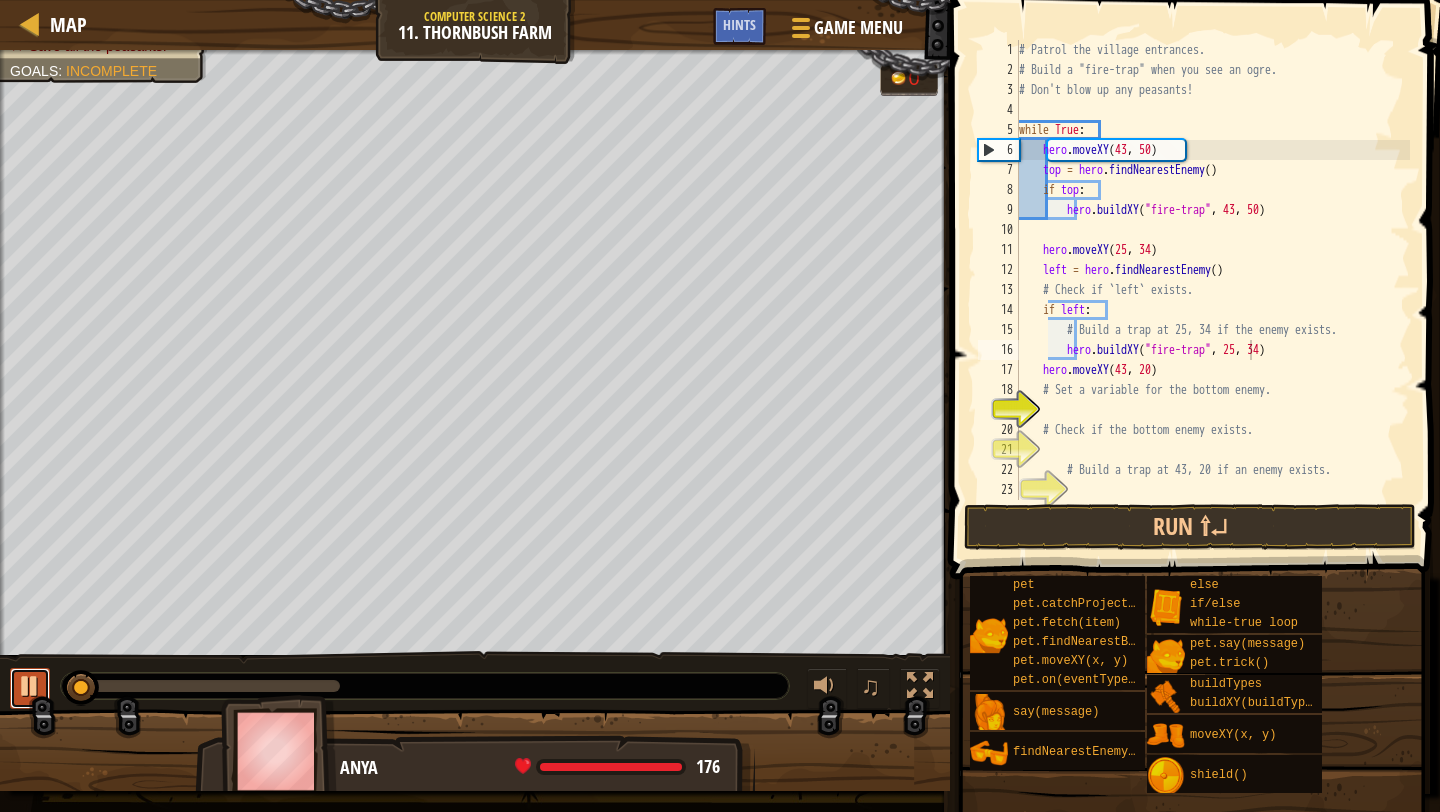 click at bounding box center [30, 686] 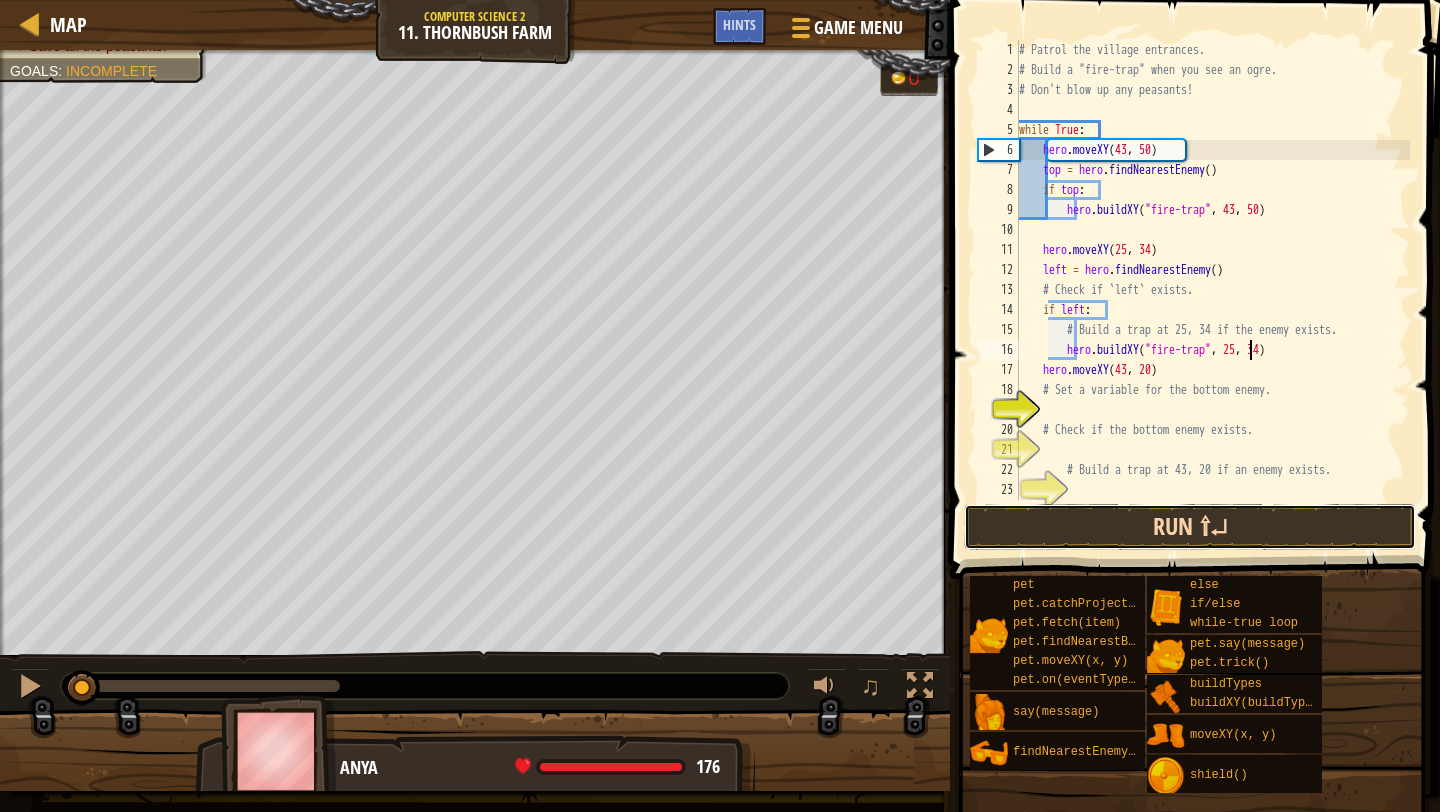 click on "Run ⇧↵" at bounding box center (1190, 527) 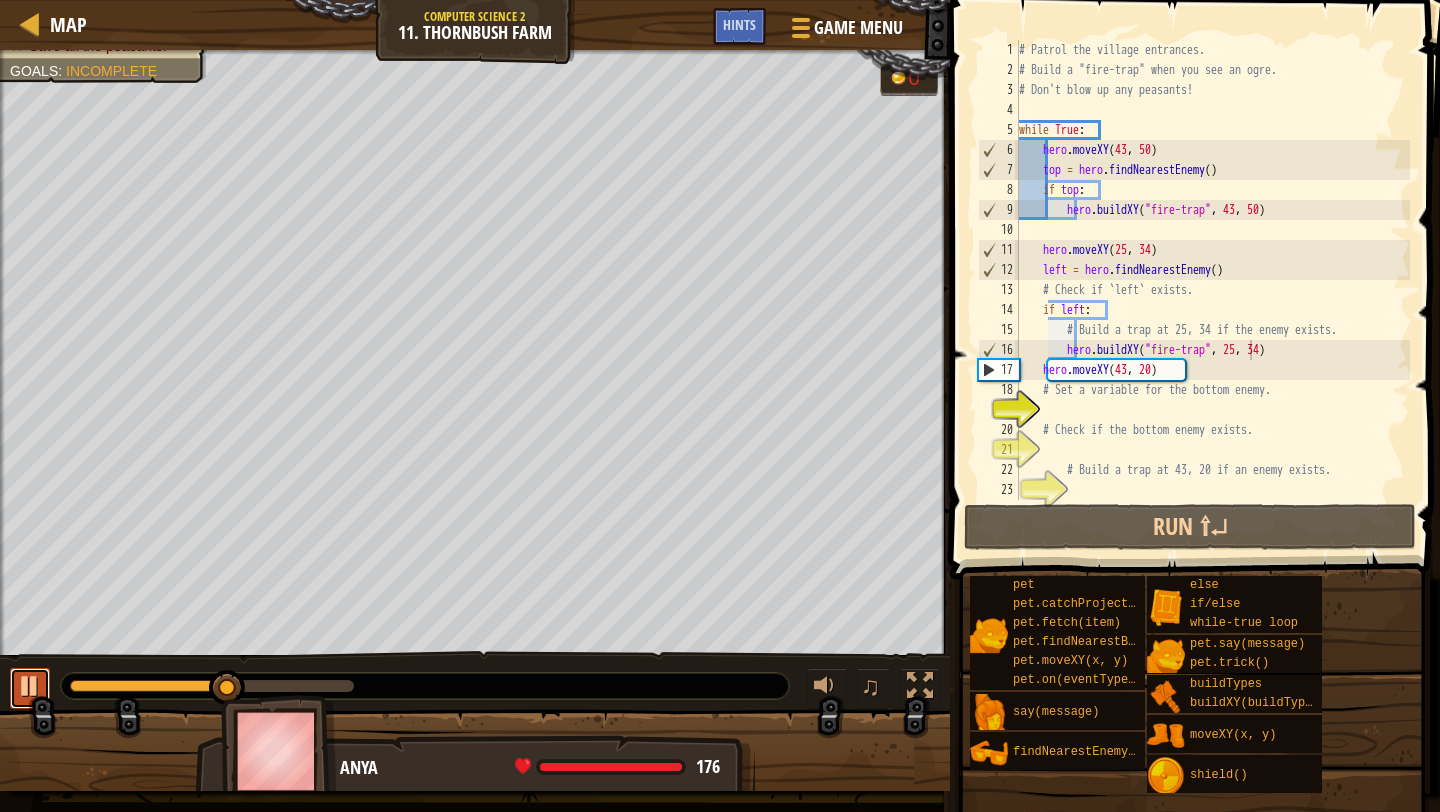 click at bounding box center (30, 686) 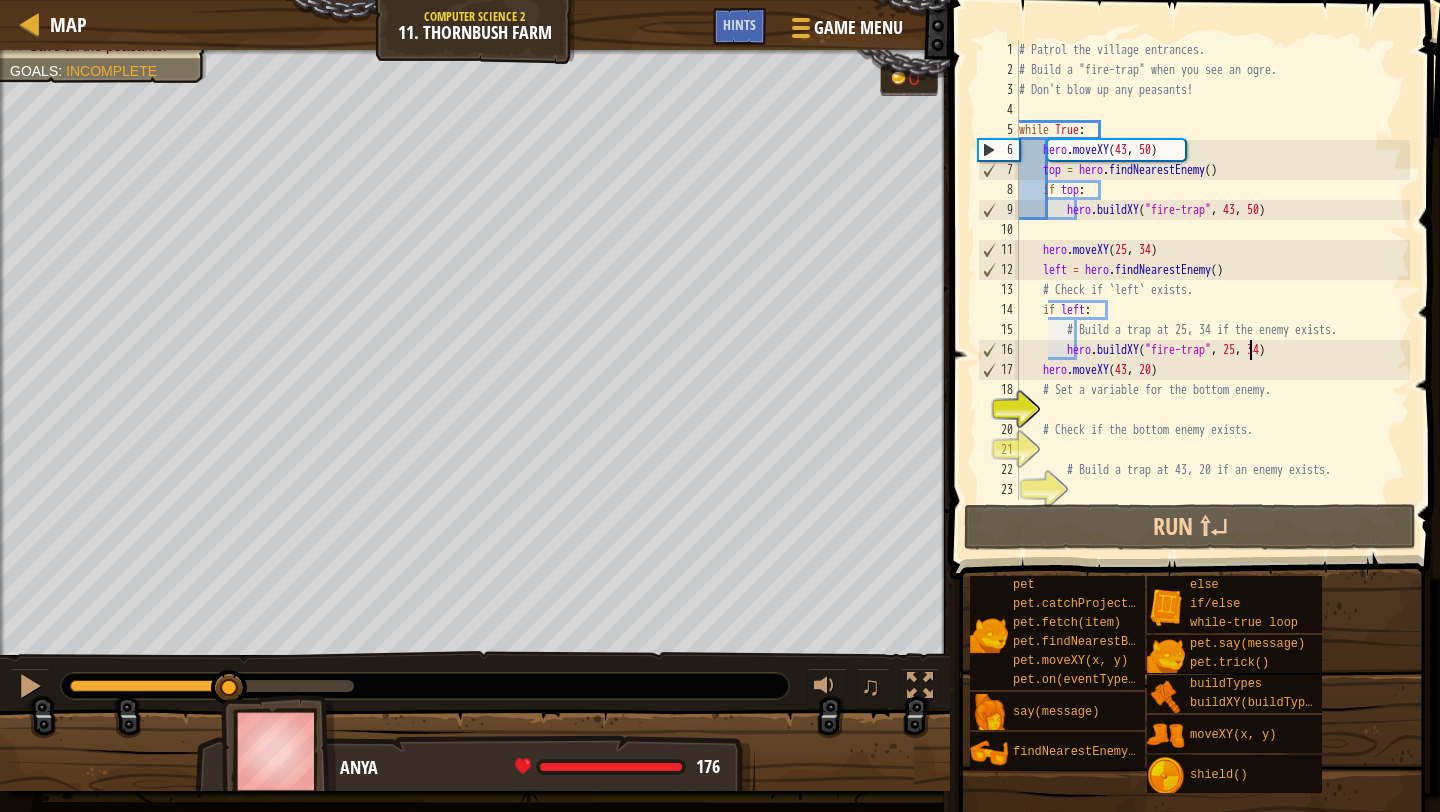 click on "hero.moveXY(43, 50) top = hero.findNearestEnemy() if top: hero.buildXY("fire-trap", 43, 50) hero.moveXY(25, 34) left = hero.findNearestEnemy() if left: hero.buildXY("fire-trap", 25, 34) hero.moveXY(43, 20) bottom = hero.findNearestEnemy() if bottom: hero.buildXY("fire-trap", 43, 20)" at bounding box center [1212, 290] 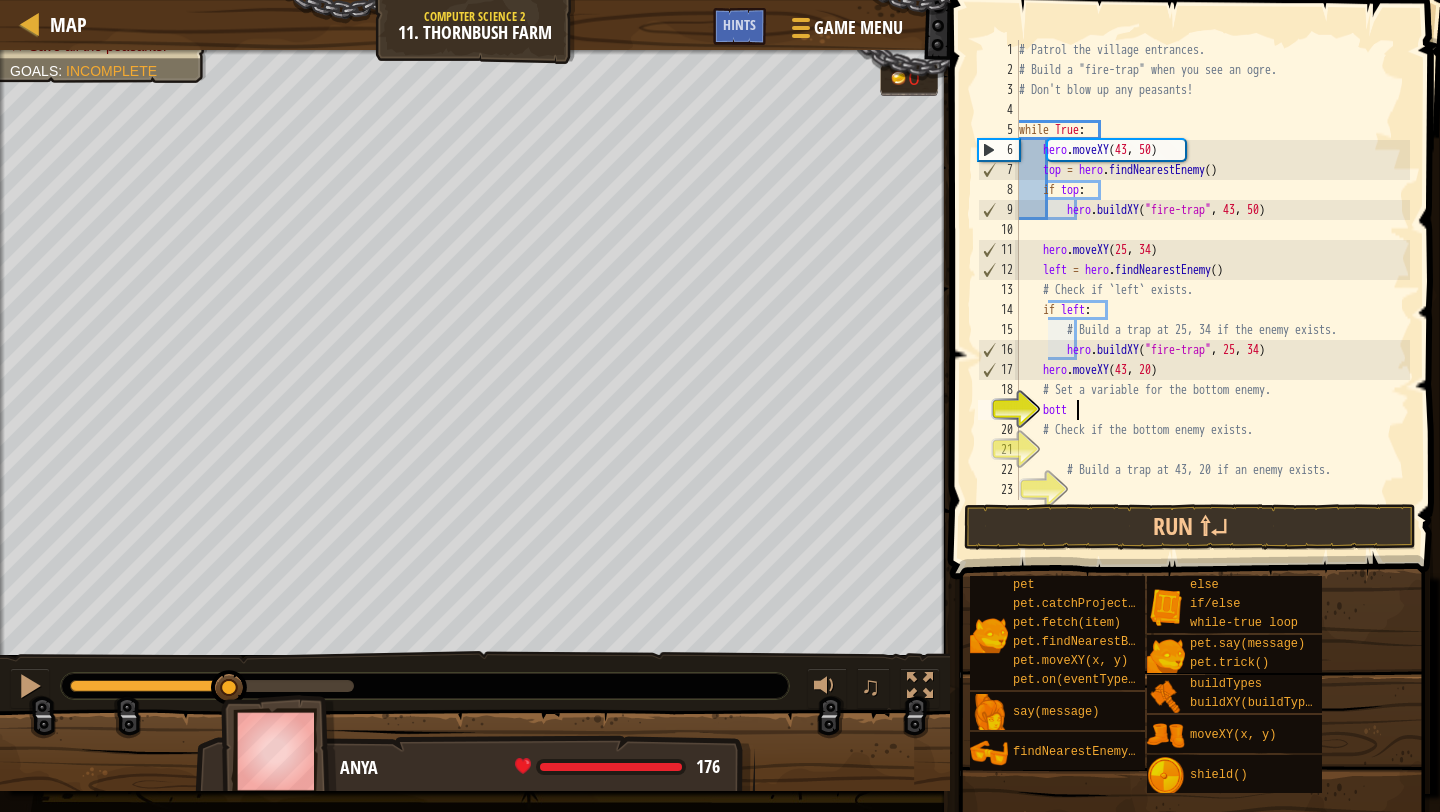 scroll, scrollTop: 9, scrollLeft: 5, axis: both 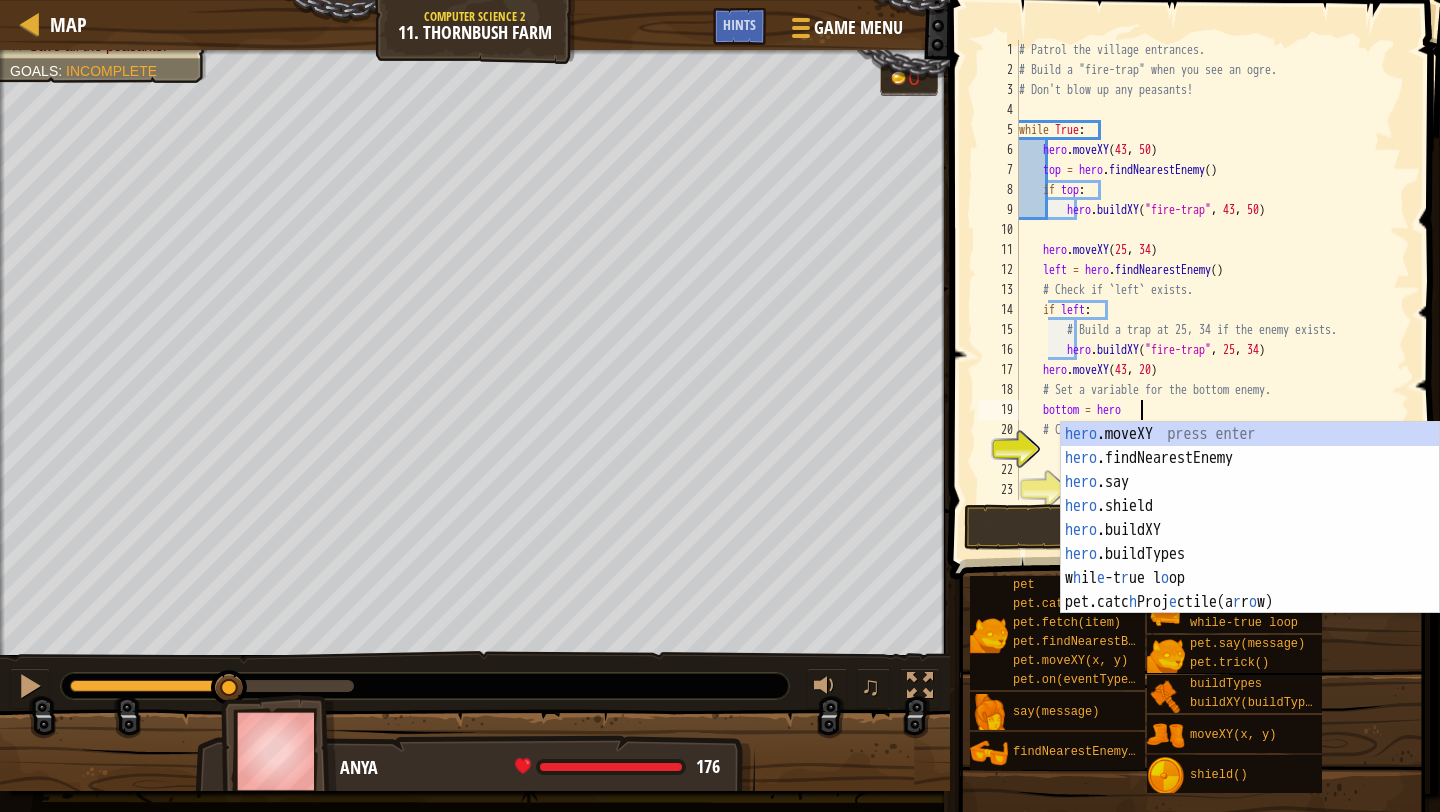 type on "bottom = hero." 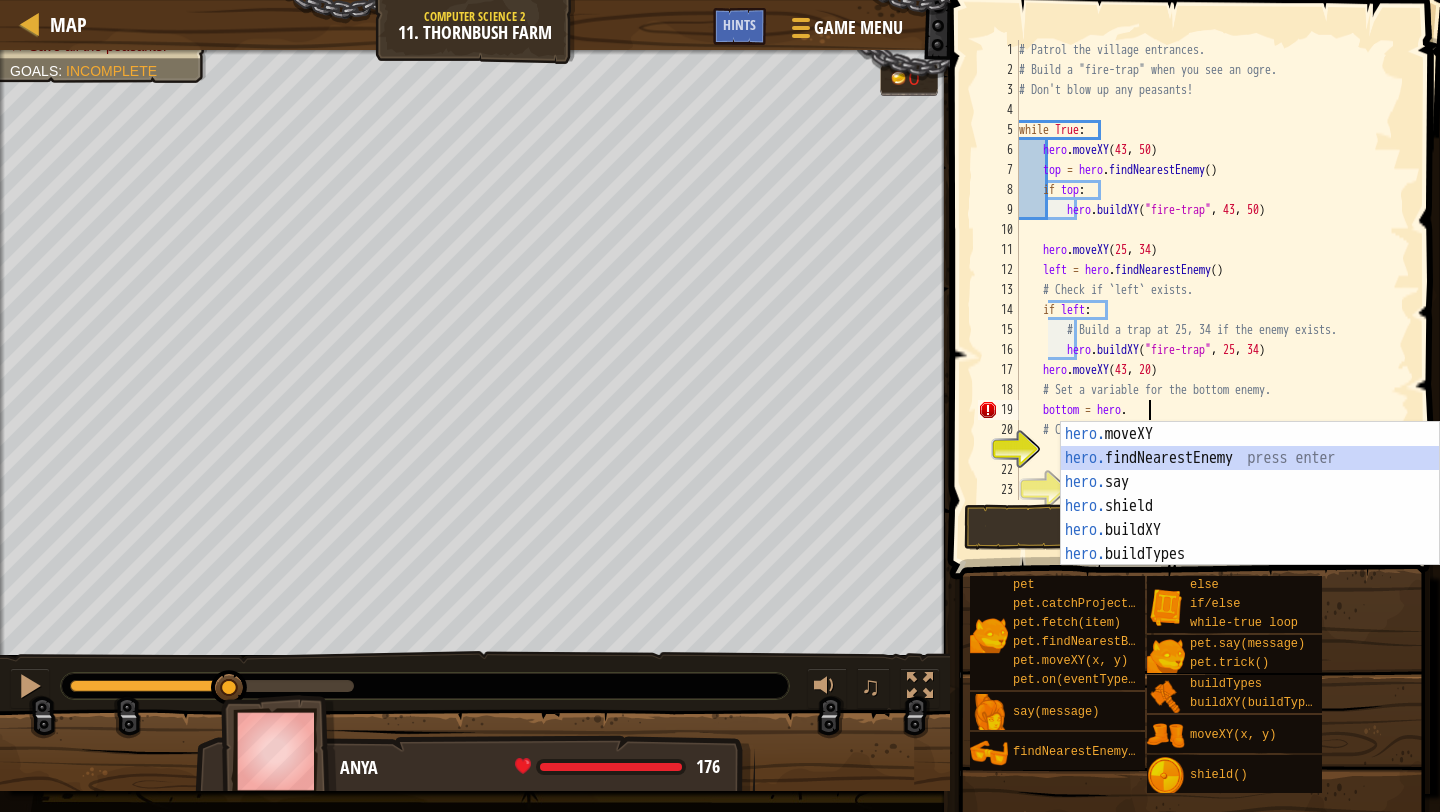 click on "hero.moveXY hero.findNearestEnemy hero.say hero.shield hero.buildXY hero.buildTypes" at bounding box center [1250, 518] 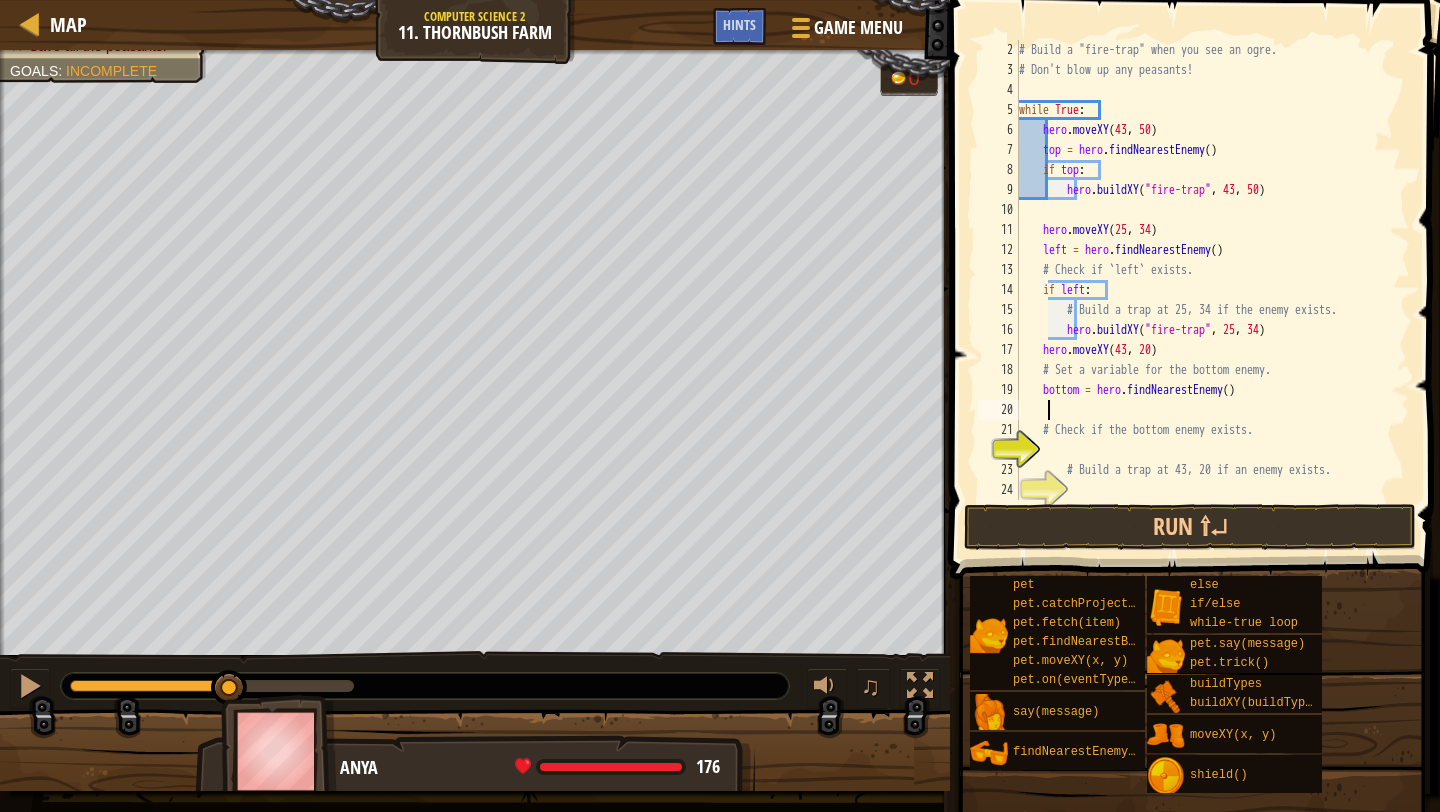 scroll, scrollTop: 20, scrollLeft: 0, axis: vertical 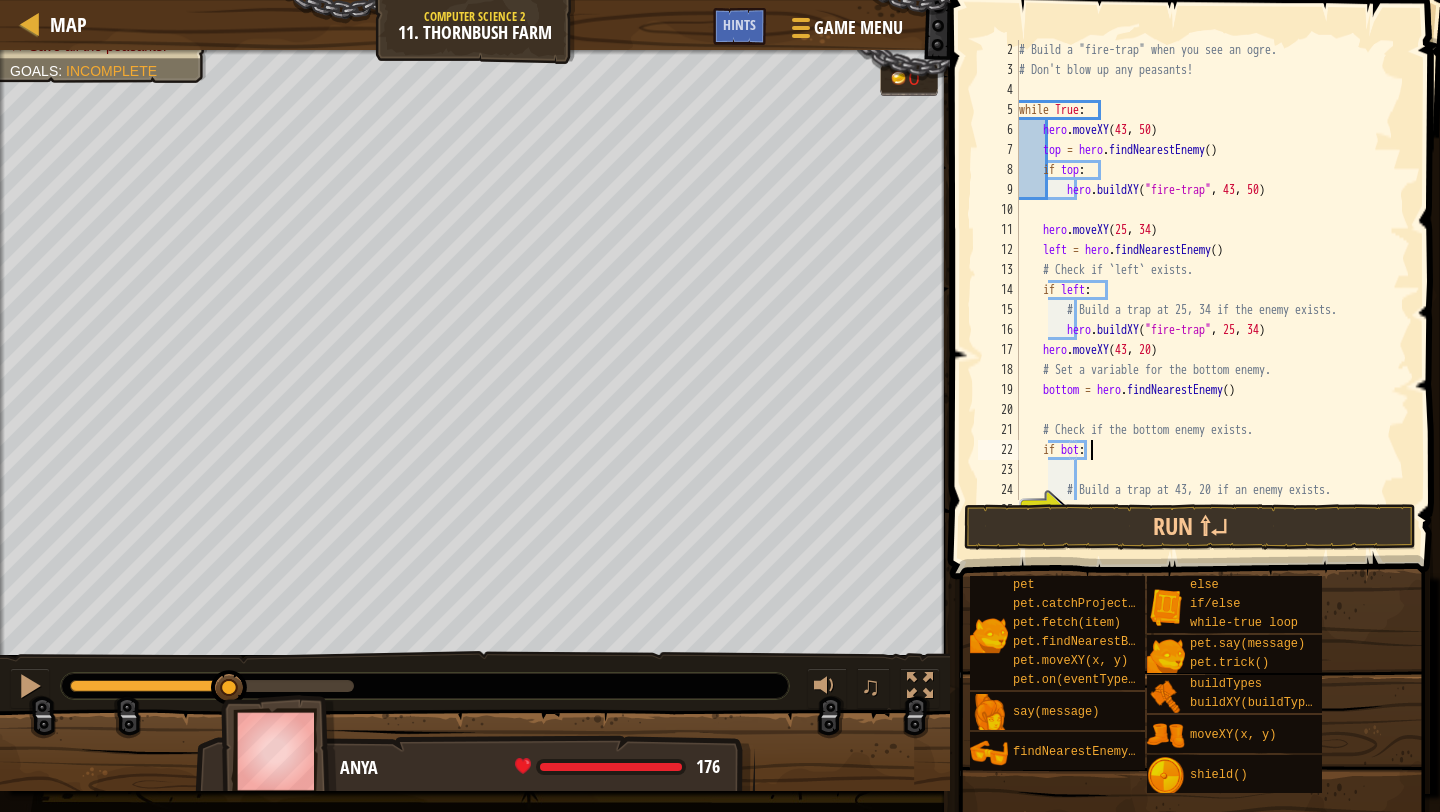 type on "if bottom:" 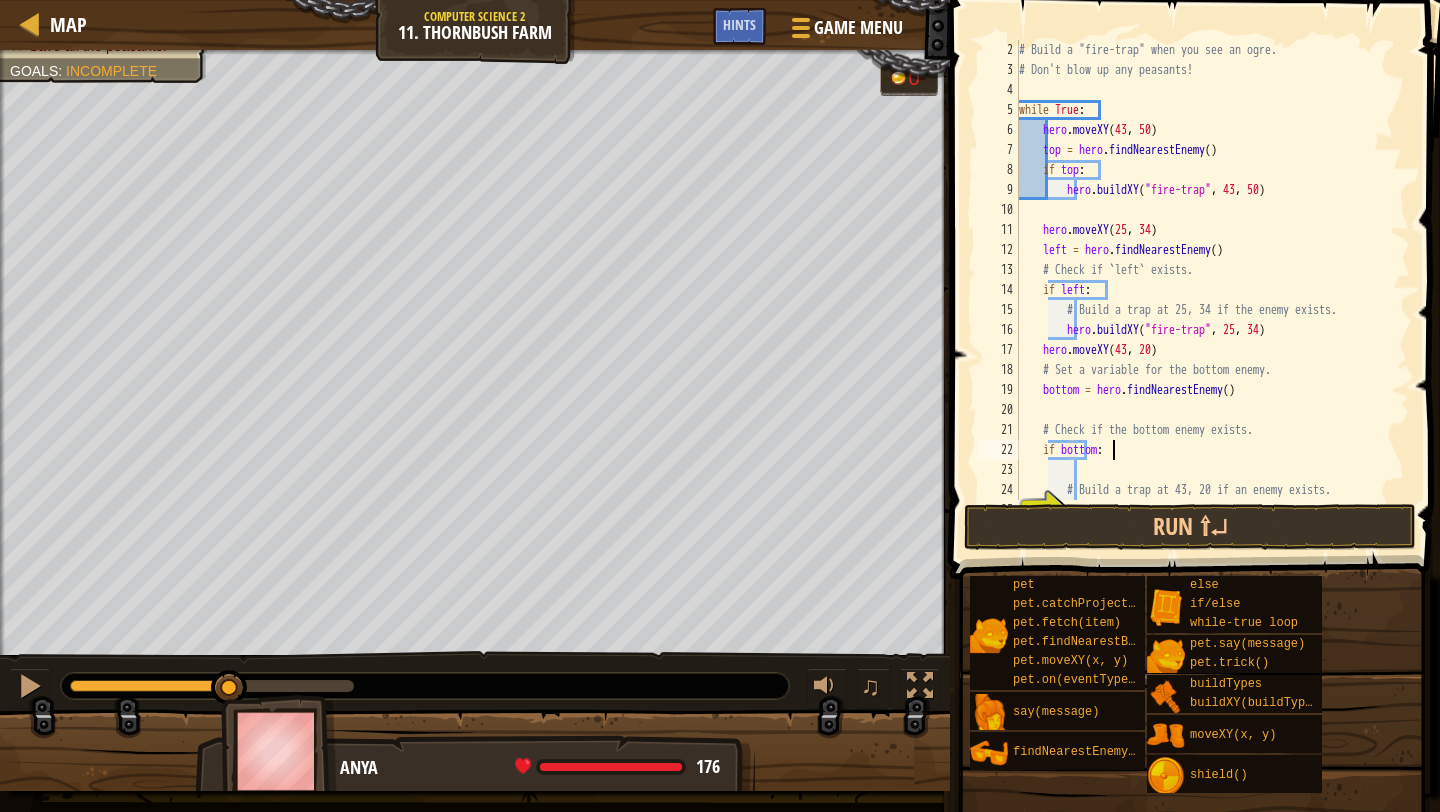 scroll, scrollTop: 40, scrollLeft: 0, axis: vertical 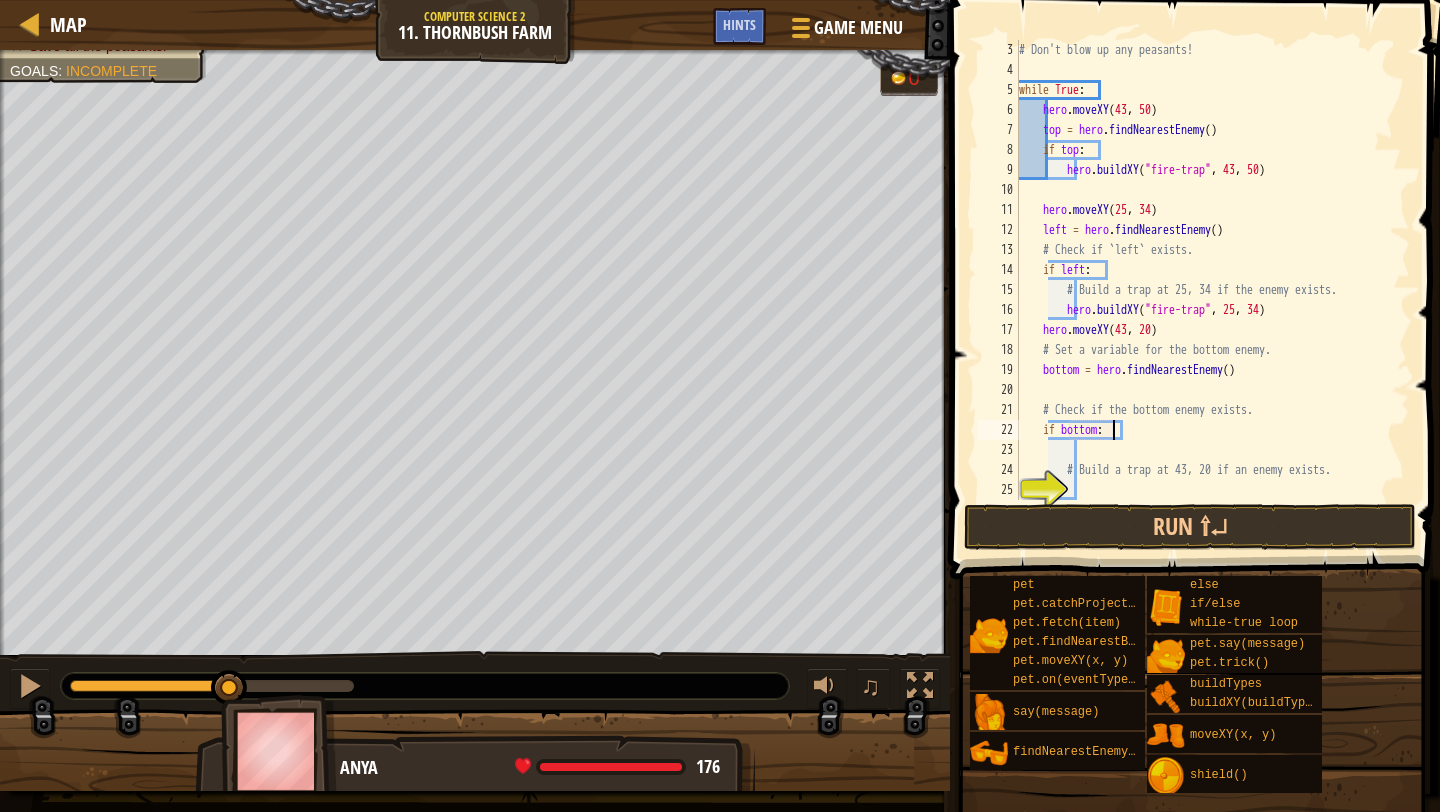 click on "# Don't blow up any peasants! while   True :      hero . moveXY ( [COORD] ,   [COORD] )      top   =   hero . findNearestEnemy ( )      if   top :          hero . buildXY ( "fire-trap" ,   [COORD] ,   [COORD] )      hero . moveXY ( [COORD] ,   [COORD] )      left   =   hero . findNearestEnemy ( )      # Check if `left` exists.      if   left :          # Build a trap at 25, 34 if the enemy exists.          hero . buildXY ( "fire-trap" ,   [COORD] ,   [COORD] )      hero . moveXY ( [COORD] ,   [COORD] )      # Set a variable for the bottom enemy.      bottom   =   hero . findNearestEnemy ( )           # Check if the bottom enemy exists.      if   bottom :                   # Build a trap at 43, 20 if an enemy exists." at bounding box center [1212, 290] 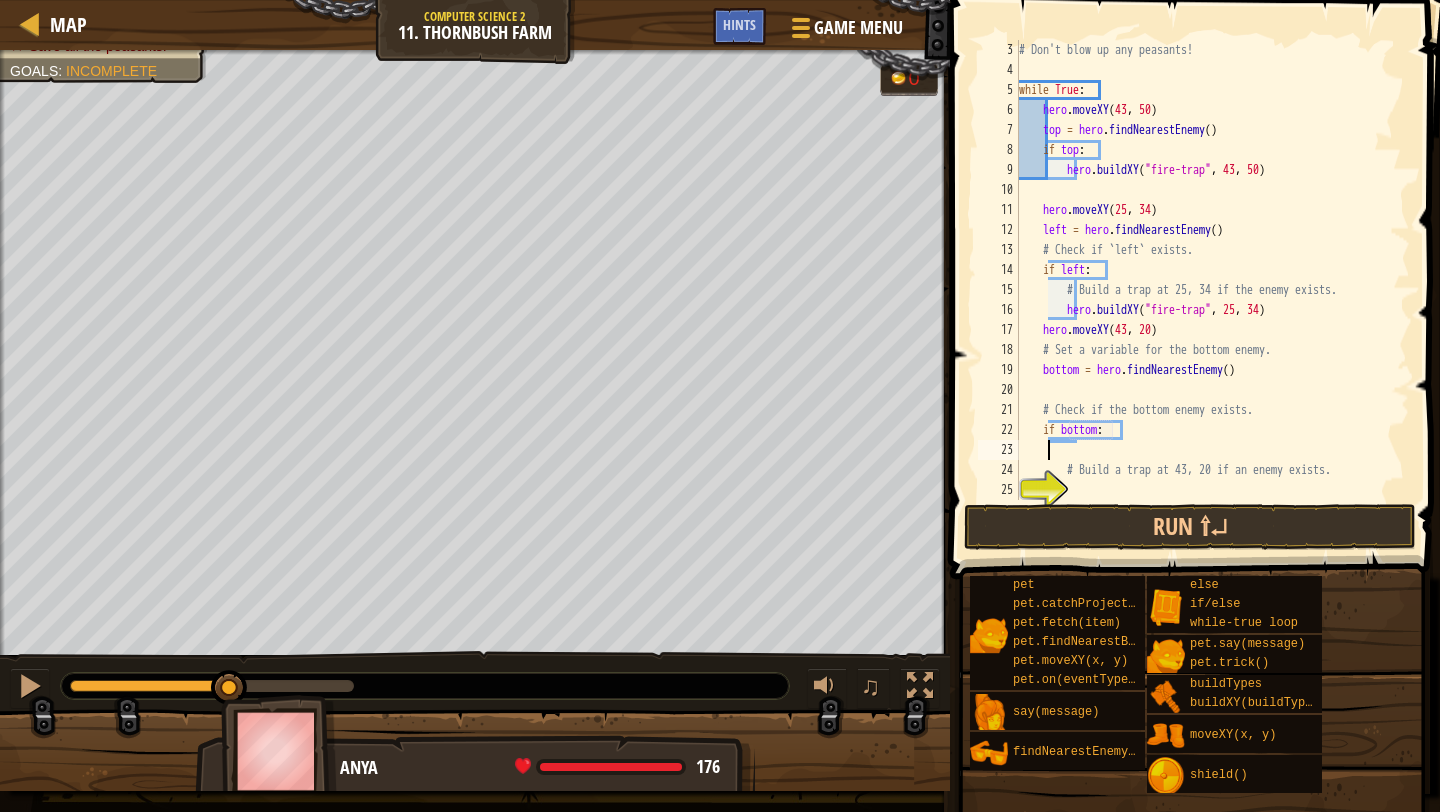 scroll, scrollTop: 9, scrollLeft: 0, axis: vertical 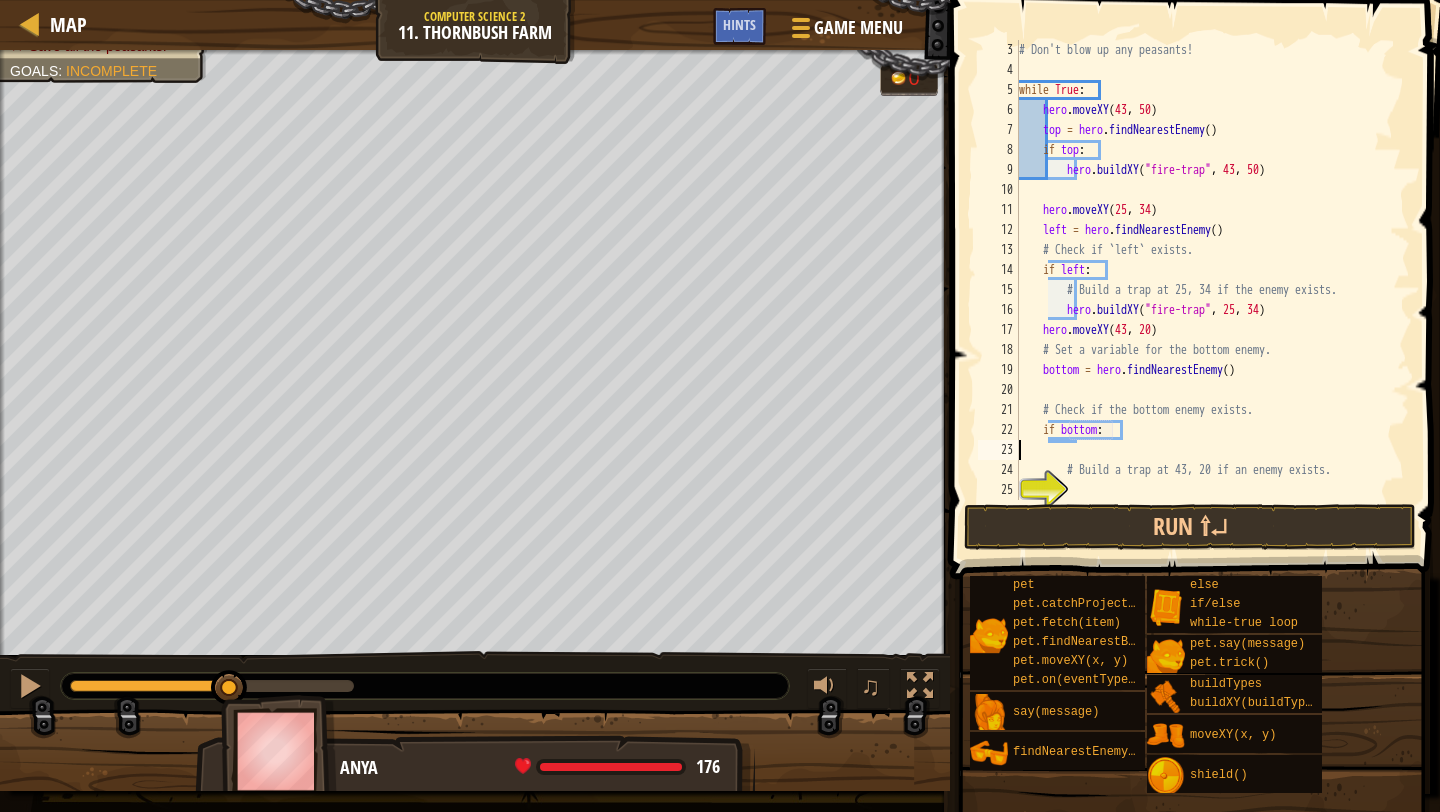 type on "if bottom:" 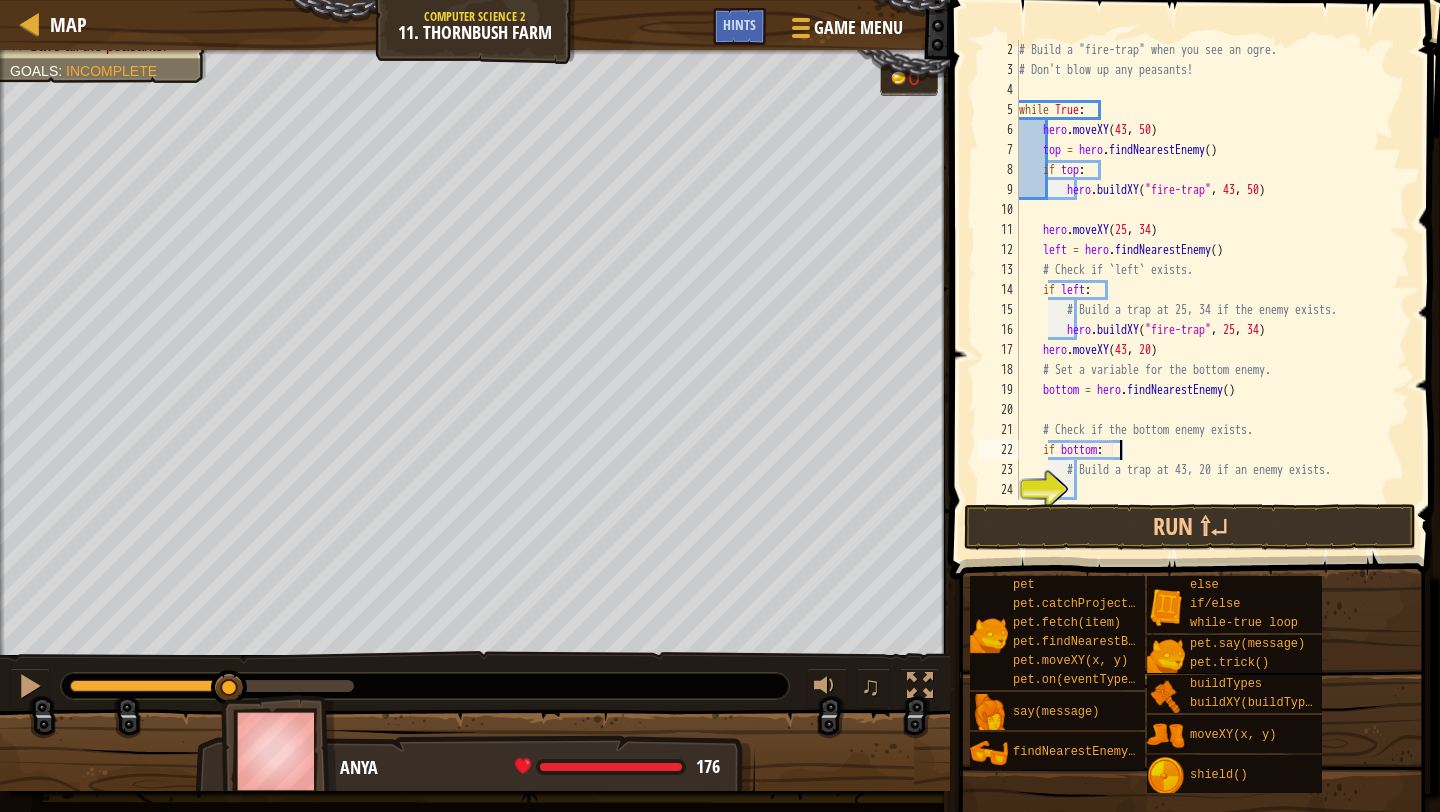 click on "hero.moveXY(43, 50) top = hero.findNearestEnemy() if top: hero.buildXY("fire-trap", 43, 50) hero.moveXY(25, 34) left = hero.findNearestEnemy() if left: hero.buildXY("fire-trap", 25, 34) hero.moveXY(43, 20) bottom = hero.findNearestEnemy() if bottom: hero.buildXY("fire-trap", 43, 20)" at bounding box center (1212, 290) 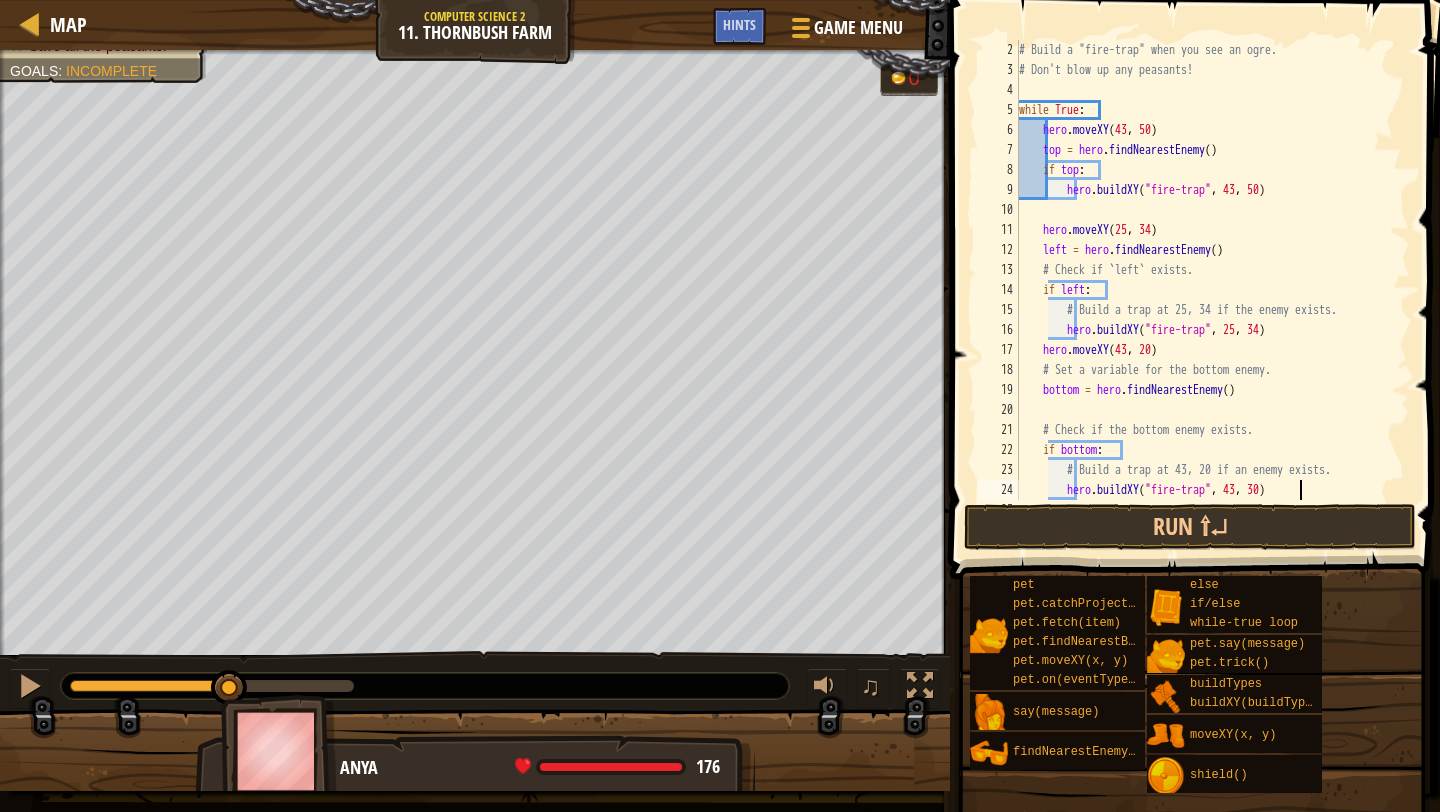scroll, scrollTop: 9, scrollLeft: 23, axis: both 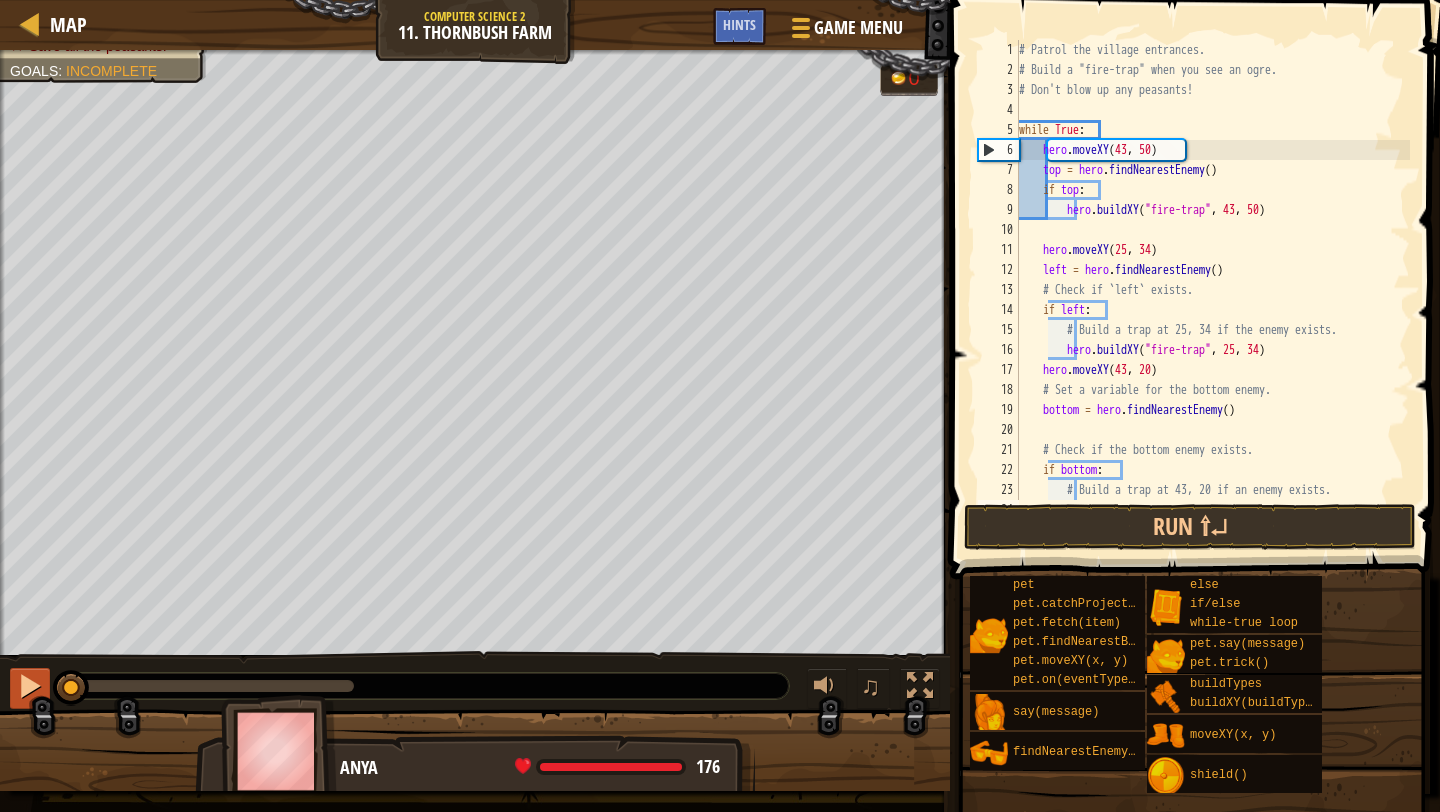 drag, startPoint x: 76, startPoint y: 686, endPoint x: 37, endPoint y: 686, distance: 39 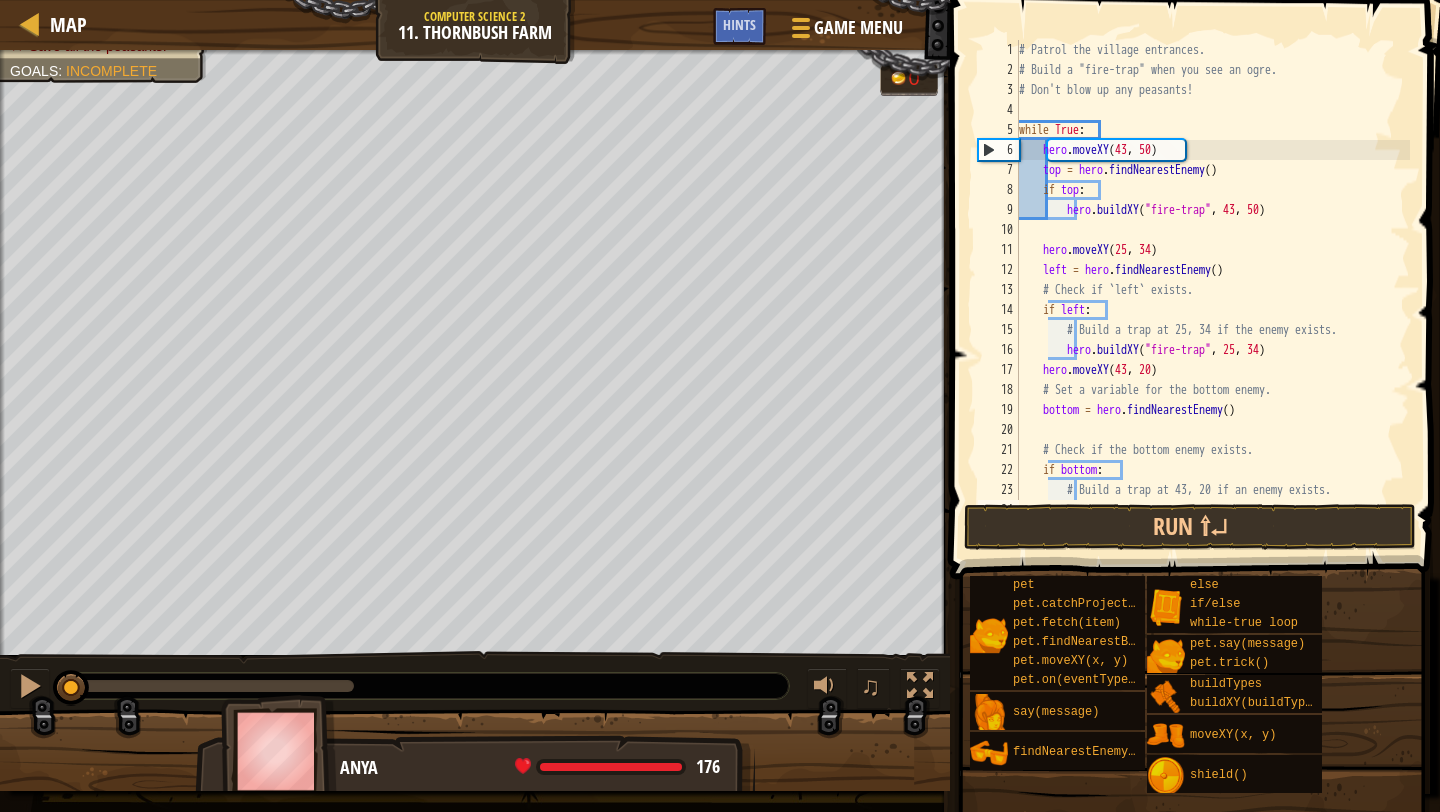 scroll, scrollTop: 39, scrollLeft: 0, axis: vertical 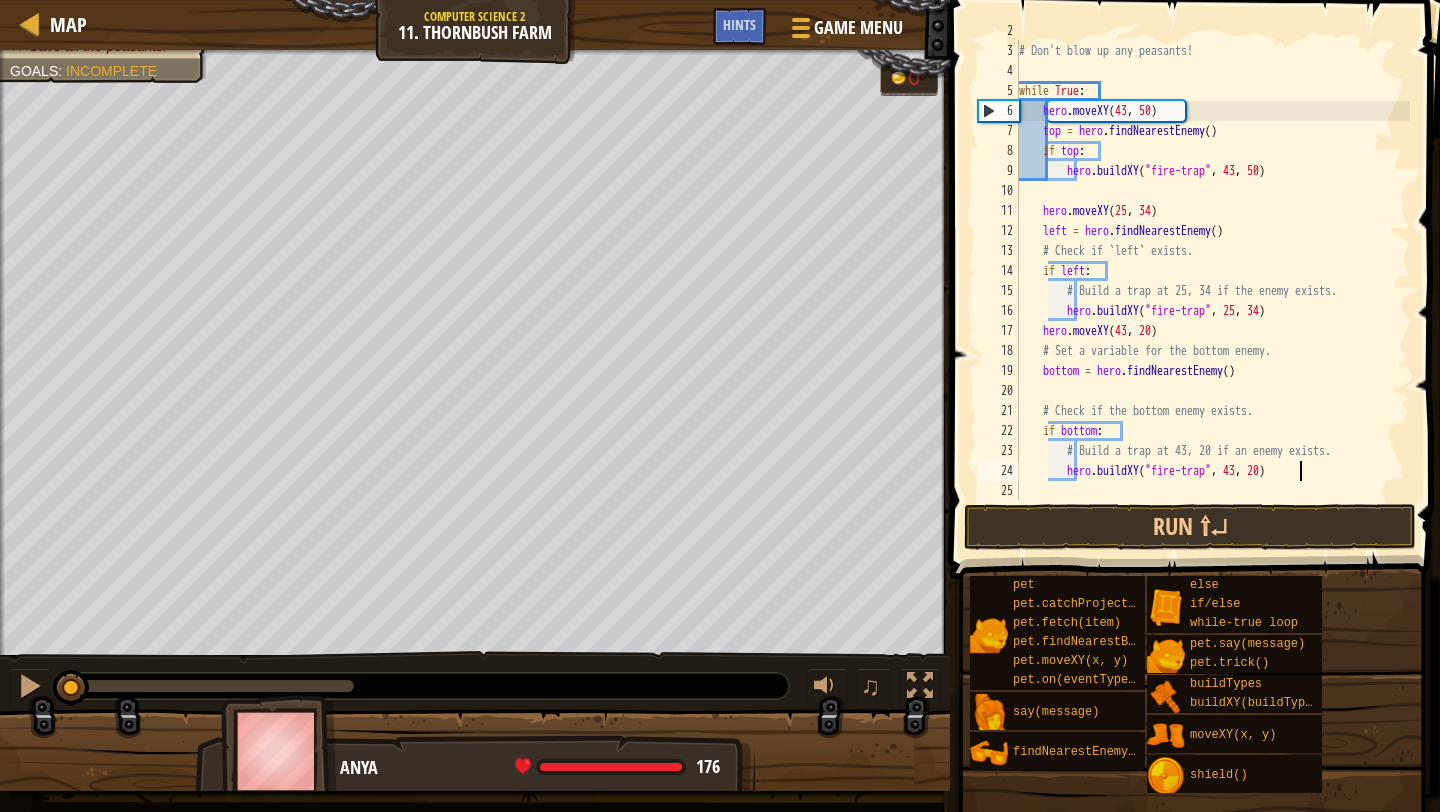 click on "21" at bounding box center (998, 411) 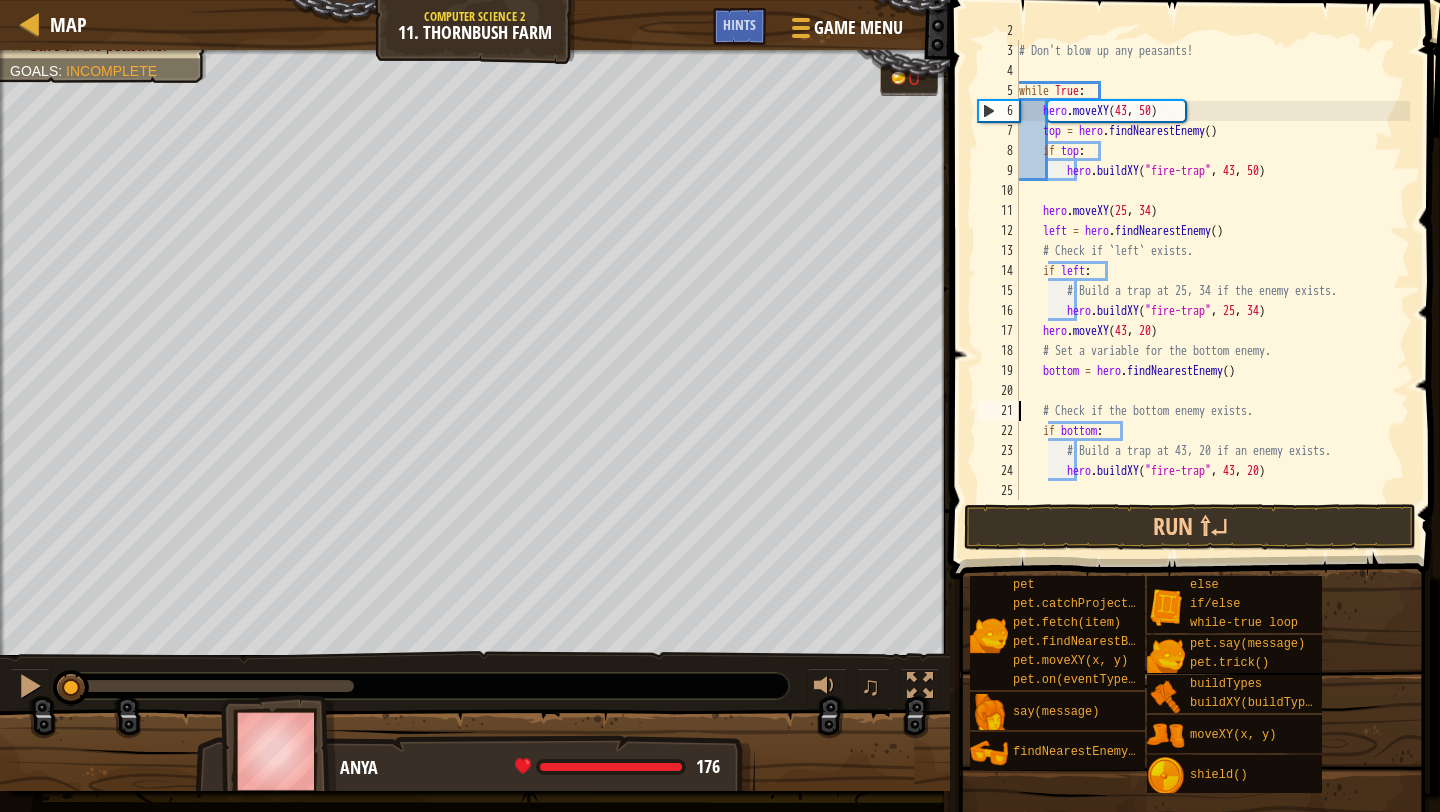 scroll, scrollTop: 9, scrollLeft: 22, axis: both 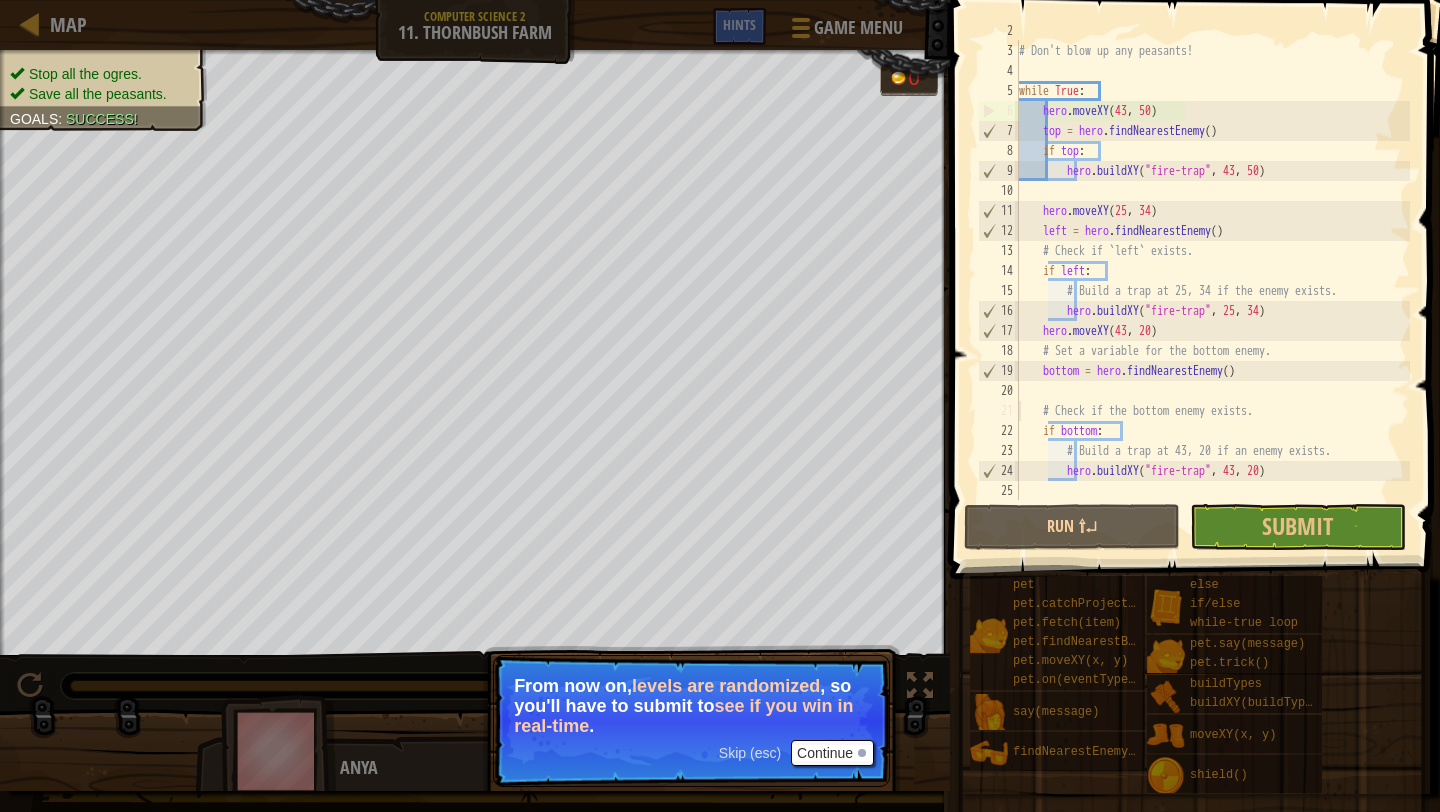 type on "# Check if the bottom enemy exists." 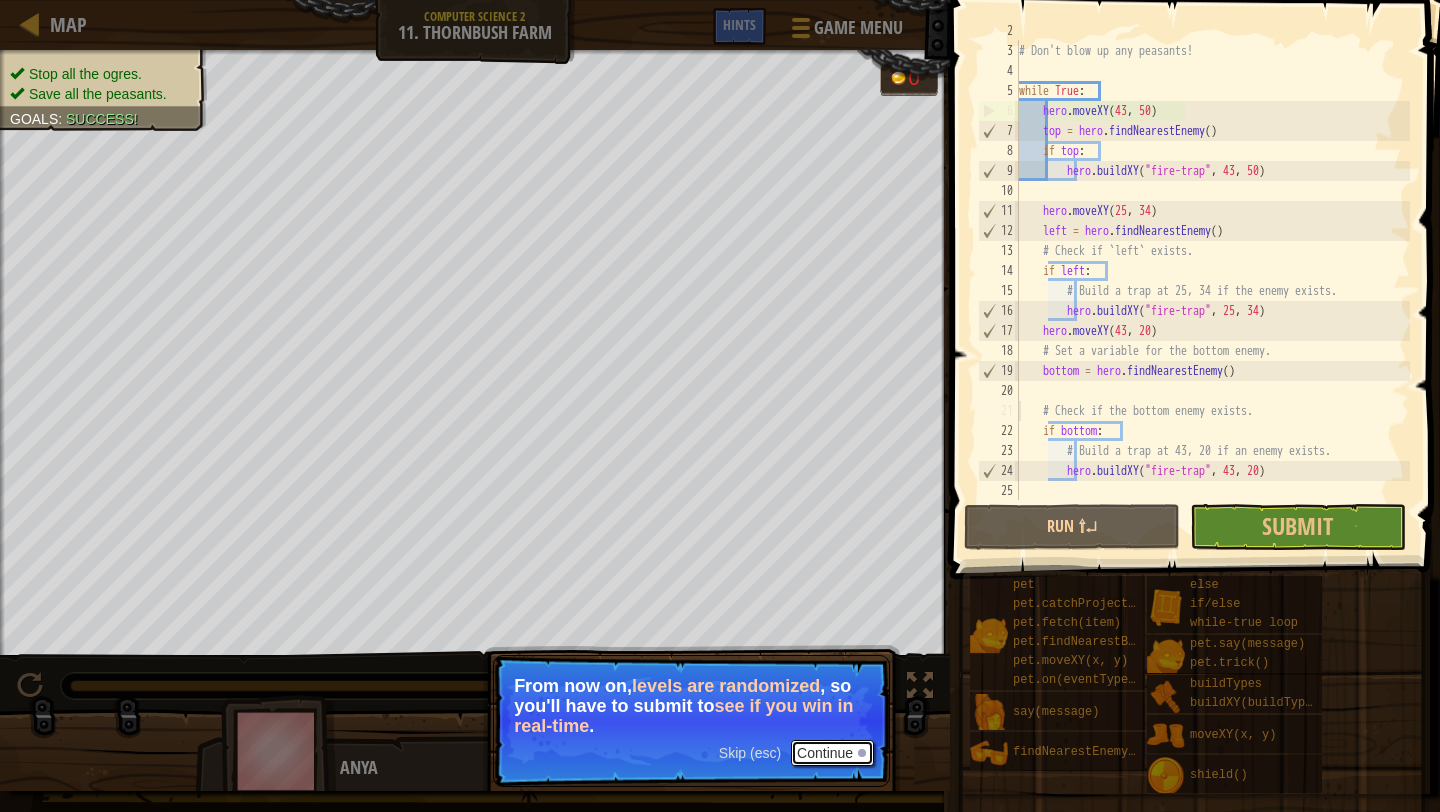 click on "Continue" at bounding box center (832, 753) 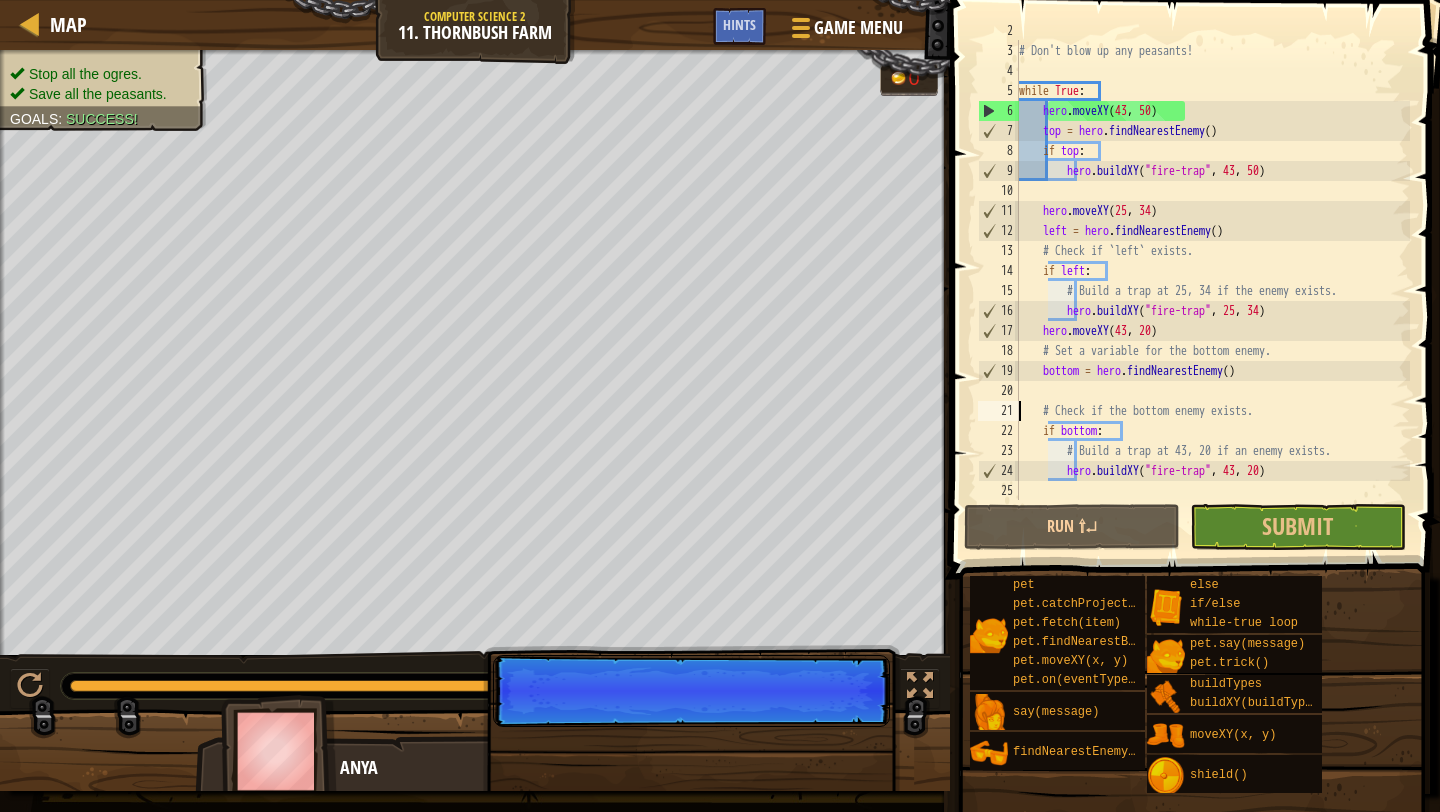 scroll, scrollTop: 9, scrollLeft: 0, axis: vertical 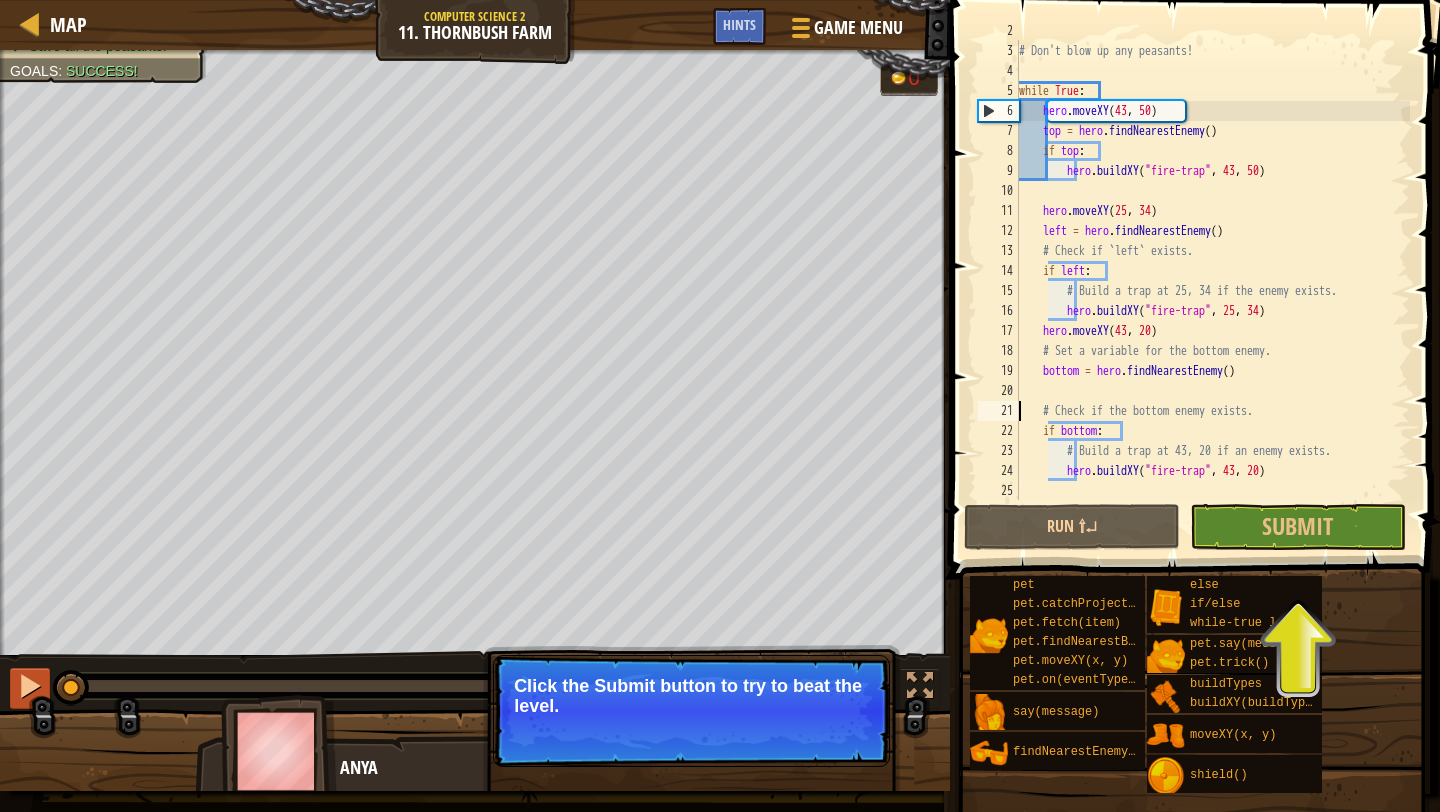 drag, startPoint x: 90, startPoint y: 682, endPoint x: 22, endPoint y: 678, distance: 68.117546 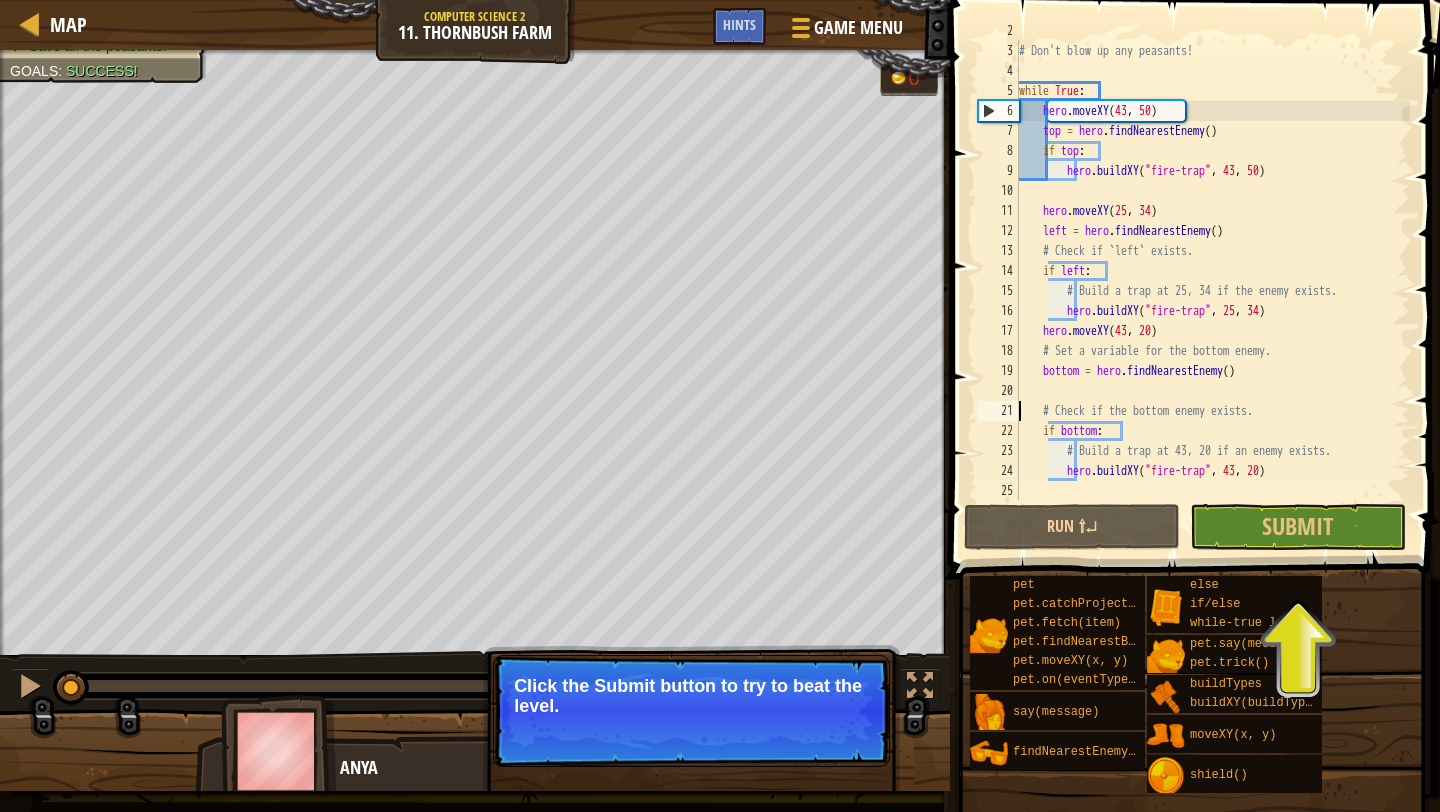 click on "hero.moveXY(43, 50) top = hero.findNearestEnemy() if top: hero.buildXY("fire-trap", 43, 50) hero.moveXY(25, 34) left = hero.findNearestEnemy() if left: hero.buildXY("fire-trap", 25, 34) hero.moveXY(43, 20) bottom = hero.findNearestEnemy() if bottom: hero.buildXY("fire-trap", 43, 20)" at bounding box center [1192, 270] 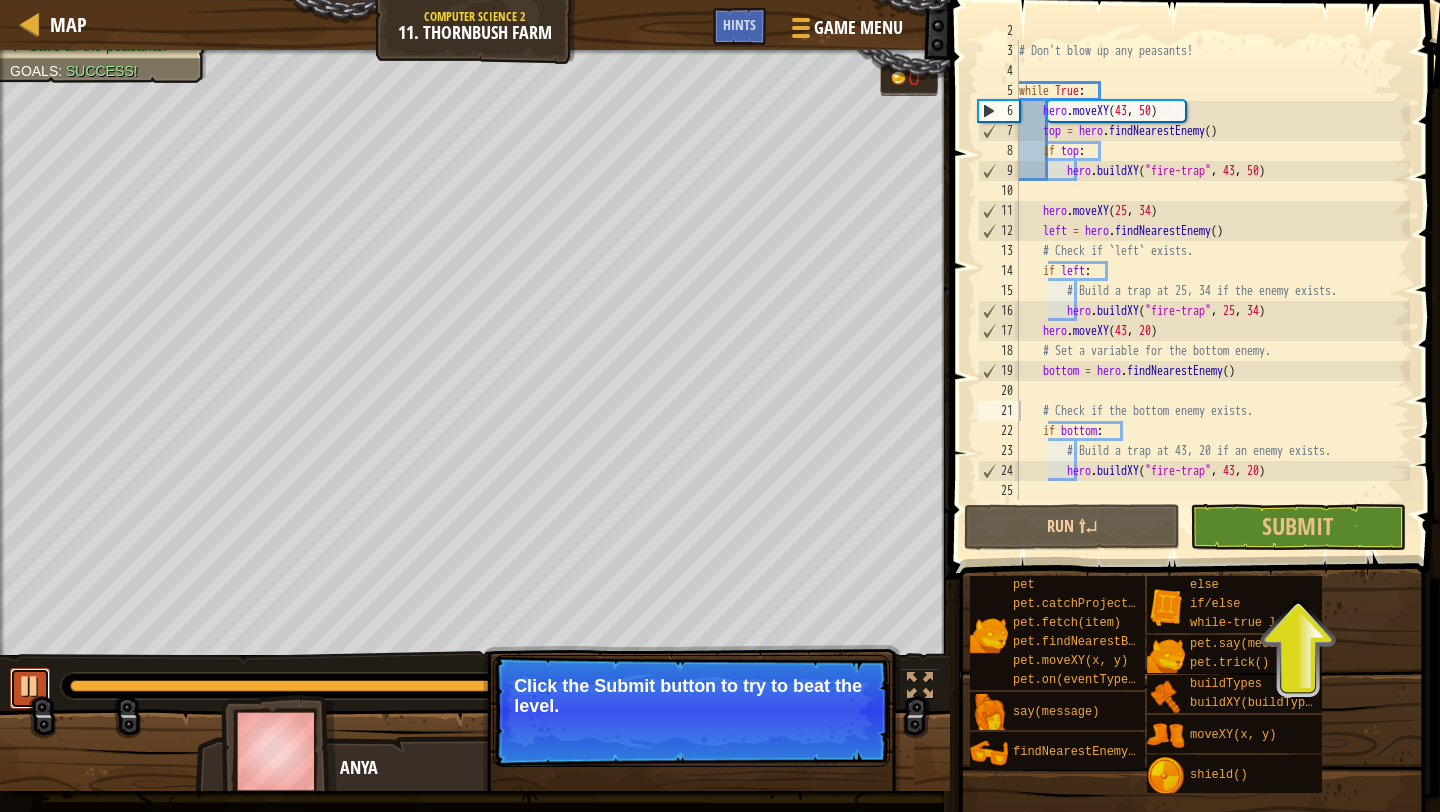 click at bounding box center [30, 686] 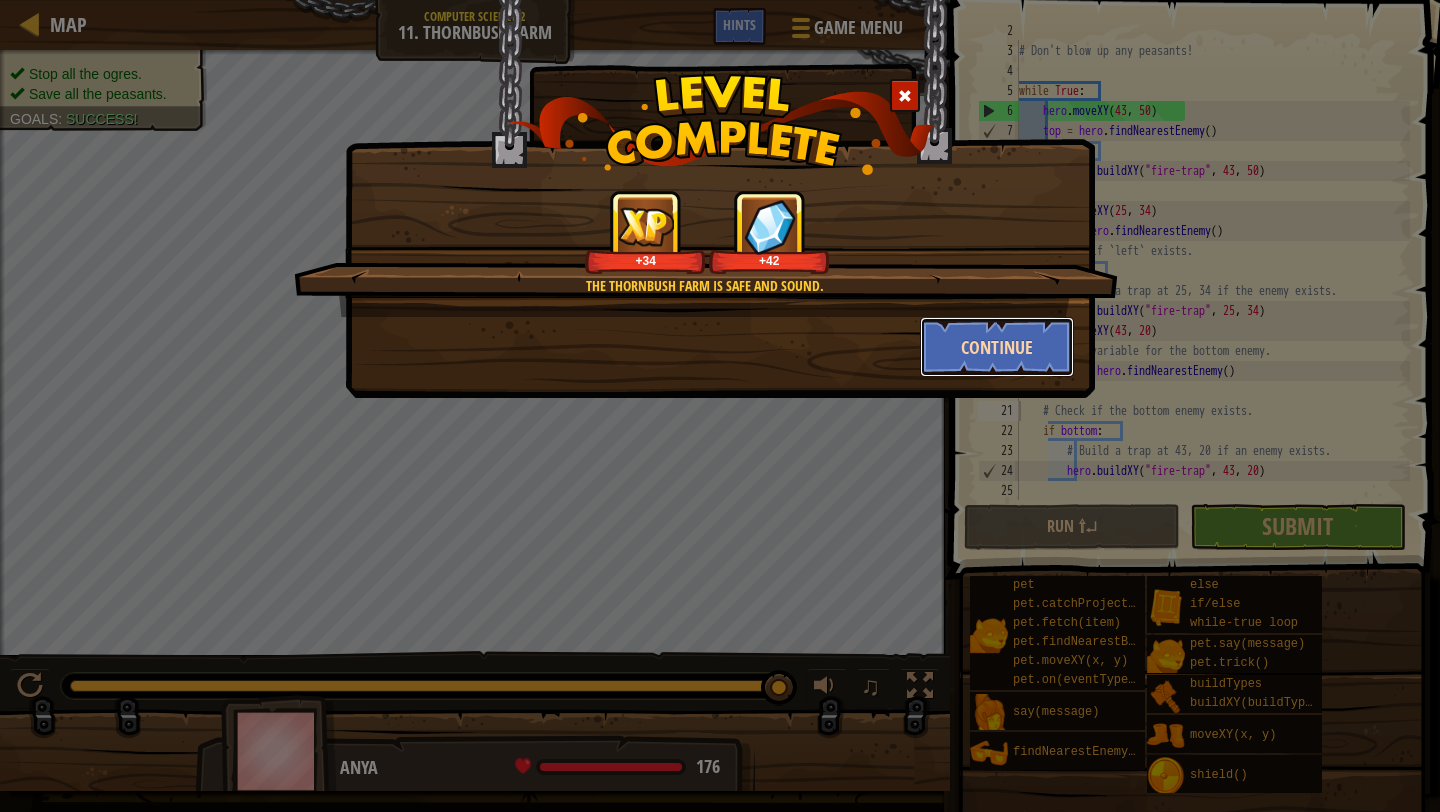 click on "Continue" at bounding box center (997, 347) 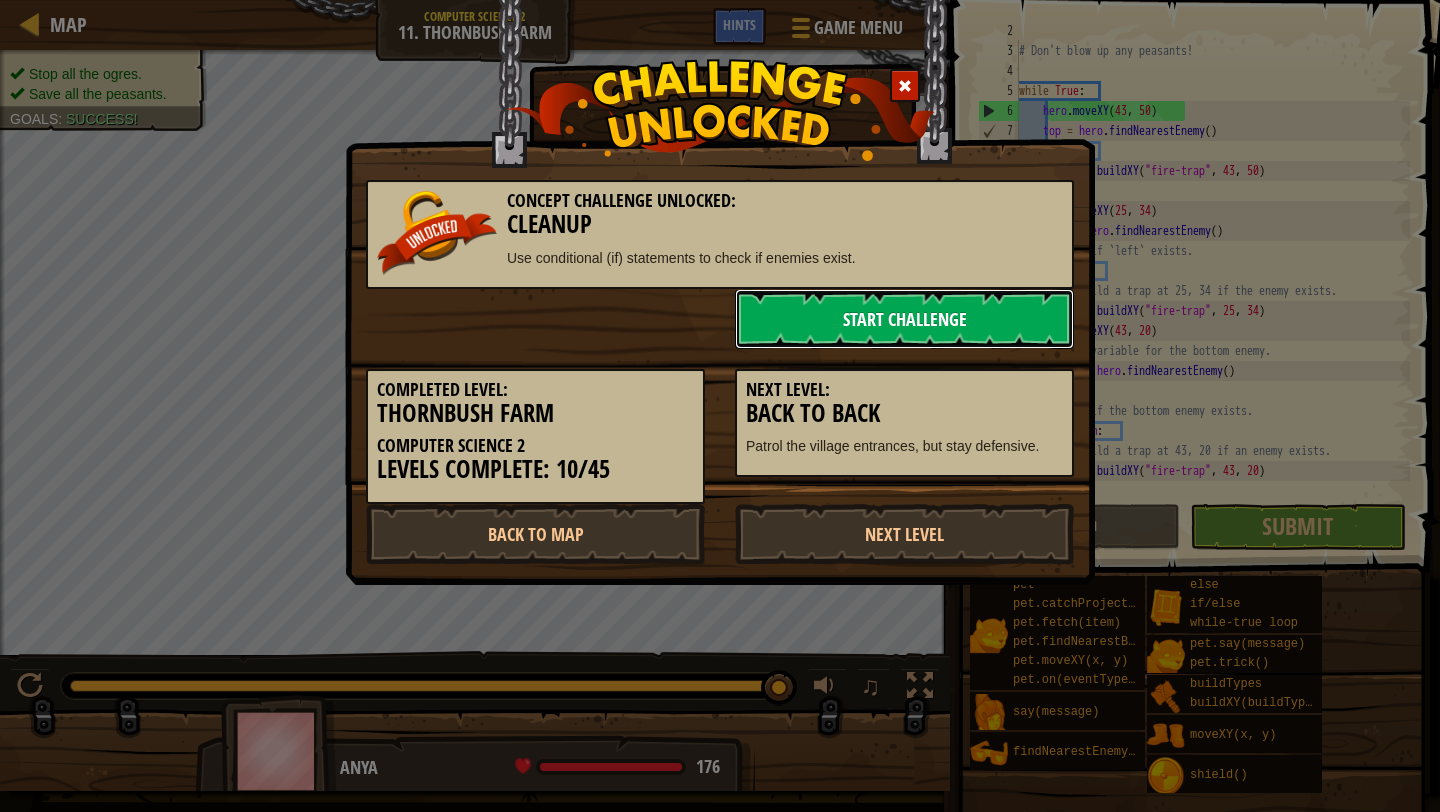 click on "Start Challenge" at bounding box center (904, 319) 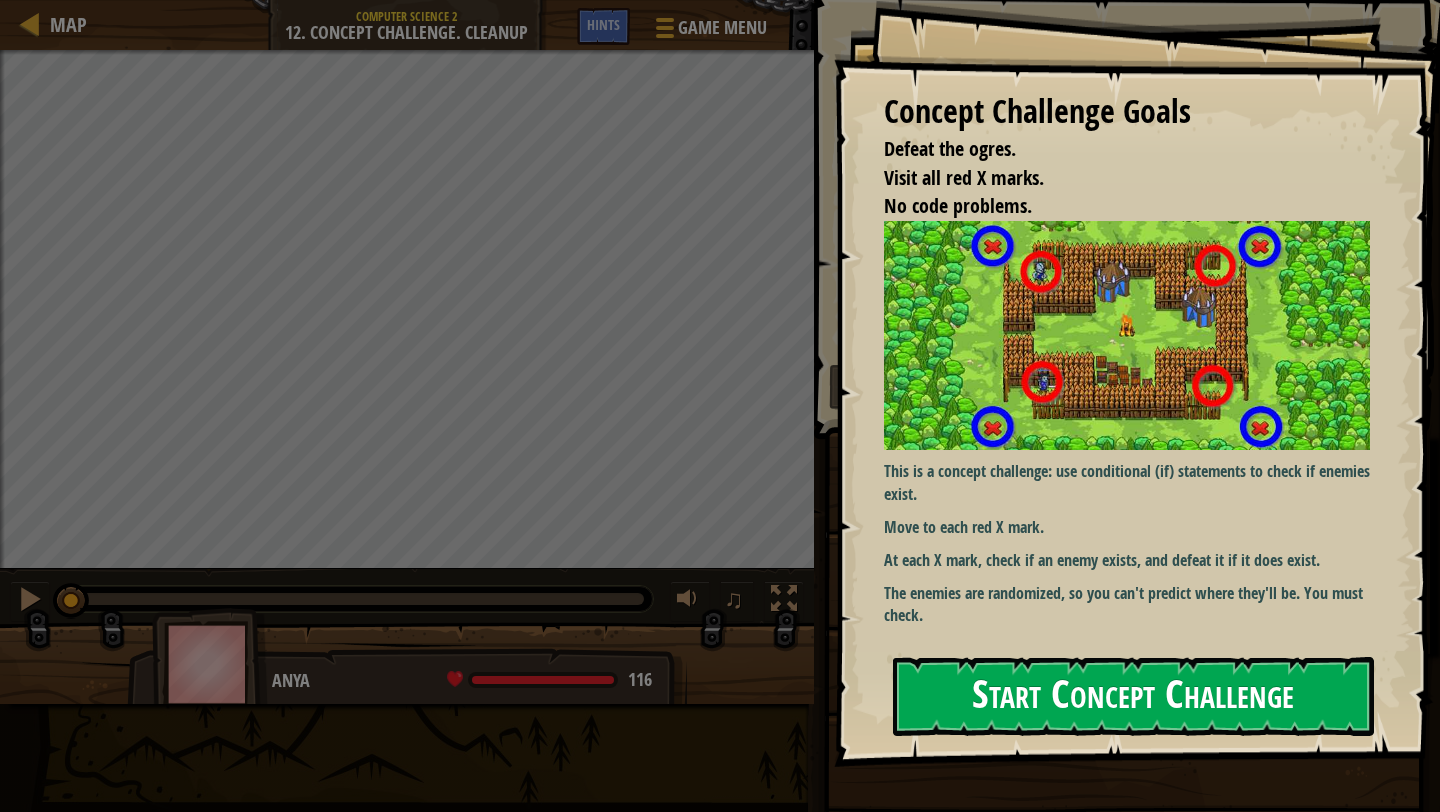 click on "Start Concept Challenge" at bounding box center [1133, 696] 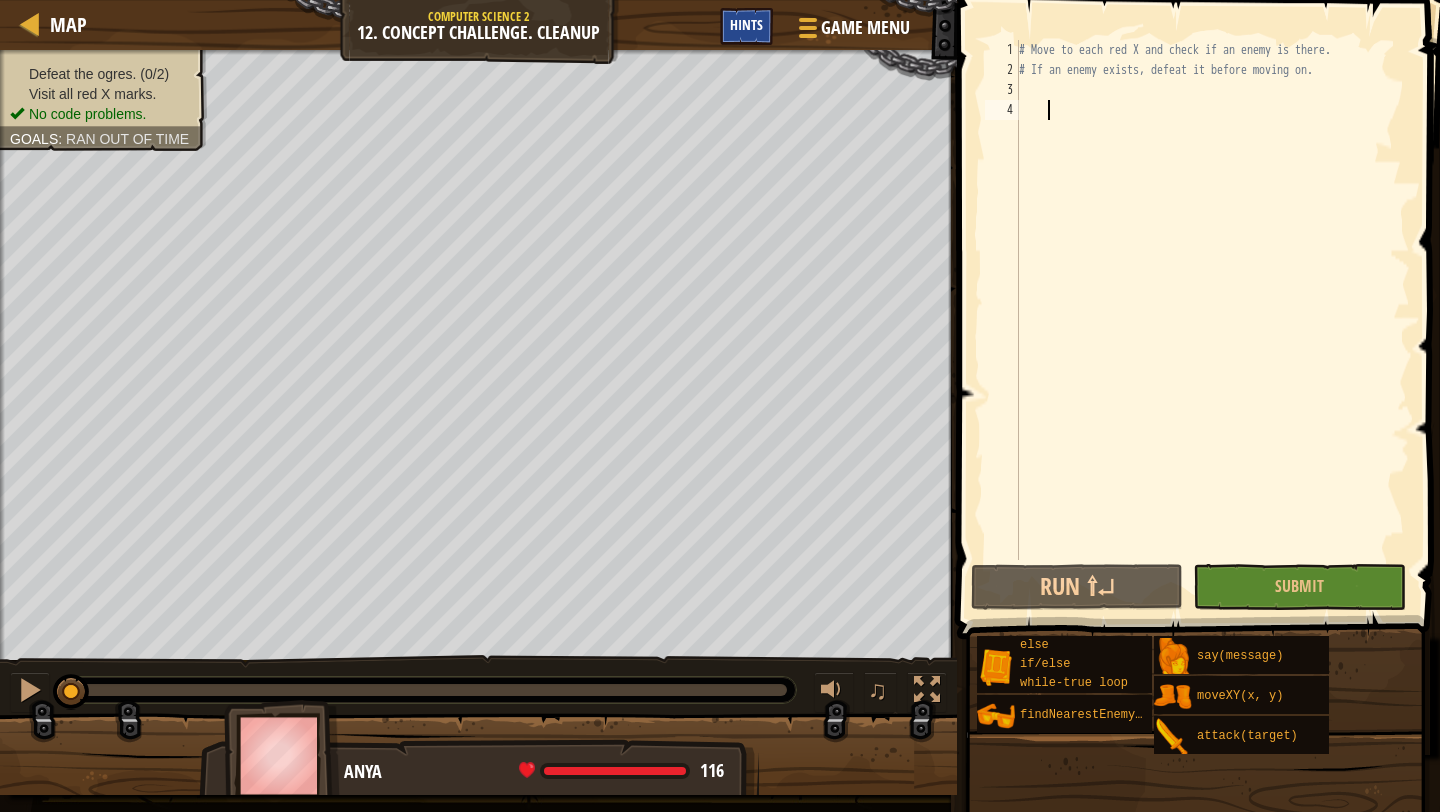 click on "Hints" at bounding box center (746, 24) 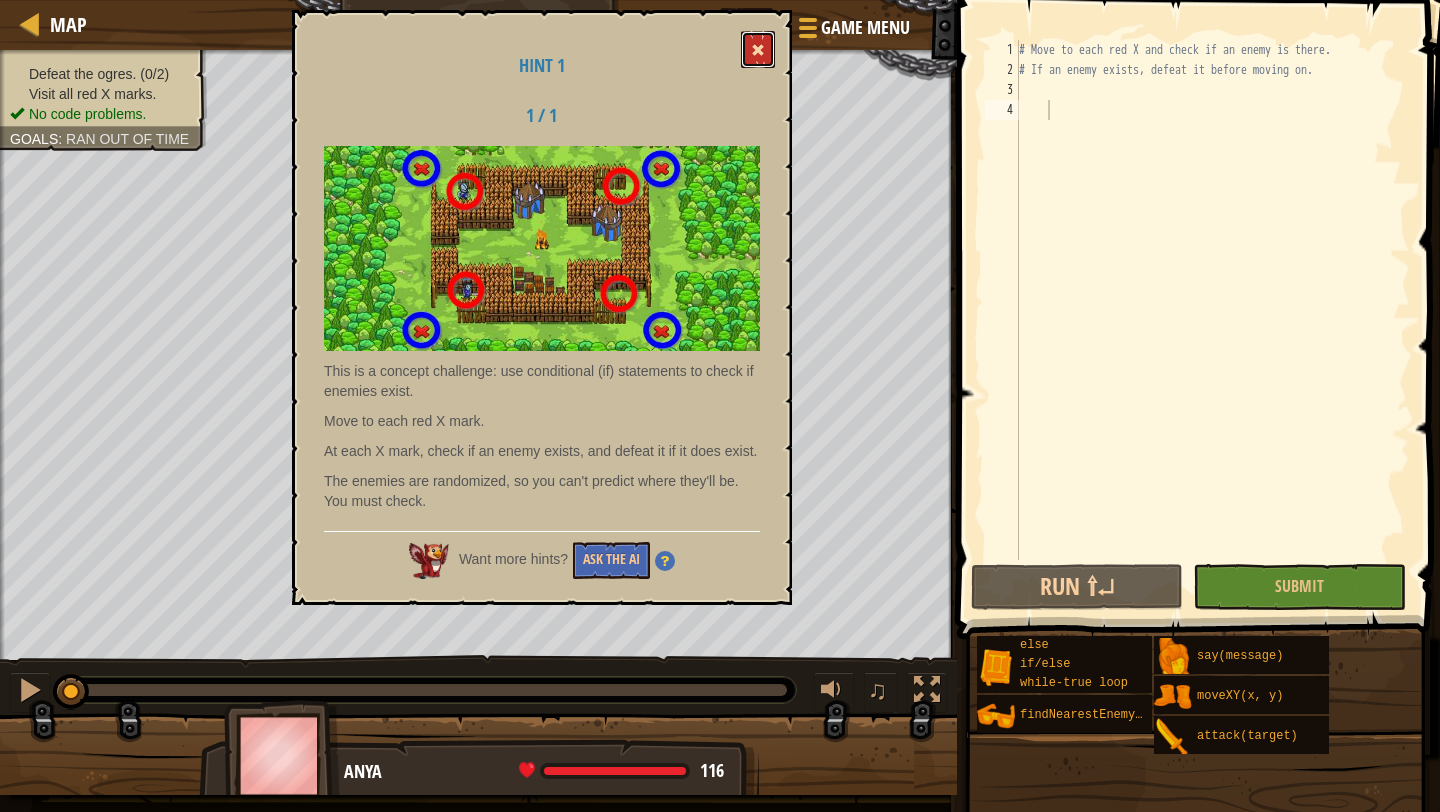 click at bounding box center (758, 50) 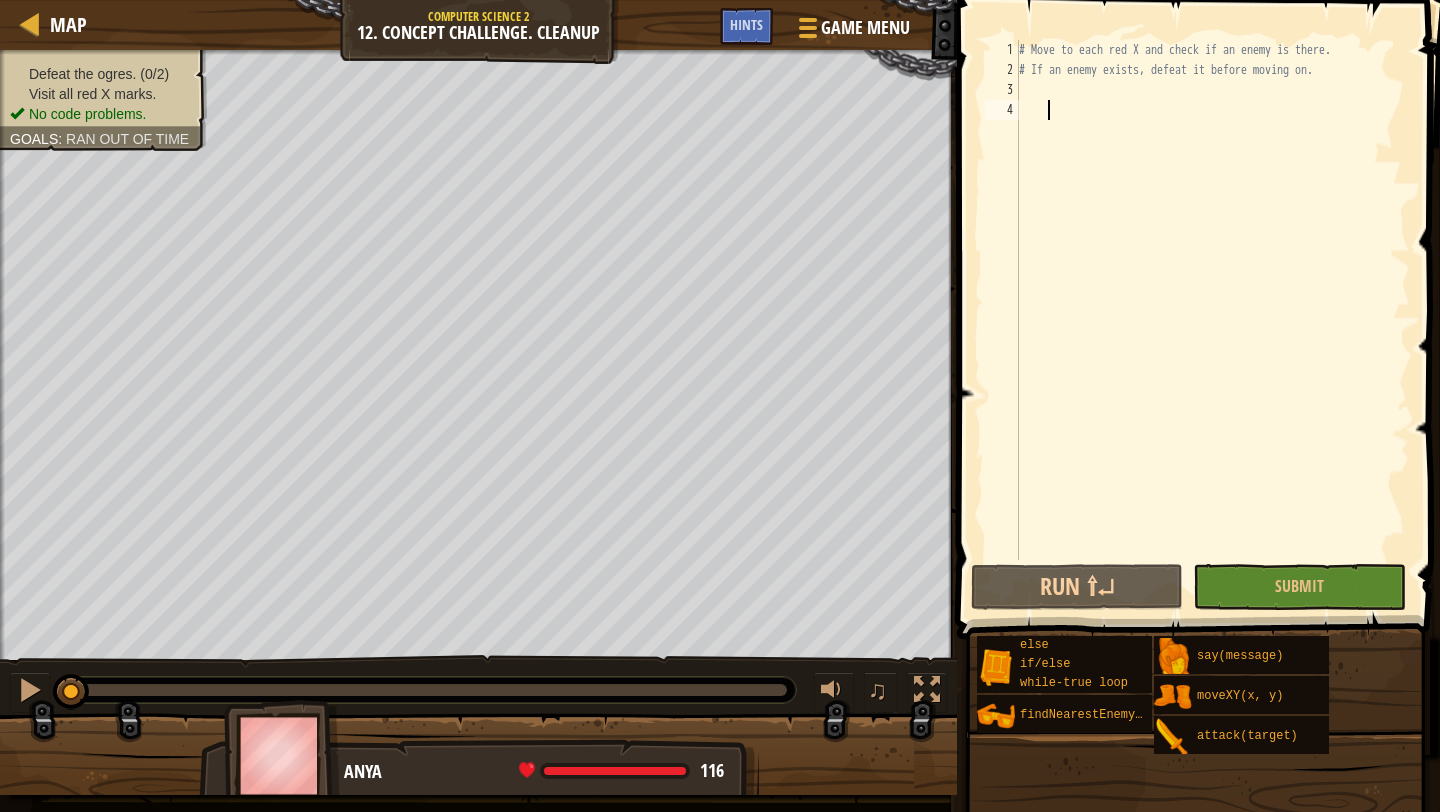 click on "# Move to each red X and check if an enemy is there. # If an enemy exists, defeat it before moving on." at bounding box center (1212, 320) 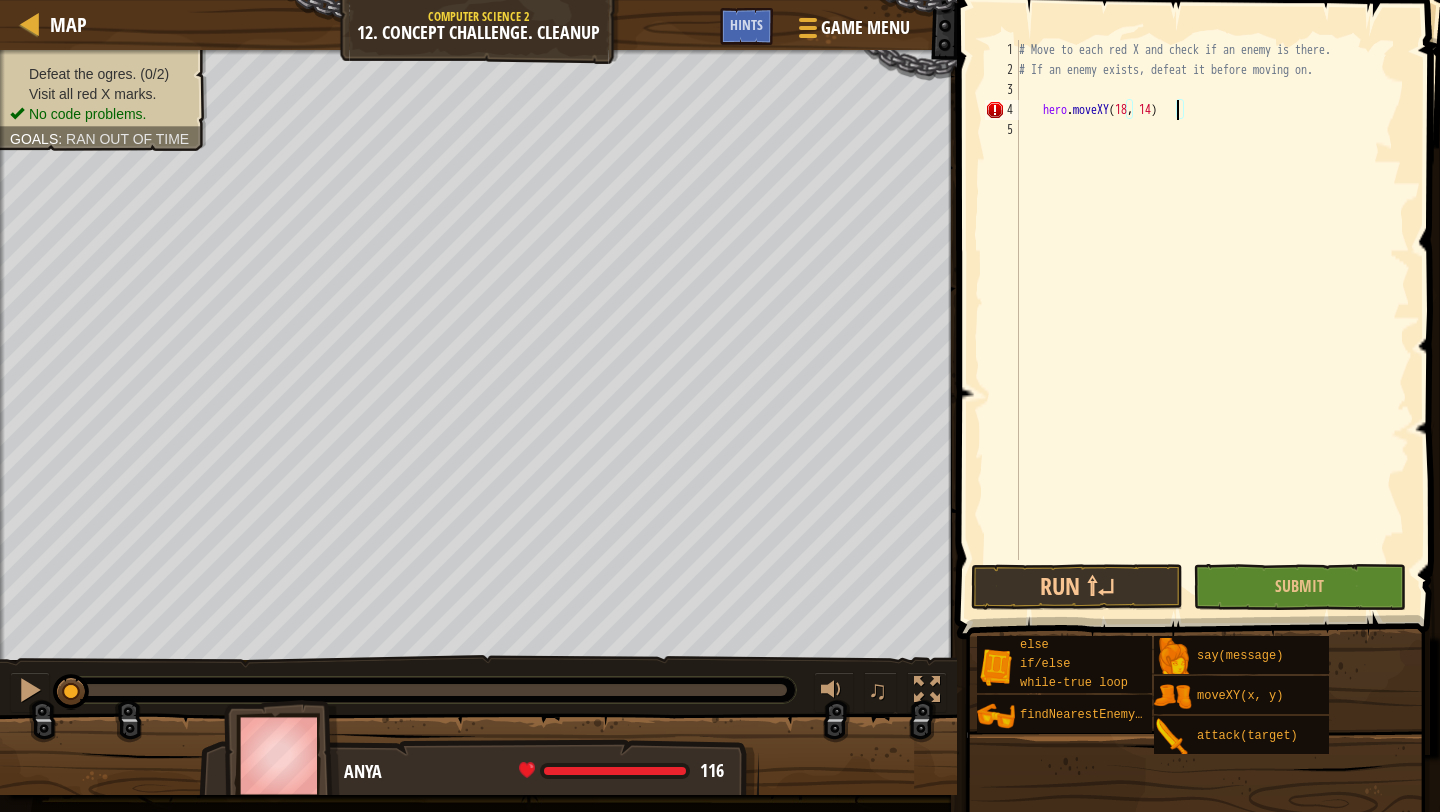 scroll, scrollTop: 9, scrollLeft: 11, axis: both 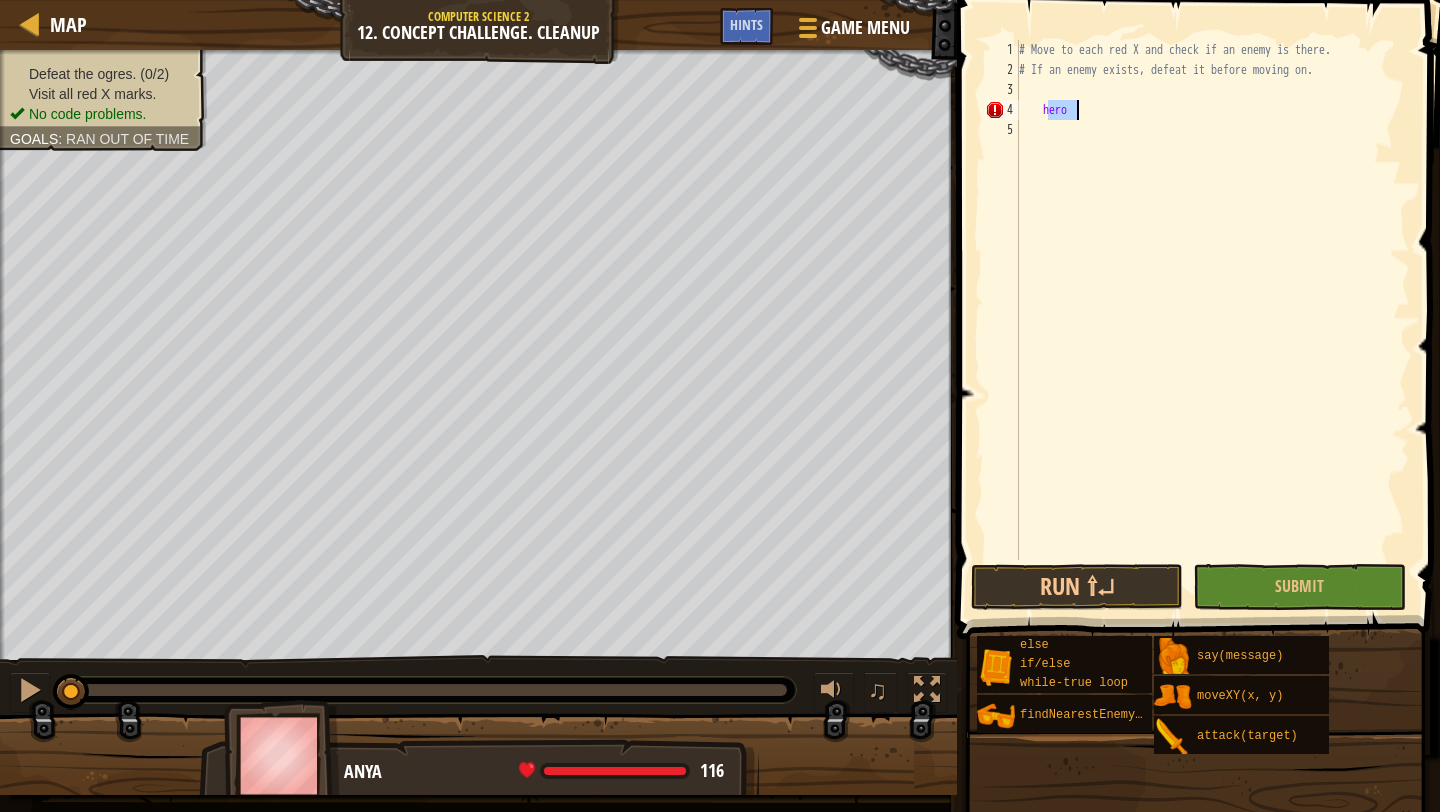 type on "h" 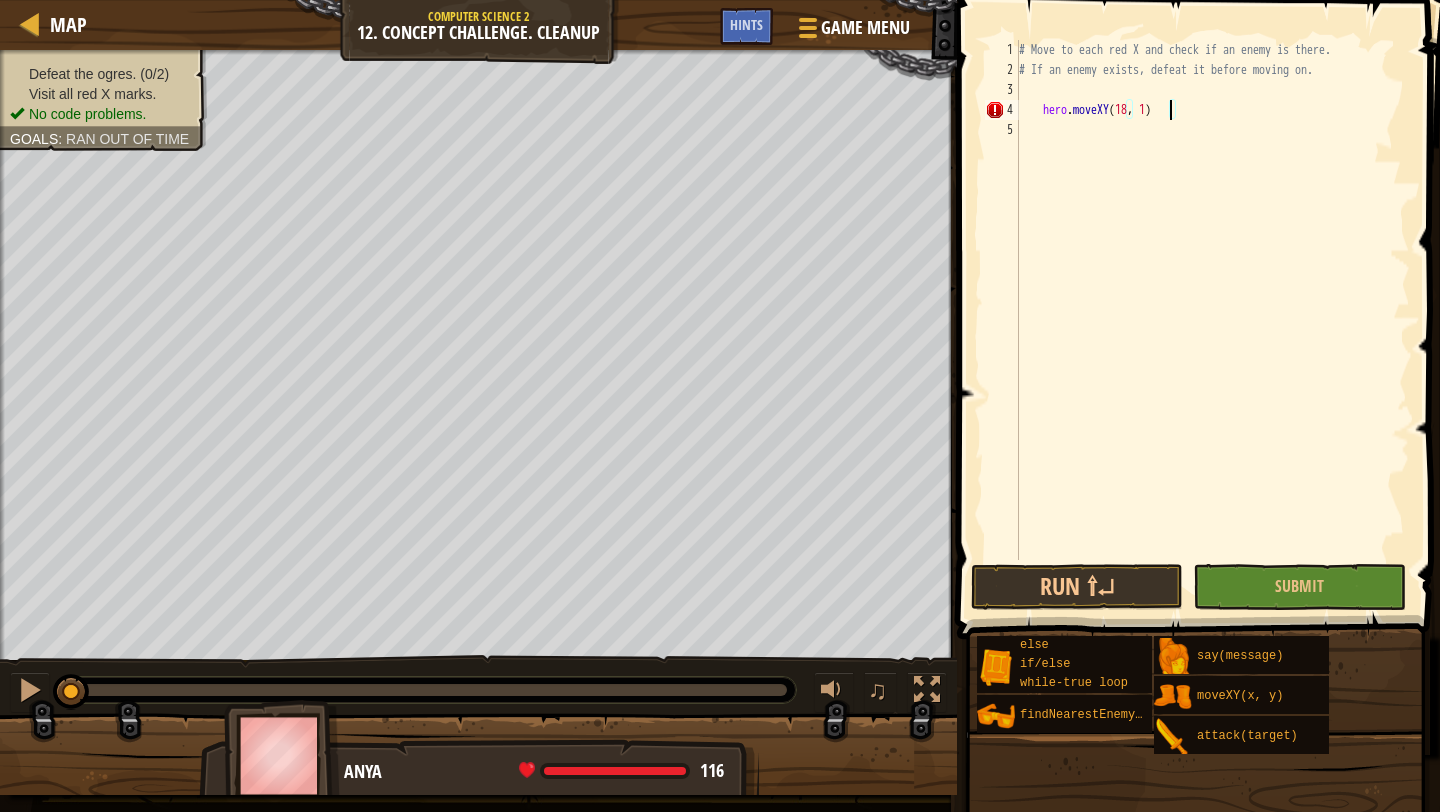 scroll, scrollTop: 9, scrollLeft: 13, axis: both 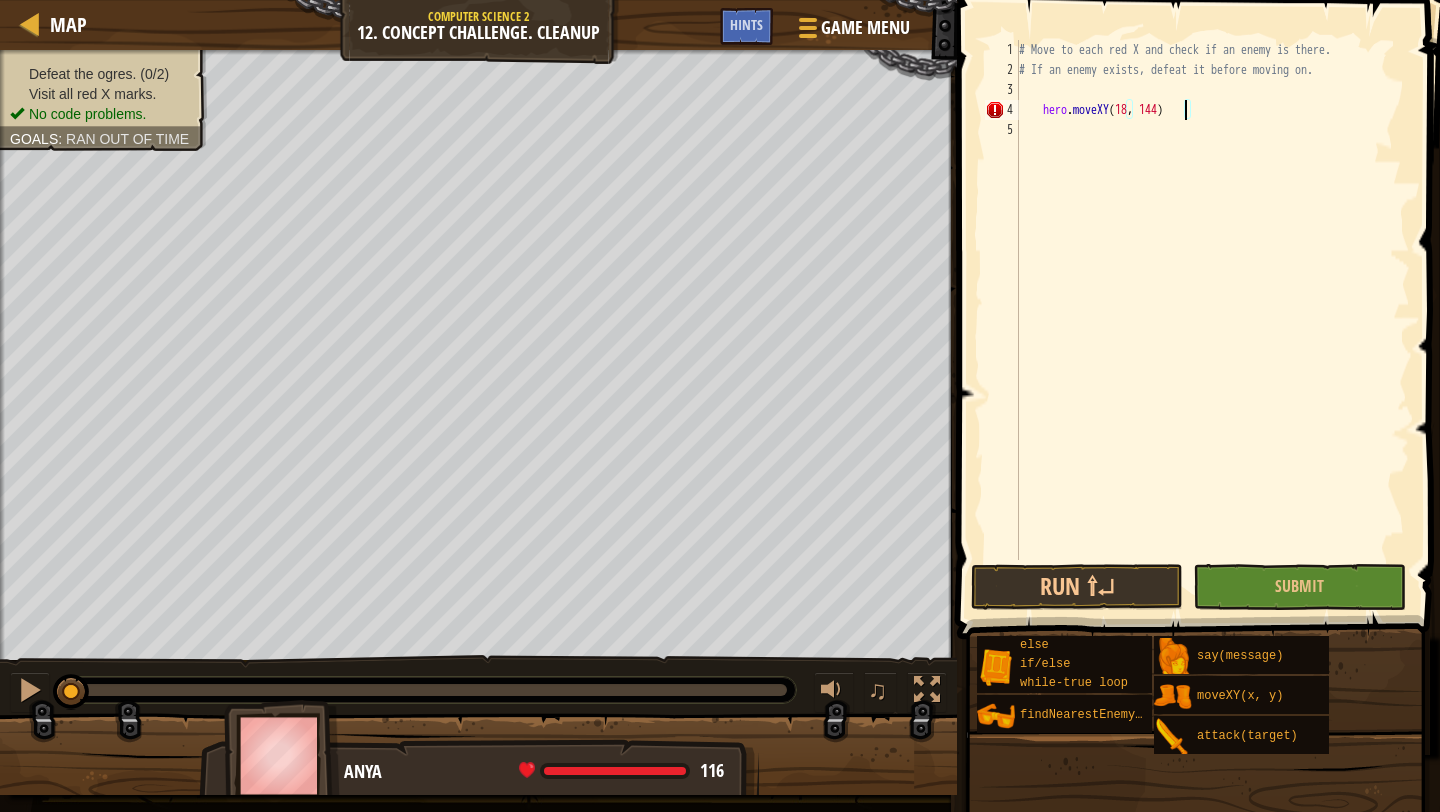 type on "hero.moveXY(18, 14)" 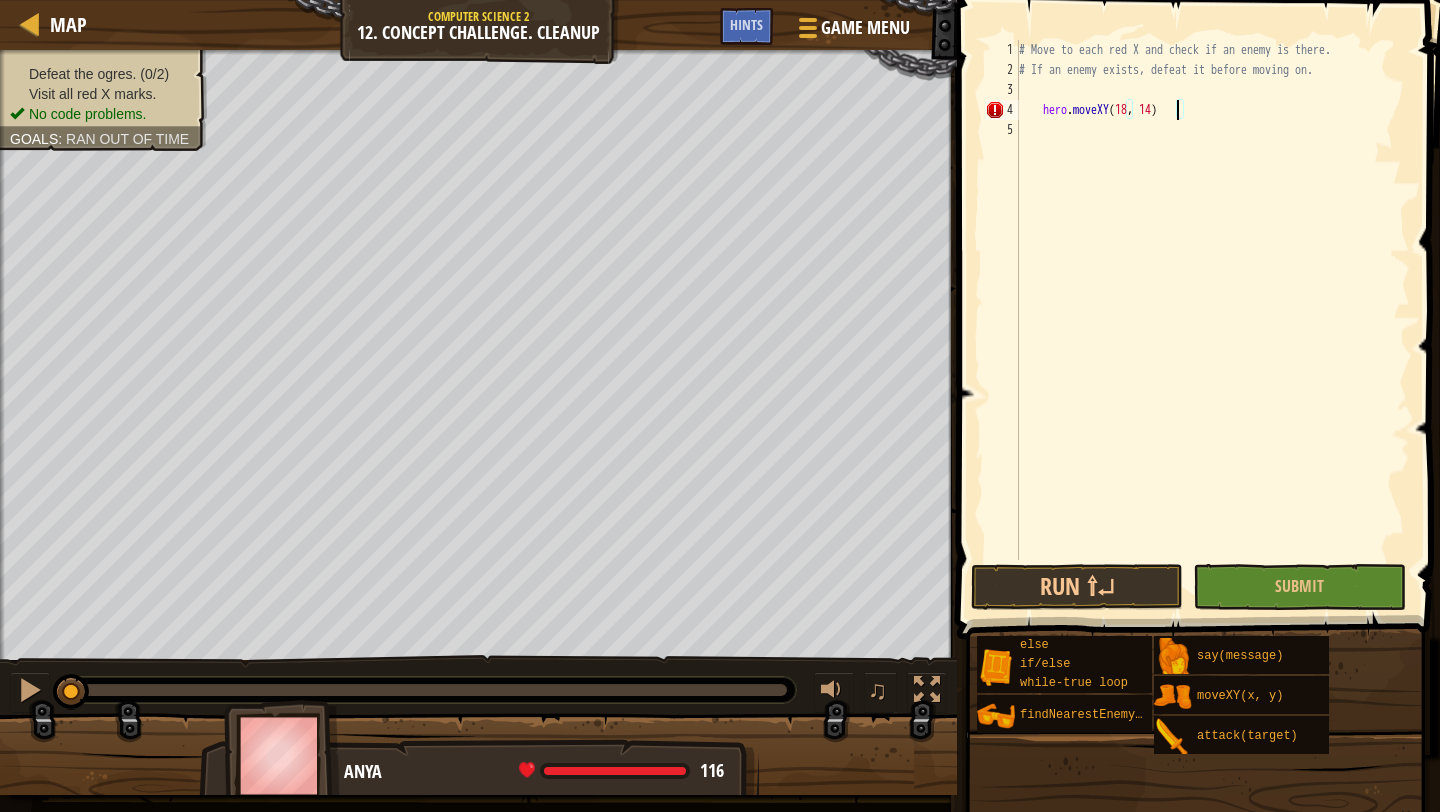 click on "# Move to each red X and check if an enemy is there. # If an enemy exists, defeat it before moving on.      hero . moveXY ( [COORD] ,   [COORD] )" at bounding box center (1212, 320) 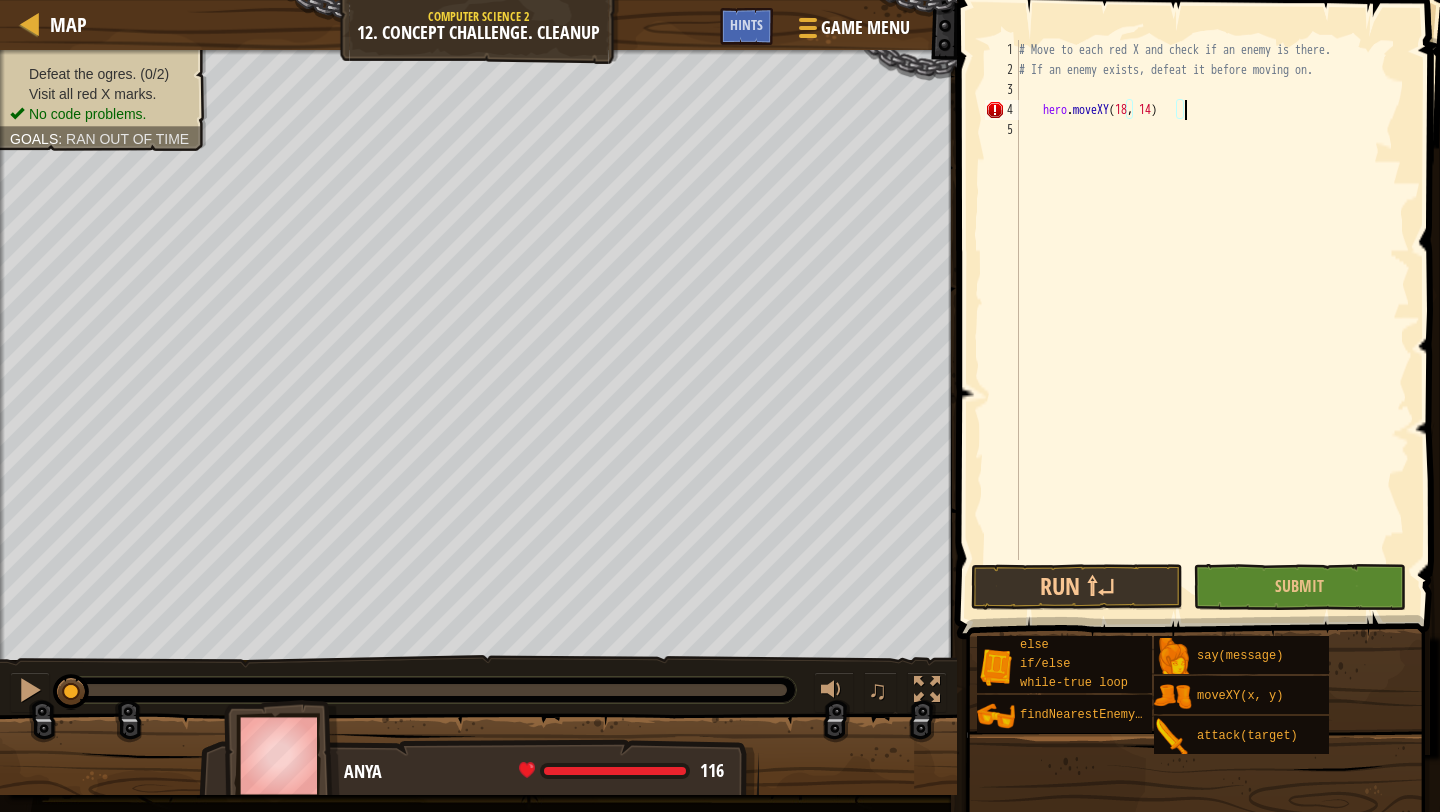scroll, scrollTop: 9, scrollLeft: 1, axis: both 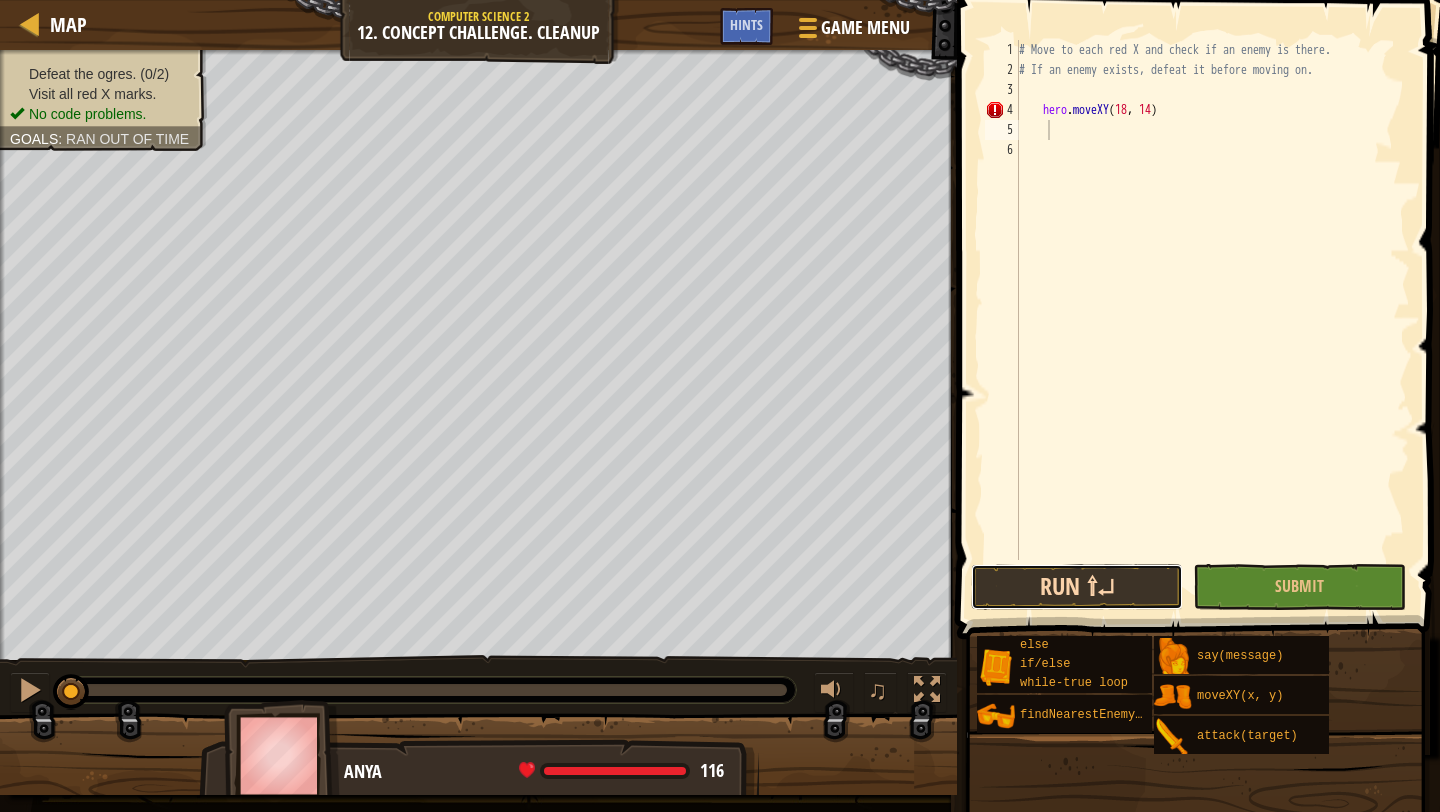 click on "Run ⇧↵" at bounding box center (1077, 587) 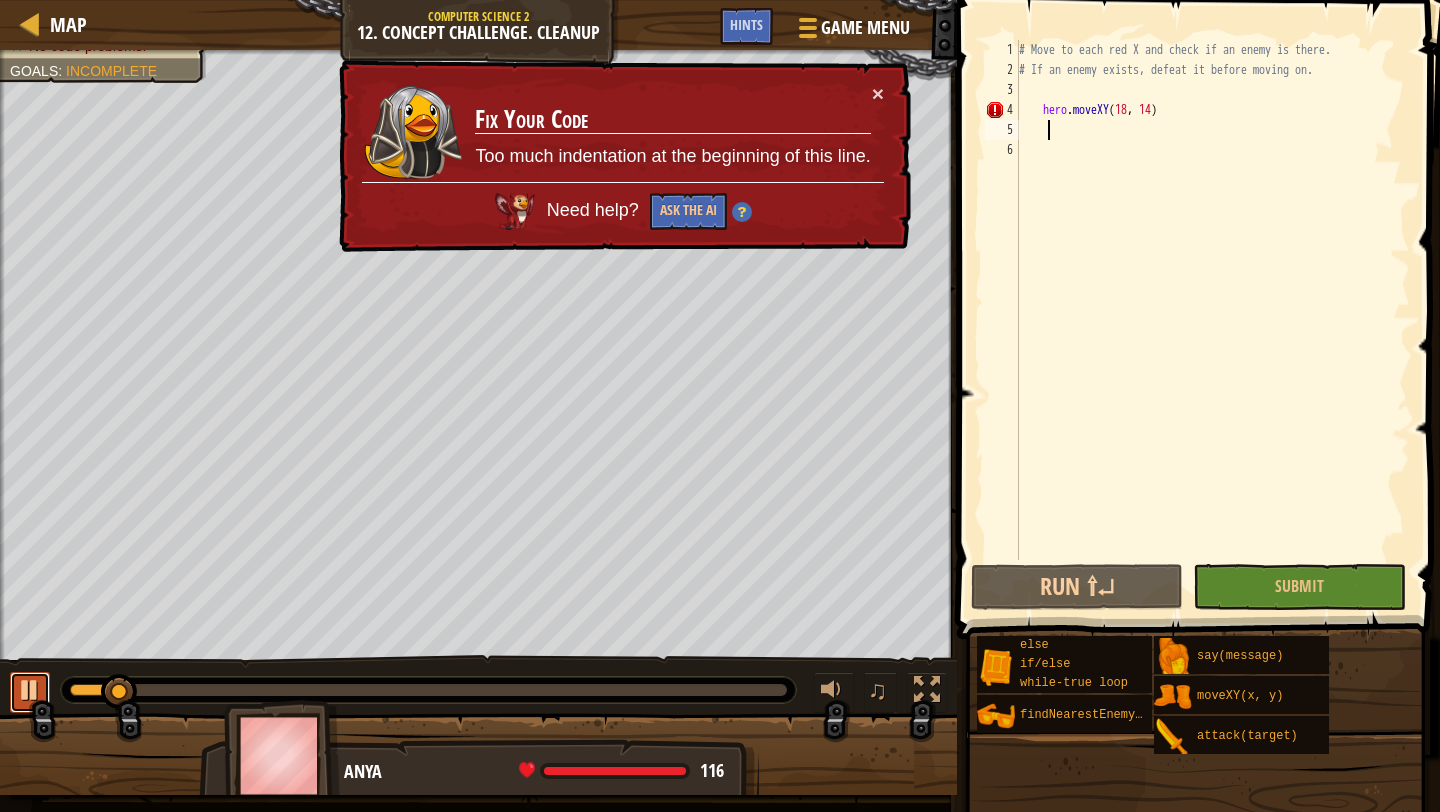 click at bounding box center (30, 690) 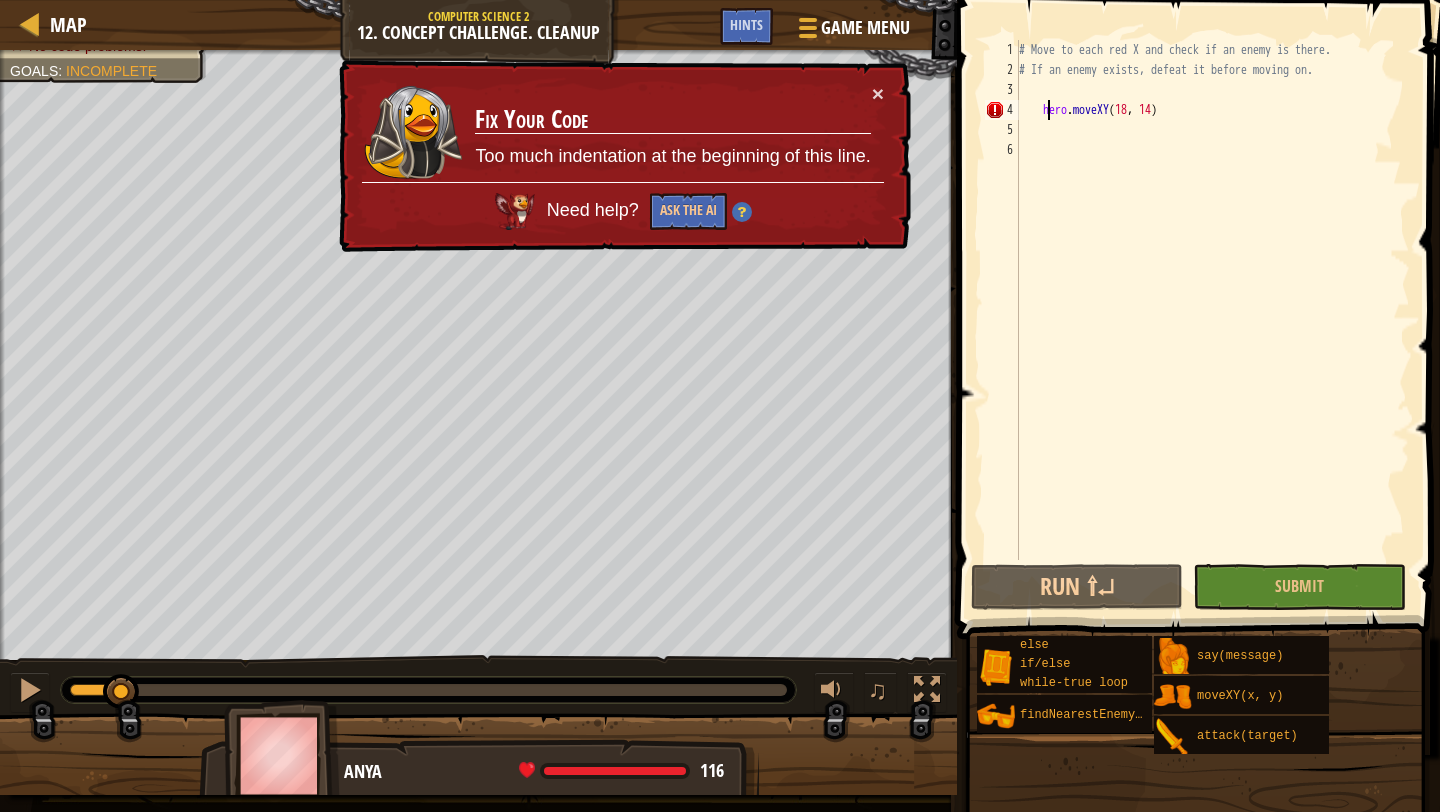 click on "# Move to each red X and check if an enemy is there. # If an enemy exists, defeat it before moving on.      hero . moveXY ( [COORD] ,   [COORD] )" at bounding box center [1212, 320] 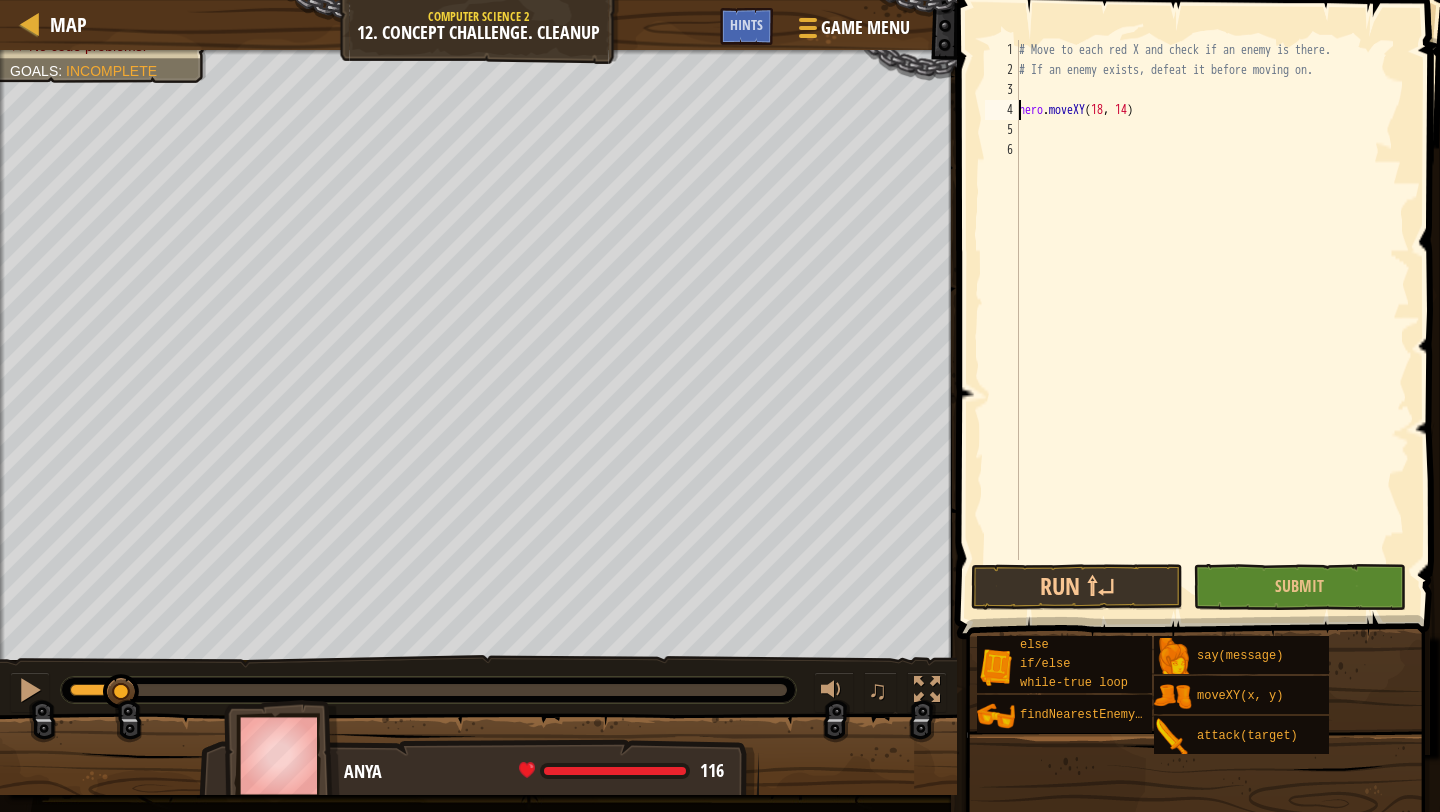 click on "# Move to each red X and check if an enemy is there. # If an enemy exists, defeat it before moving on. hero . moveXY ( [COORD] ,   [COORD] )" at bounding box center (1212, 320) 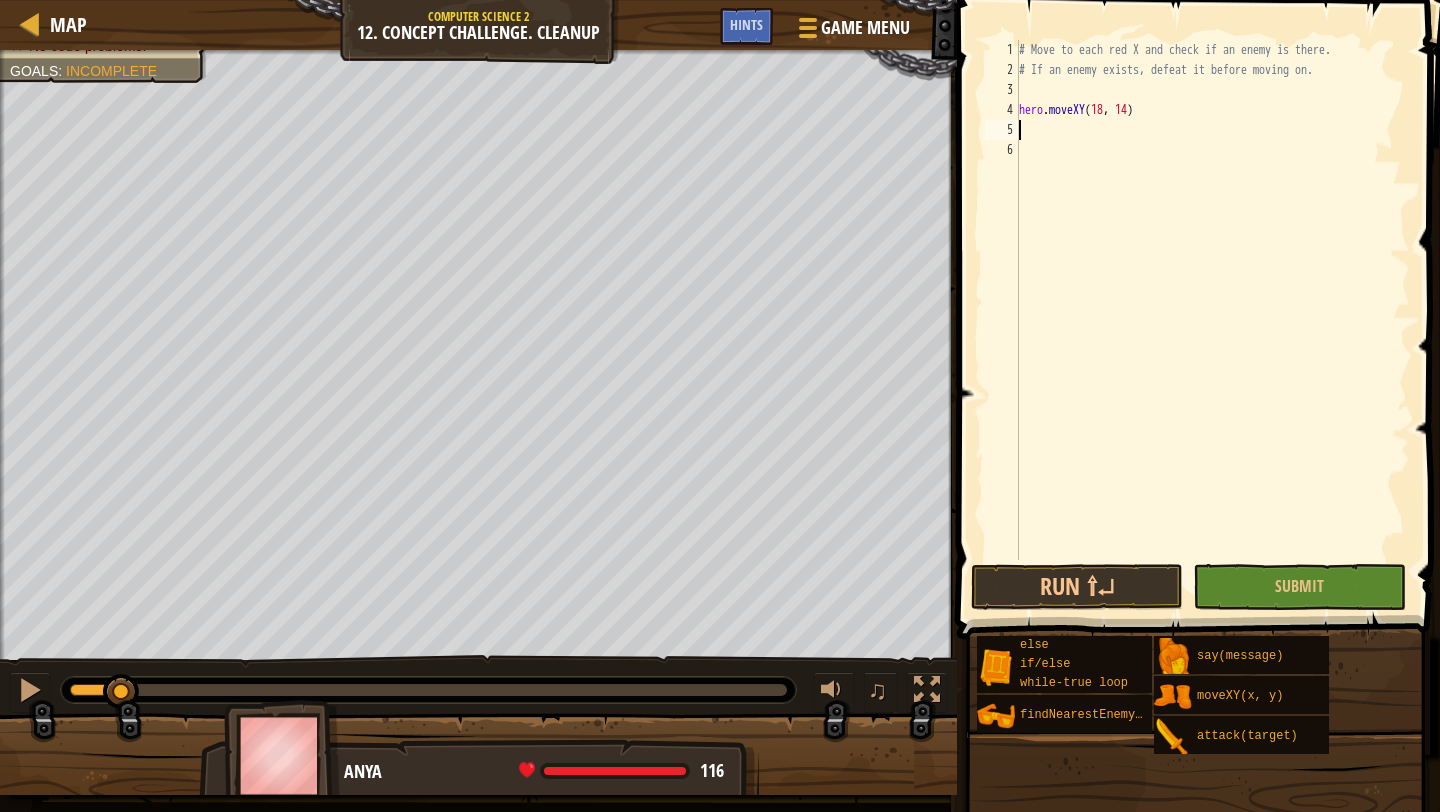 click on "# Move to each red X and check if an enemy is there. # If an enemy exists, defeat it before moving on. hero . moveXY ( [COORD] ,   [COORD] )" at bounding box center [1212, 320] 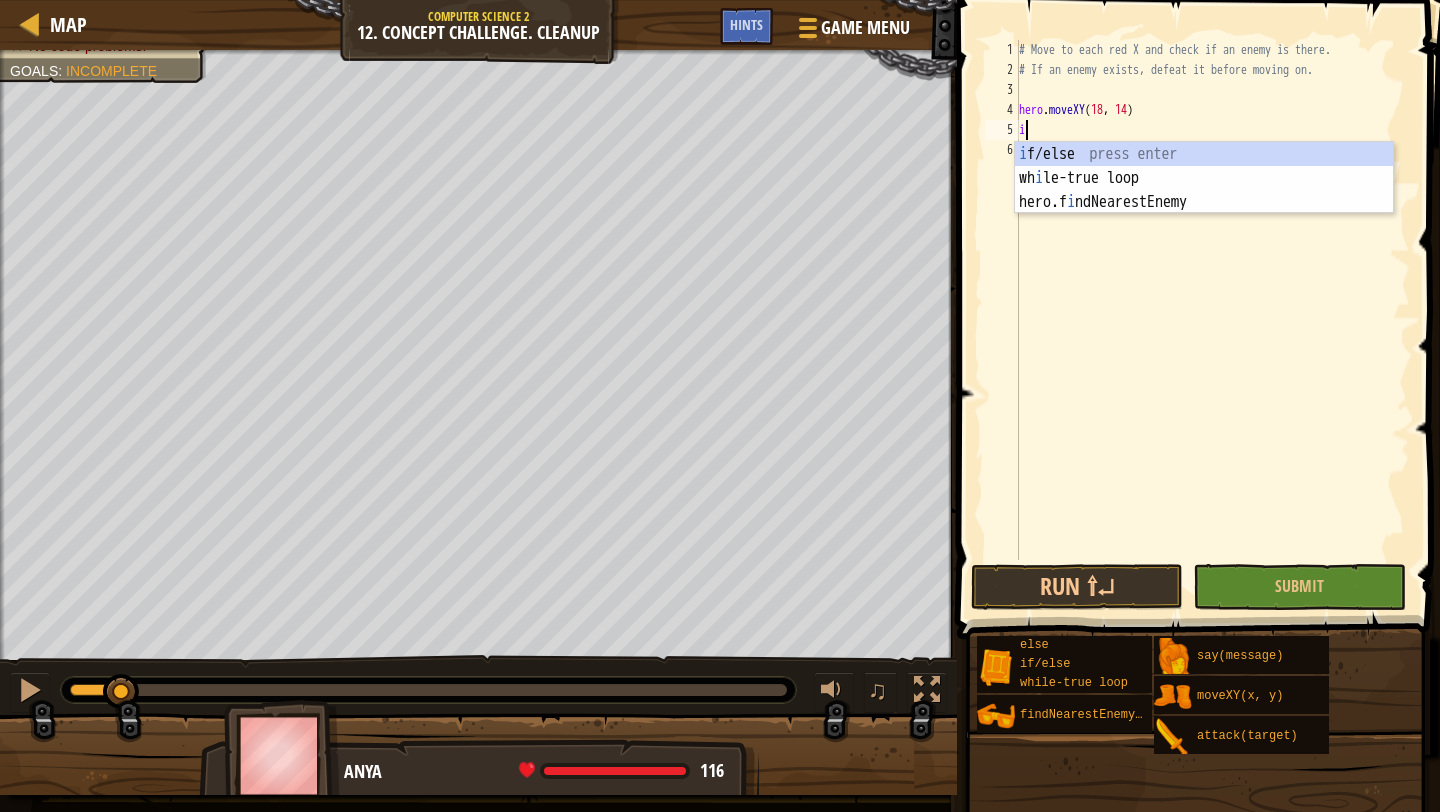 scroll, scrollTop: 9, scrollLeft: 0, axis: vertical 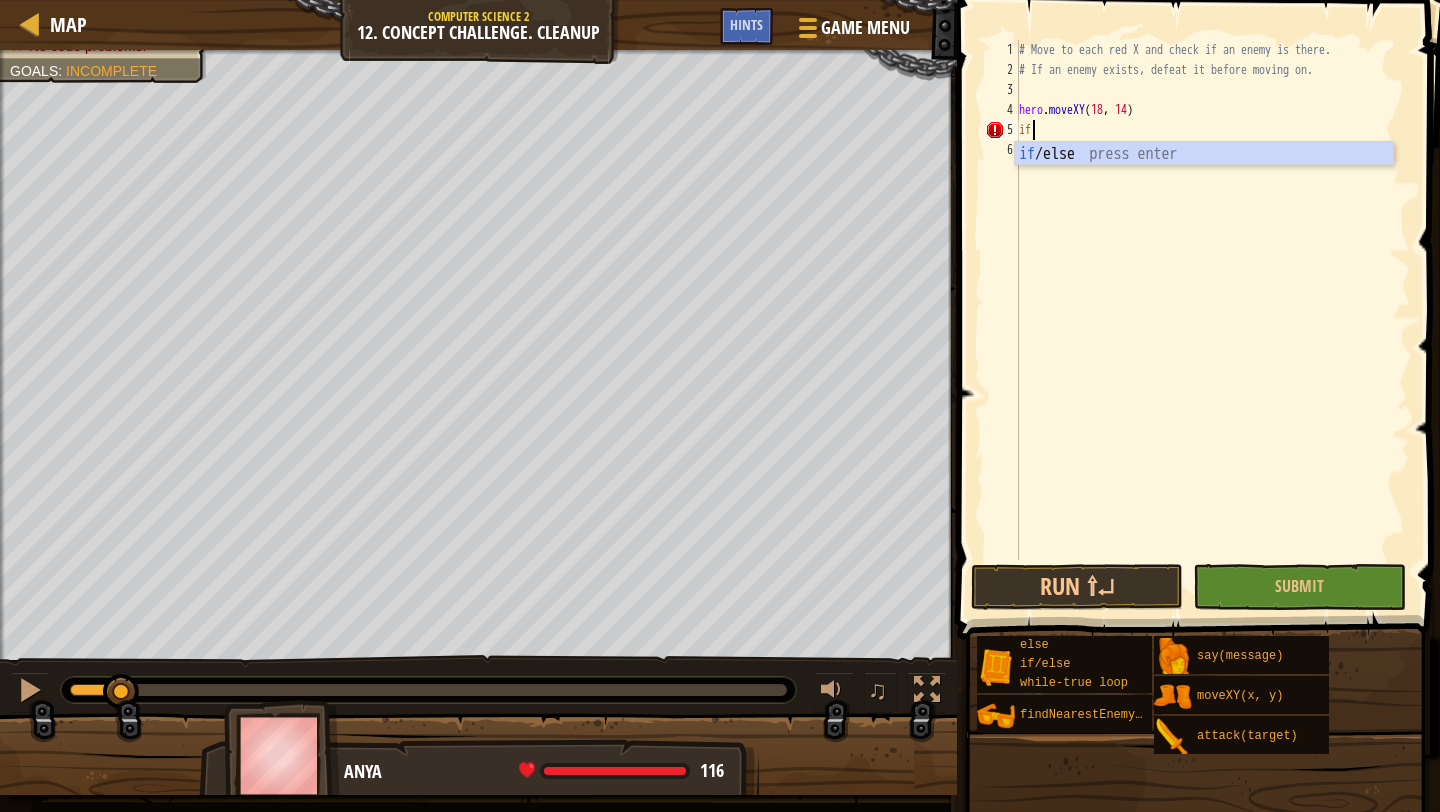 type on "if enemy:" 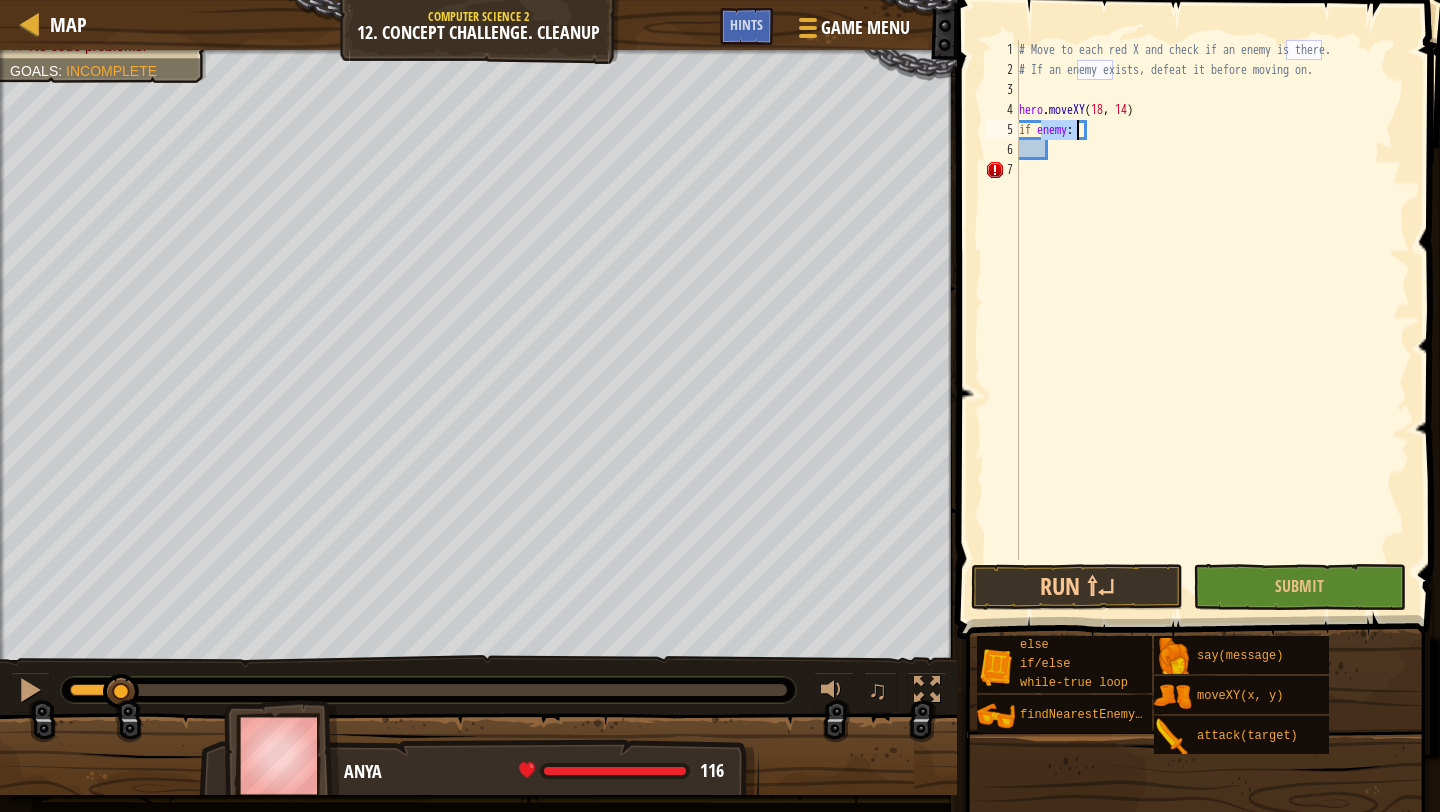 click on "# Move to each red X and check if an enemy is there. # If an enemy exists, defeat it before moving on. hero . moveXY ( [COORD] ,   [COORD] ) if   enemy :" at bounding box center [1212, 320] 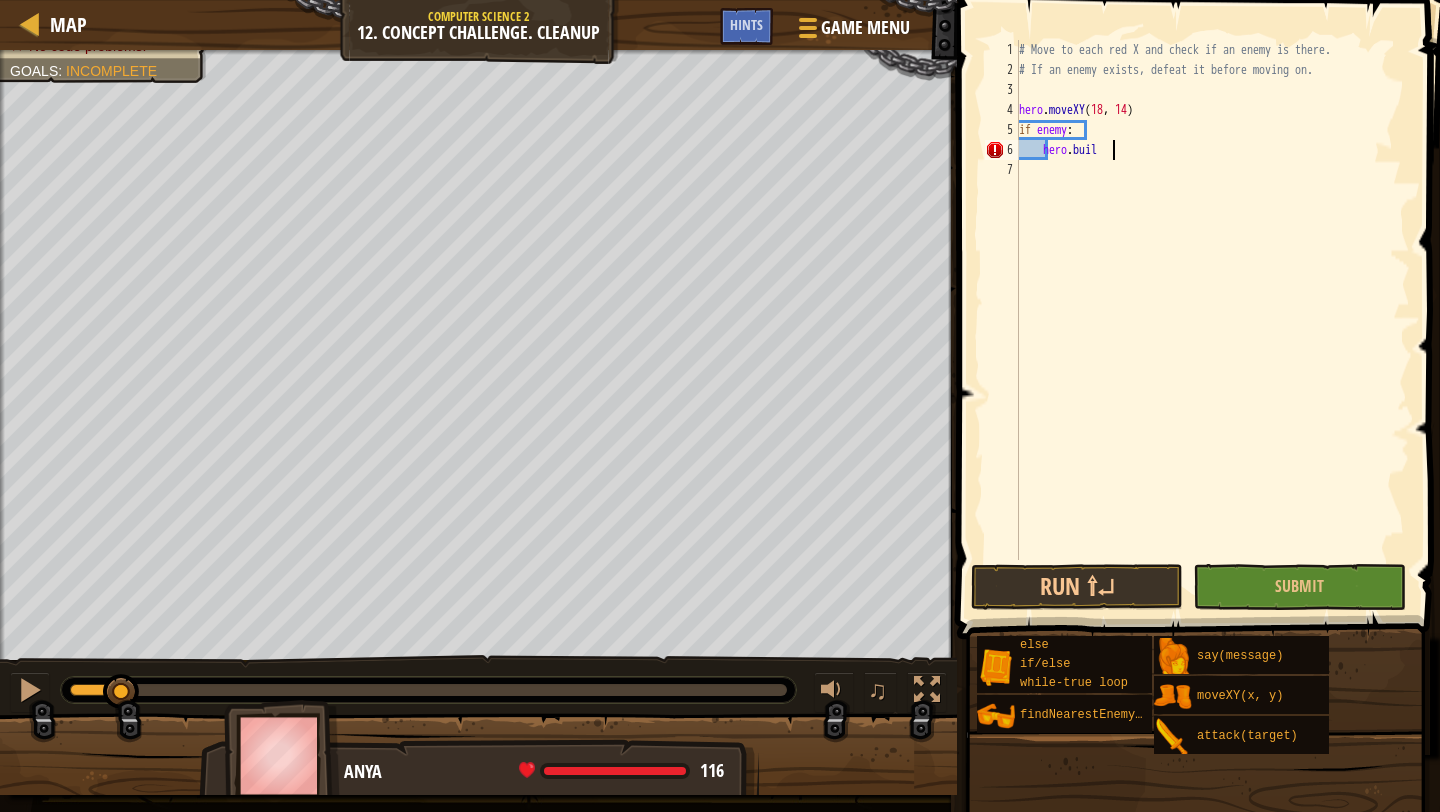 scroll, scrollTop: 9, scrollLeft: 8, axis: both 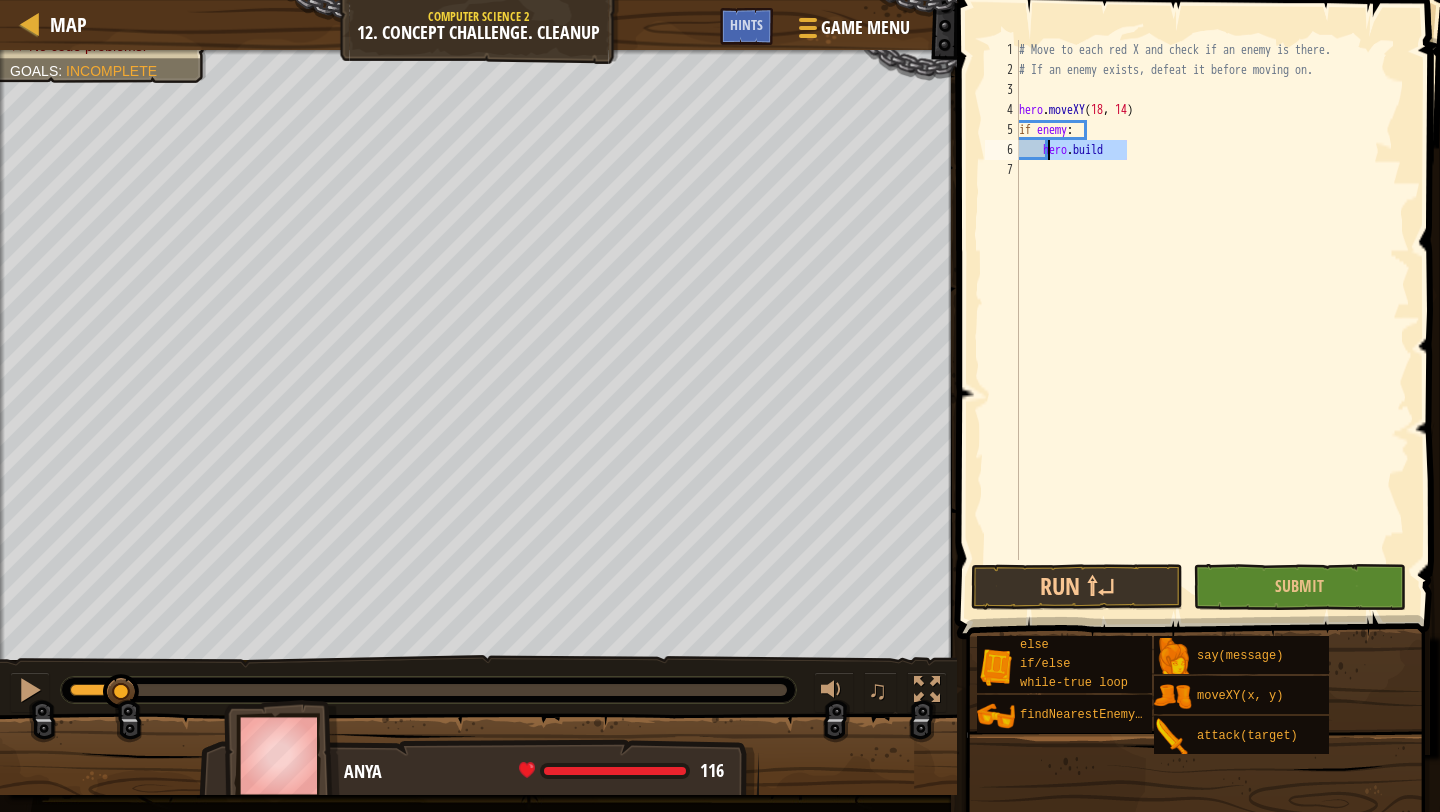 drag, startPoint x: 1128, startPoint y: 151, endPoint x: 1053, endPoint y: 150, distance: 75.00667 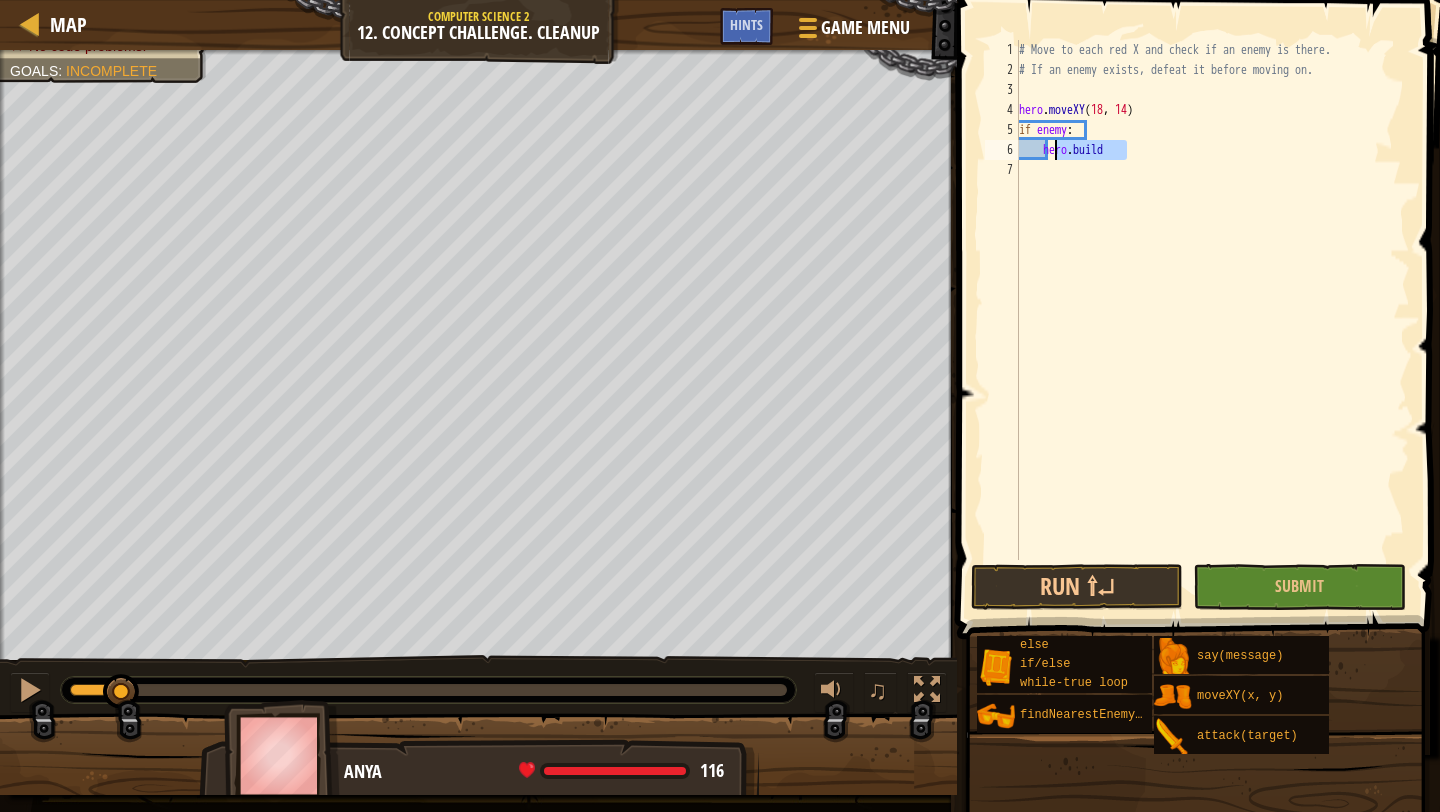 type on "h" 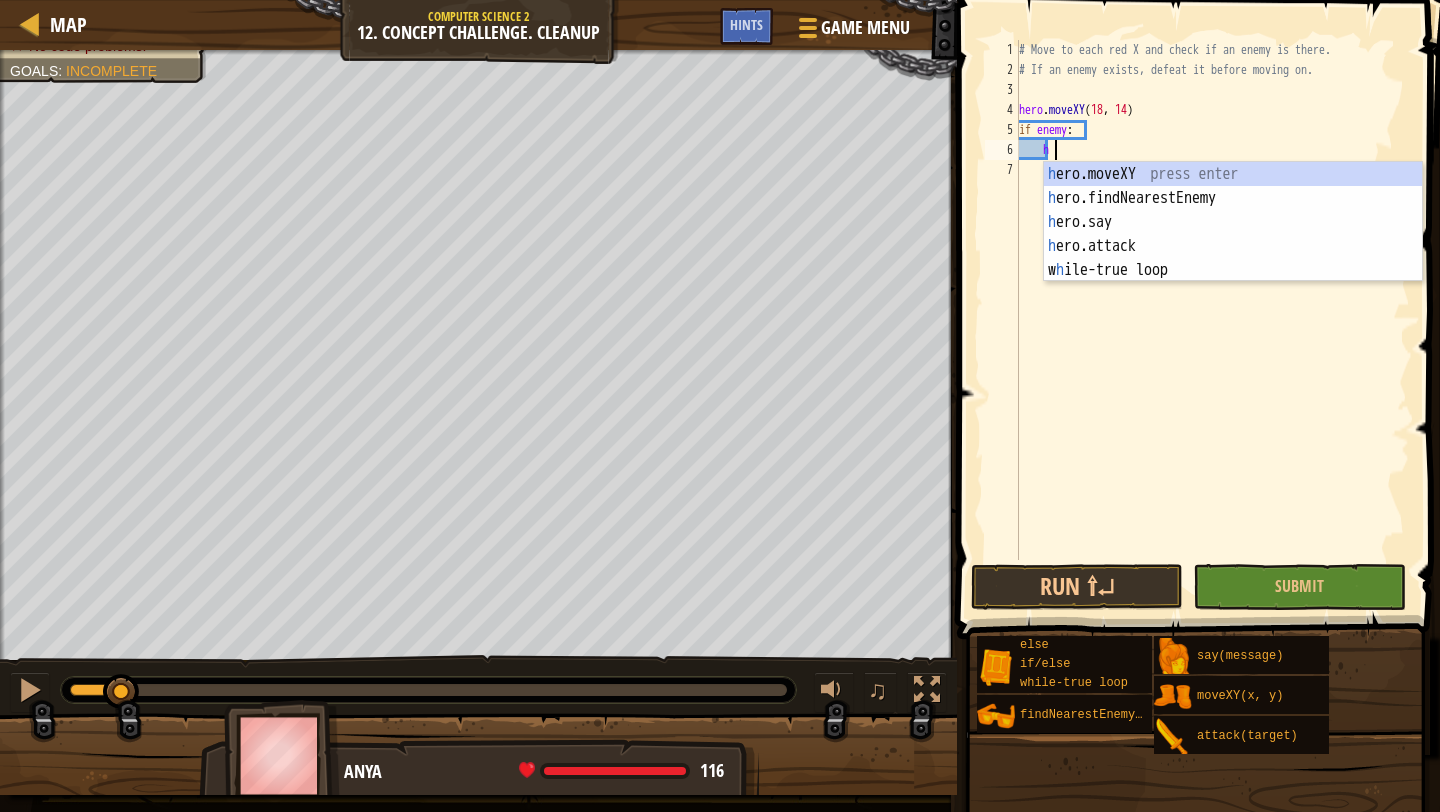 scroll, scrollTop: 9, scrollLeft: 3, axis: both 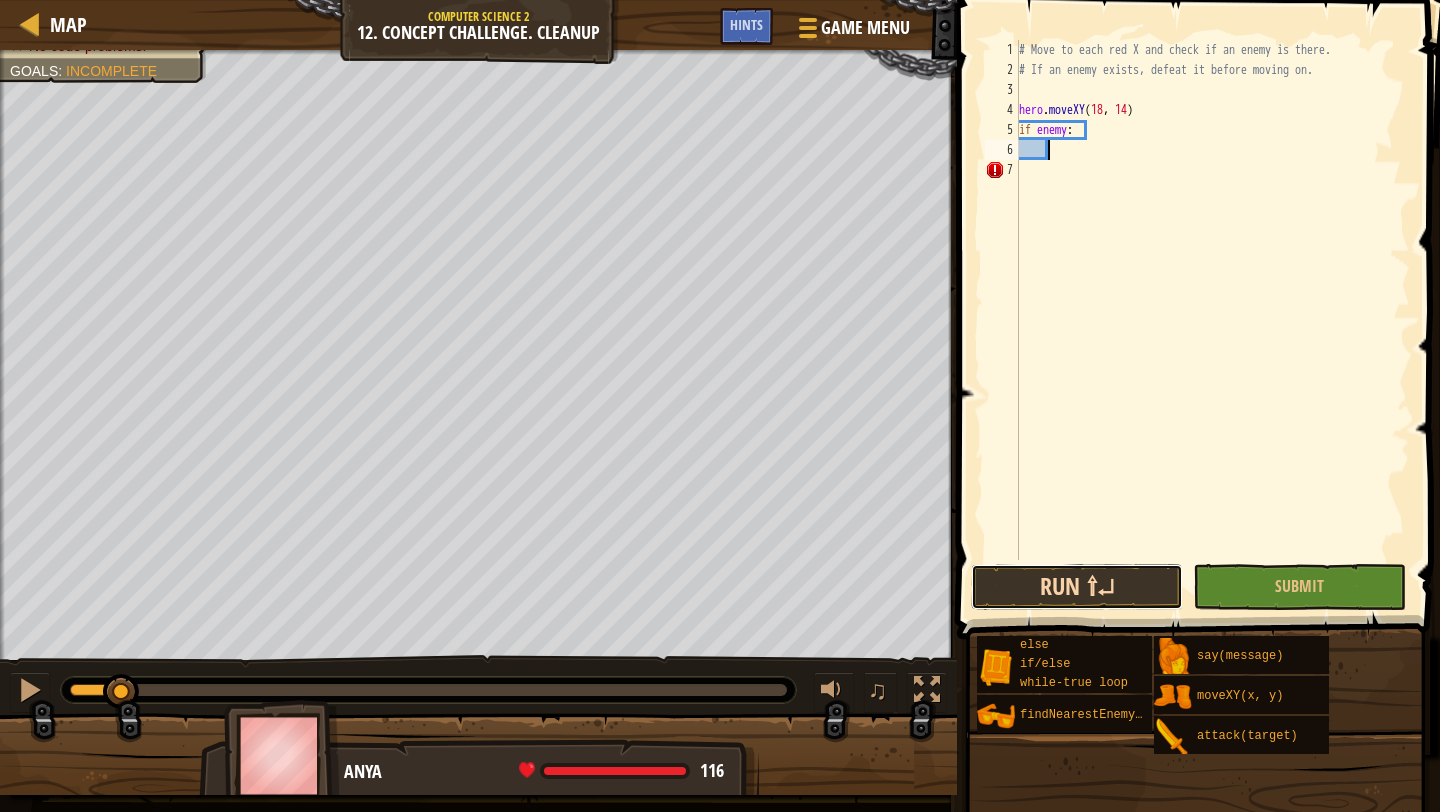 click on "Run ⇧↵" at bounding box center [1077, 587] 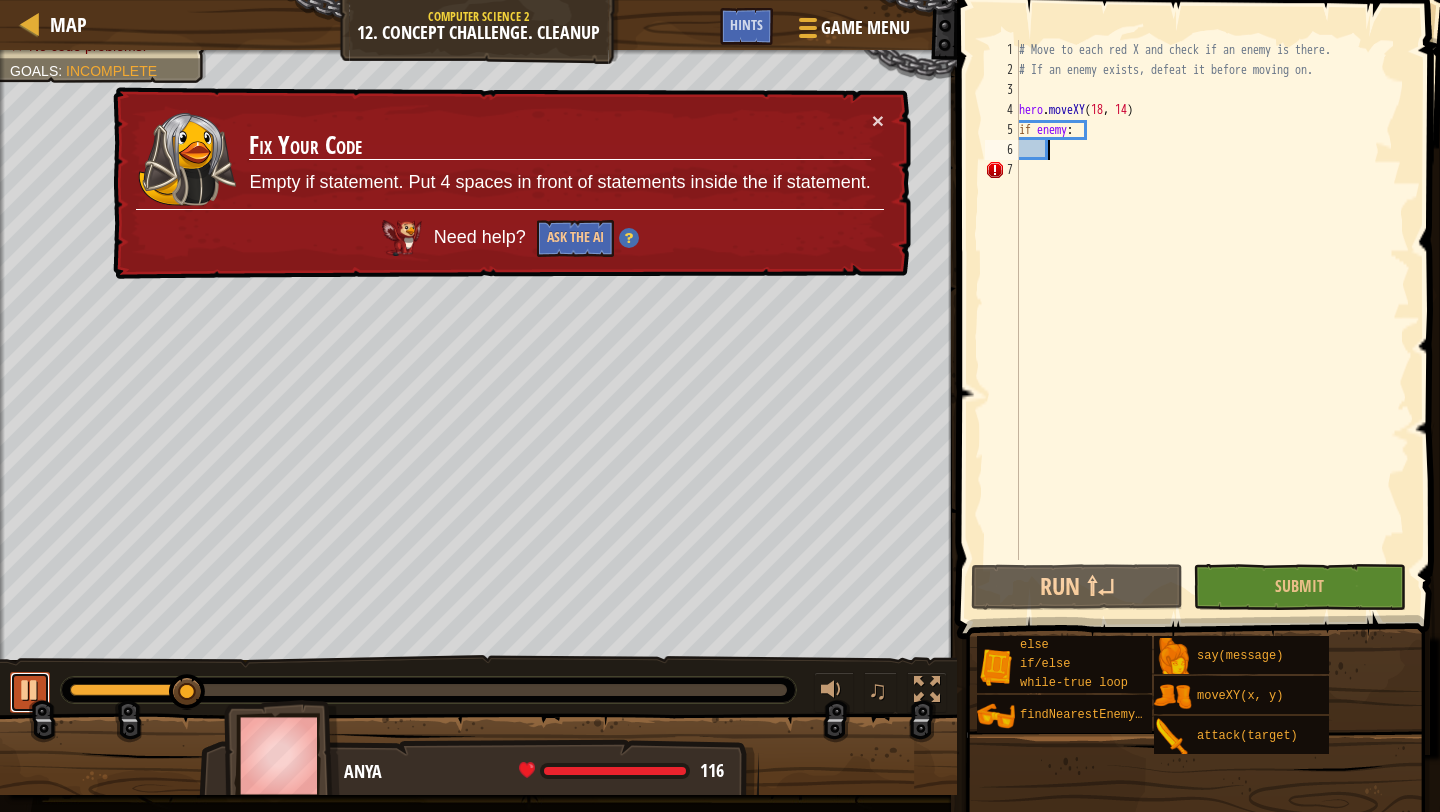 click at bounding box center (30, 690) 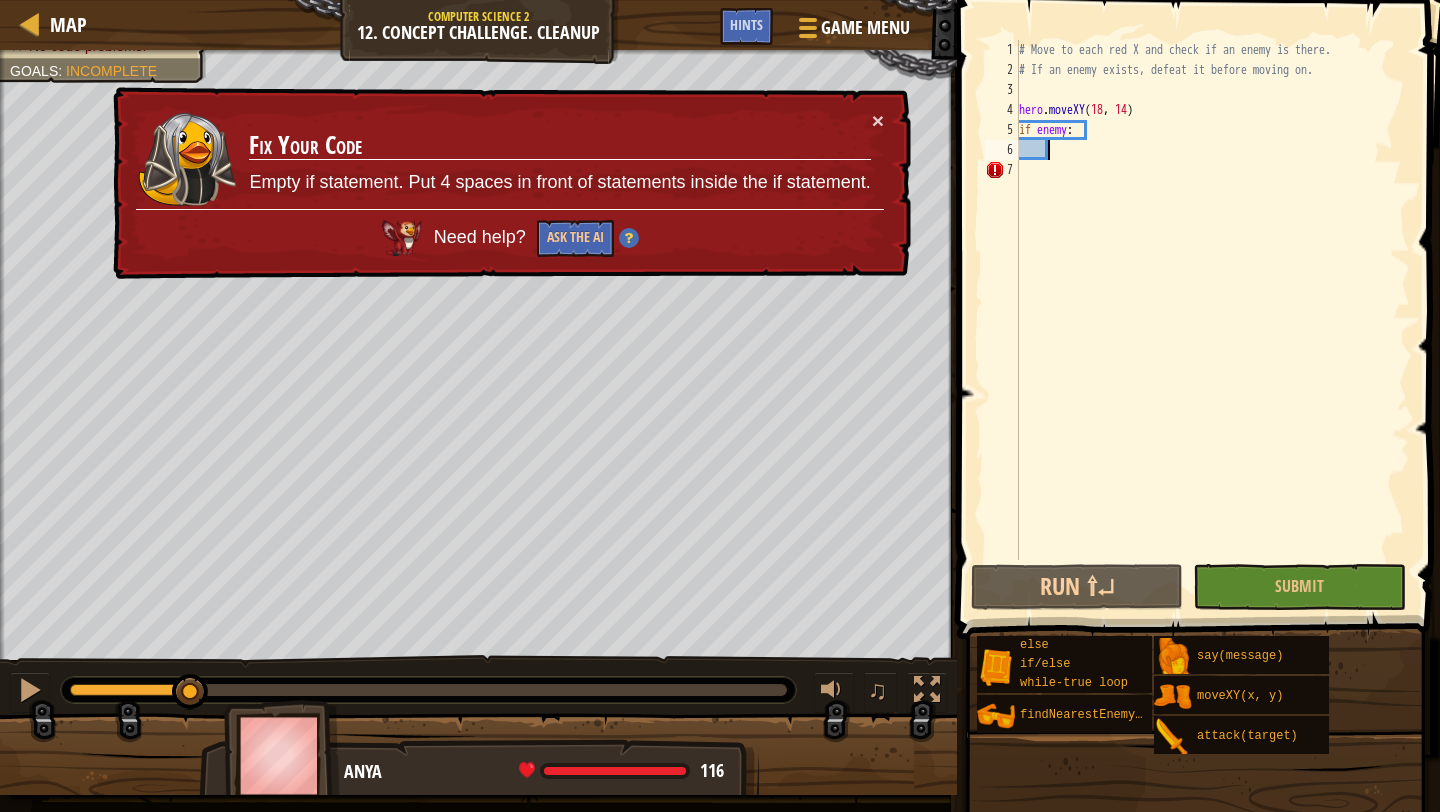 click on "Fix Your Code Empty if statement. Put 4 spaces in front of statements inside the if statement." at bounding box center (560, 160) 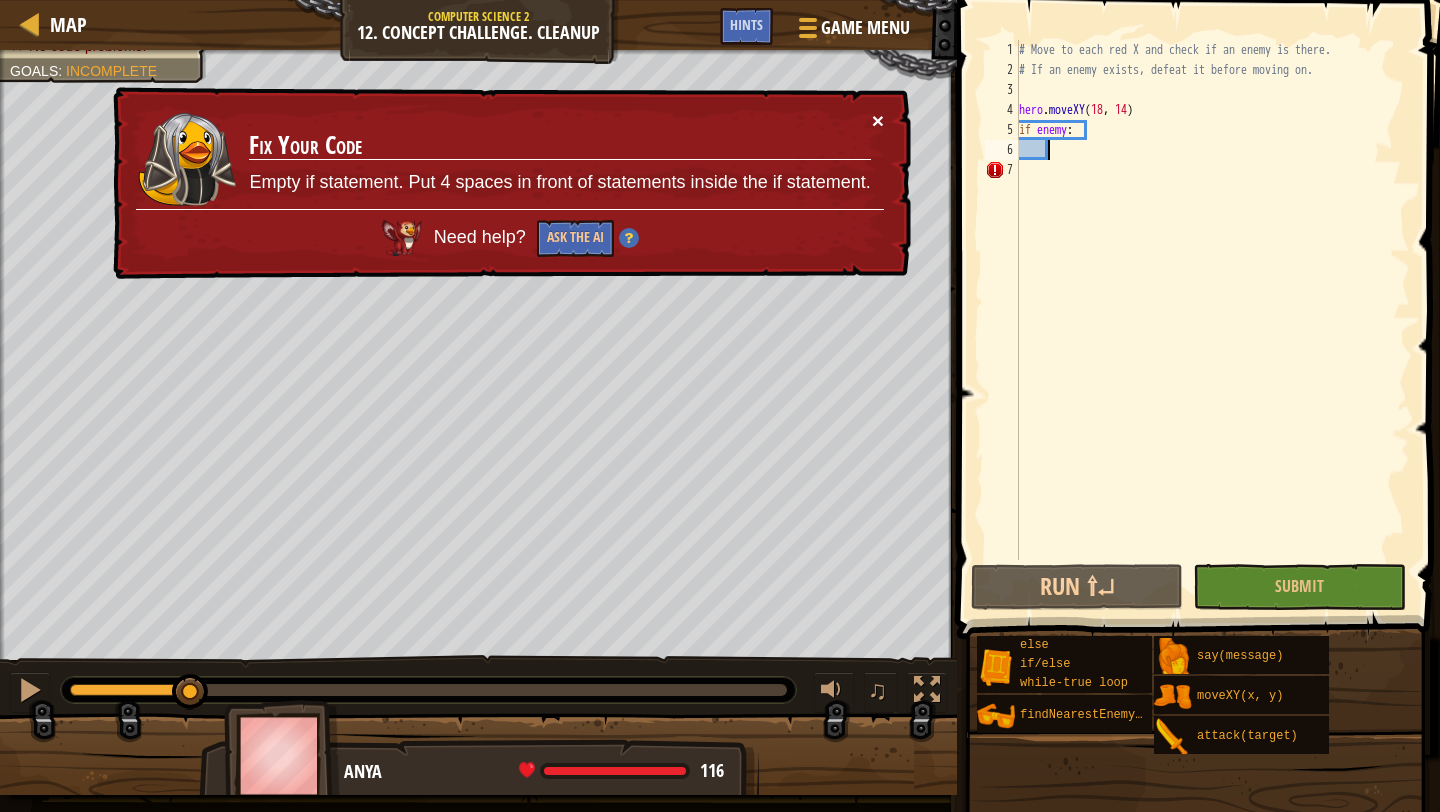 click on "×" at bounding box center [878, 120] 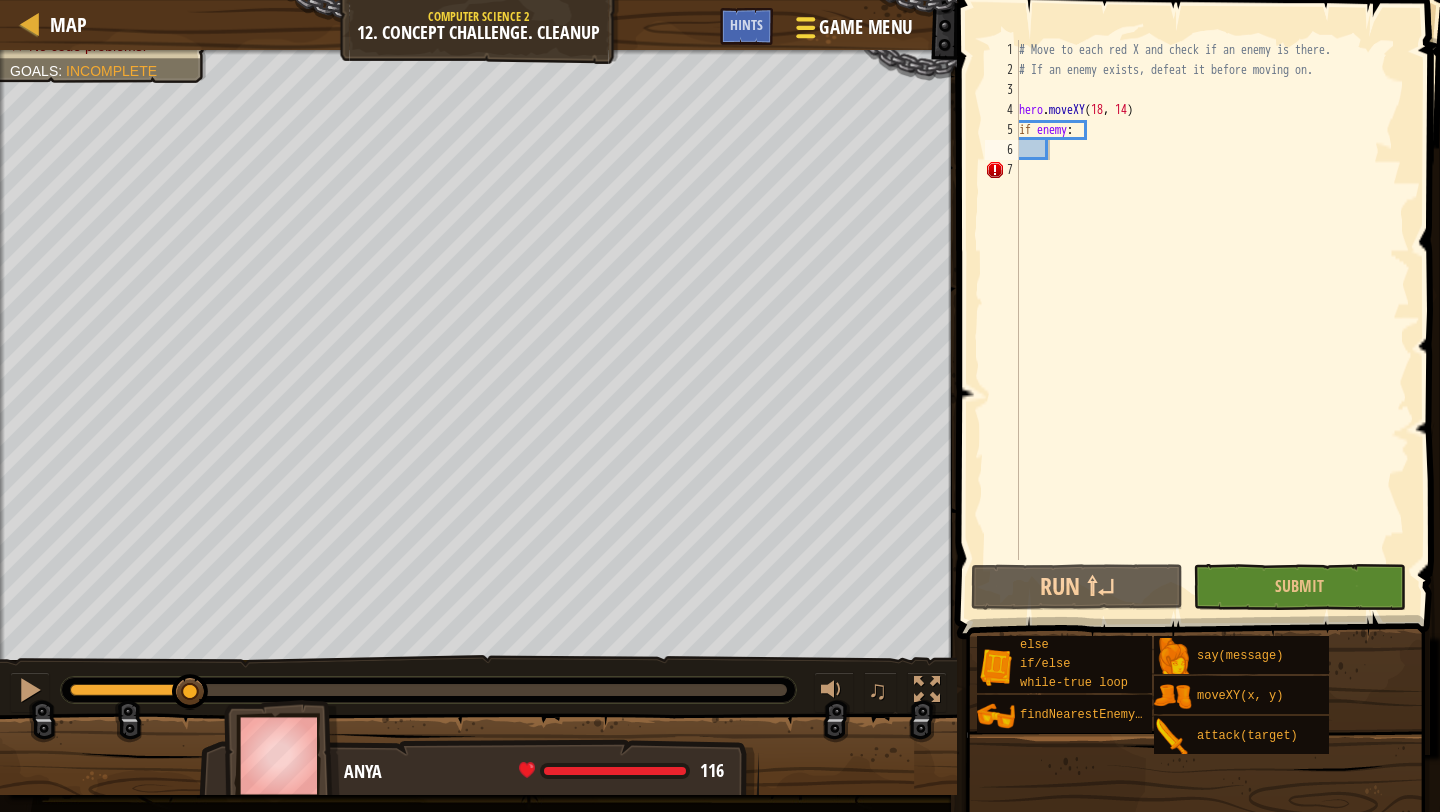 click on "Game Menu" at bounding box center [866, 27] 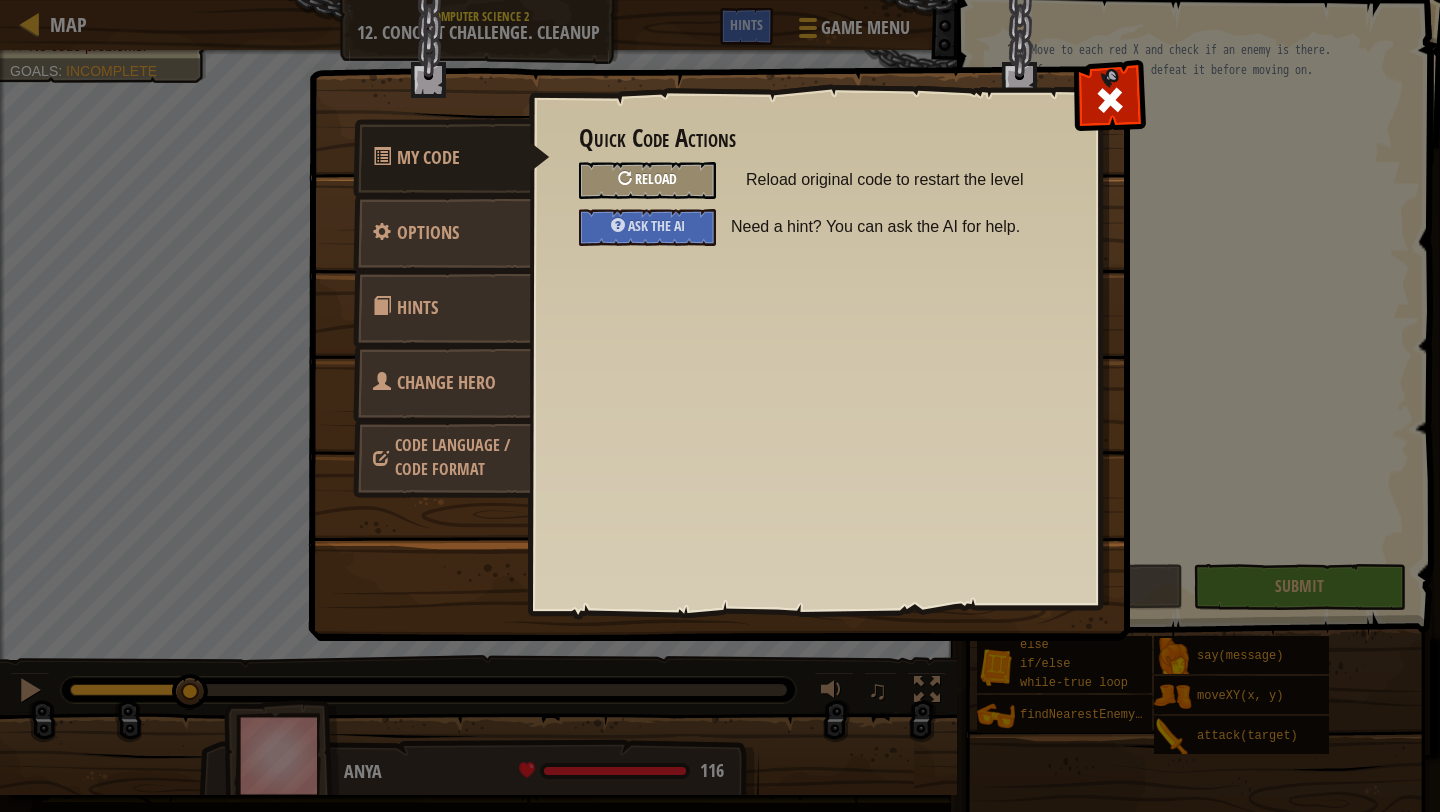 click on "Reload" at bounding box center [656, 178] 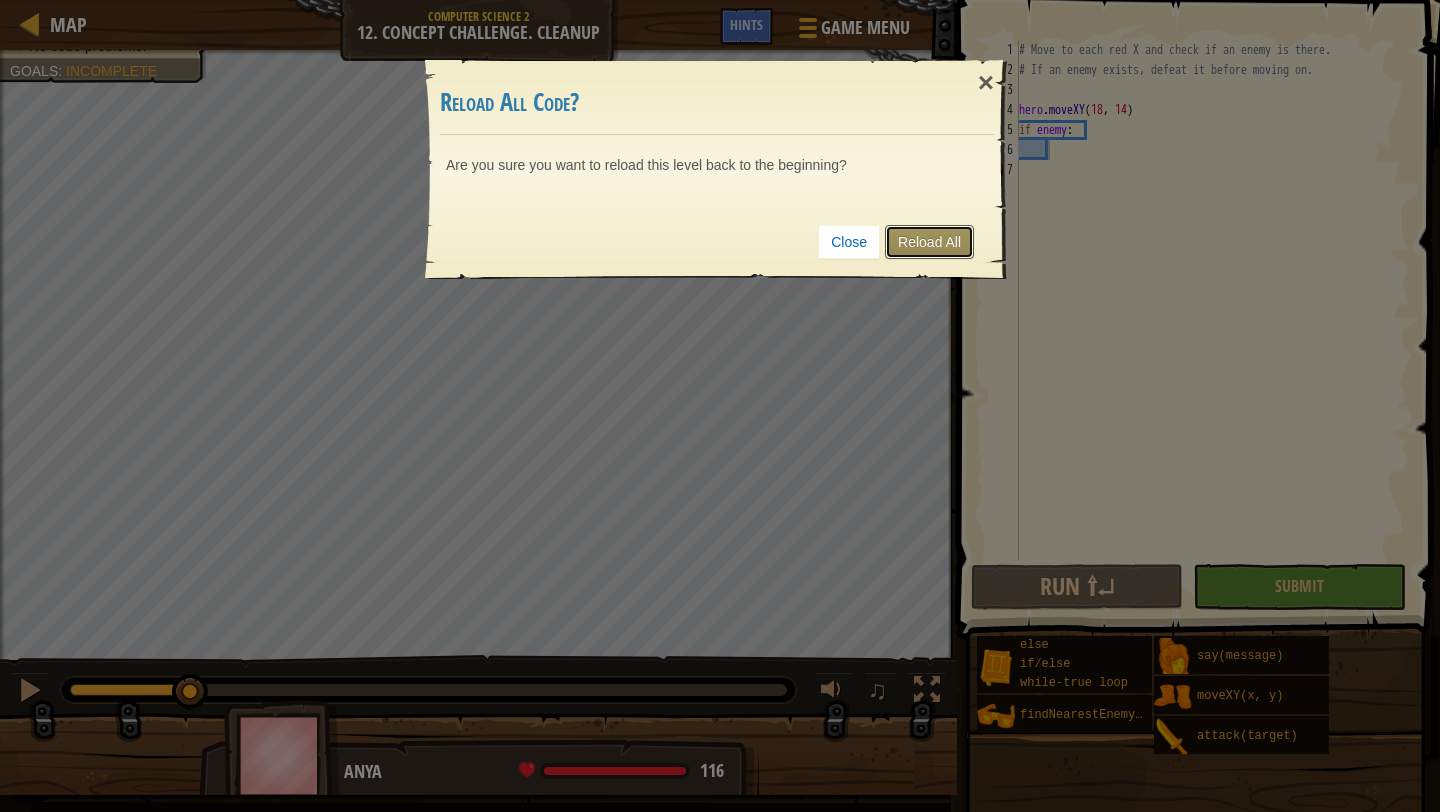 click on "Reload All" at bounding box center (929, 242) 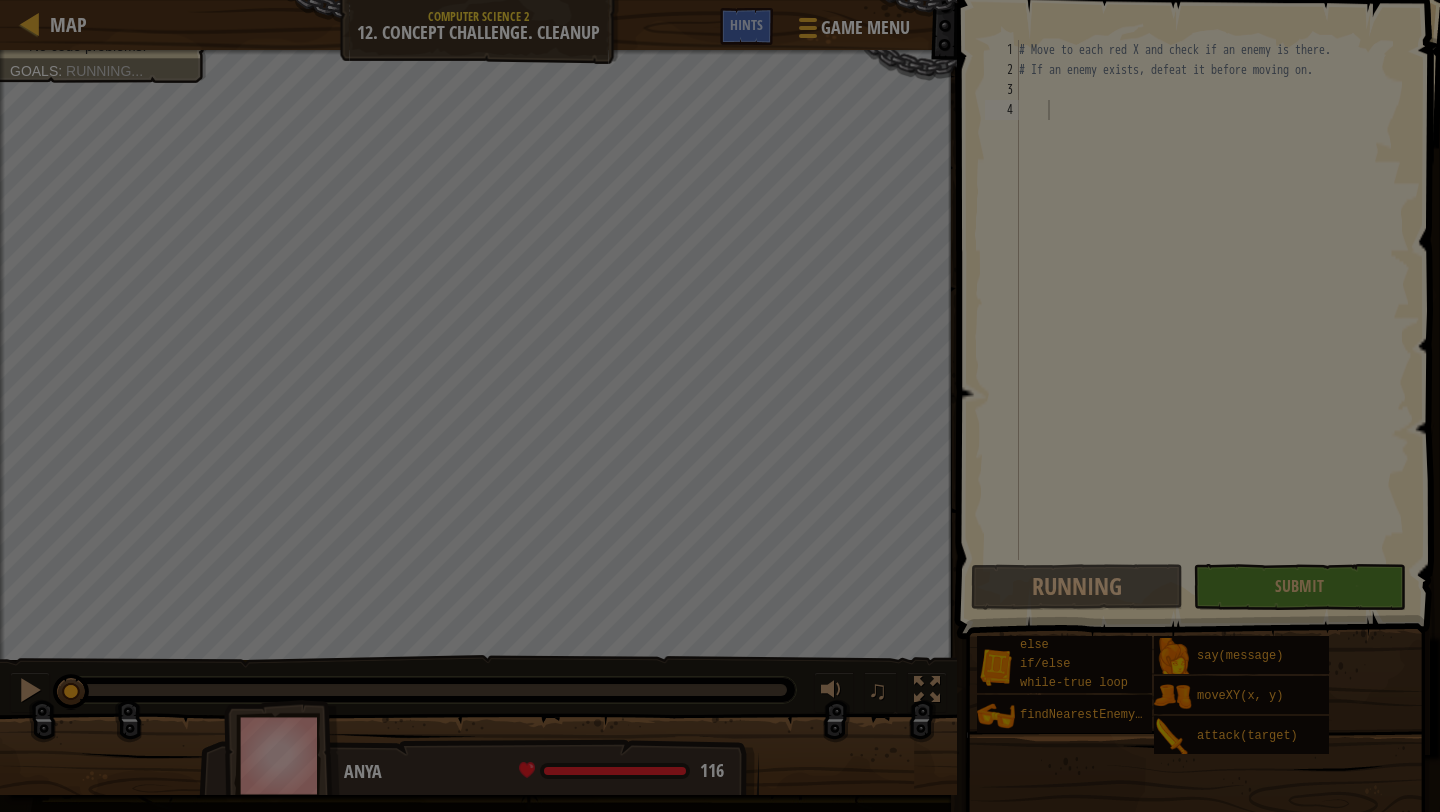 type 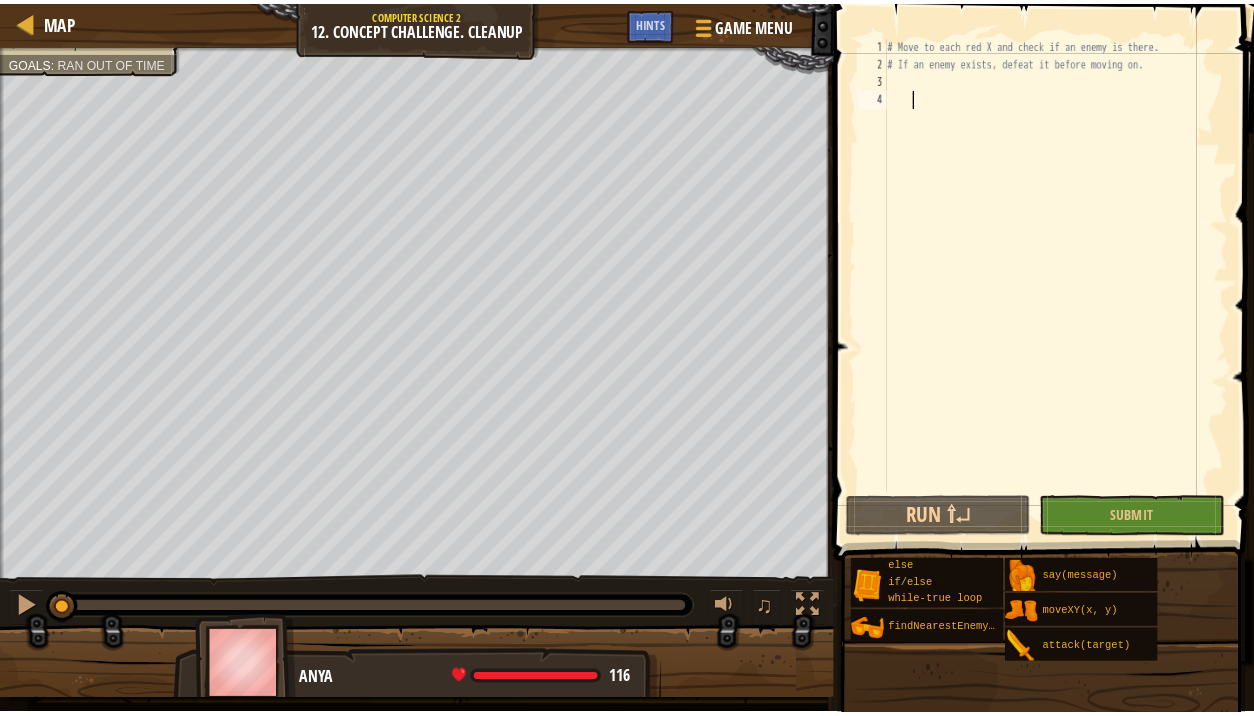scroll, scrollTop: 9, scrollLeft: 1, axis: both 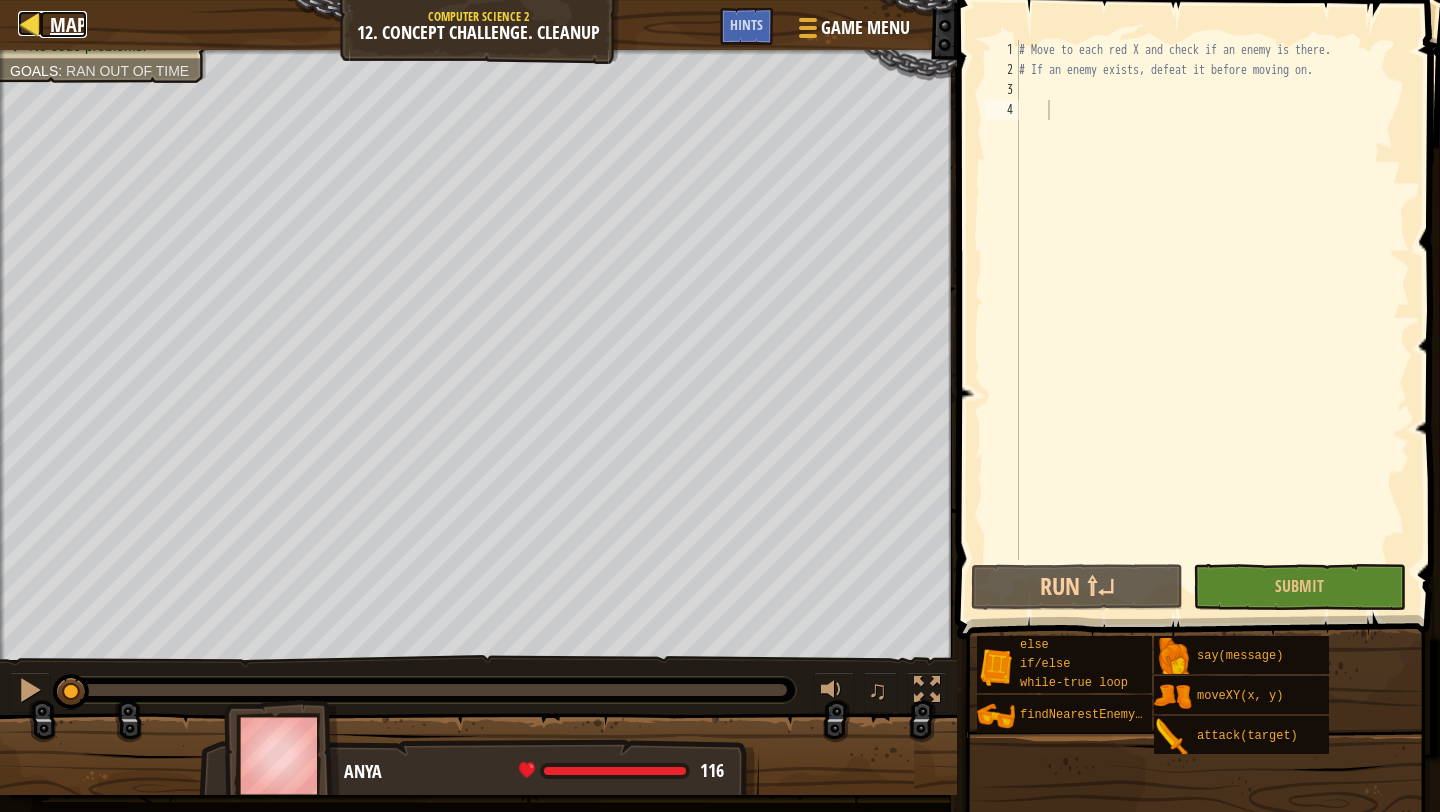 click on "Map" at bounding box center (68, 24) 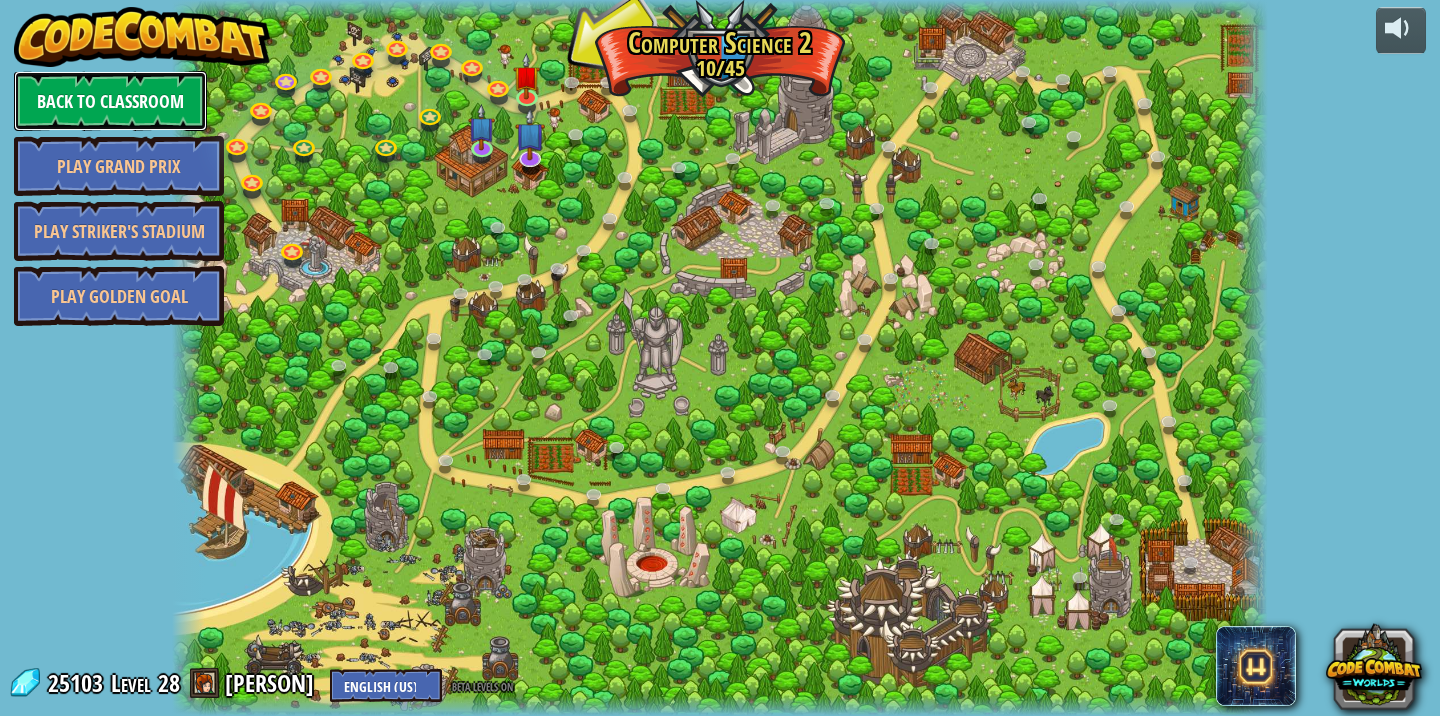 click on "Back to Classroom" at bounding box center (110, 101) 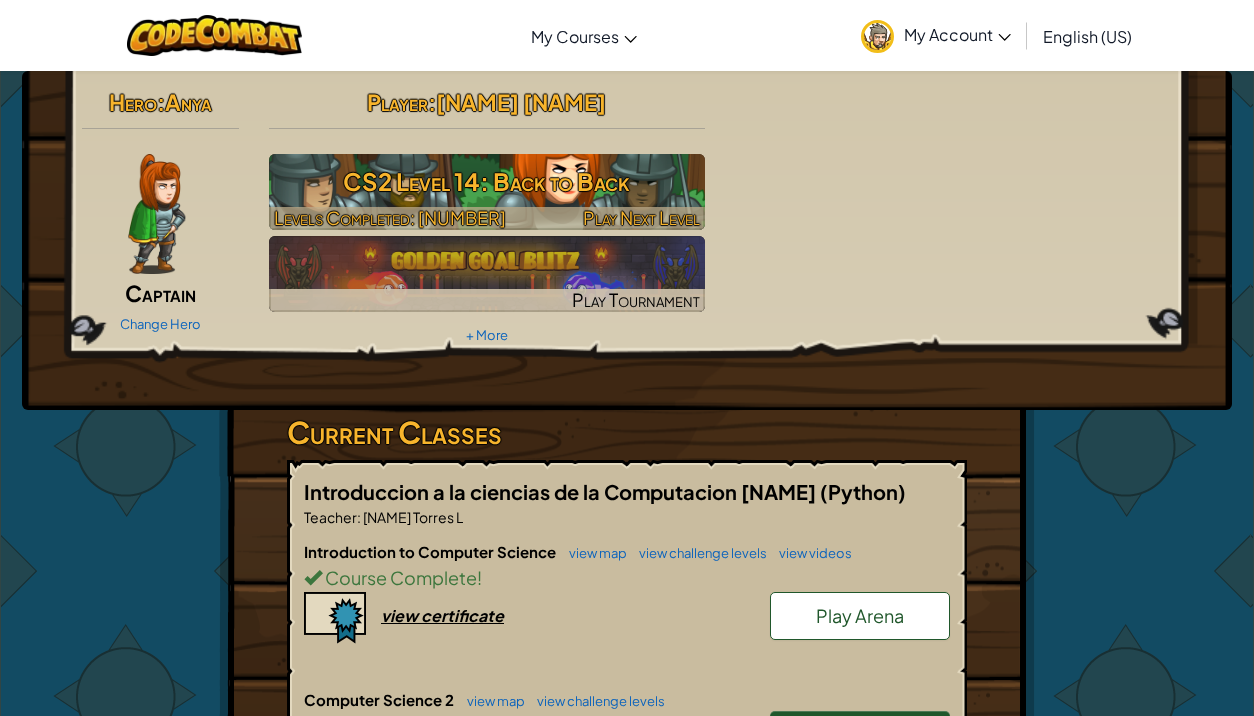 click on "CS2 Level 14: Back to Back" at bounding box center (487, 181) 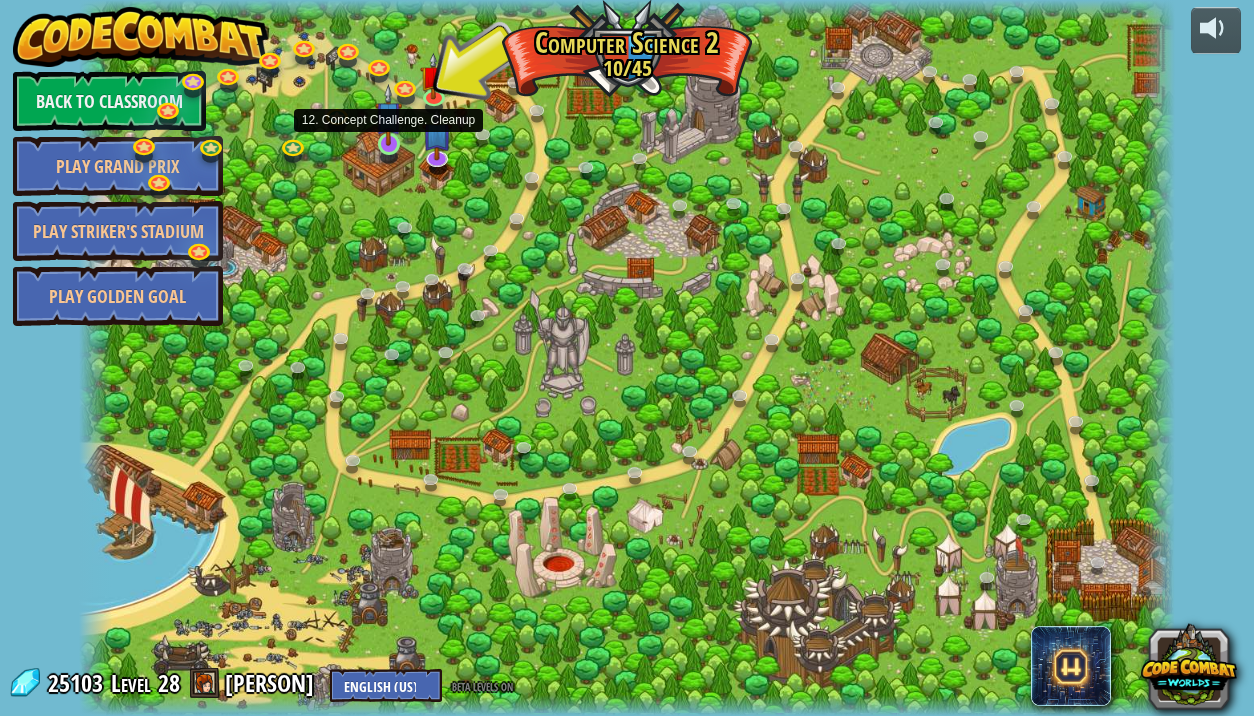 click at bounding box center (388, 115) 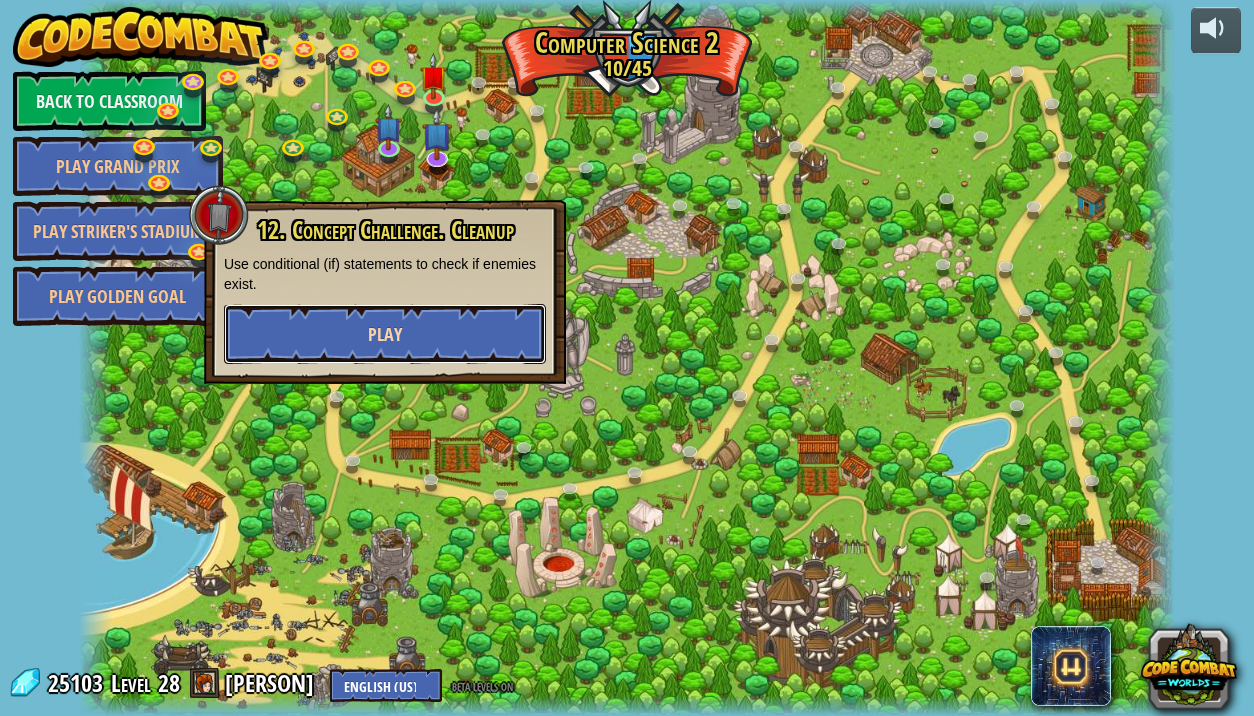 click on "Play" at bounding box center (385, 334) 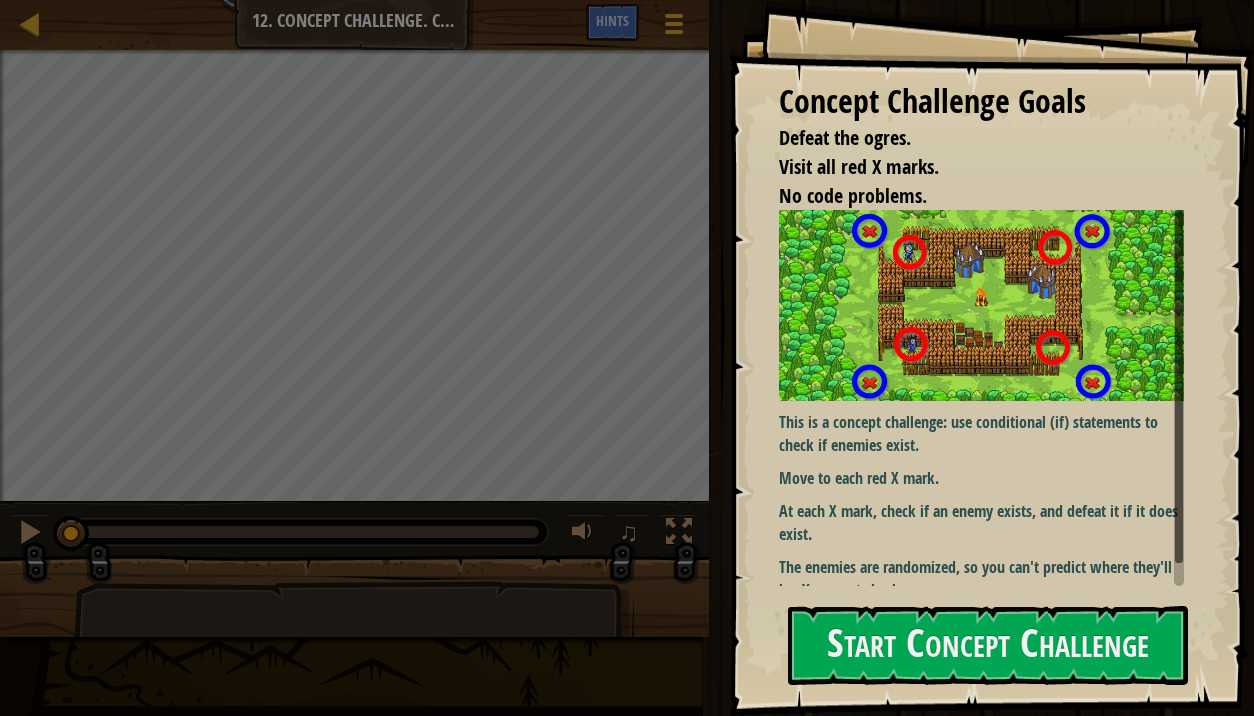 scroll, scrollTop: 25, scrollLeft: 0, axis: vertical 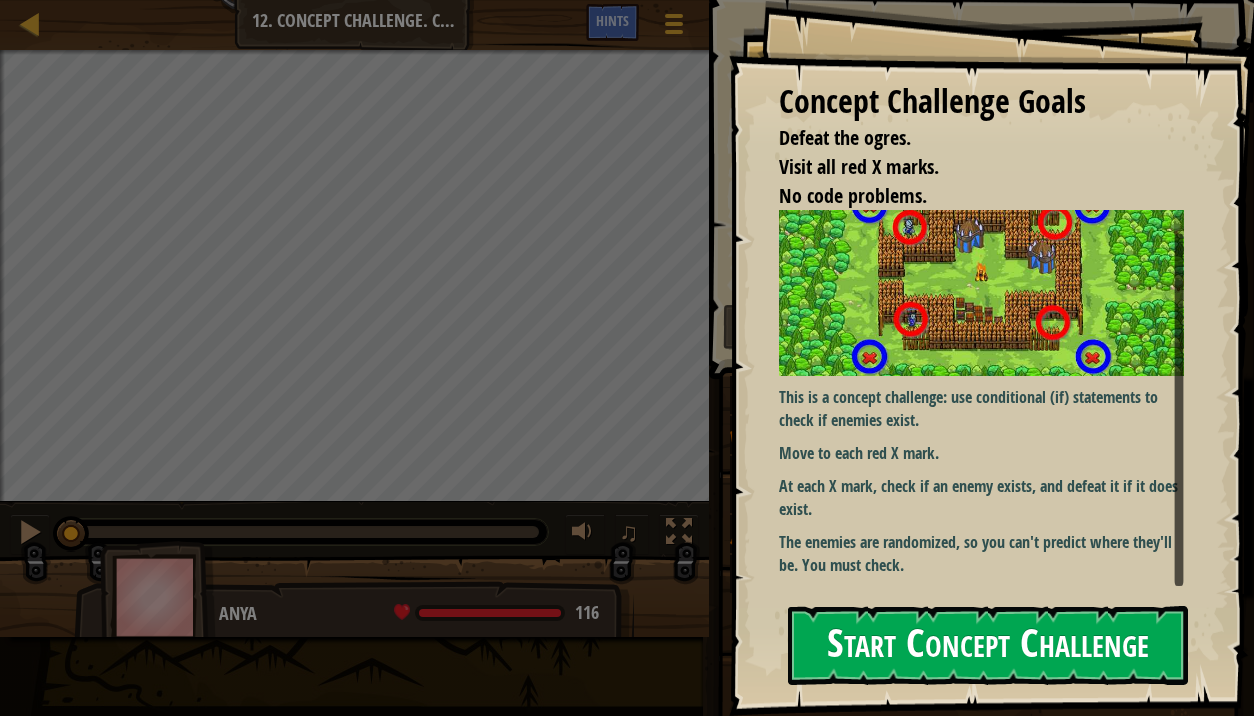 click on "Start Concept Challenge" at bounding box center (988, 645) 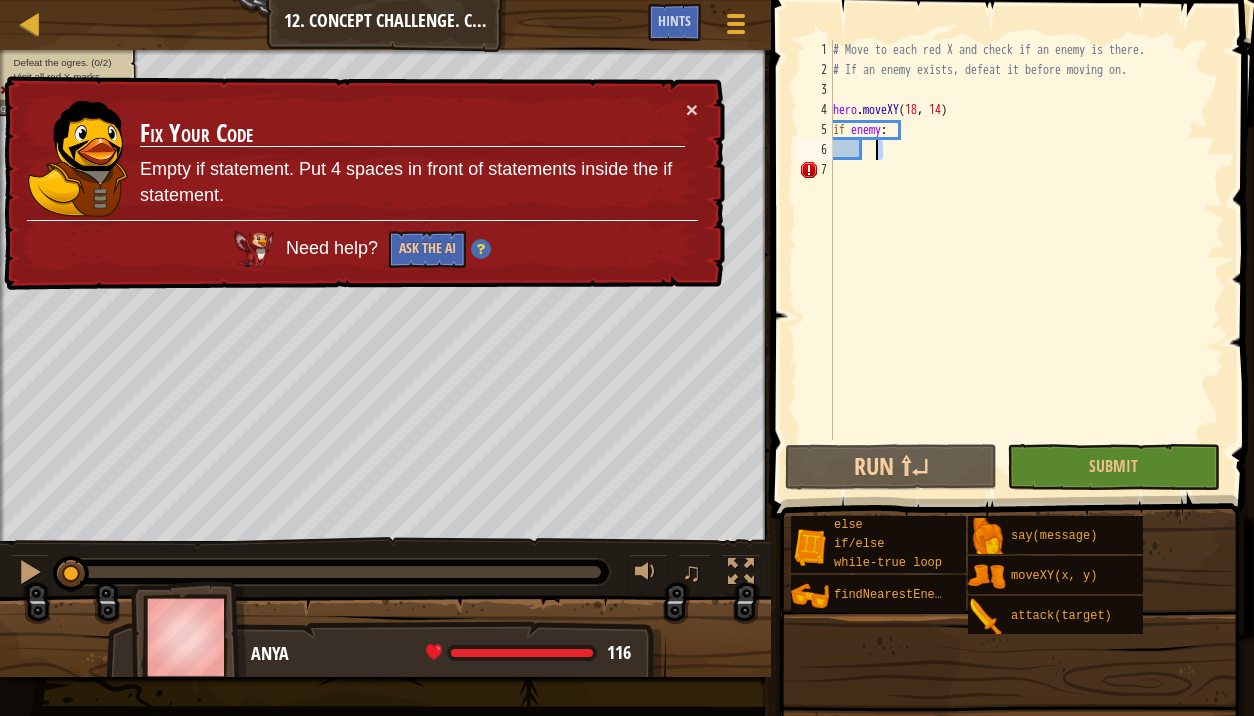 drag, startPoint x: 881, startPoint y: 156, endPoint x: 871, endPoint y: 157, distance: 10.049875 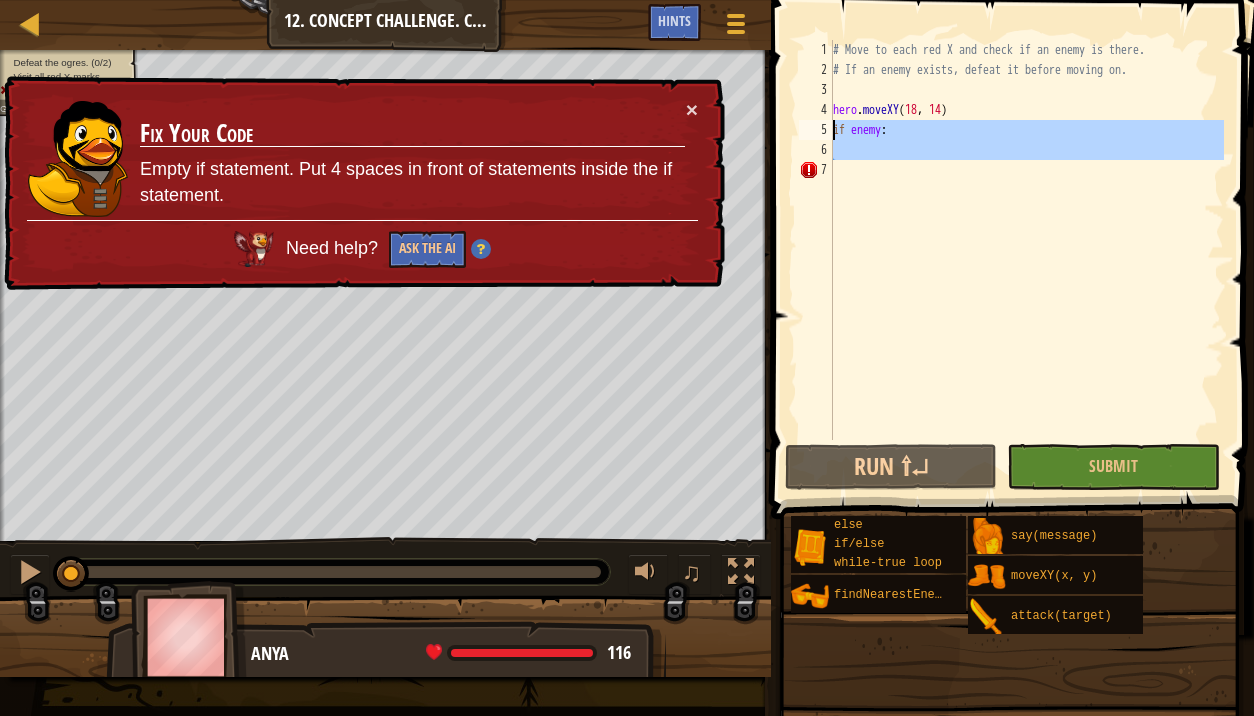 drag, startPoint x: 874, startPoint y: 179, endPoint x: 806, endPoint y: 131, distance: 83.23461 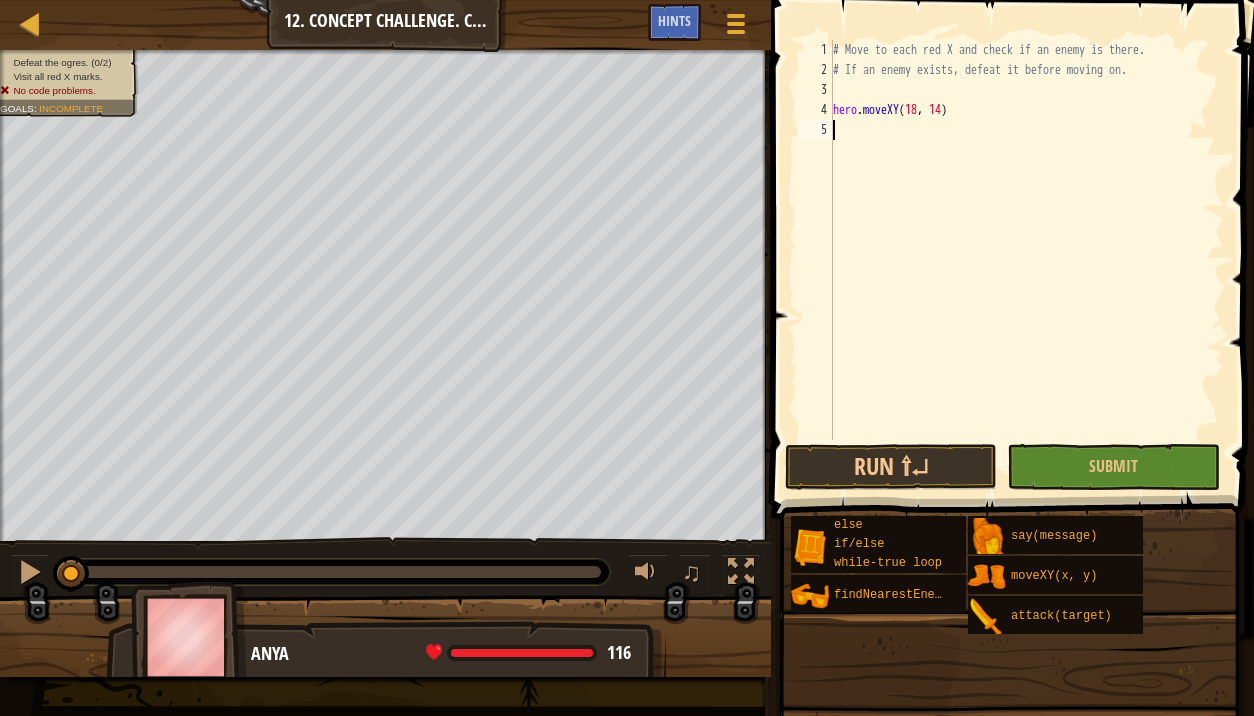 type on "hero.moveXY(18, 14)" 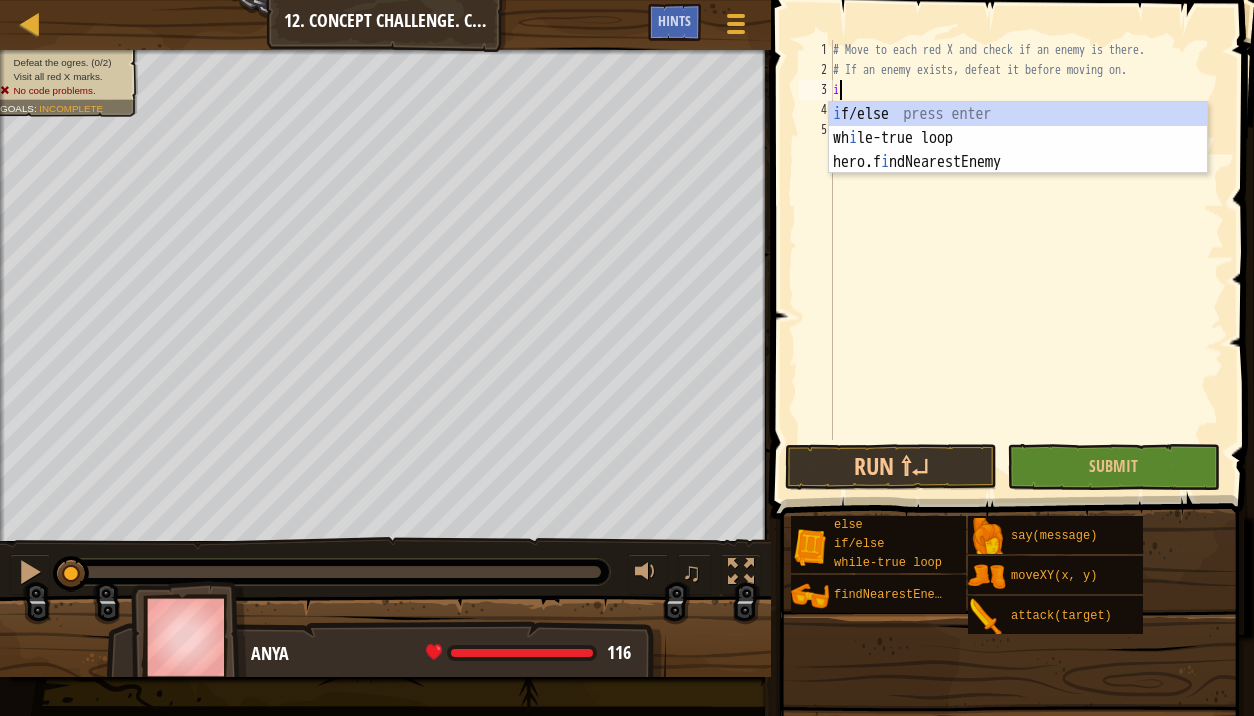 scroll, scrollTop: 9, scrollLeft: 0, axis: vertical 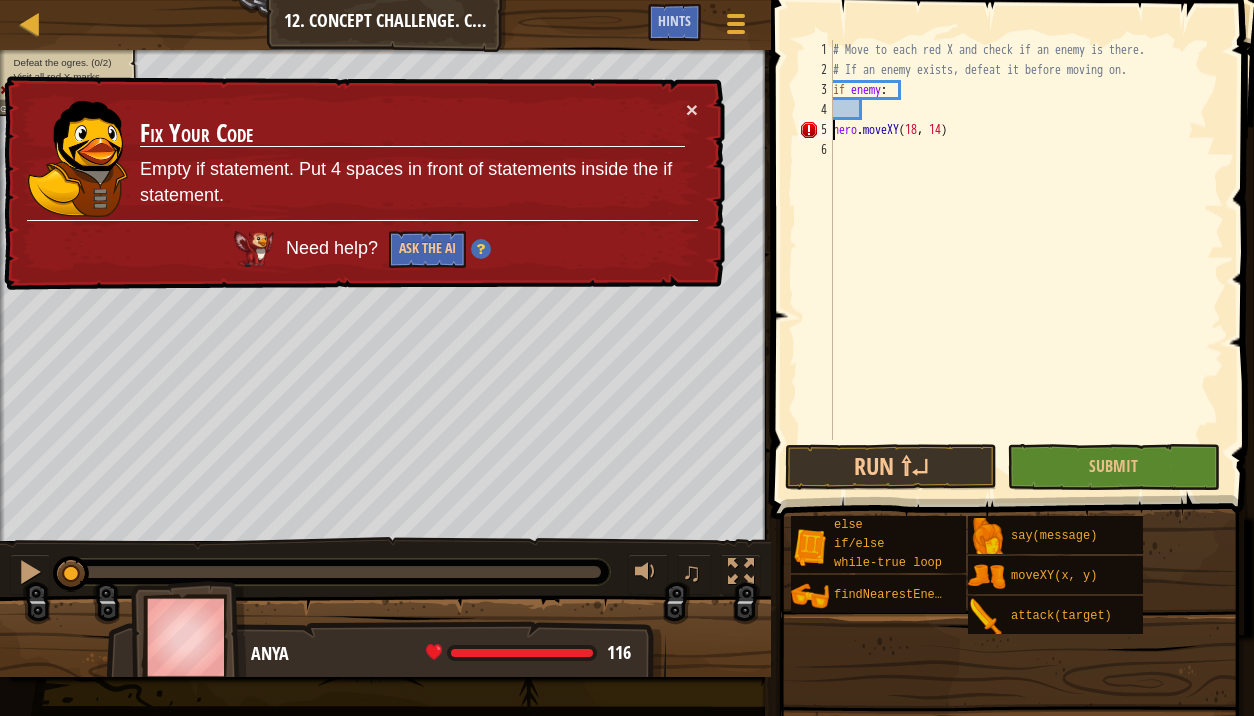 click on "if enemy: hero.moveXY(18, 14)" at bounding box center [1026, 260] 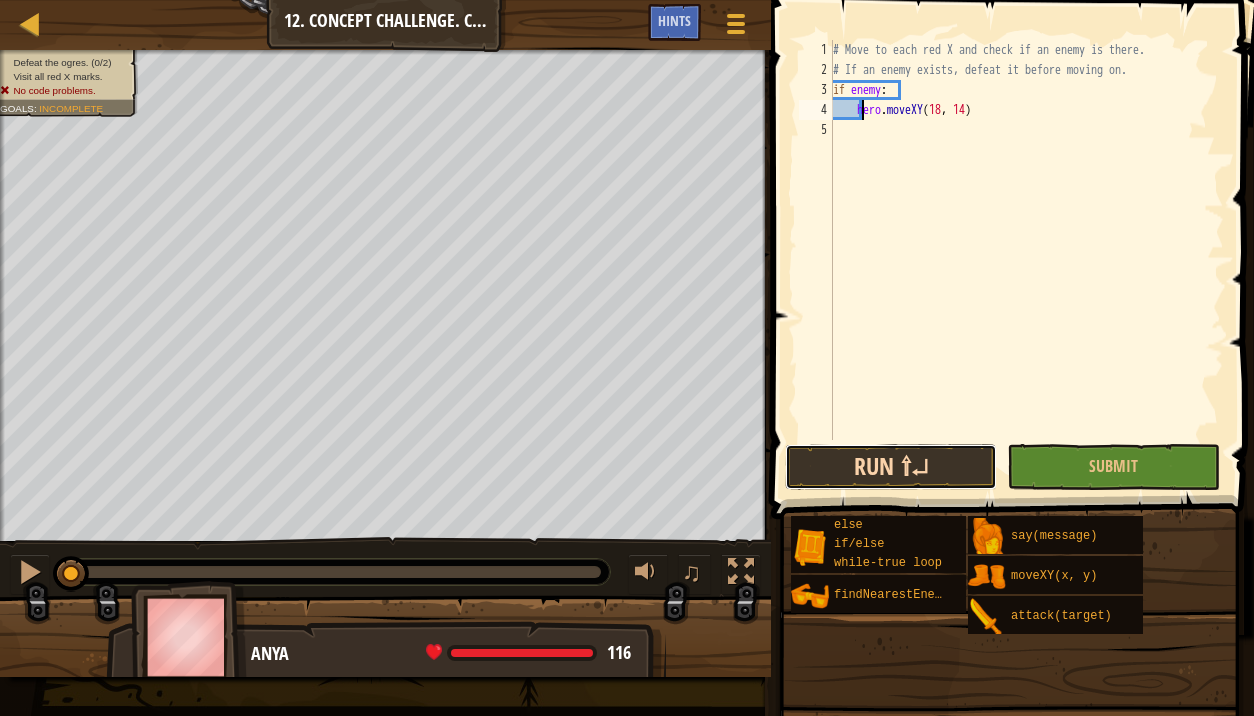 click on "Run ⇧↵" at bounding box center [891, 467] 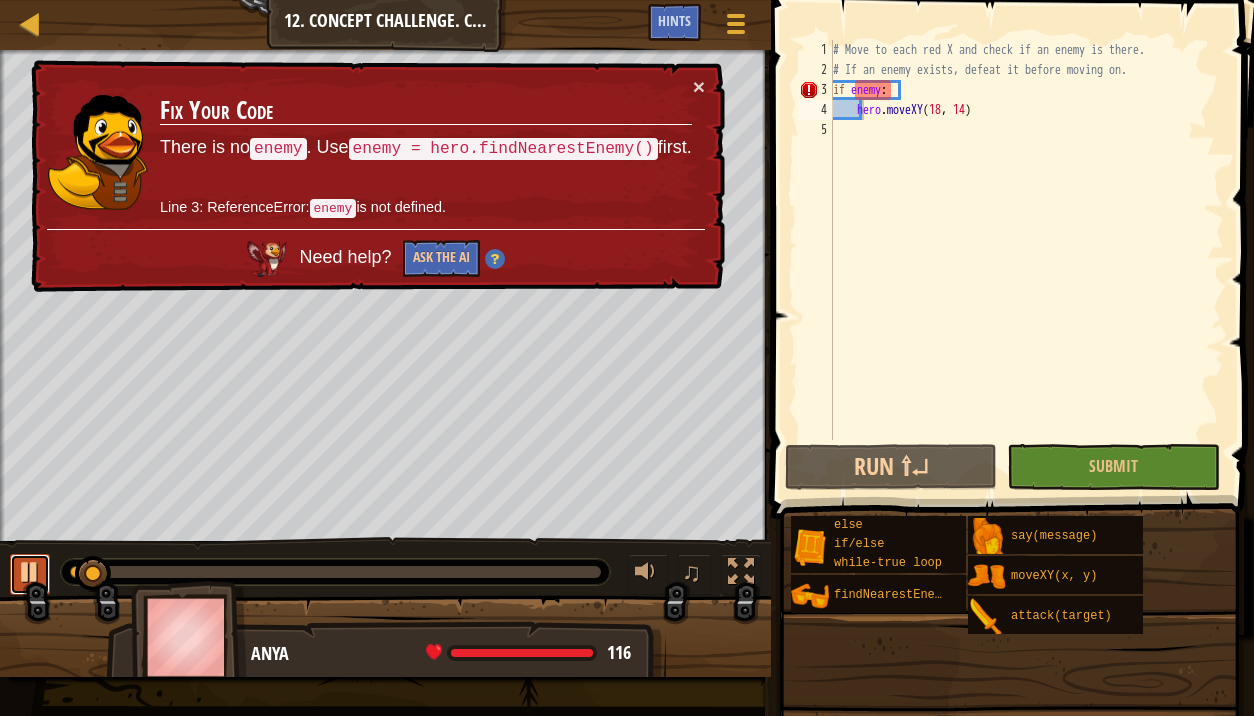 click at bounding box center [30, 572] 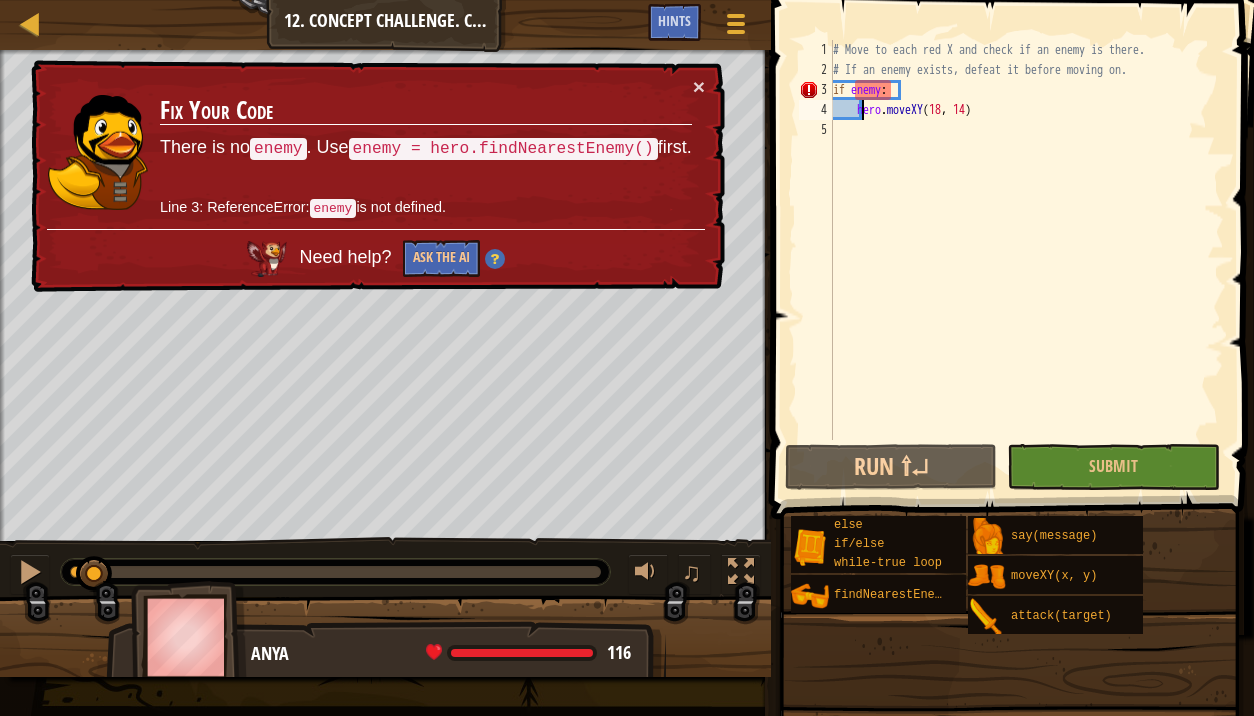 click on "if enemy: hero.moveXY(18, 14)" at bounding box center [1026, 260] 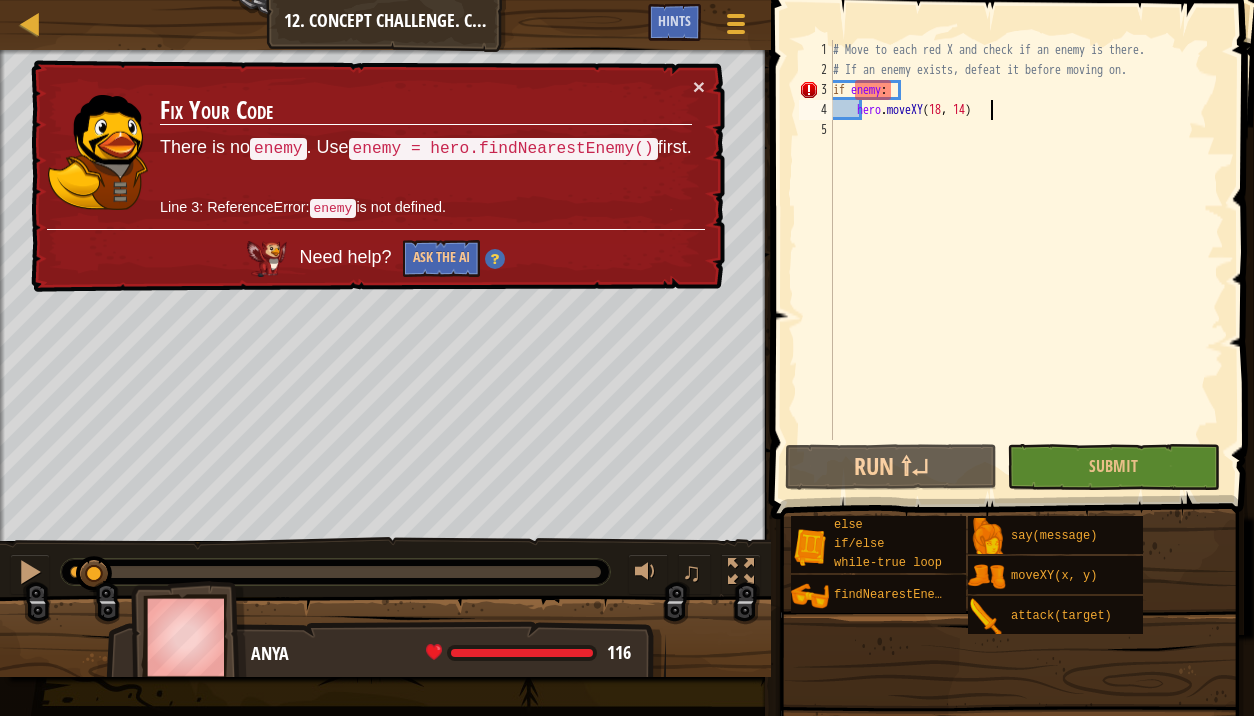 click on "if enemy: hero.moveXY(18, 14)" at bounding box center [1026, 260] 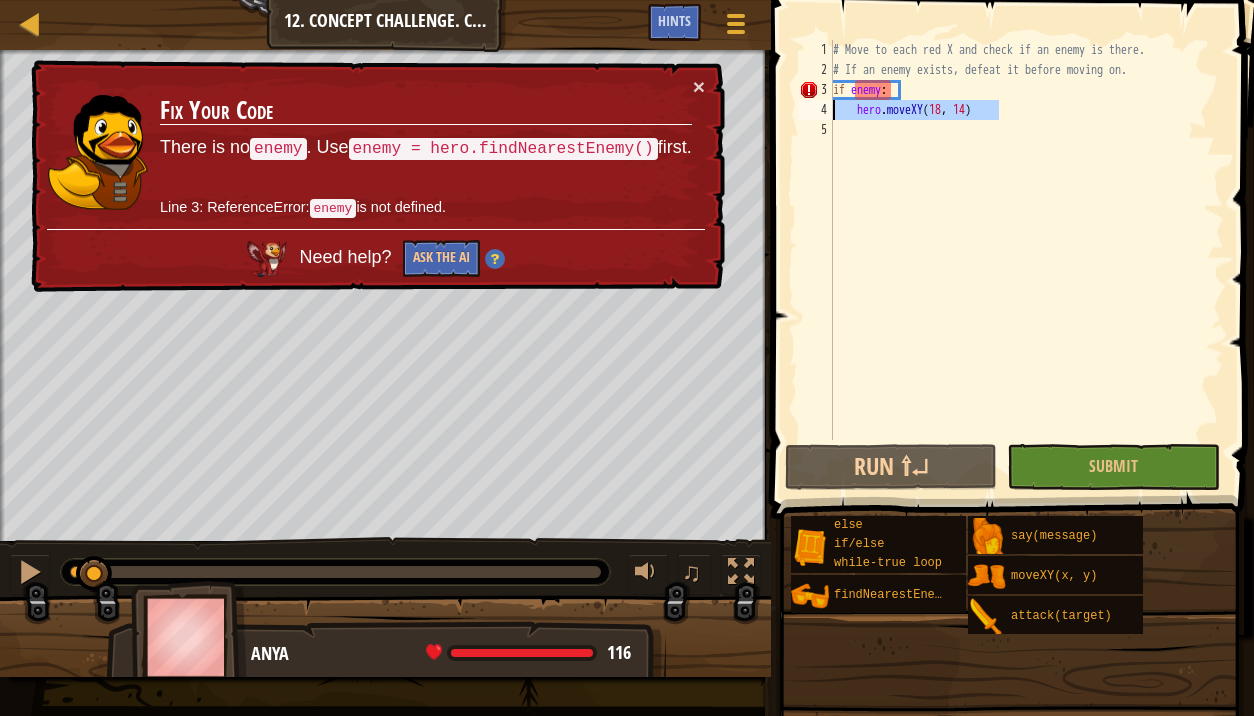 drag, startPoint x: 1012, startPoint y: 116, endPoint x: 818, endPoint y: 98, distance: 194.83327 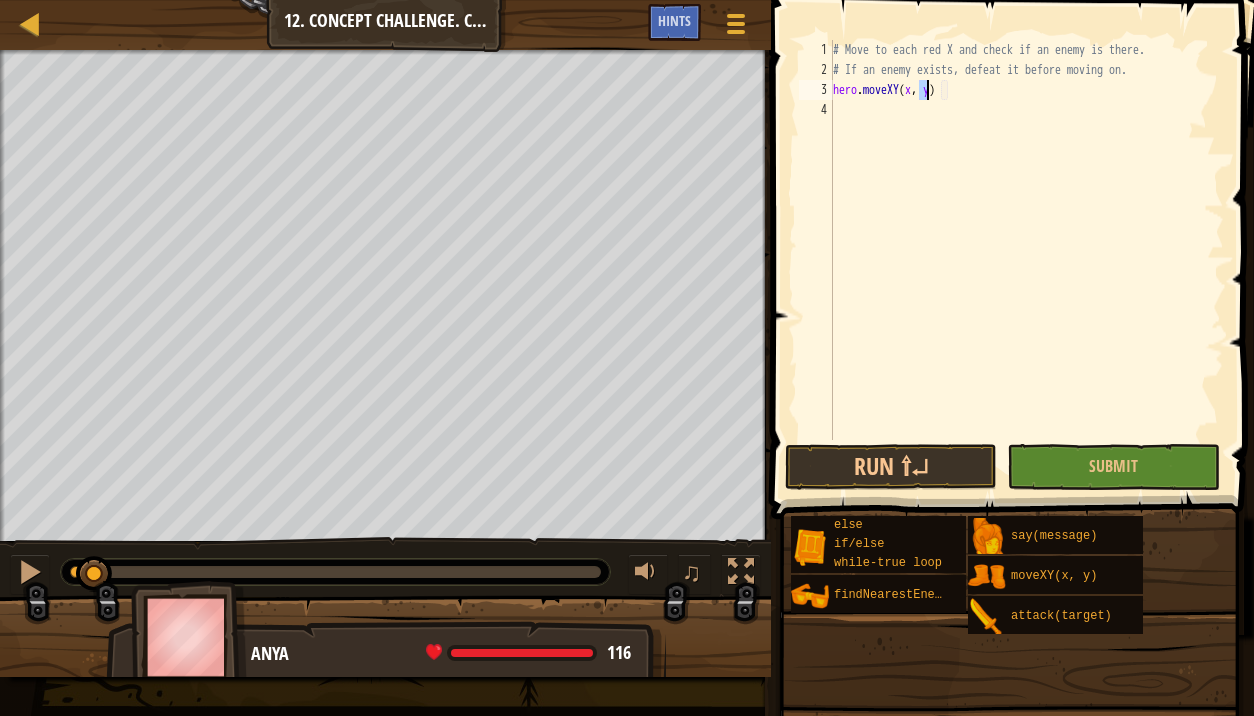 scroll, scrollTop: 9, scrollLeft: 8, axis: both 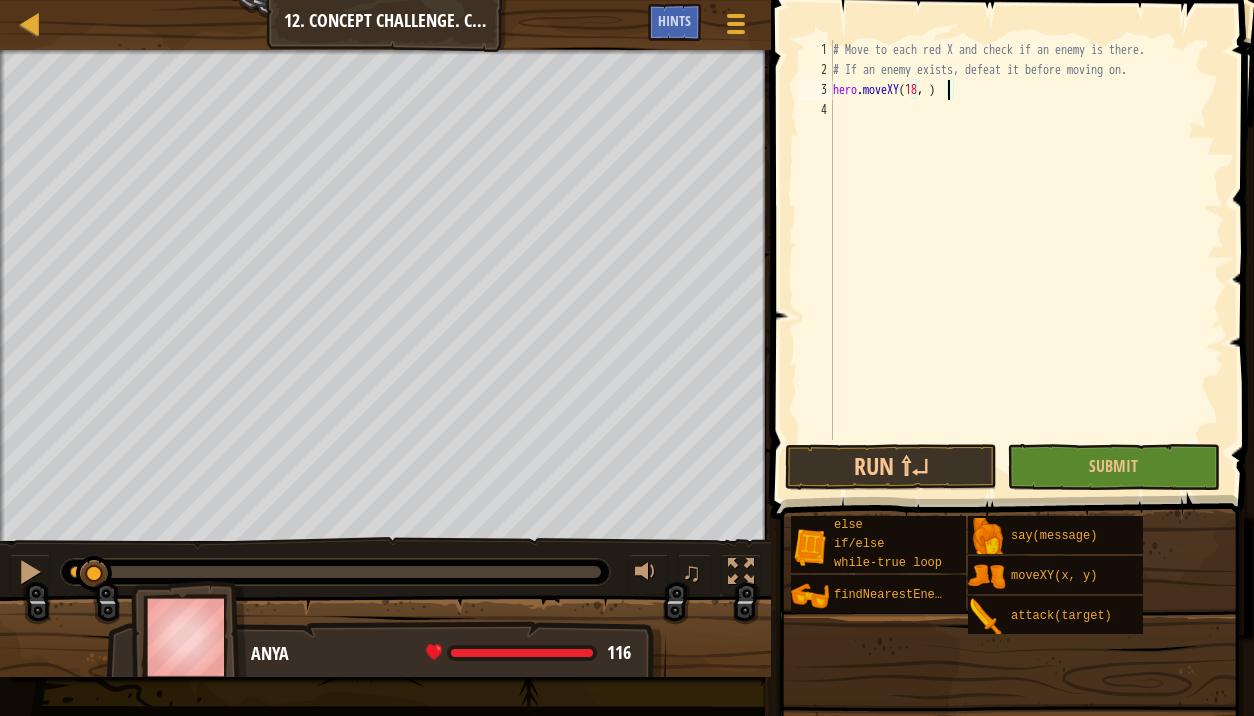 type on "hero.moveXY(18, 14)" 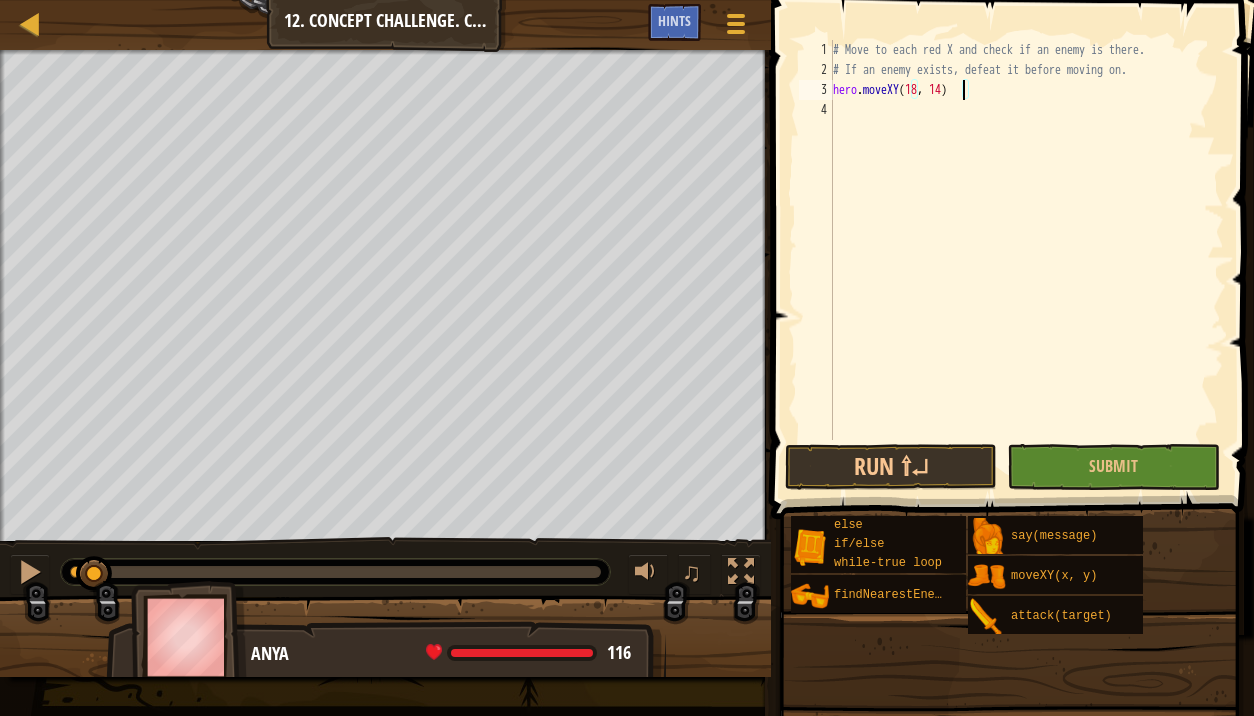 click on "# Move to each red X and check if an enemy is there. # If an enemy exists, defeat it before moving on. hero . moveXY ( [COORD] ,   [COORD] )" at bounding box center [1026, 260] 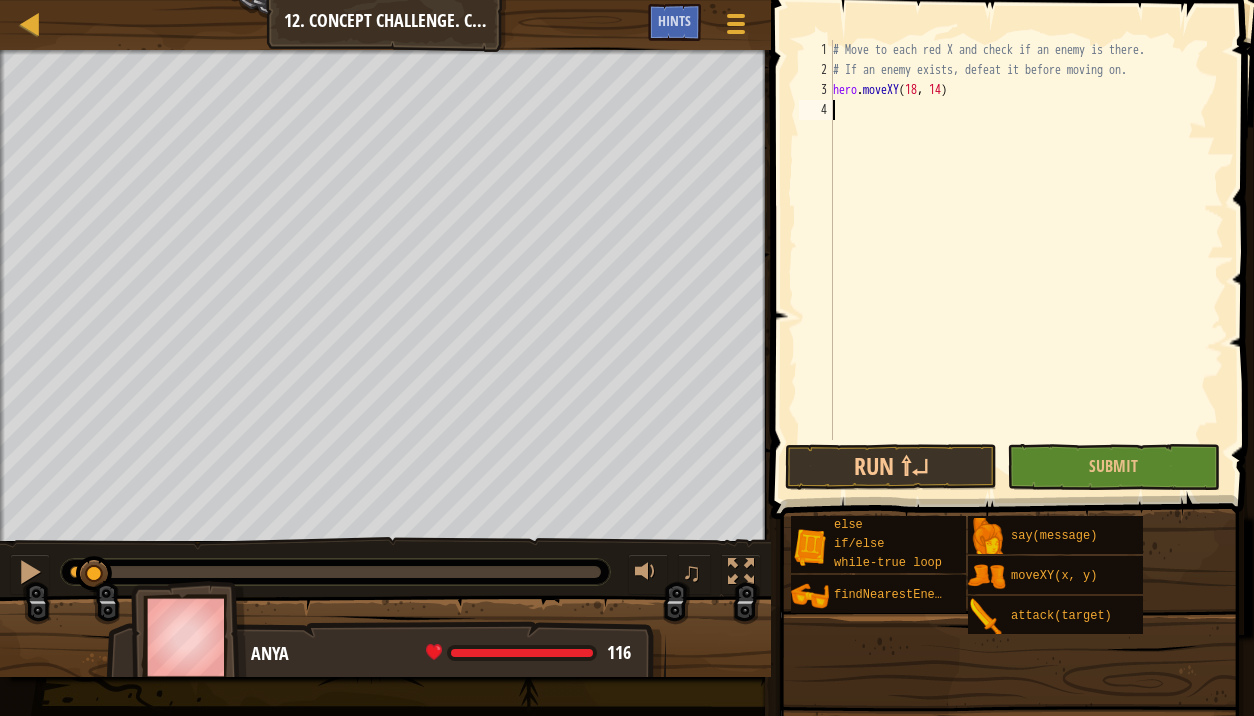 scroll, scrollTop: 9, scrollLeft: 0, axis: vertical 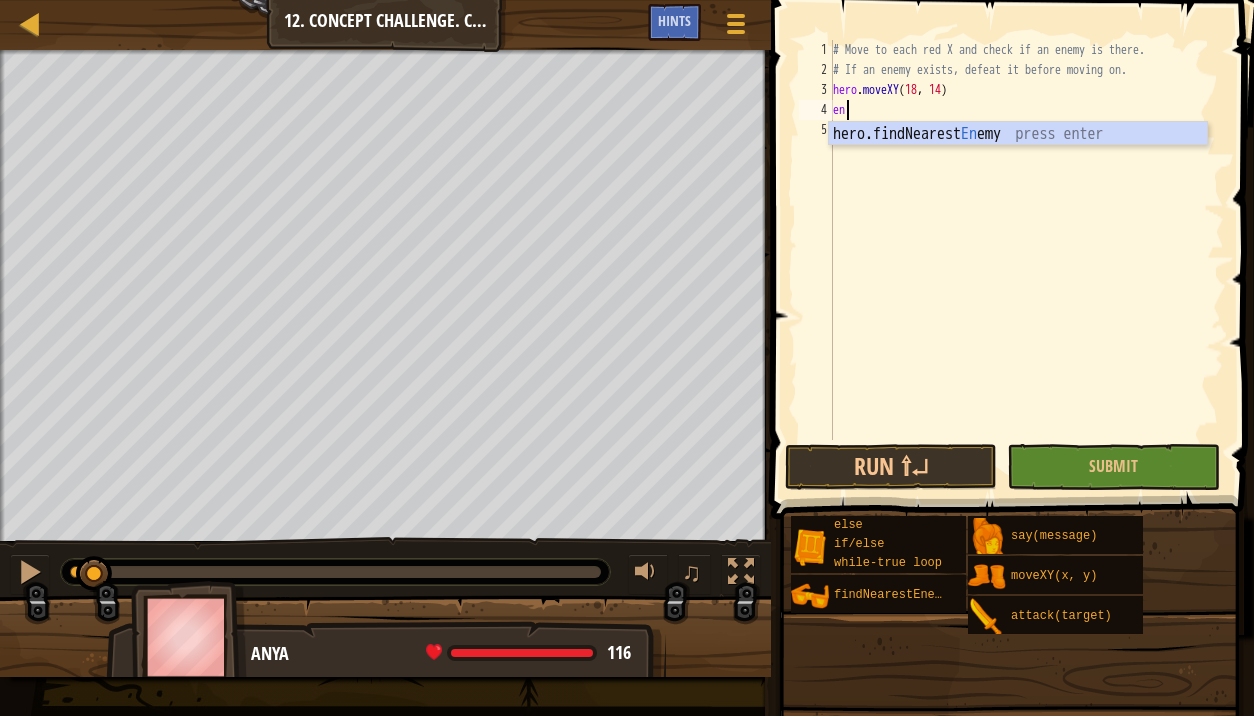 type on "ene" 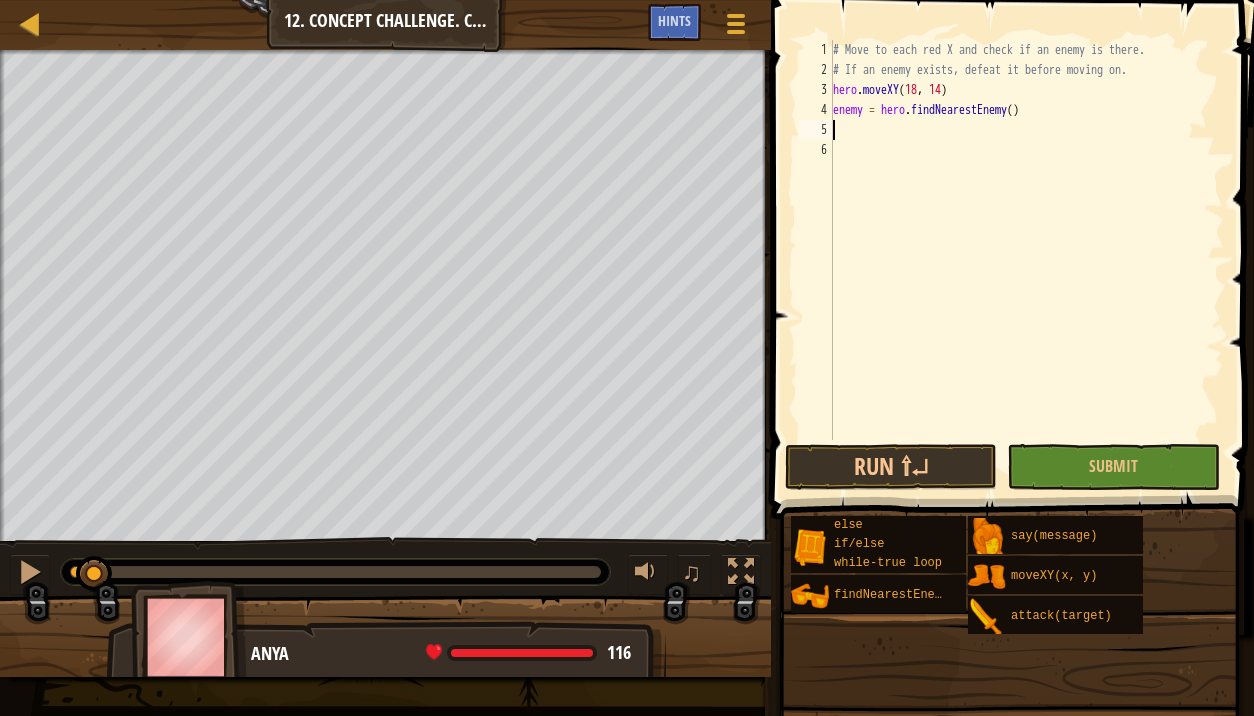 scroll, scrollTop: 9, scrollLeft: 0, axis: vertical 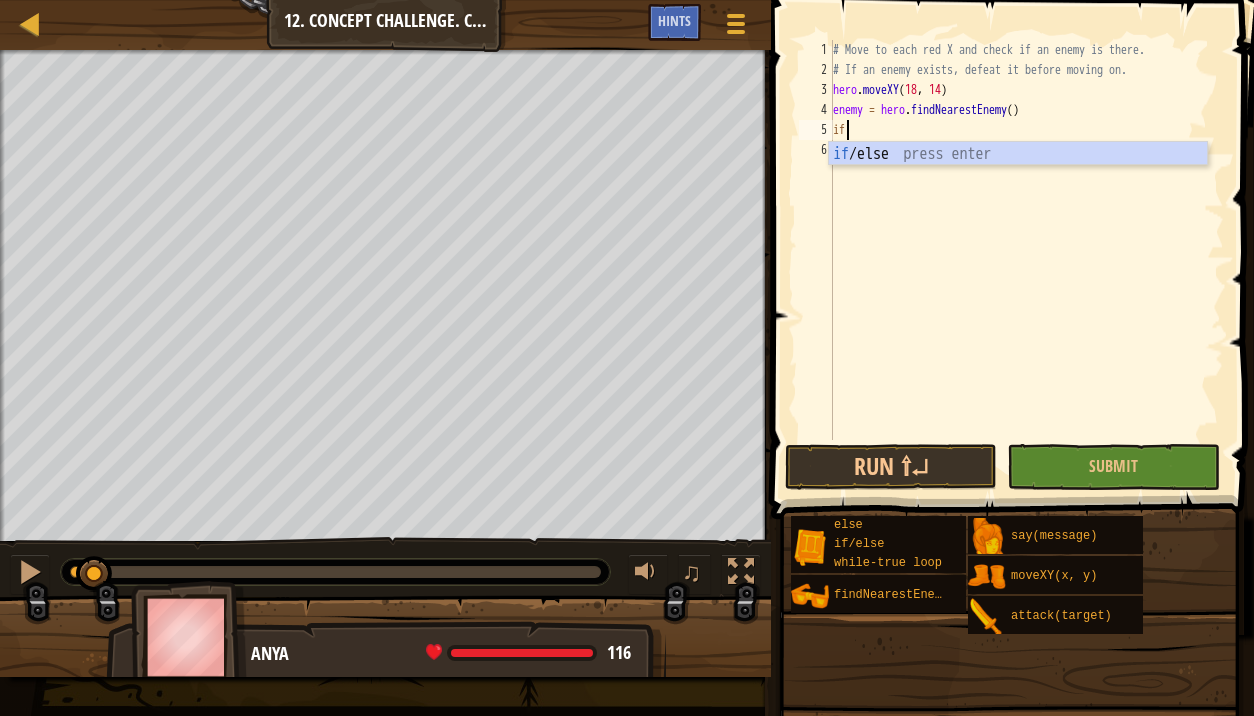 type on "if enemy:" 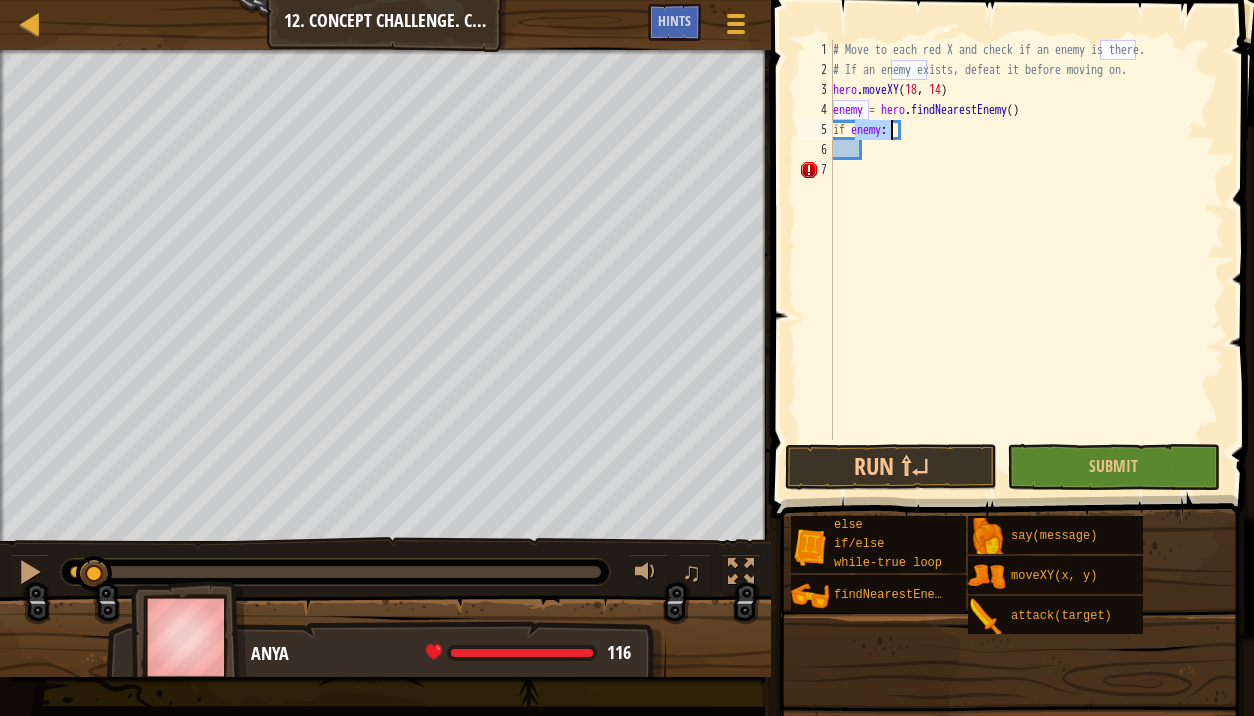 click on "hero.moveXY(18, 14) enemy = hero.findNearestEnemy() if enemy:" at bounding box center (1026, 260) 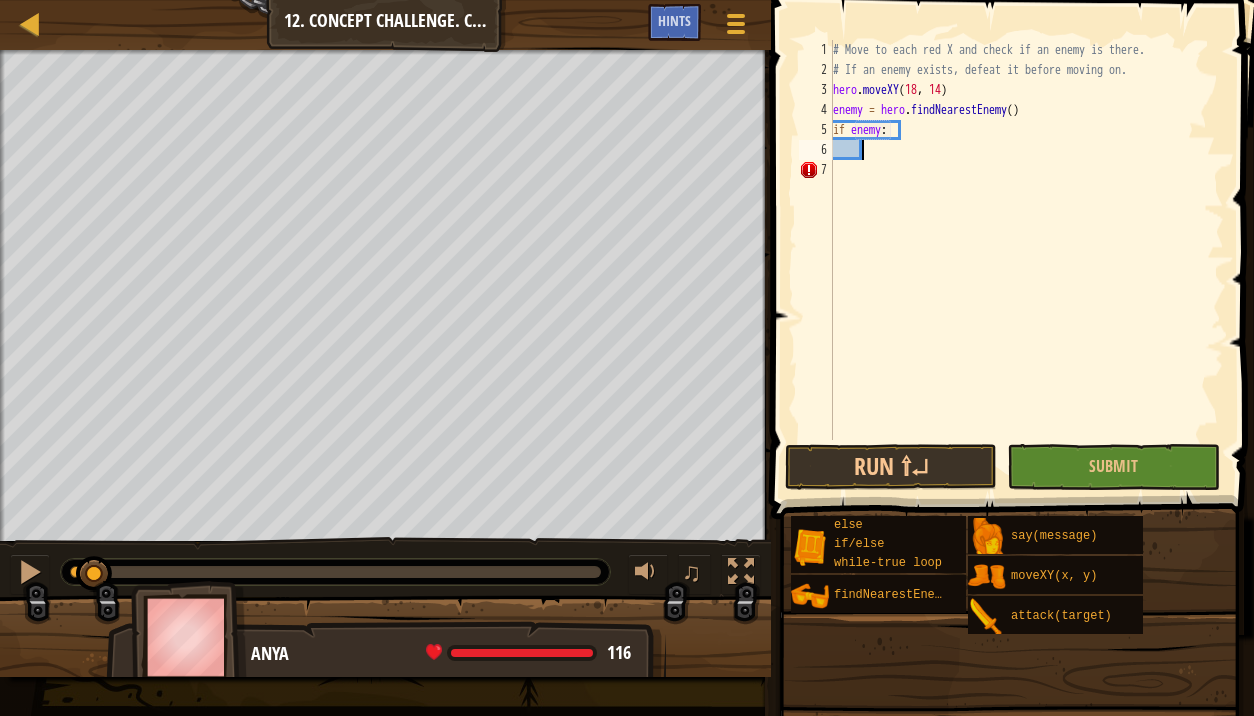 click on "hero.moveXY(18, 14) enemy = hero.findNearestEnemy() if enemy:" at bounding box center [1026, 260] 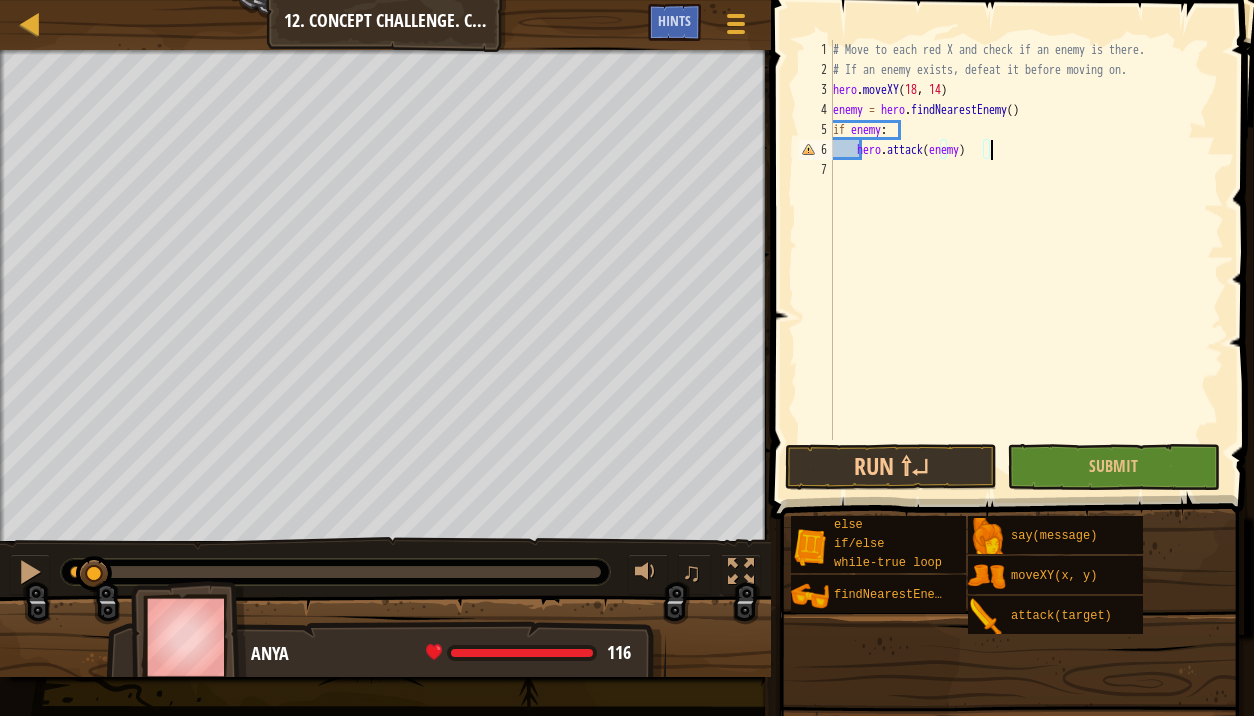 scroll, scrollTop: 9, scrollLeft: 12, axis: both 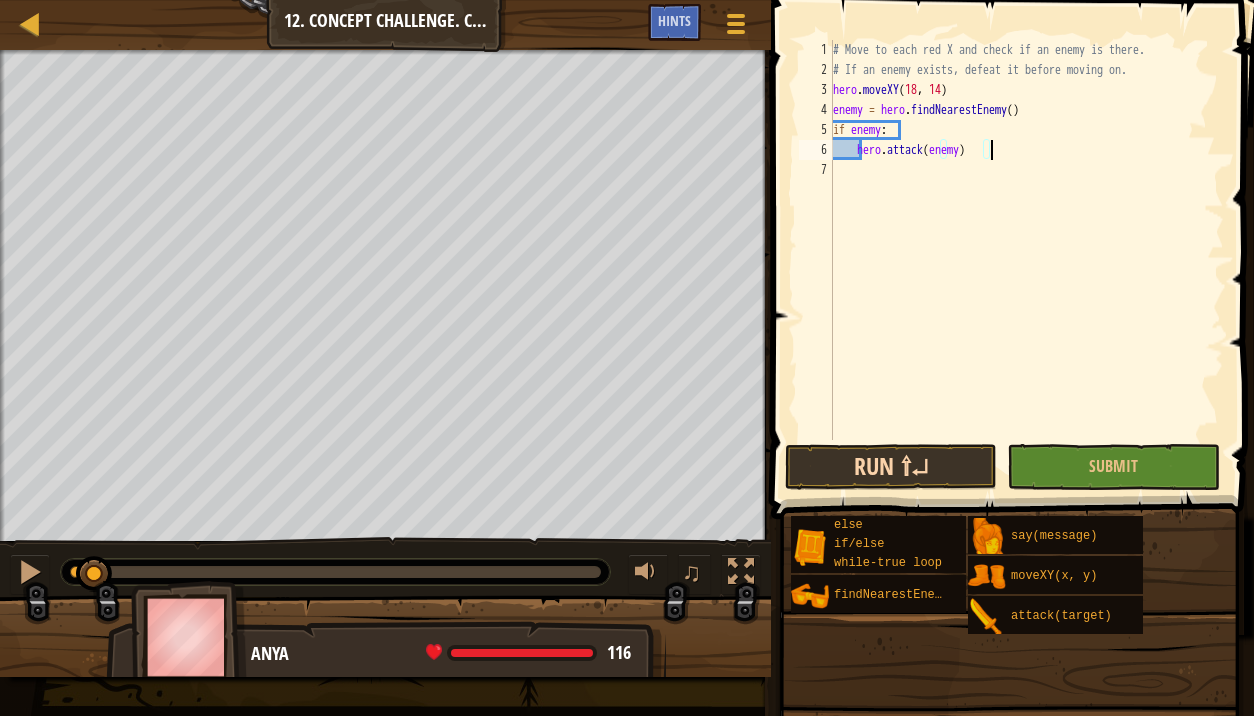 type on "hero.attack(enemy)" 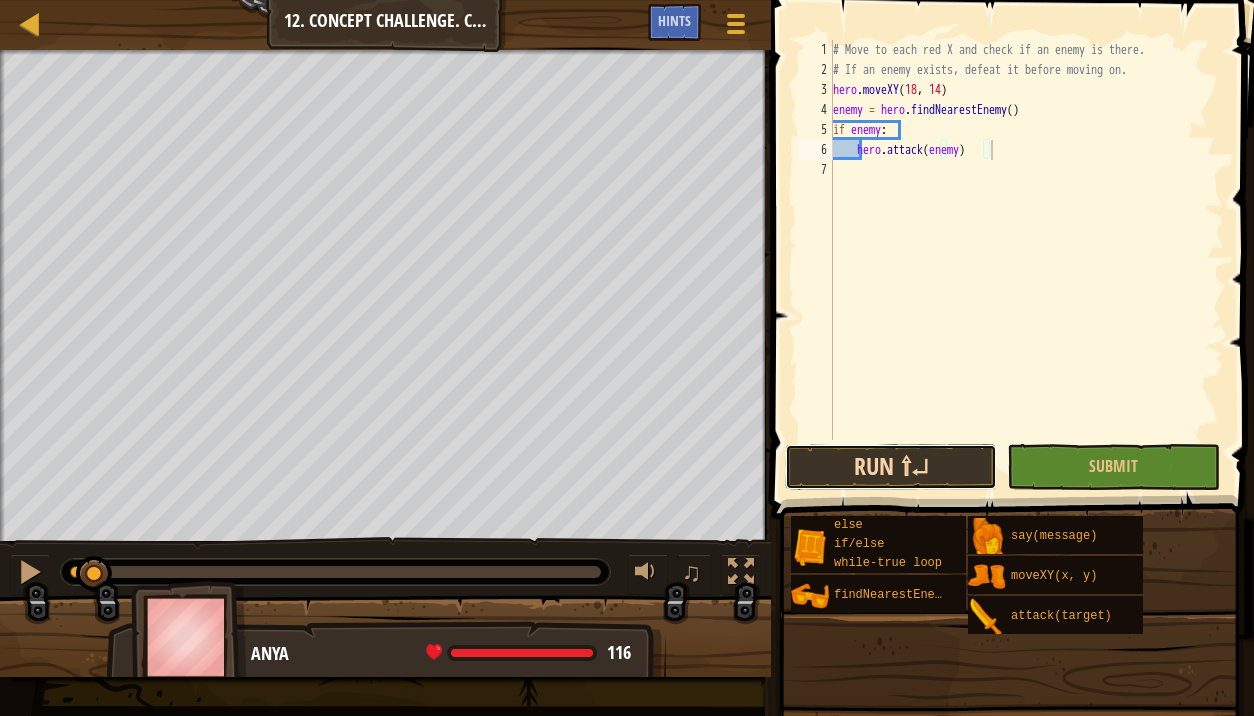 click on "Run ⇧↵" at bounding box center [891, 467] 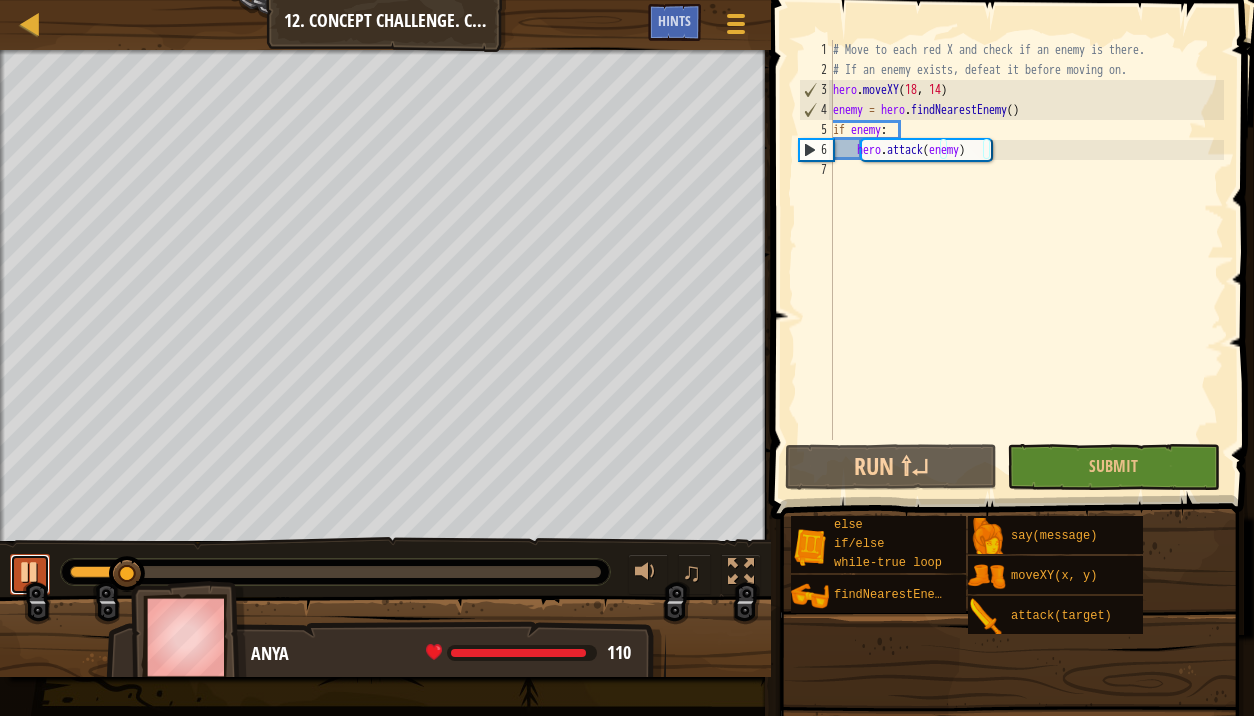 click at bounding box center (30, 572) 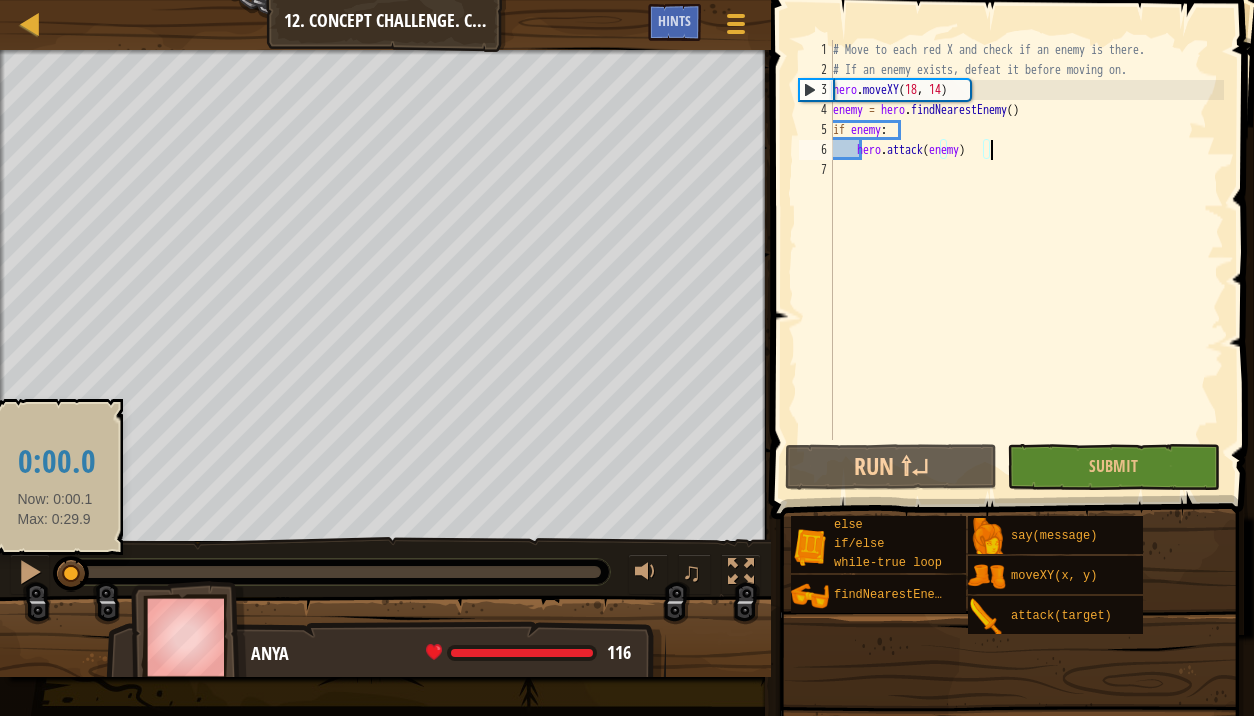 drag, startPoint x: 133, startPoint y: 569, endPoint x: -17, endPoint y: 561, distance: 150.21318 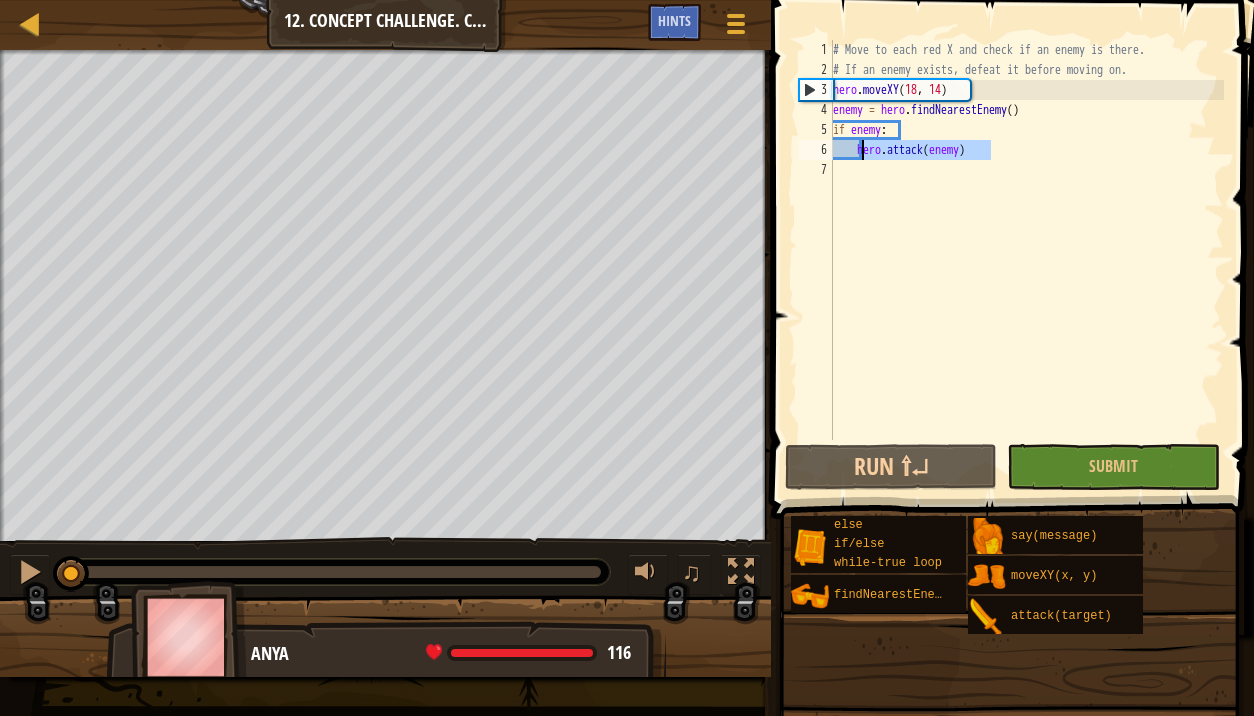 drag, startPoint x: 998, startPoint y: 153, endPoint x: 862, endPoint y: 151, distance: 136.01471 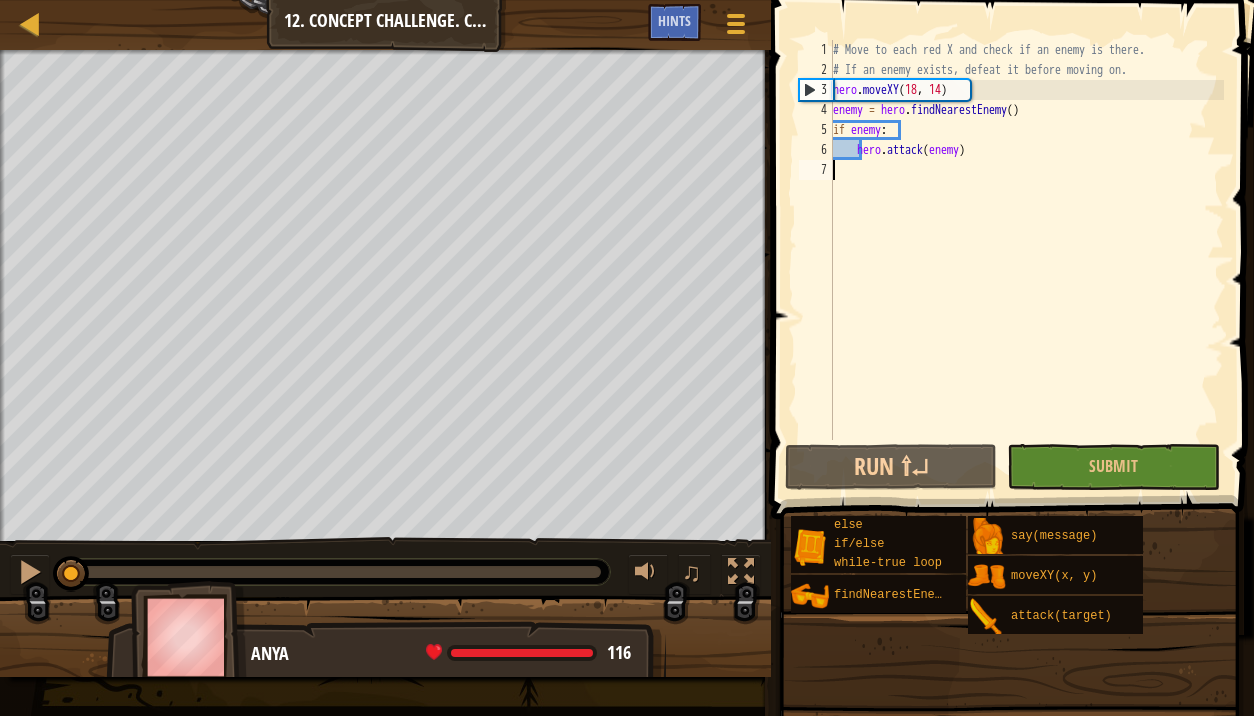 scroll, scrollTop: 9, scrollLeft: 0, axis: vertical 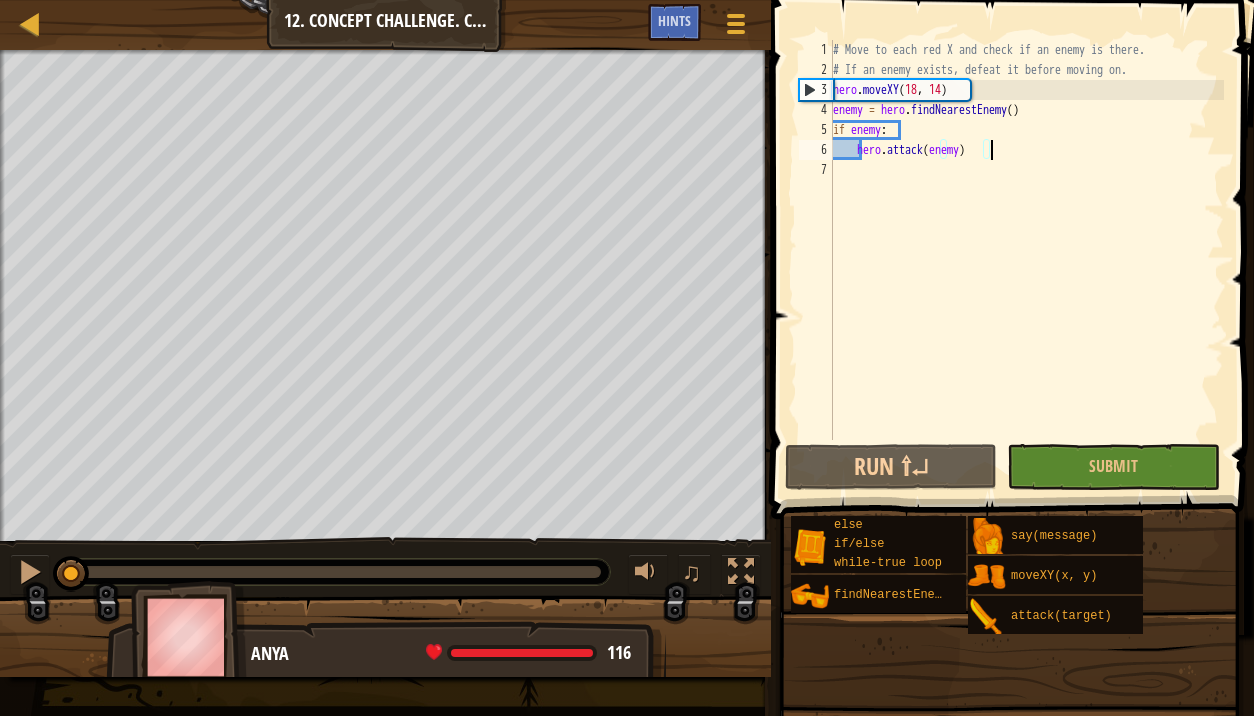 click on "# Move to each red X and check if an enemy is there. # If an enemy exists, defeat it before moving on. hero . moveXY ( [COORD] ,   [COORD] ) enemy   =   hero . findNearestEnemy ( ) if   enemy :      hero . attack ( enemy )" at bounding box center [1026, 260] 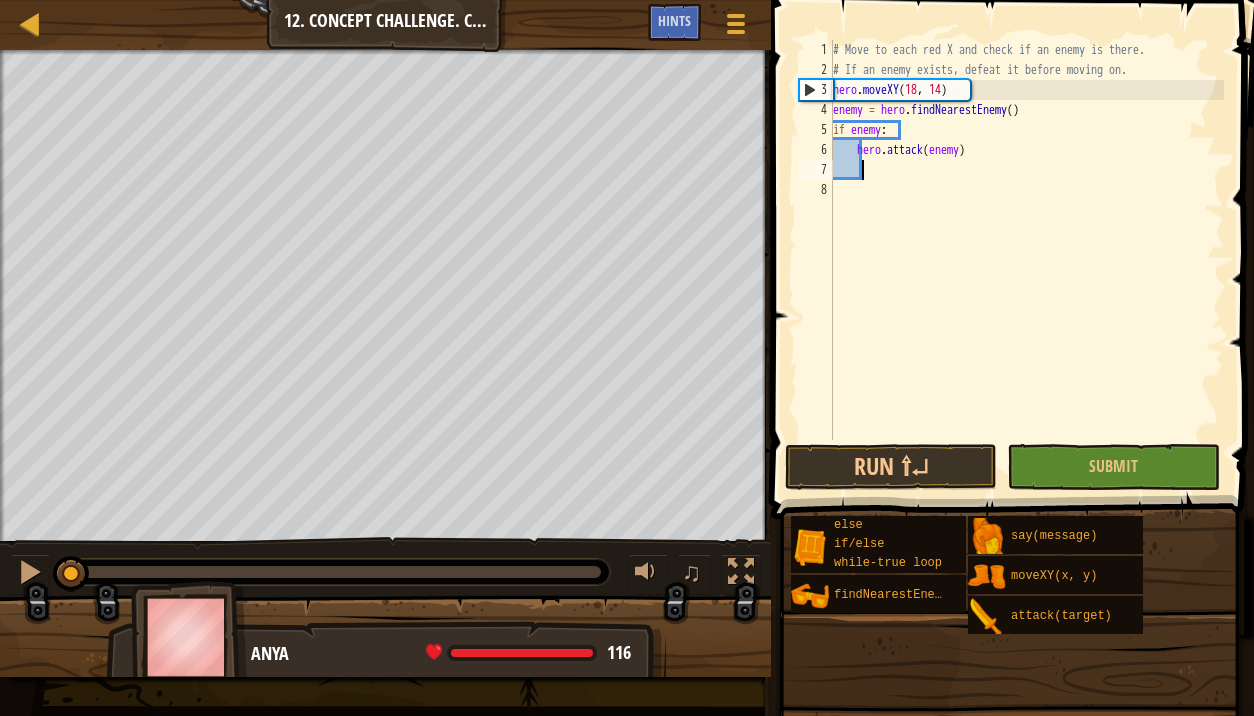 paste on "hero.attack(enemy)" 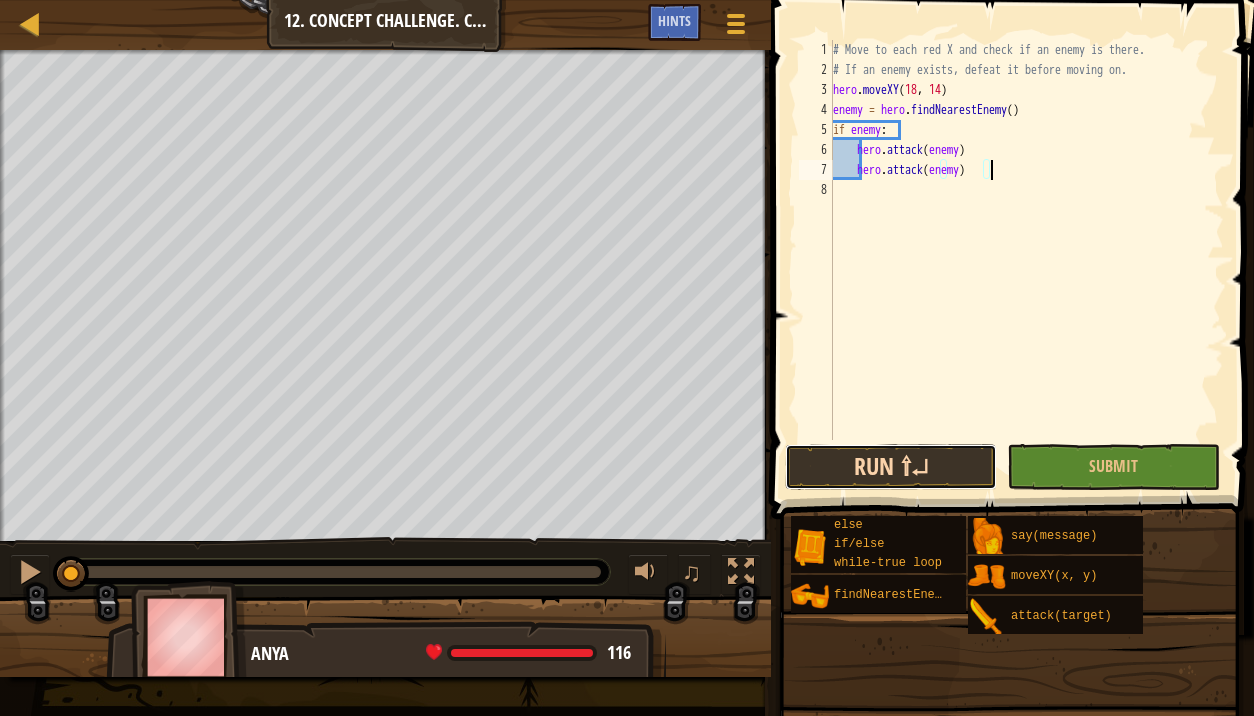 click on "Run ⇧↵" at bounding box center (891, 467) 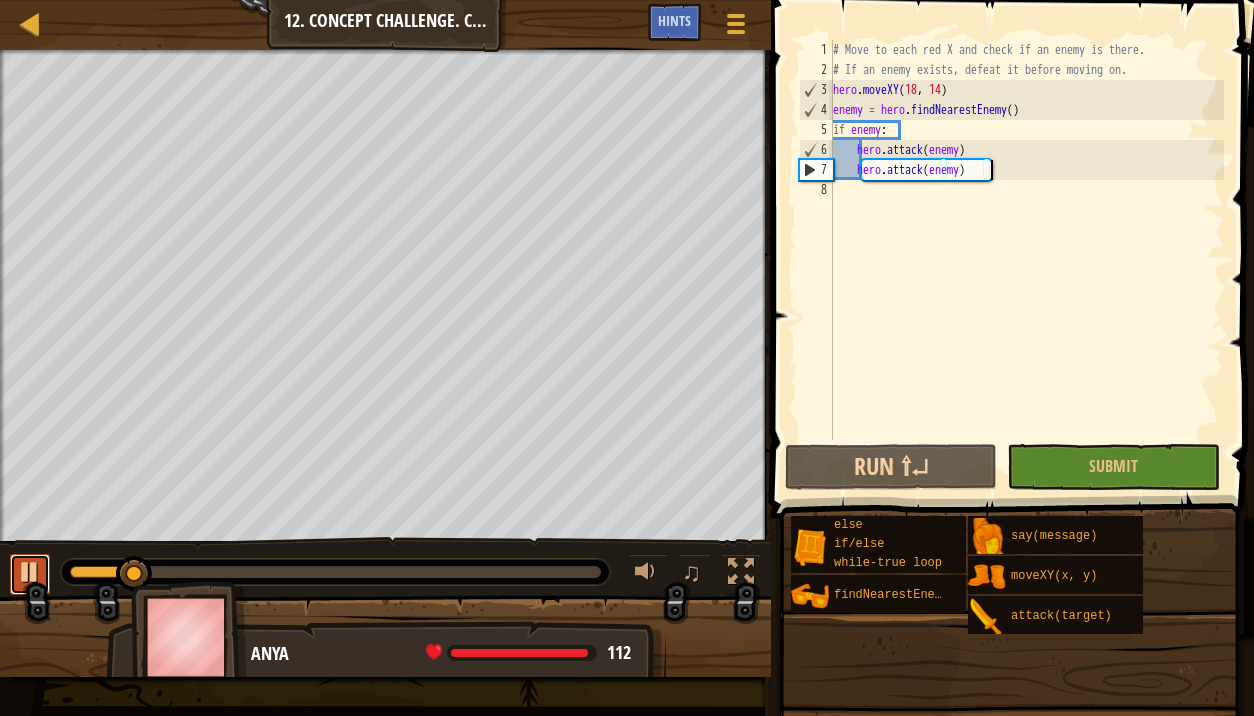 click at bounding box center (30, 572) 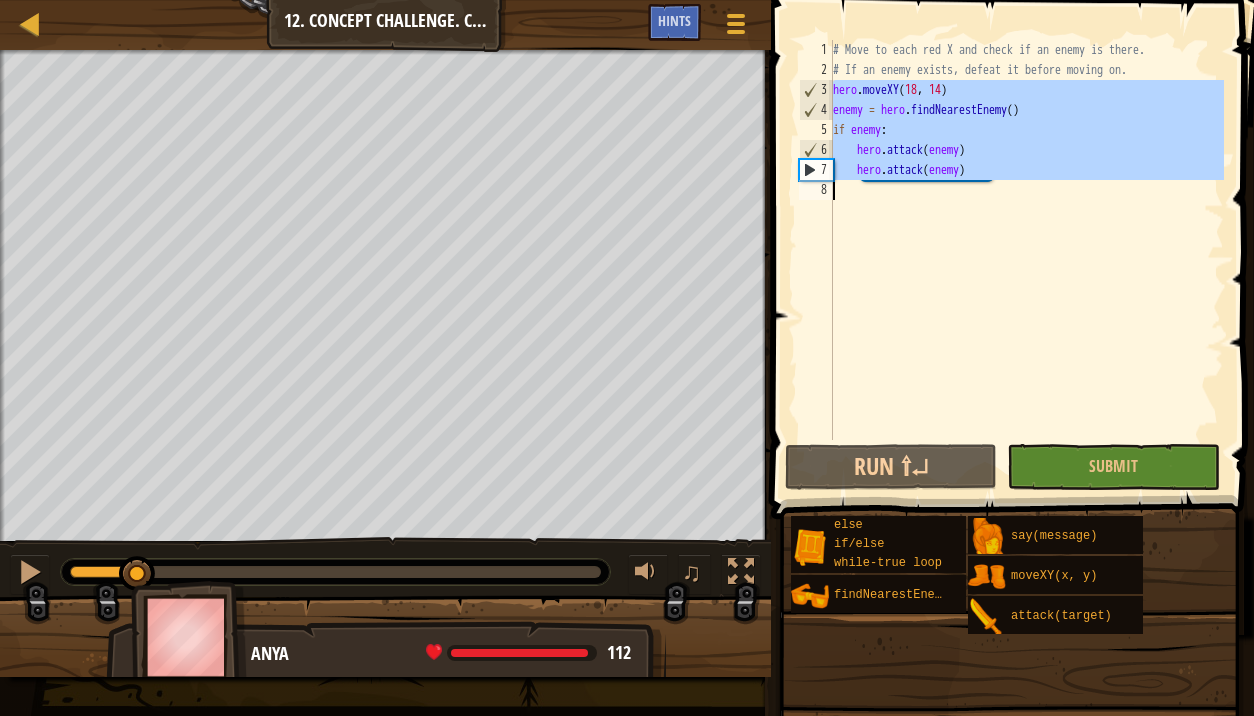 drag, startPoint x: 833, startPoint y: 86, endPoint x: 1003, endPoint y: 168, distance: 188.74321 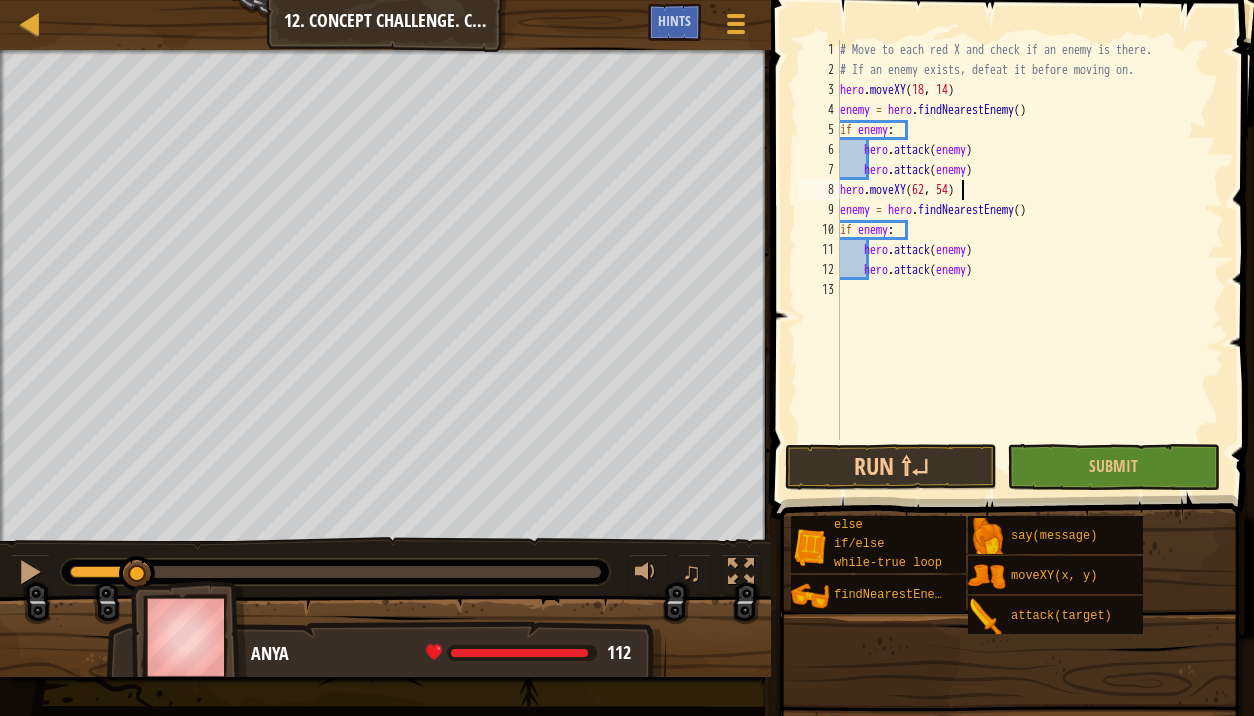 scroll, scrollTop: 9, scrollLeft: 9, axis: both 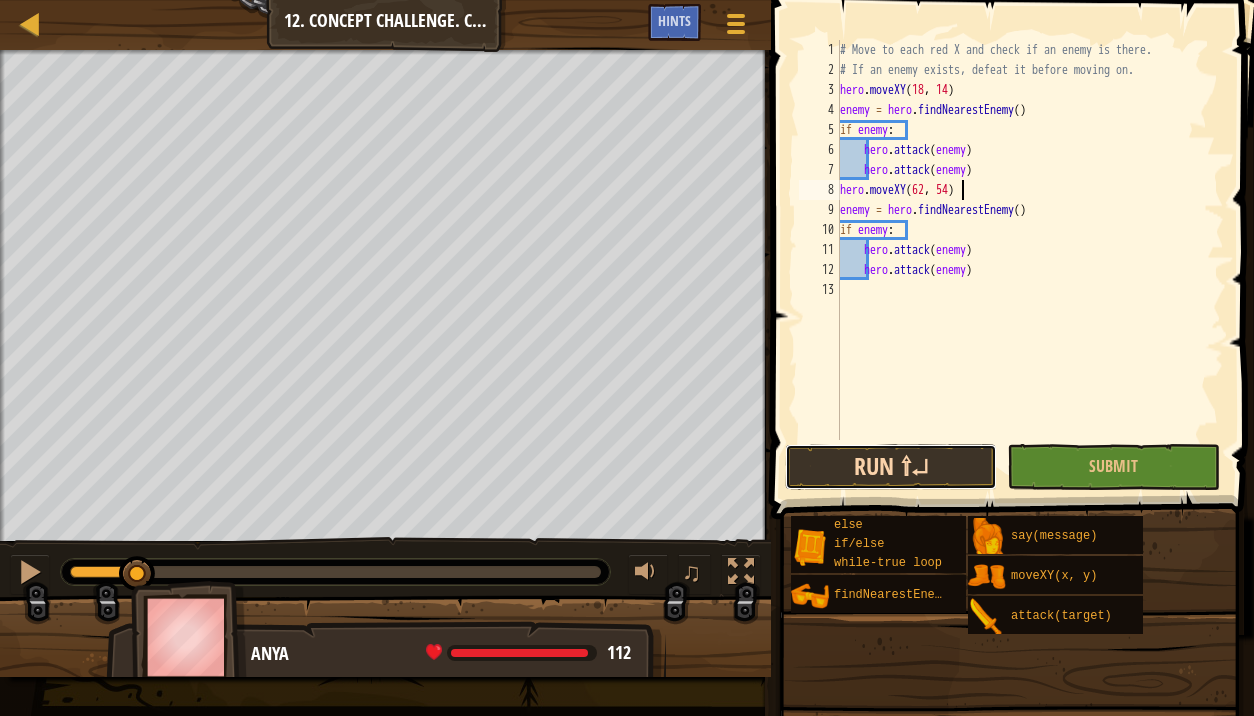 click on "Run ⇧↵" at bounding box center (891, 467) 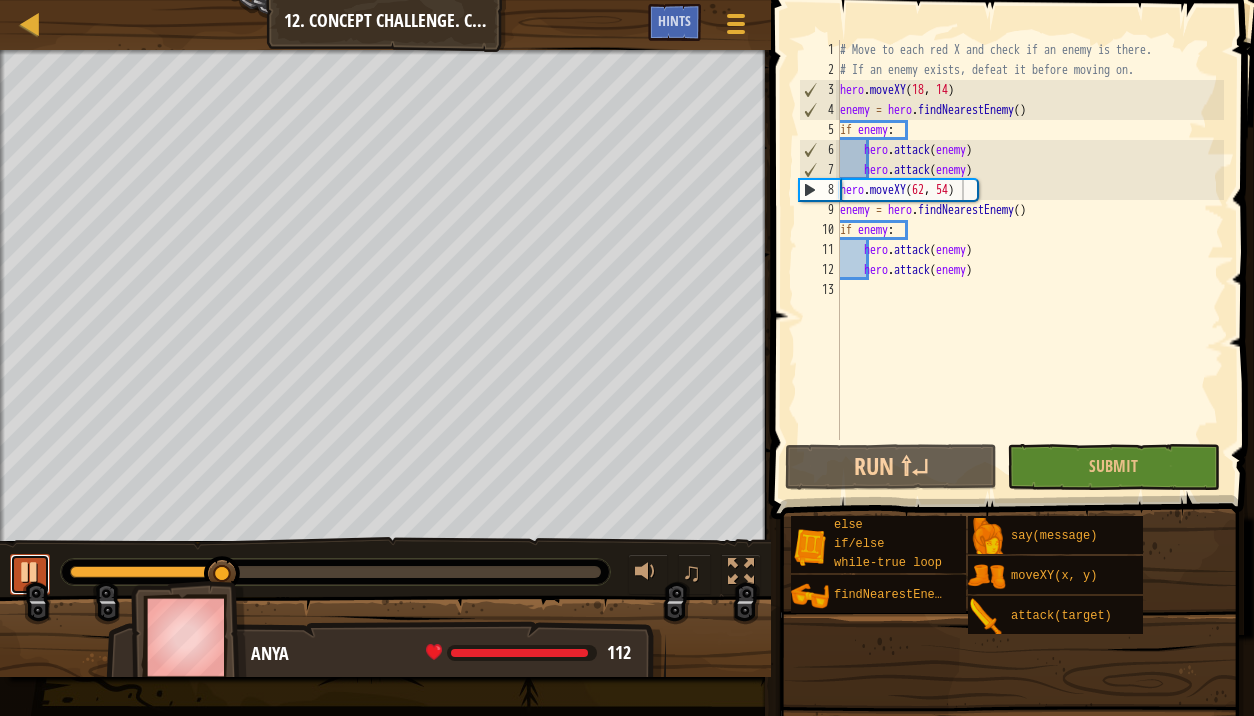 click at bounding box center [30, 572] 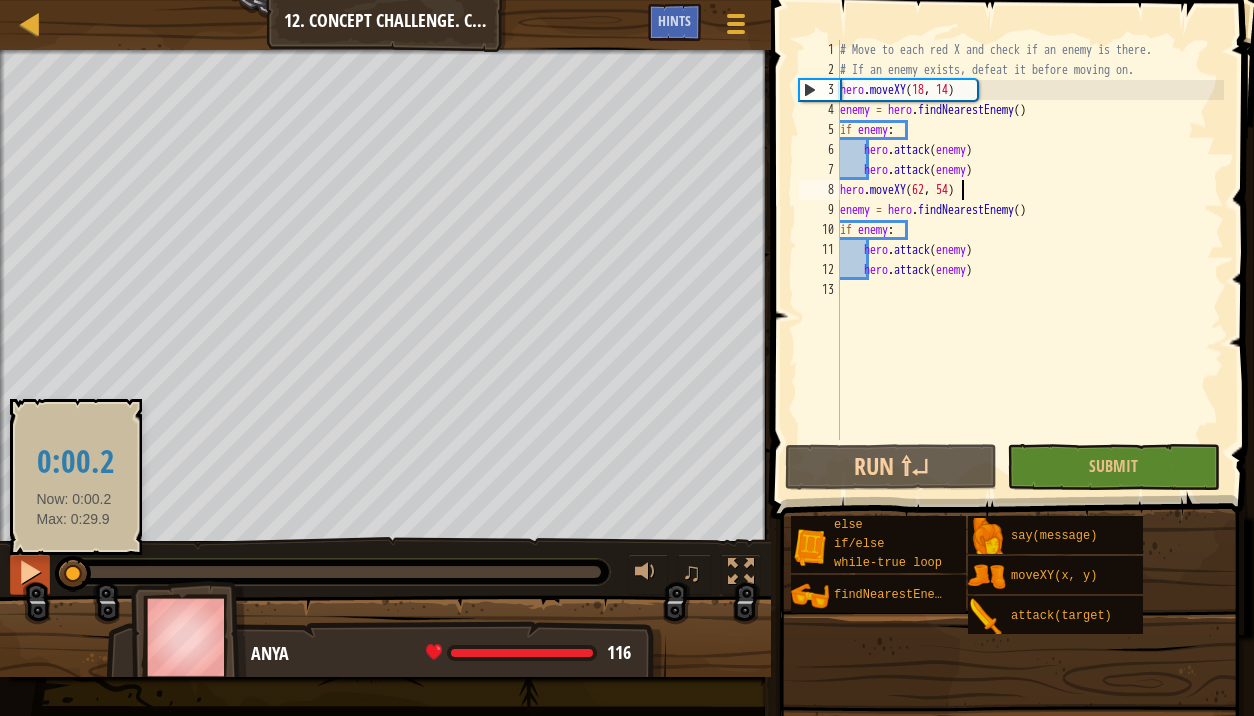 drag, startPoint x: 74, startPoint y: 565, endPoint x: 40, endPoint y: 564, distance: 34.0147 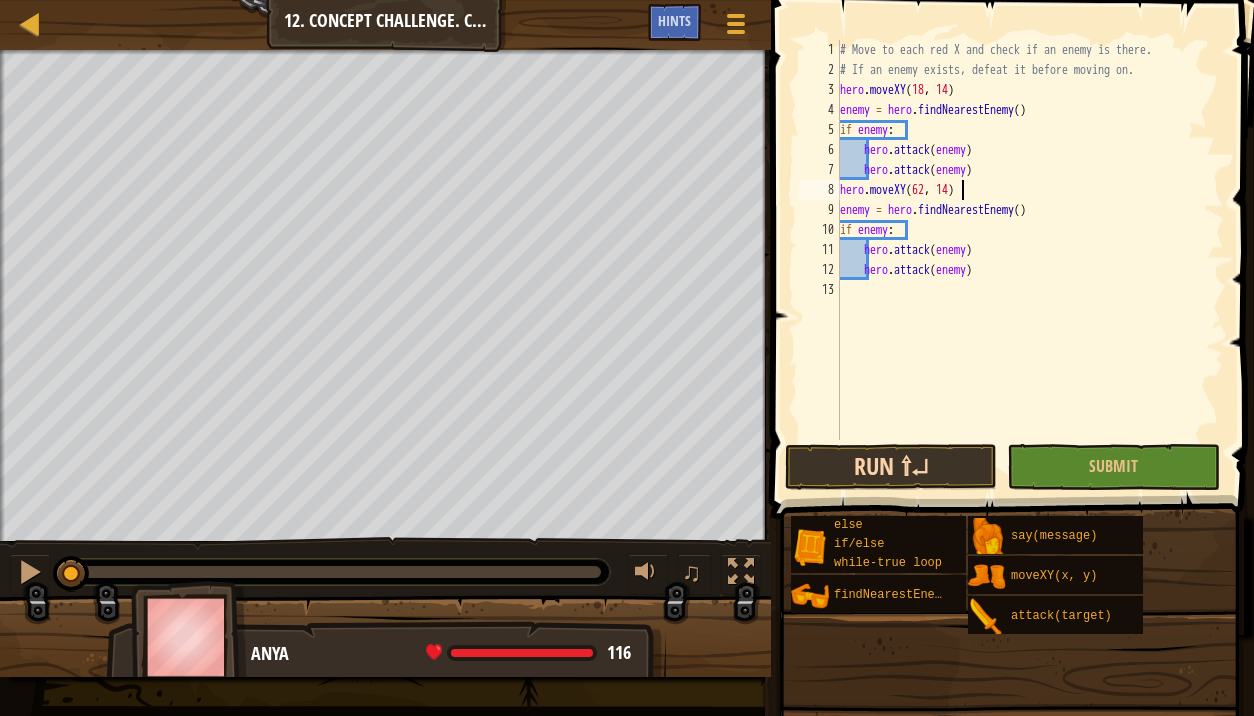 type on "hero.moveXY(62, 14)" 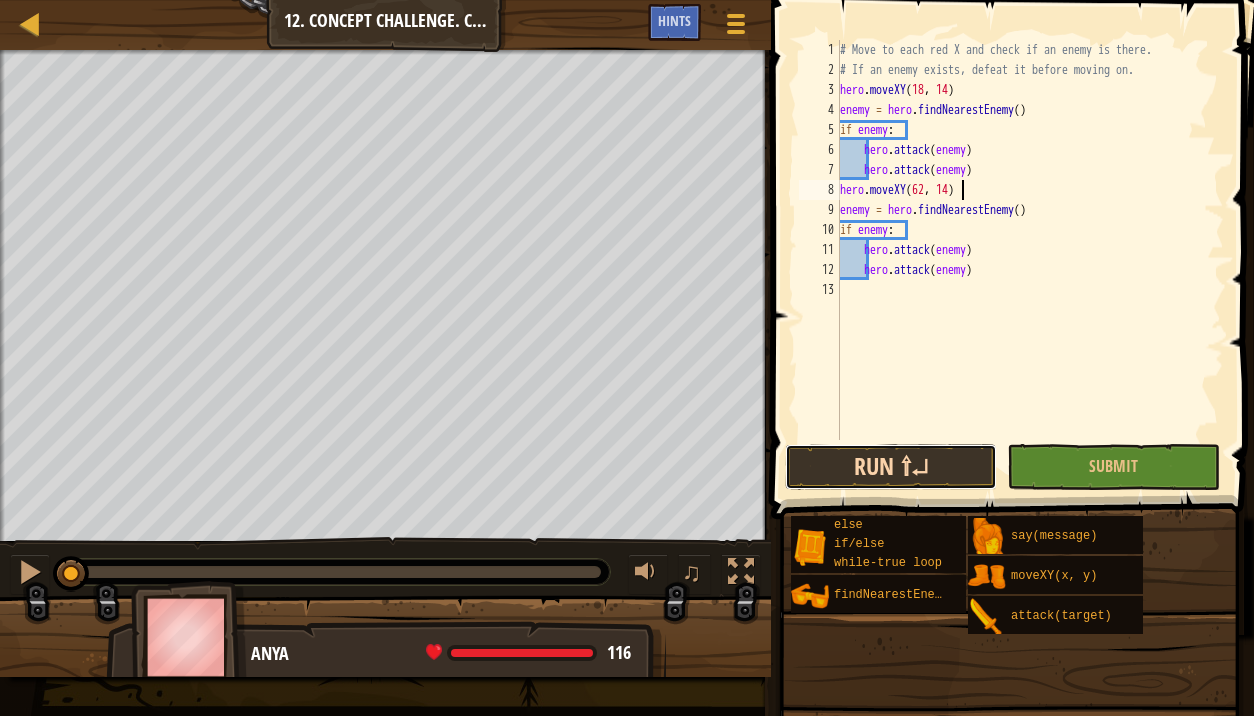 click on "Run ⇧↵" at bounding box center (891, 467) 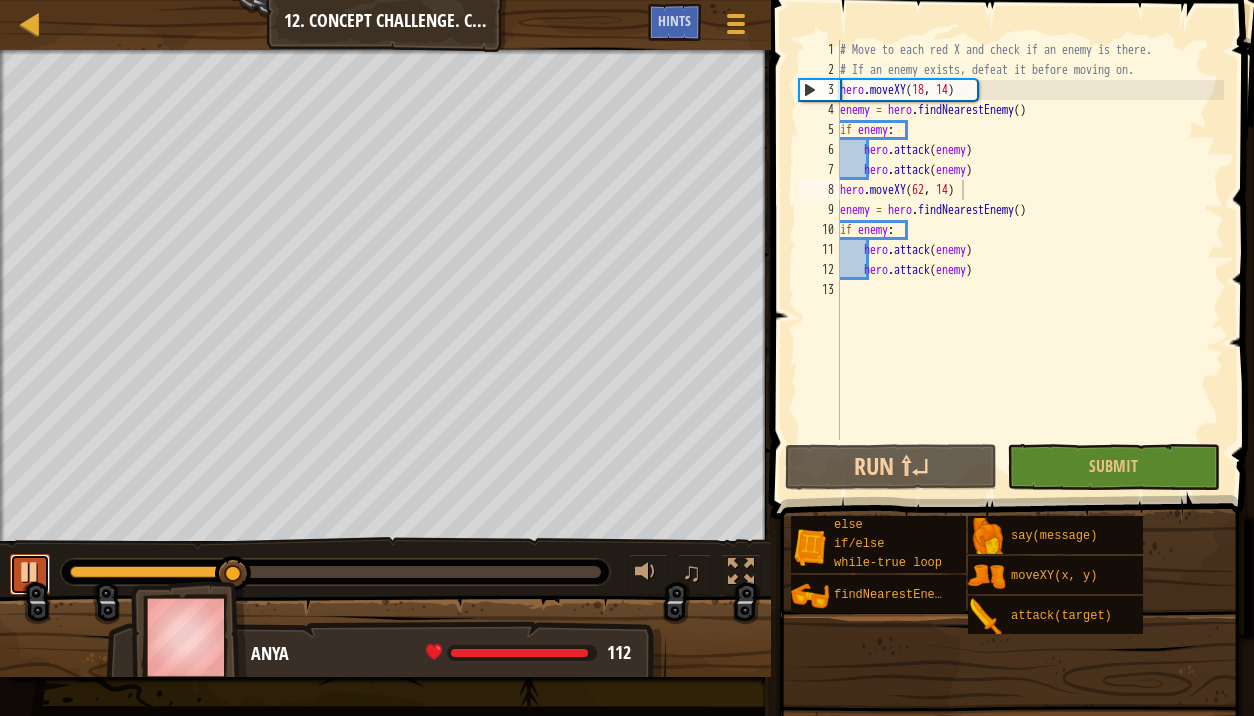 click at bounding box center [30, 572] 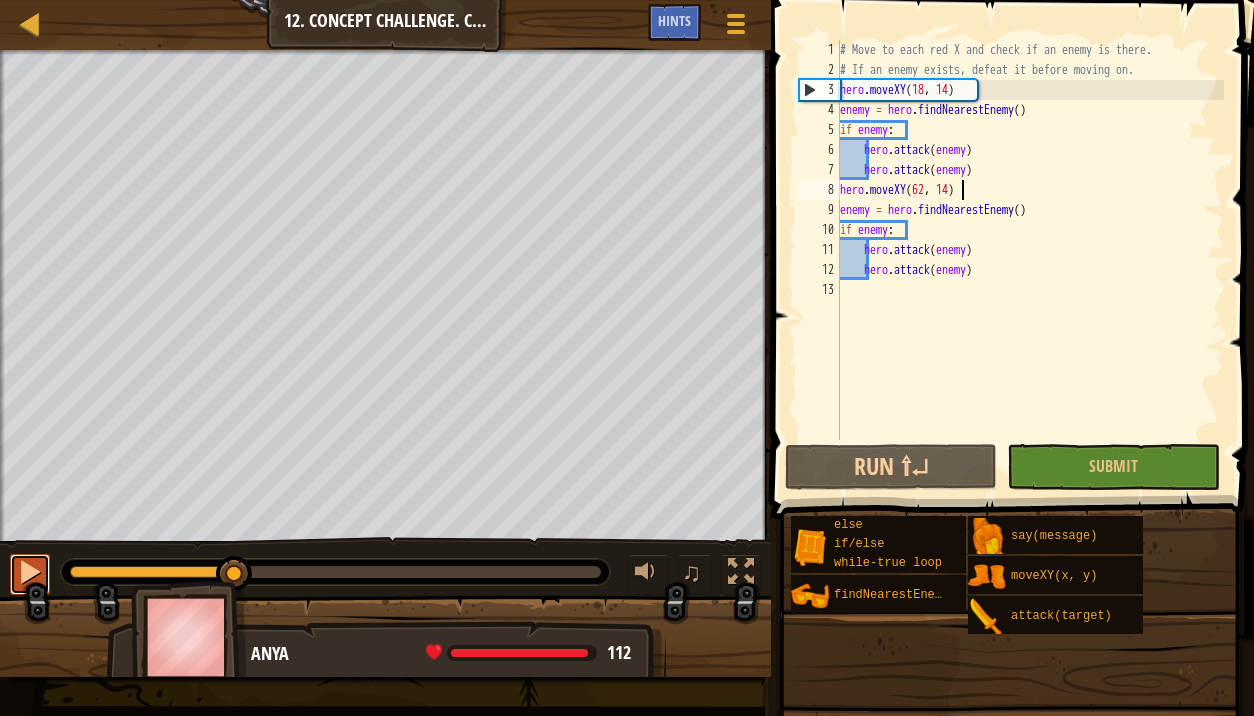 click at bounding box center [30, 572] 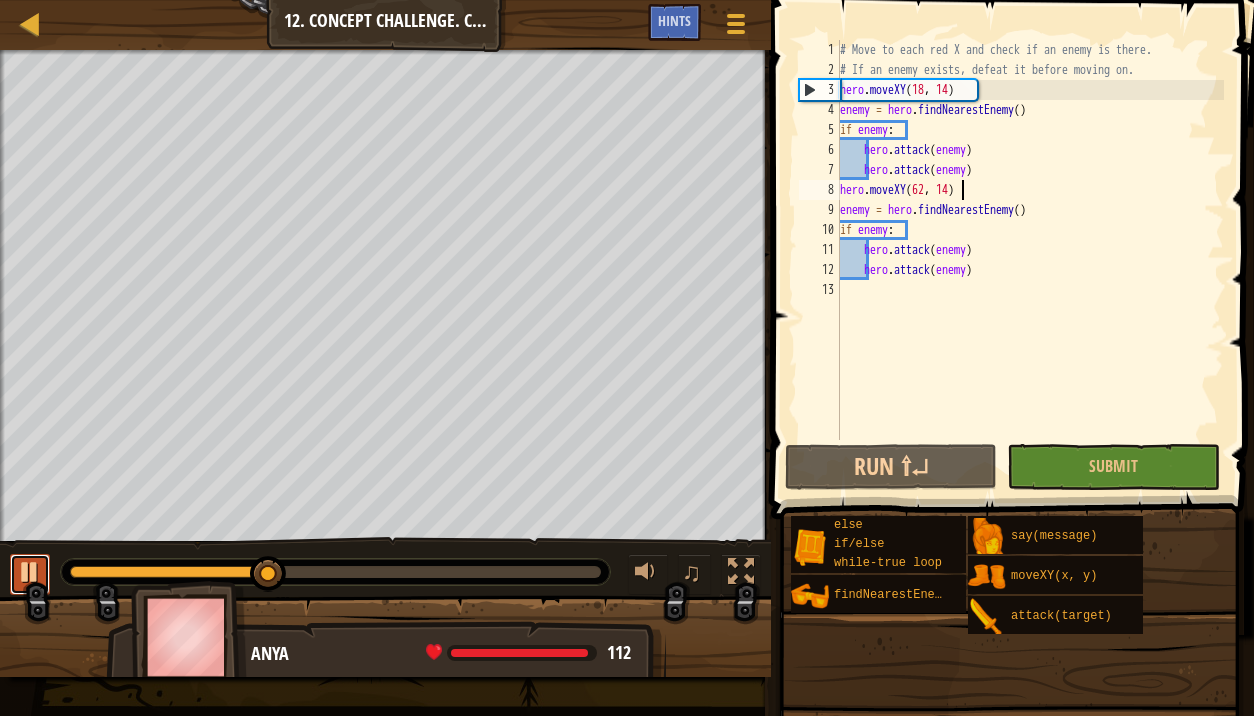 click at bounding box center [30, 572] 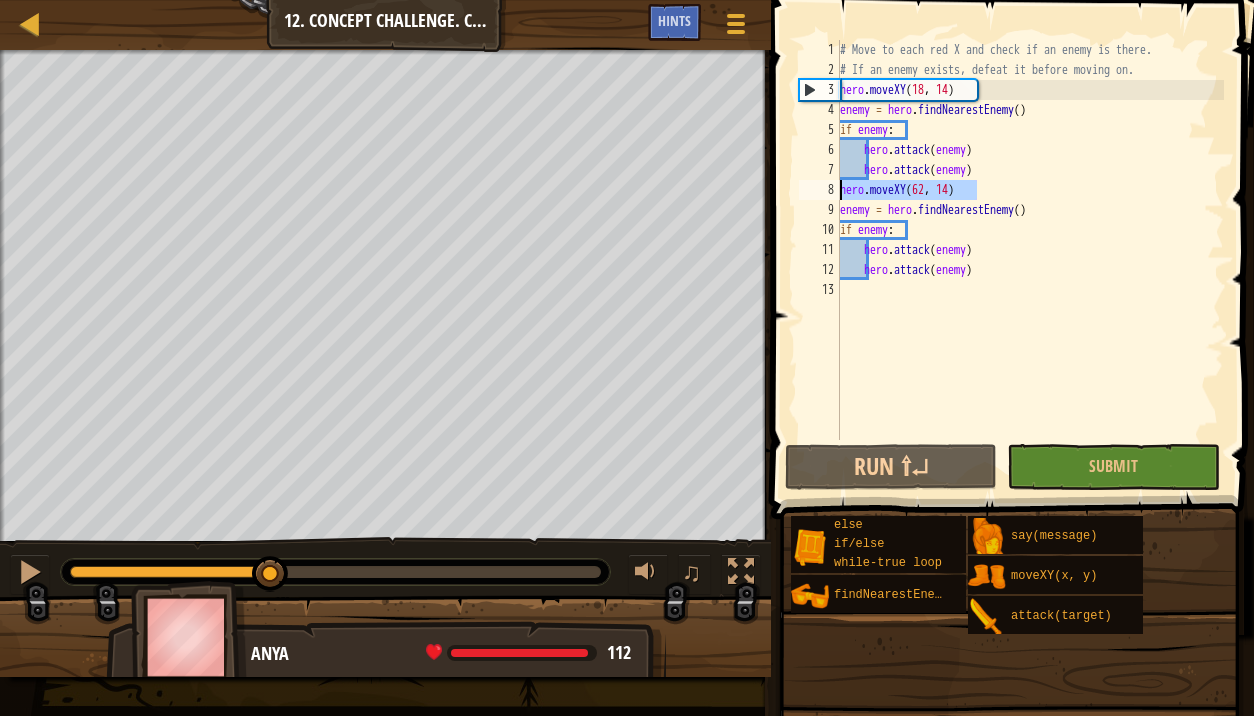 drag, startPoint x: 987, startPoint y: 191, endPoint x: 810, endPoint y: 191, distance: 177 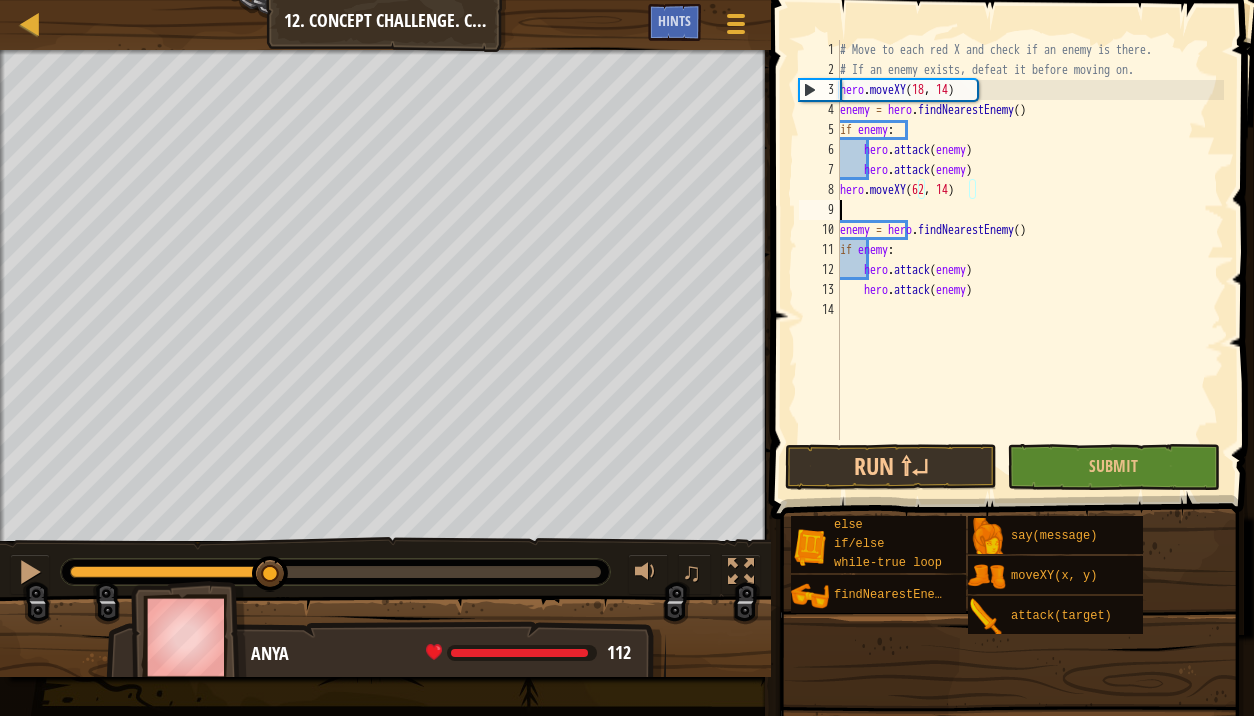 scroll, scrollTop: 9, scrollLeft: 0, axis: vertical 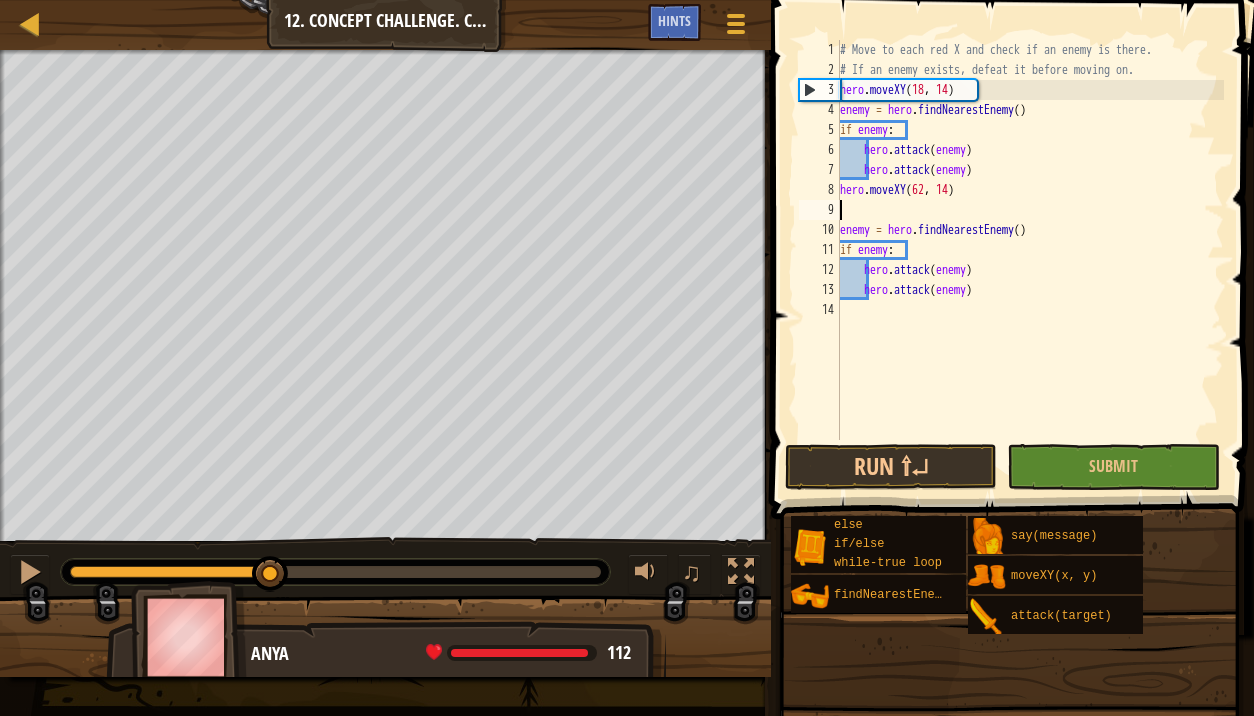 paste on "hero.moveXY(62, 14)" 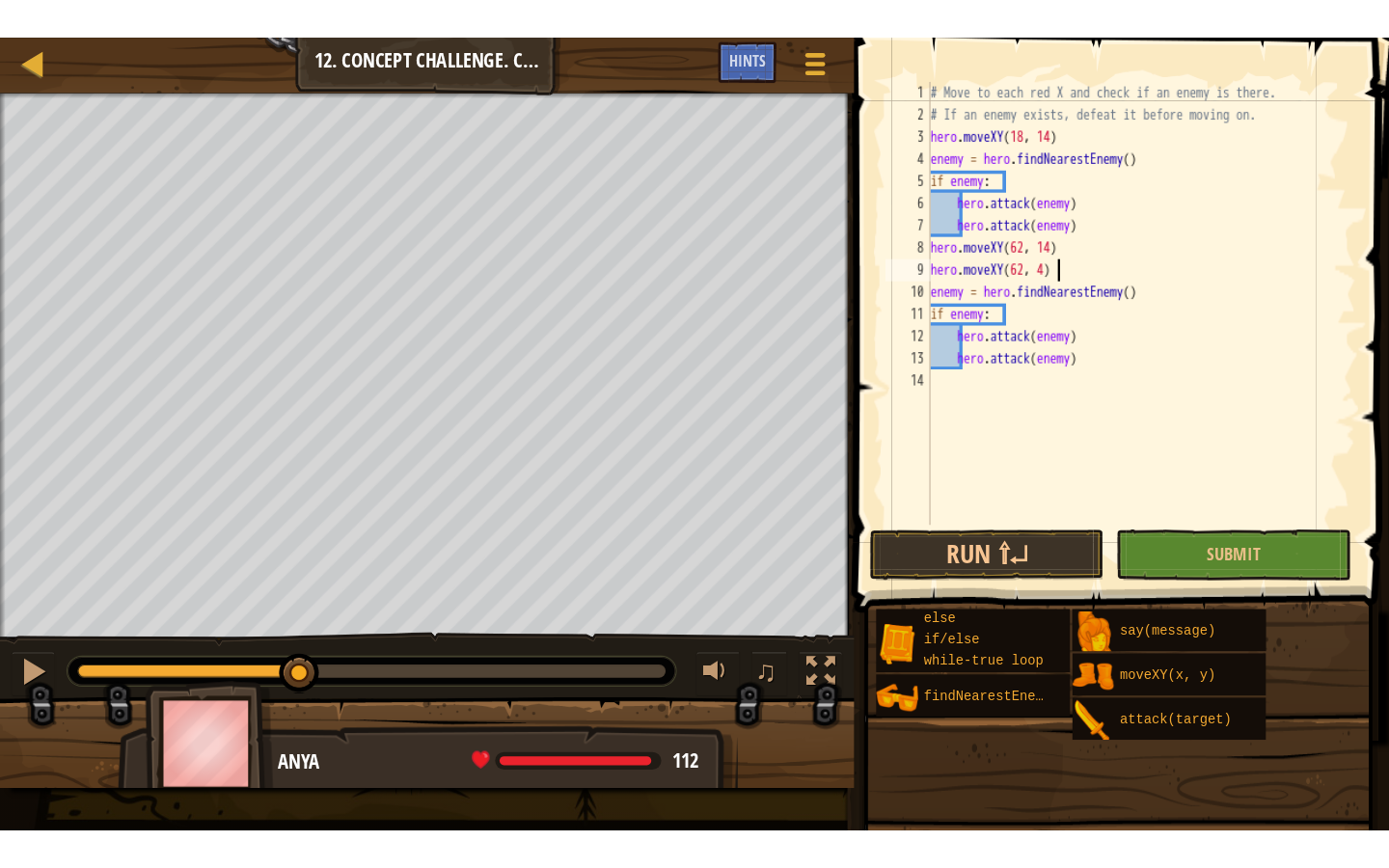 scroll, scrollTop: 9, scrollLeft: 9, axis: both 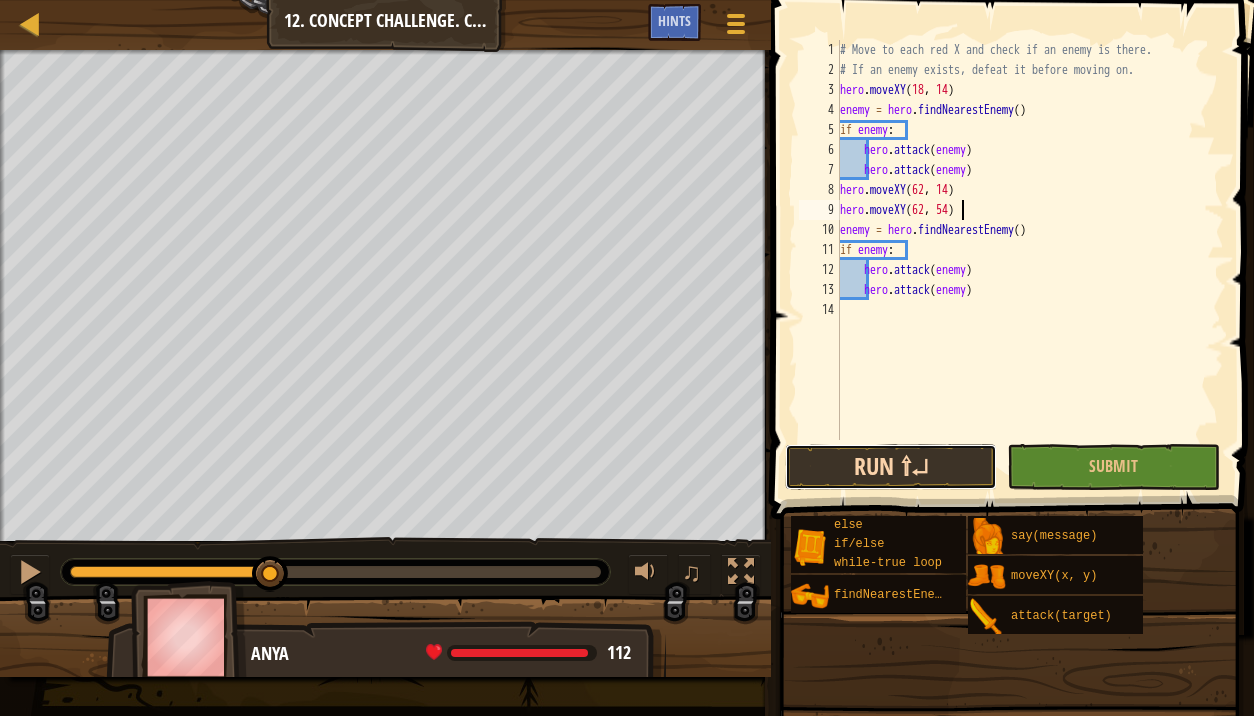 click on "Run ⇧↵" at bounding box center [891, 467] 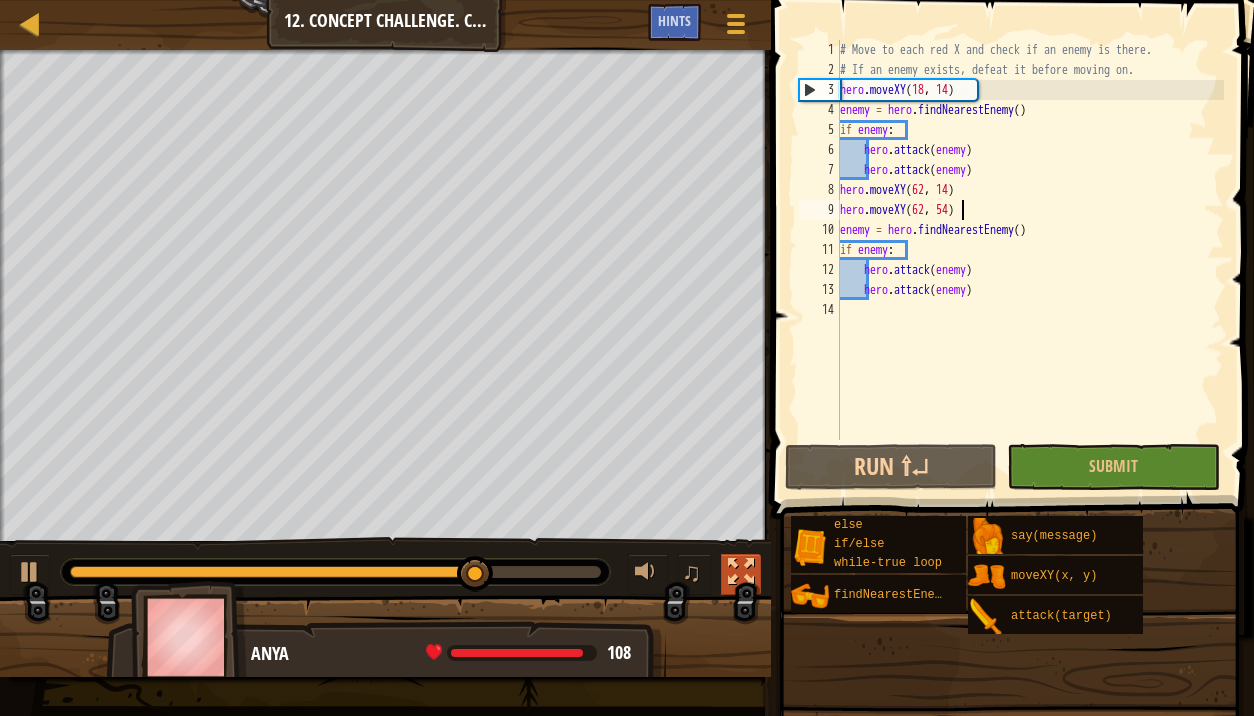 click at bounding box center [741, 572] 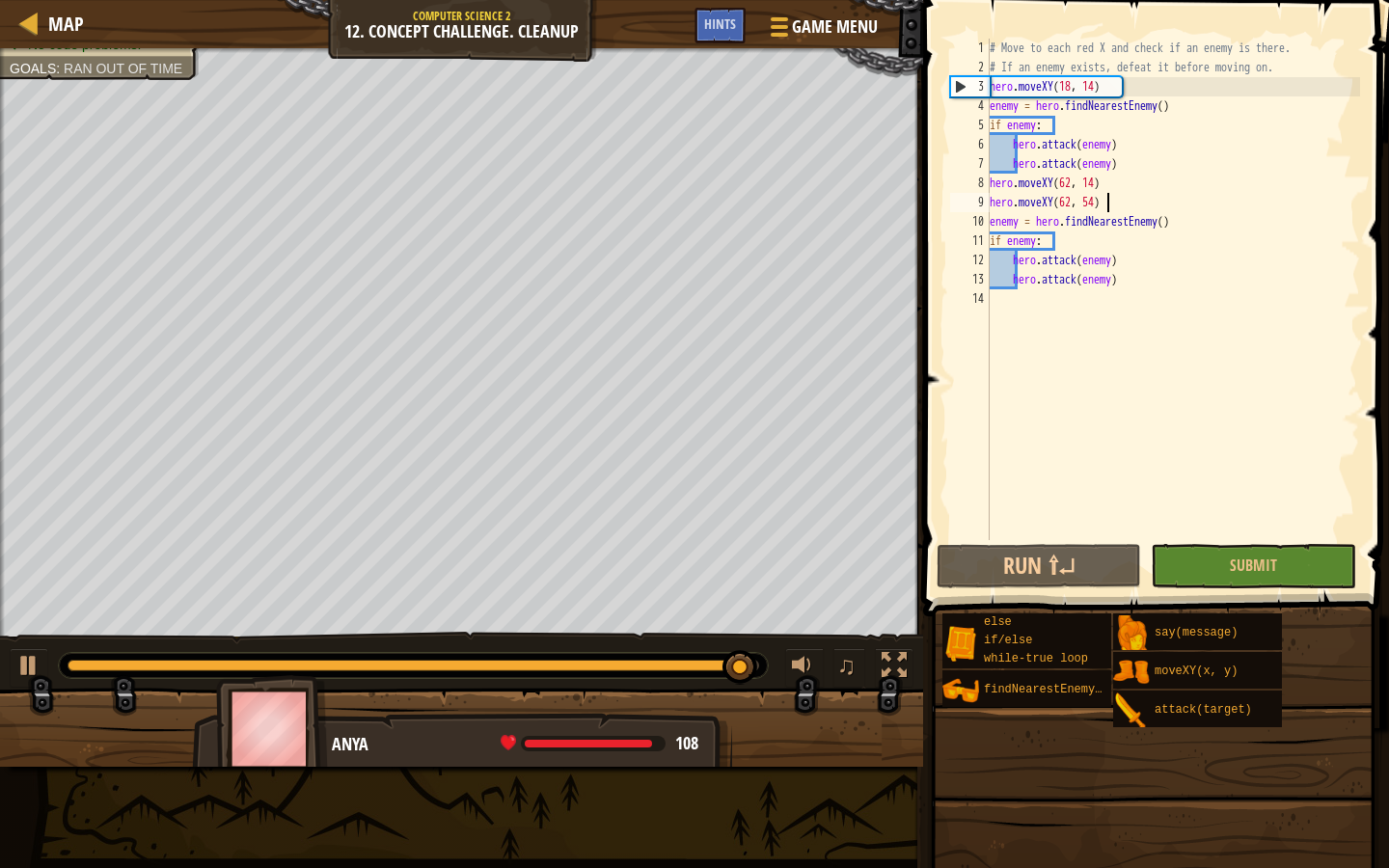 click on "♫" at bounding box center (461, 661) 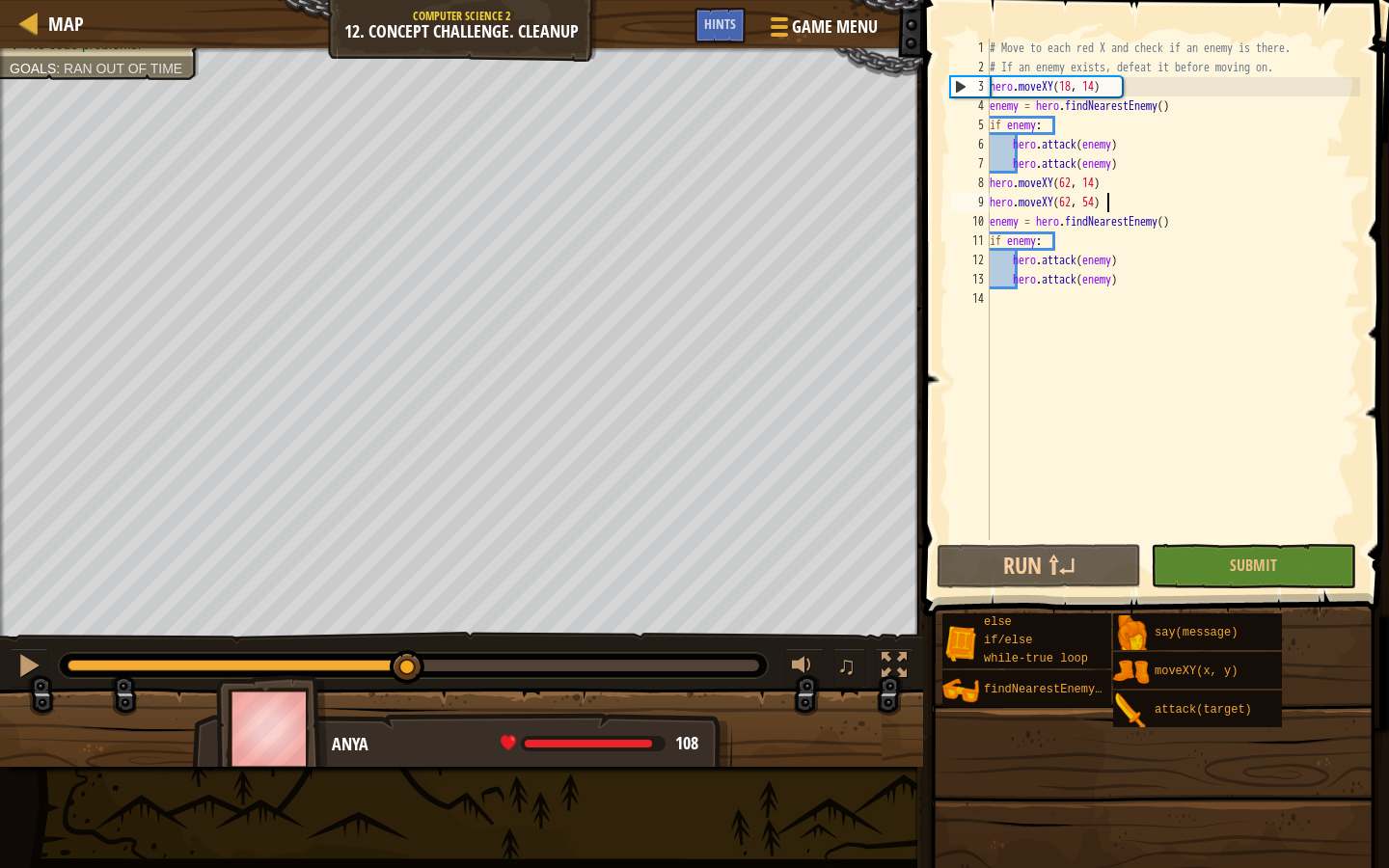 drag, startPoint x: 750, startPoint y: 666, endPoint x: 409, endPoint y: 654, distance: 341.21108 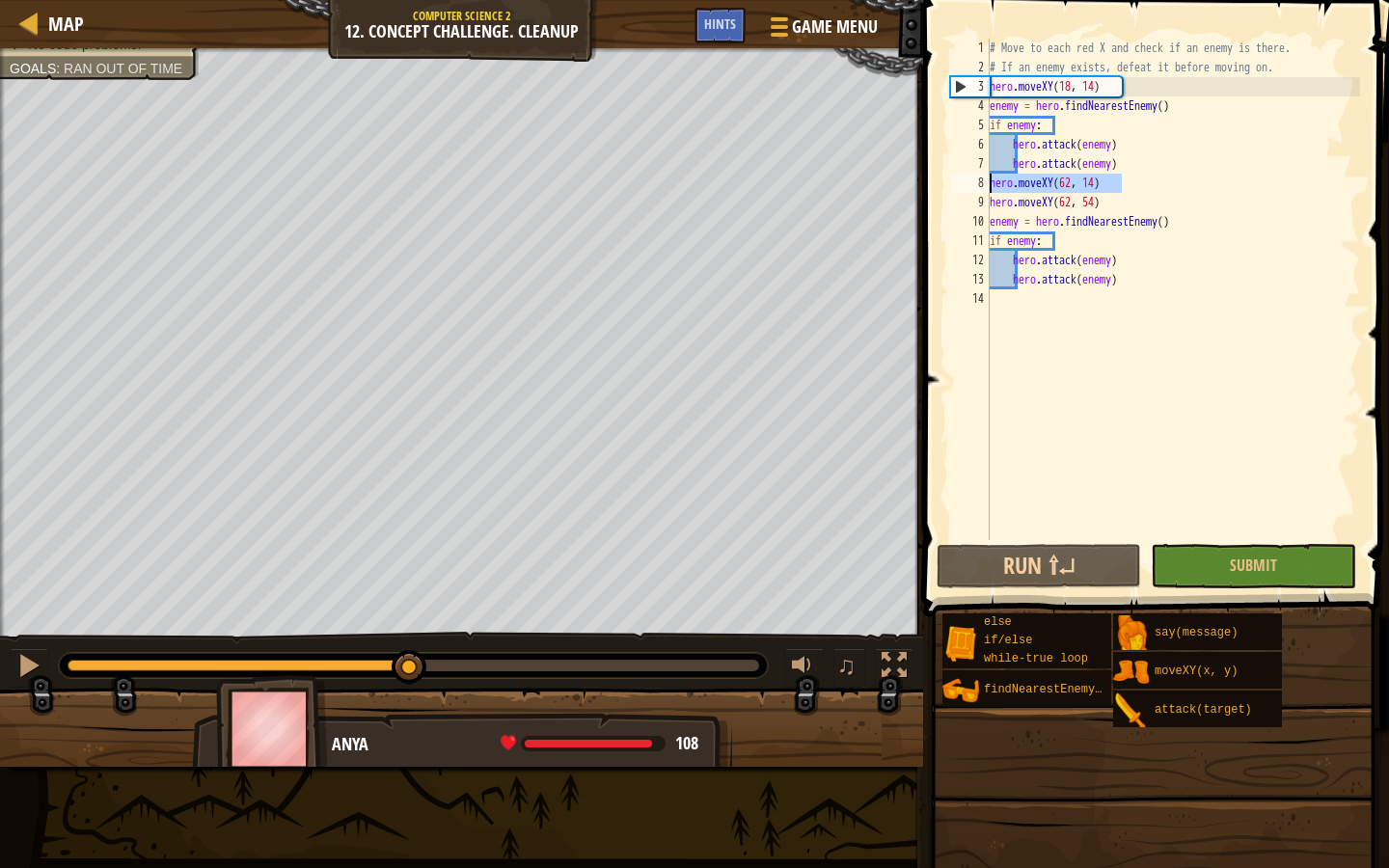 drag, startPoint x: 1140, startPoint y: 182, endPoint x: 976, endPoint y: 181, distance: 164.00305 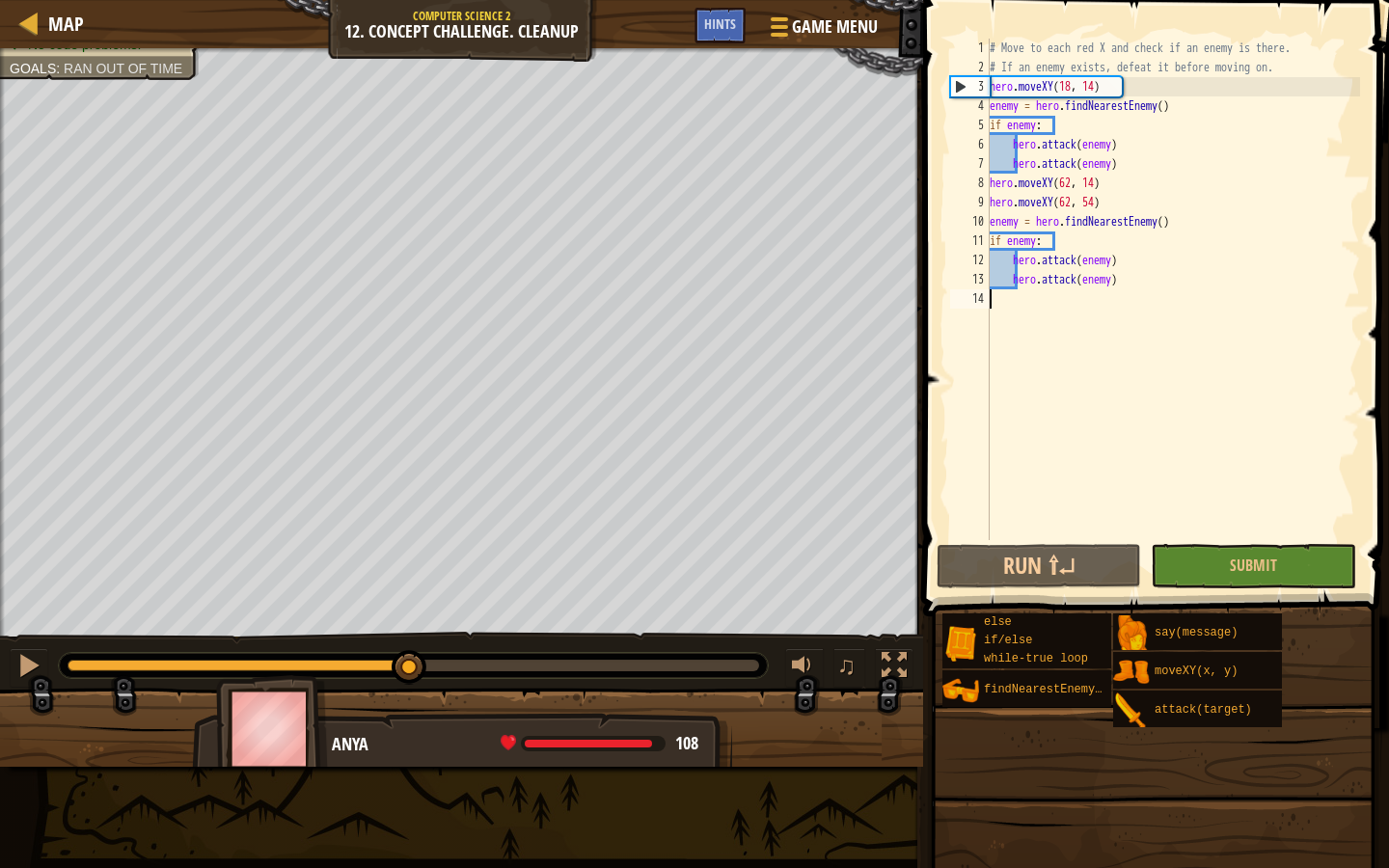 click on "hero.moveXY(18, 14) enemy = hero.findNearestEnemy() if enemy: hero.attack(enemy) hero.attack(enemy) hero.moveXY(62, 14) hero.moveXY(62, 54) enemy = hero.findNearestEnemy() if enemy: hero.attack(enemy) hero.attack(enemy)" at bounding box center (1173, 309) 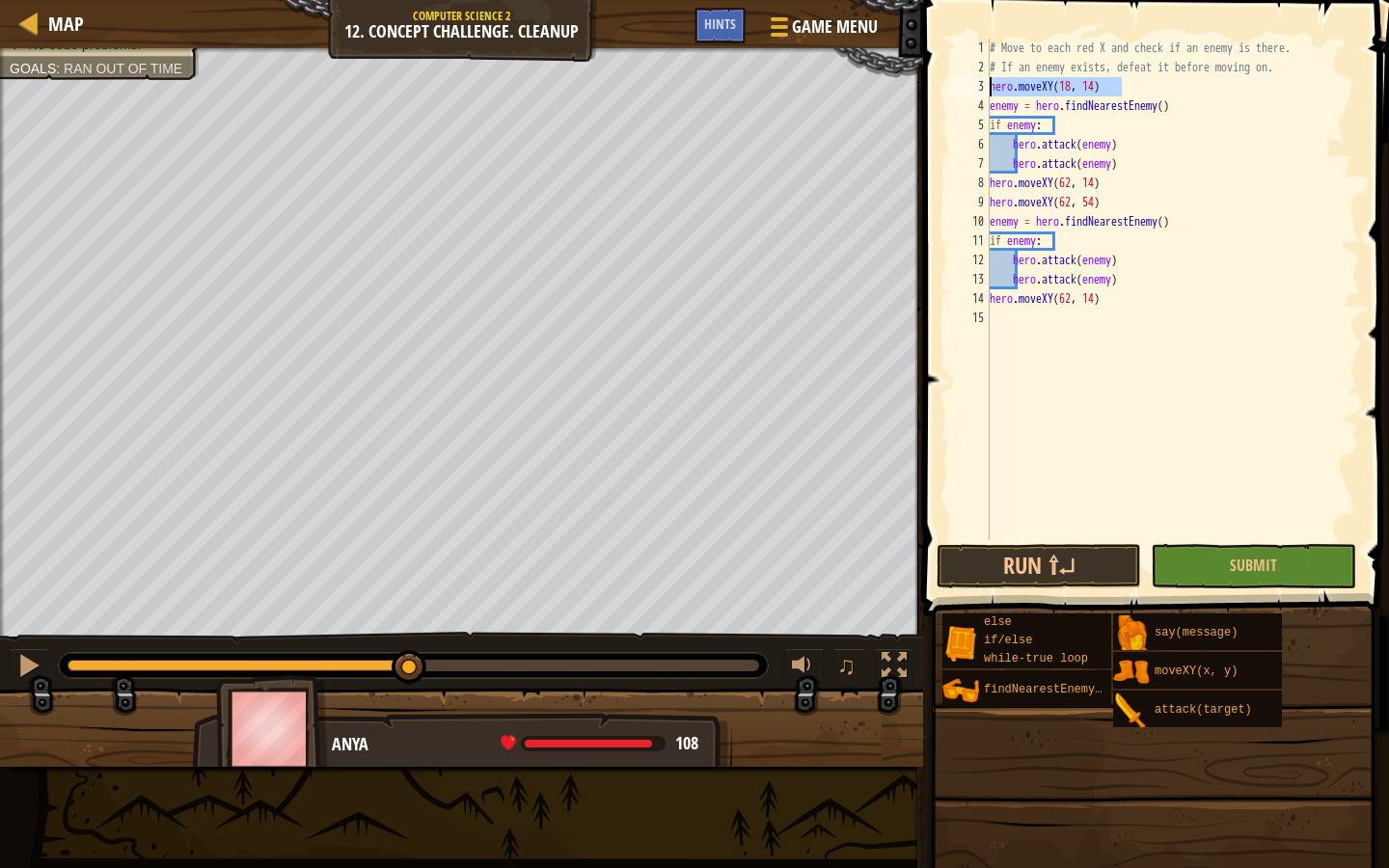 drag, startPoint x: 1141, startPoint y: 91, endPoint x: 958, endPoint y: 95, distance: 183.04371 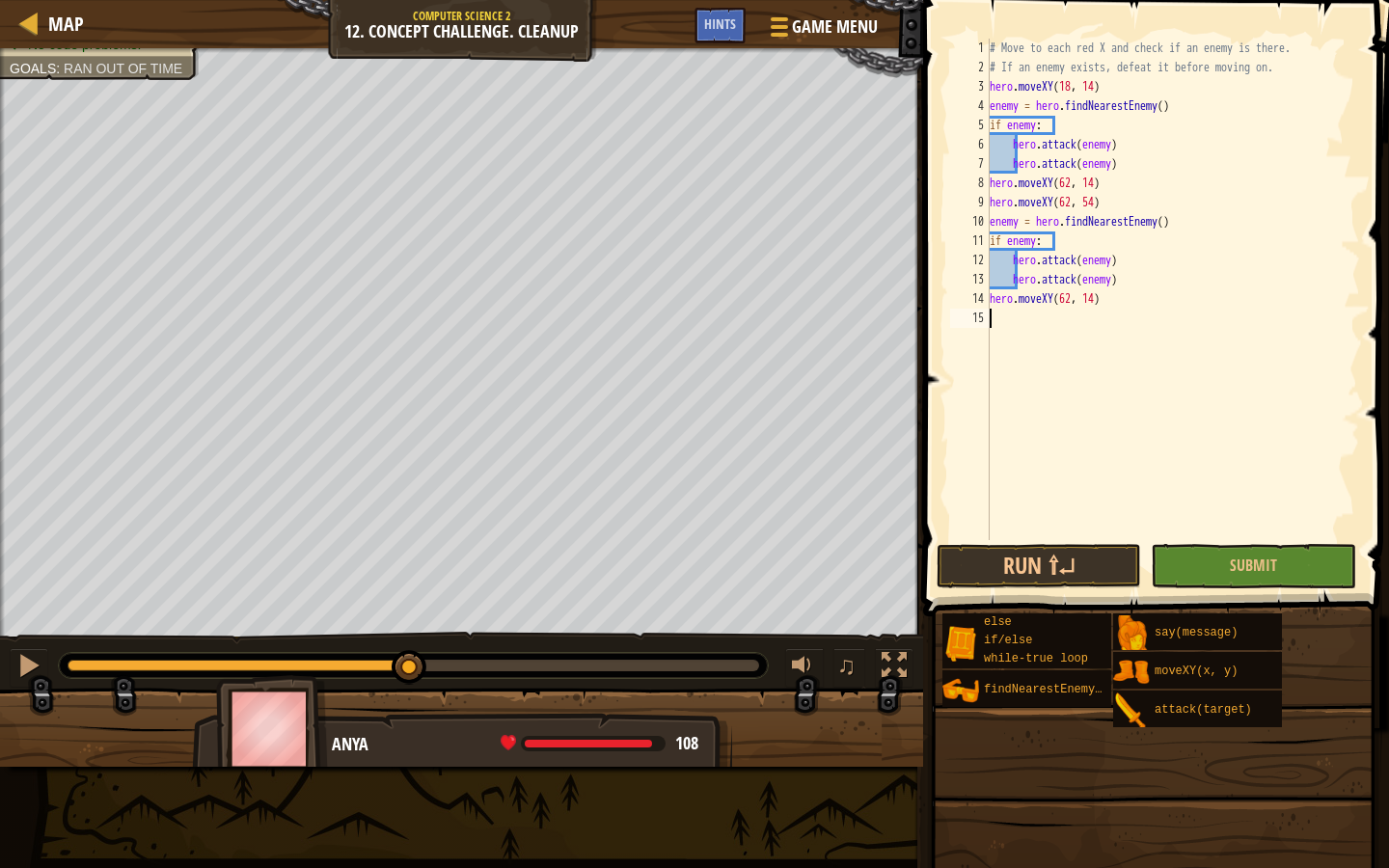 paste on "hero.moveXY(18, 14)" 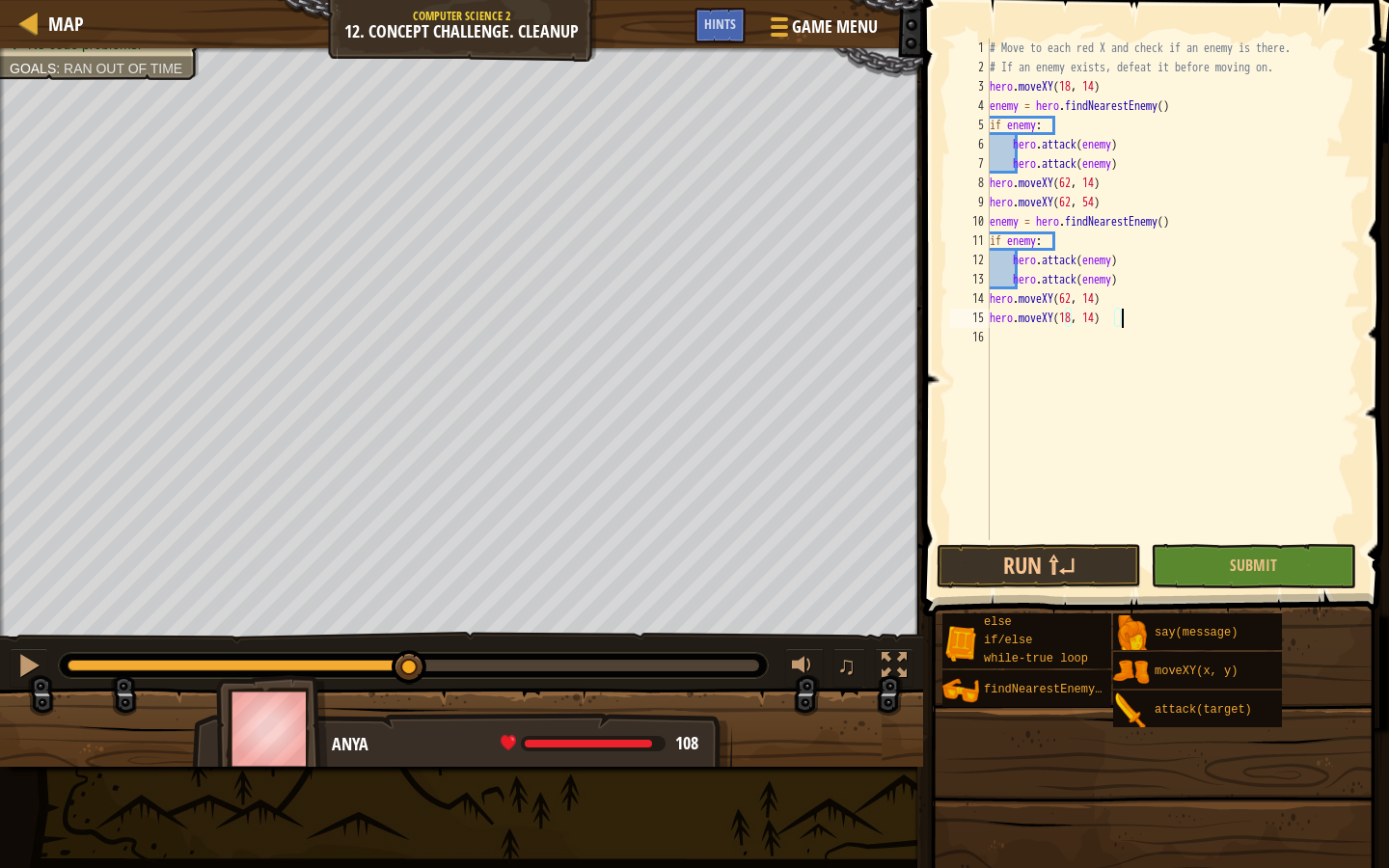 click on "hero.moveXY(18, 14) enemy = hero.findNearestEnemy() if enemy: hero.attack(enemy) hero.attack(enemy) hero.moveXY(62, 14) hero.moveXY(62, 54) enemy = hero.findNearestEnemy() if enemy: hero.attack(enemy) hero.attack(enemy) hero.moveXY(62, 14) hero.moveXY(18, 14)" at bounding box center [1173, 309] 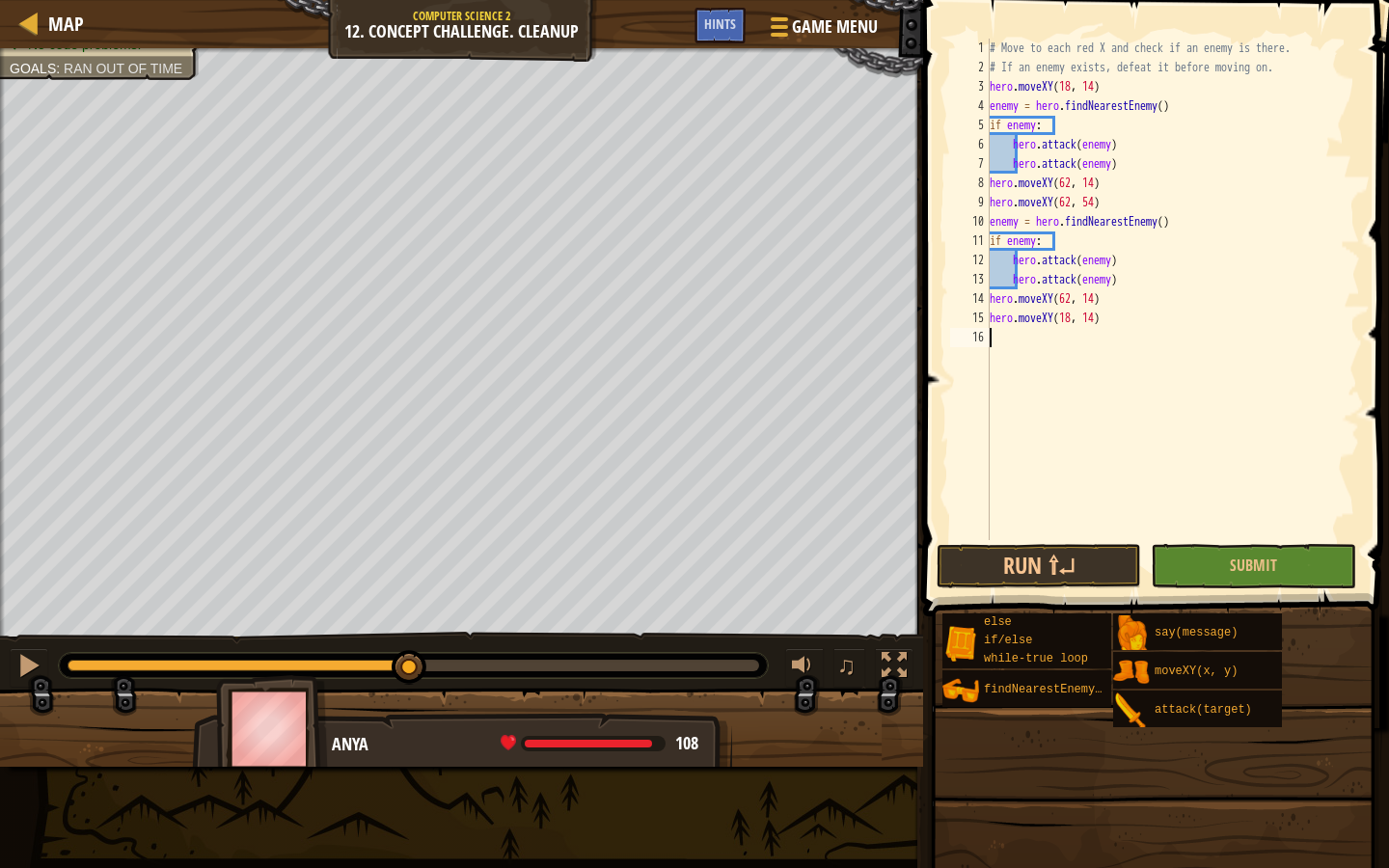 paste on "hero.moveXY(18, 14)" 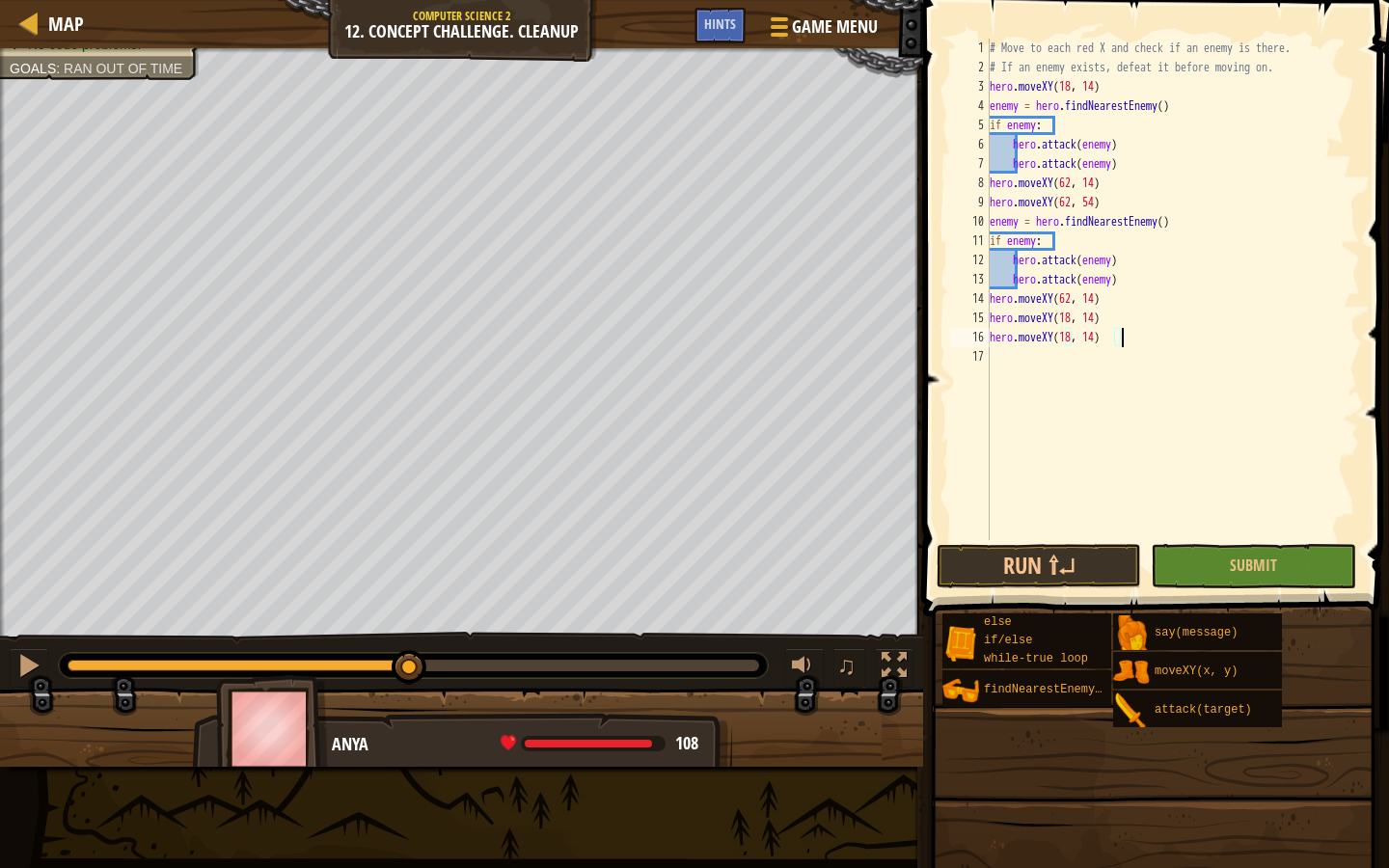 click on "hero.moveXY(18, 14) enemy = hero.findNearestEnemy() if enemy: hero.attack(enemy) hero.attack(enemy) hero.moveXY(62, 14) hero.moveXY(62, 54) enemy = hero.findNearestEnemy() if enemy: hero.attack(enemy) hero.attack(enemy) hero.moveXY(62, 14) hero.moveXY(18, 14) hero.moveXY(18, 14)" at bounding box center (1173, 309) 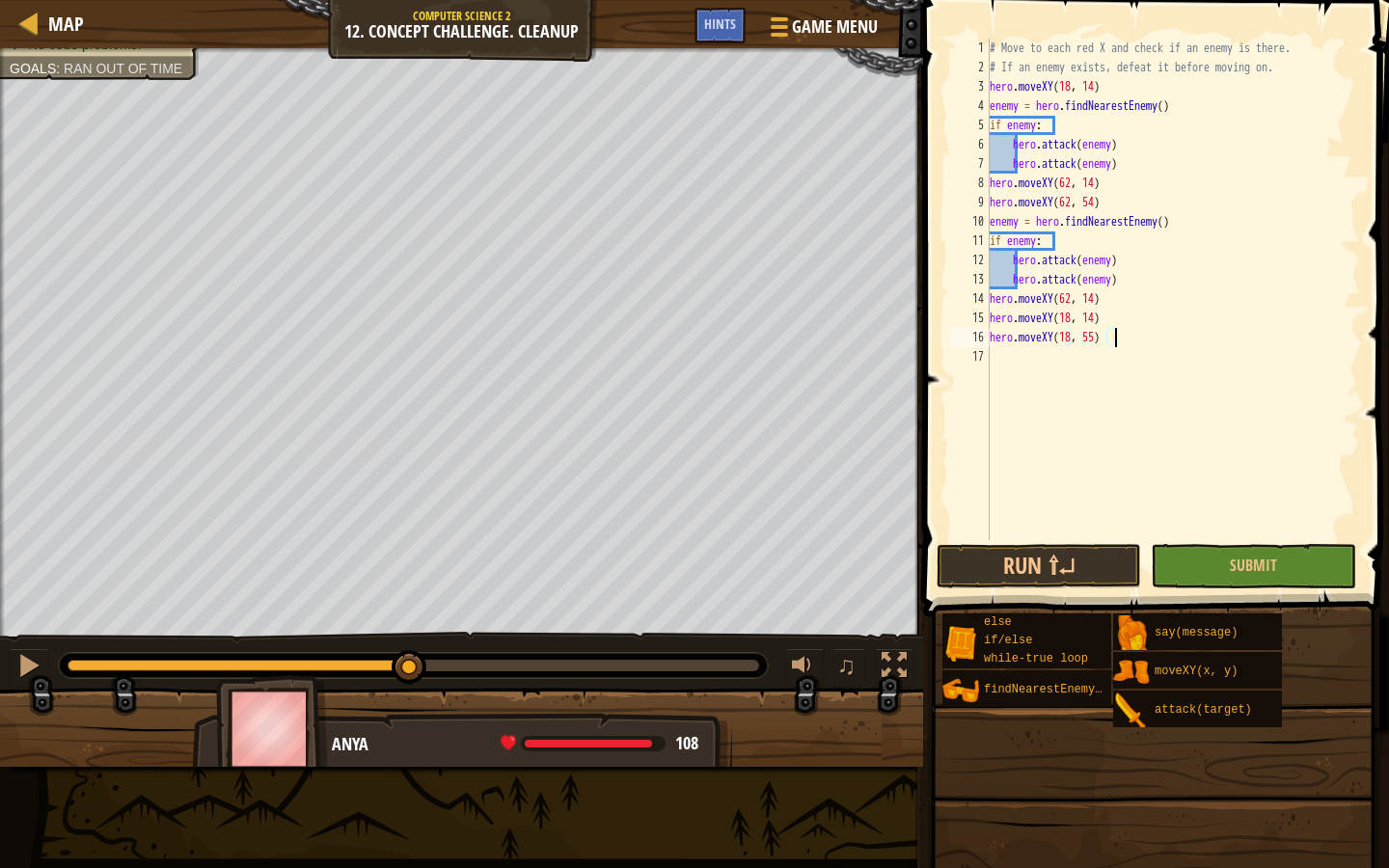 scroll, scrollTop: 9, scrollLeft: 10, axis: both 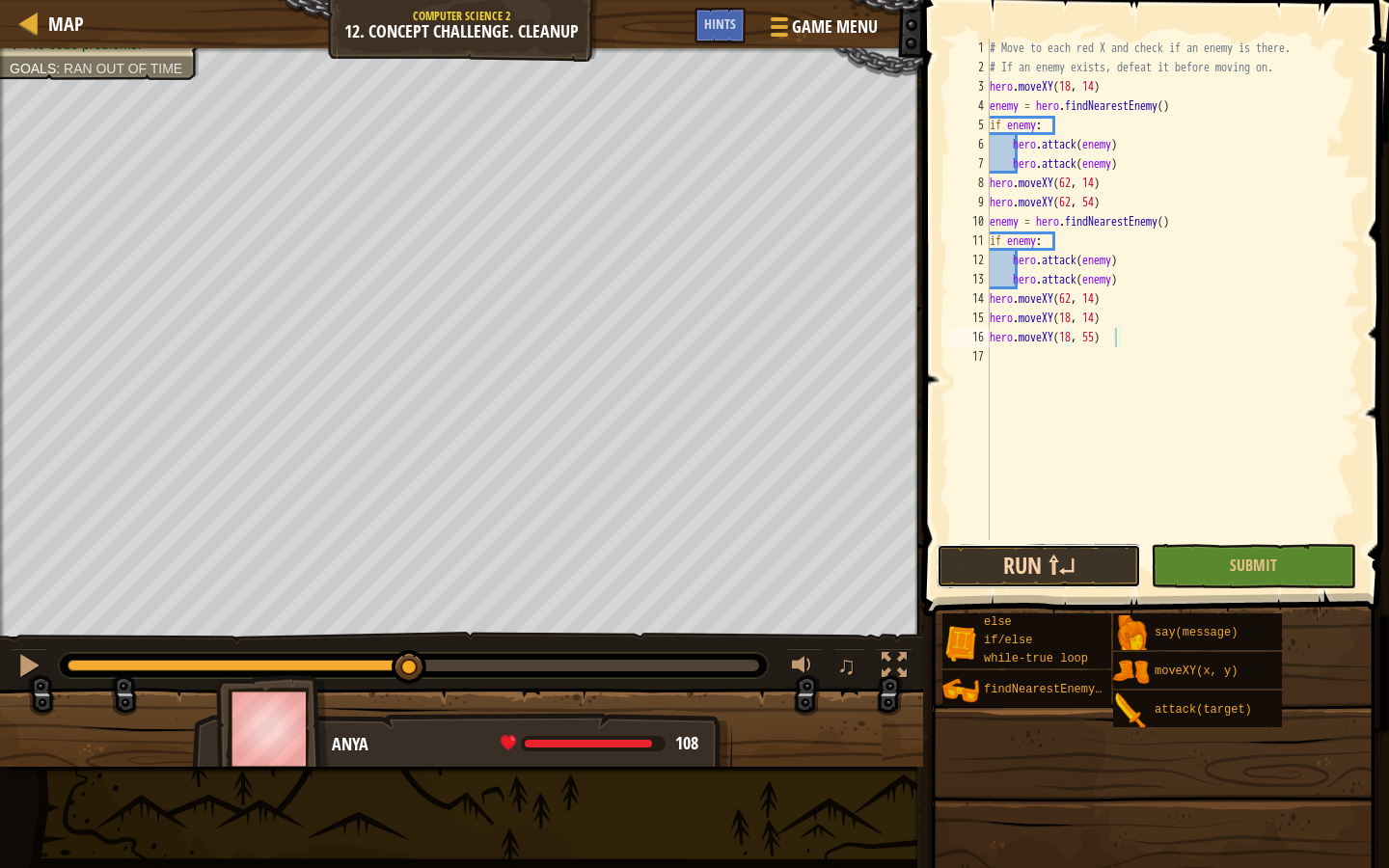 click on "Run ⇧↵" at bounding box center (1039, 566) 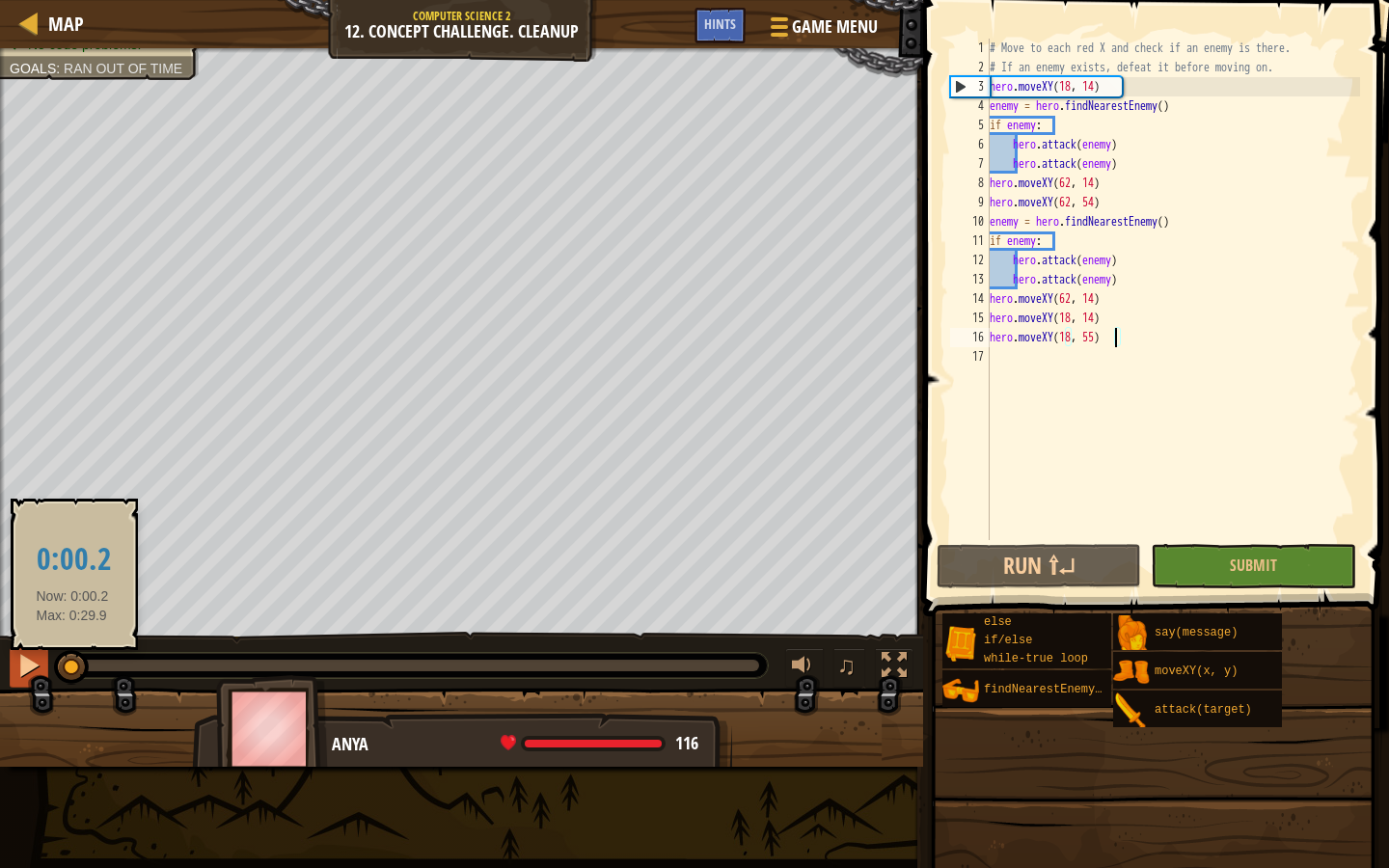 drag, startPoint x: 100, startPoint y: 665, endPoint x: 41, endPoint y: 665, distance: 59 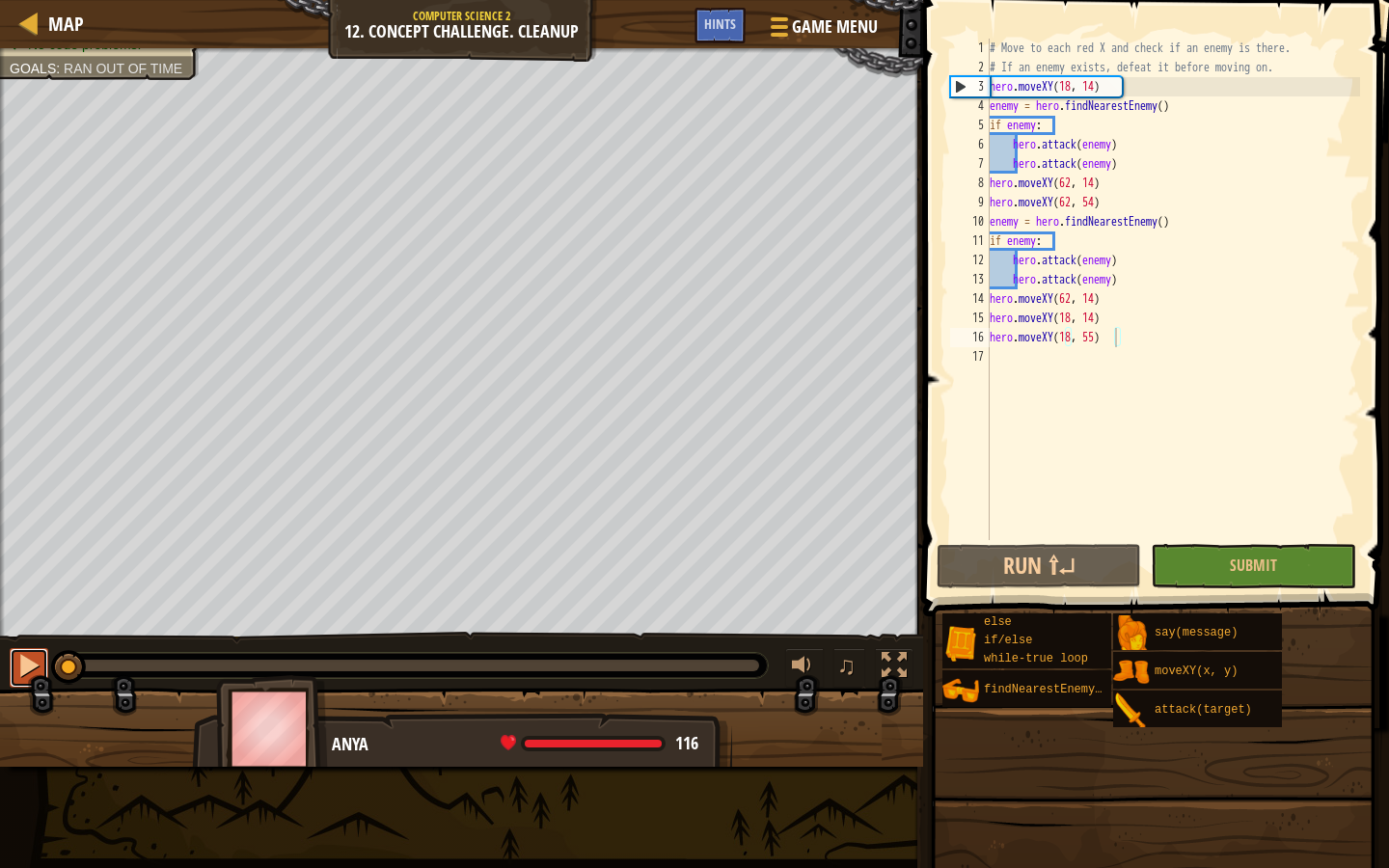 click at bounding box center (29, 665) 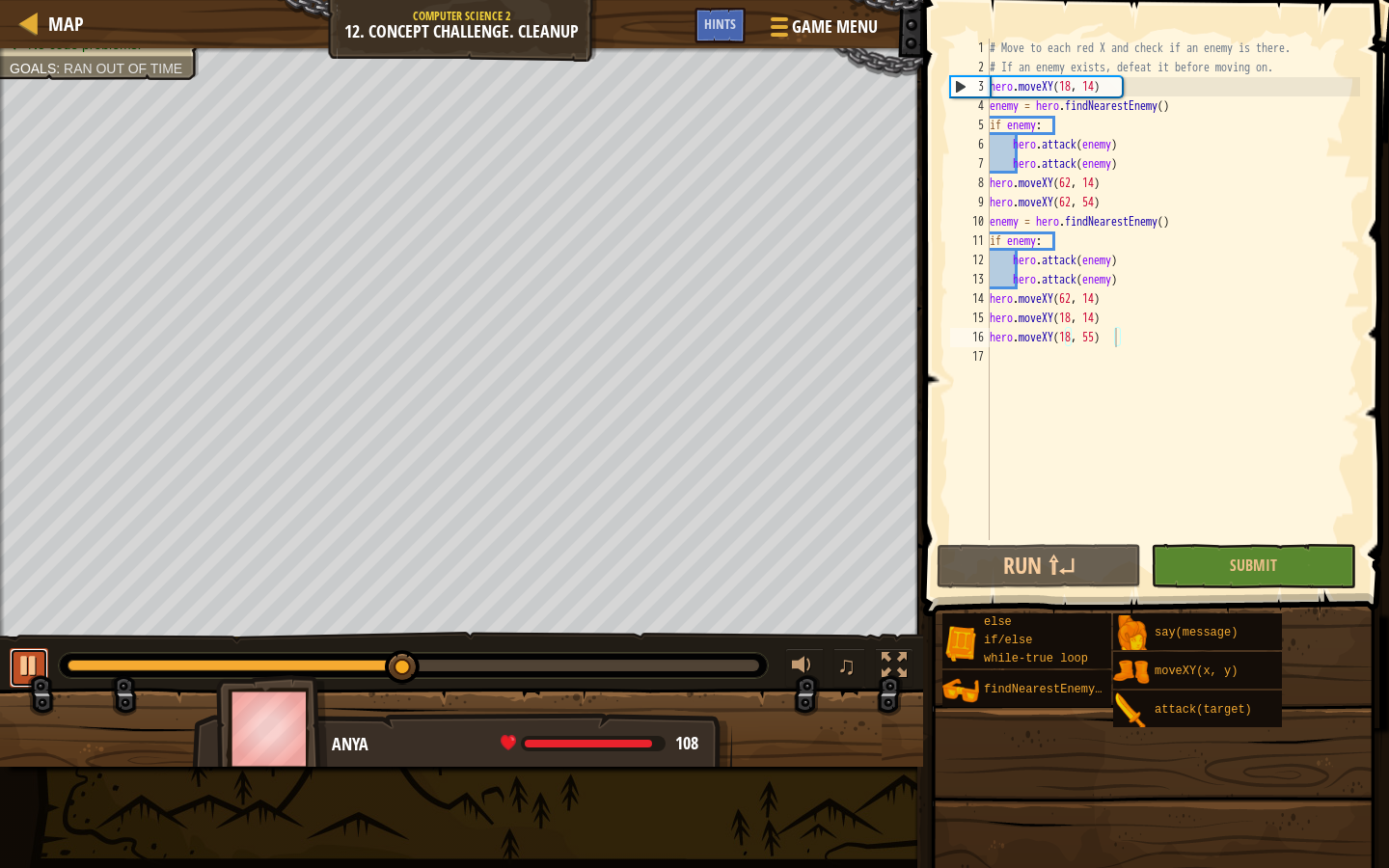 click at bounding box center (29, 665) 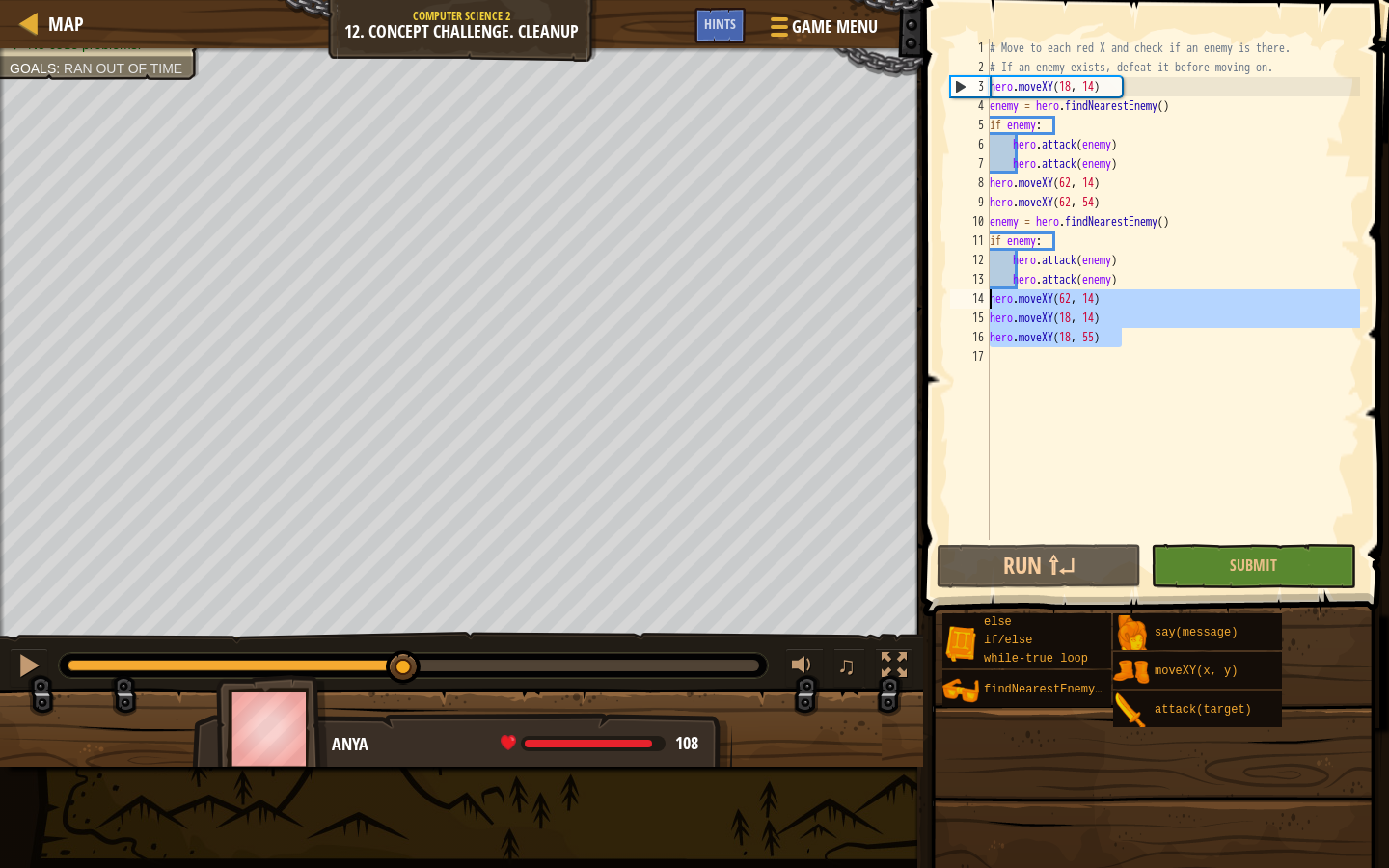 drag, startPoint x: 1132, startPoint y: 339, endPoint x: 979, endPoint y: 303, distance: 157.17824 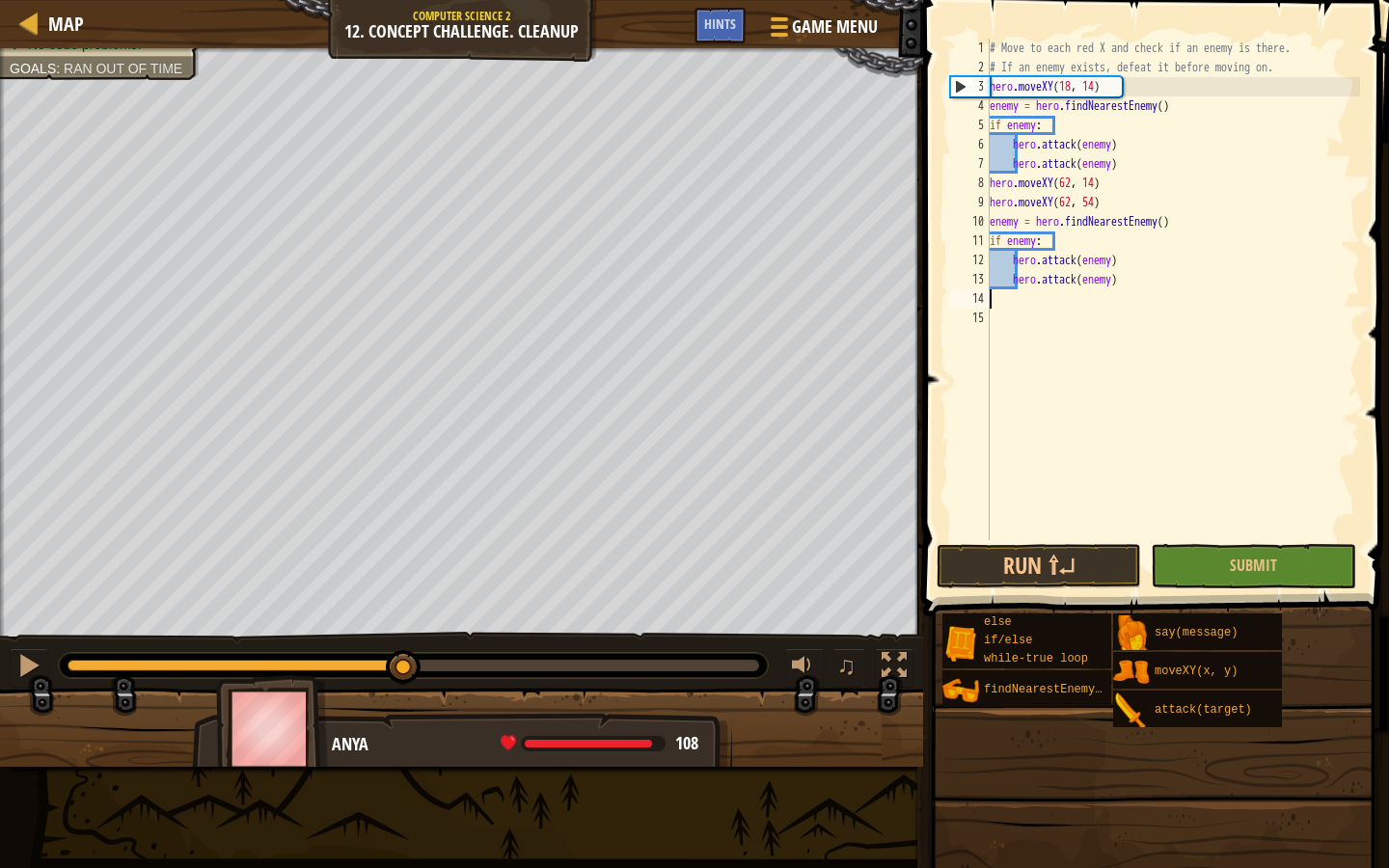 scroll, scrollTop: 9, scrollLeft: 0, axis: vertical 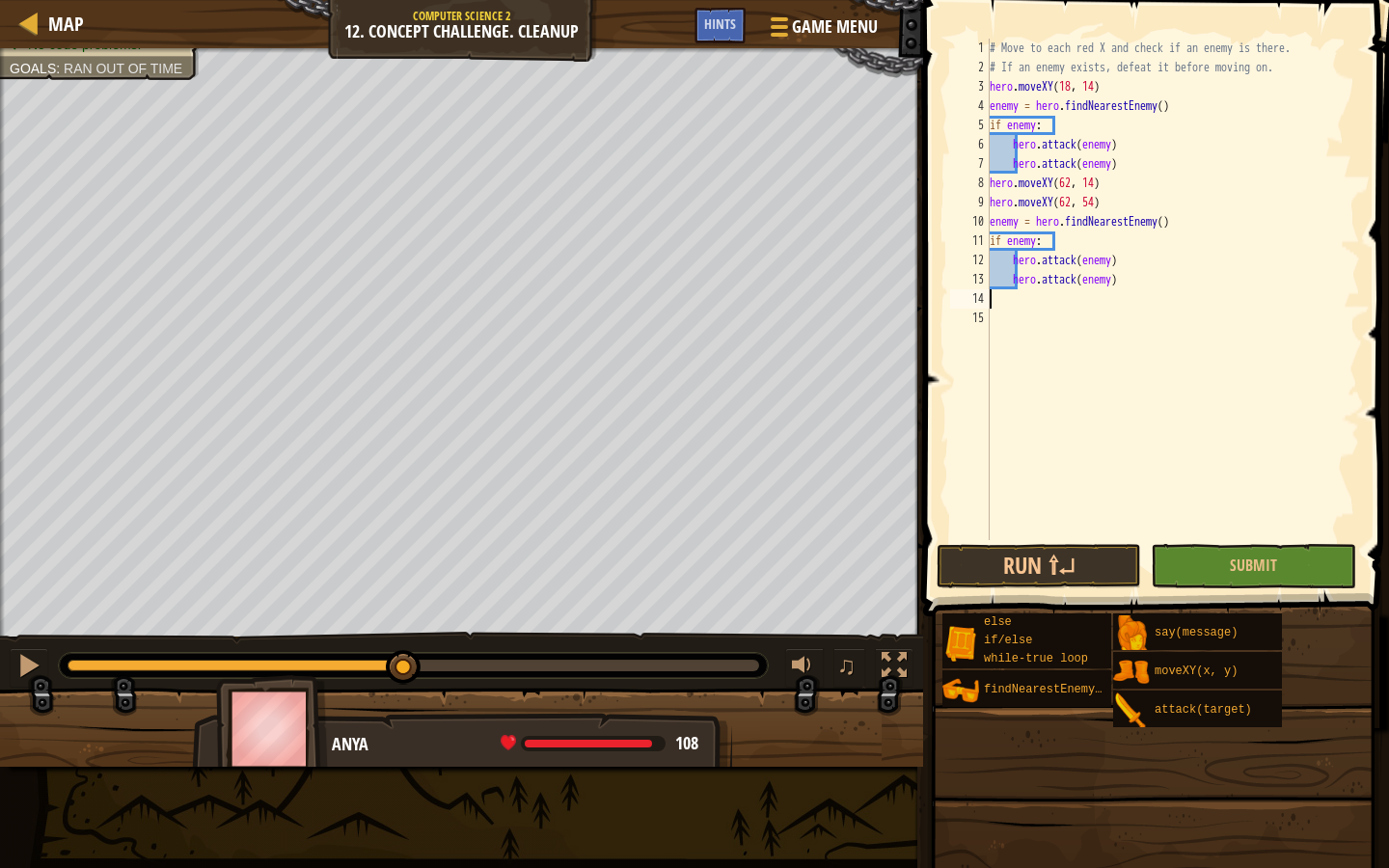 paste on "hero.moveXY(18, 14)" 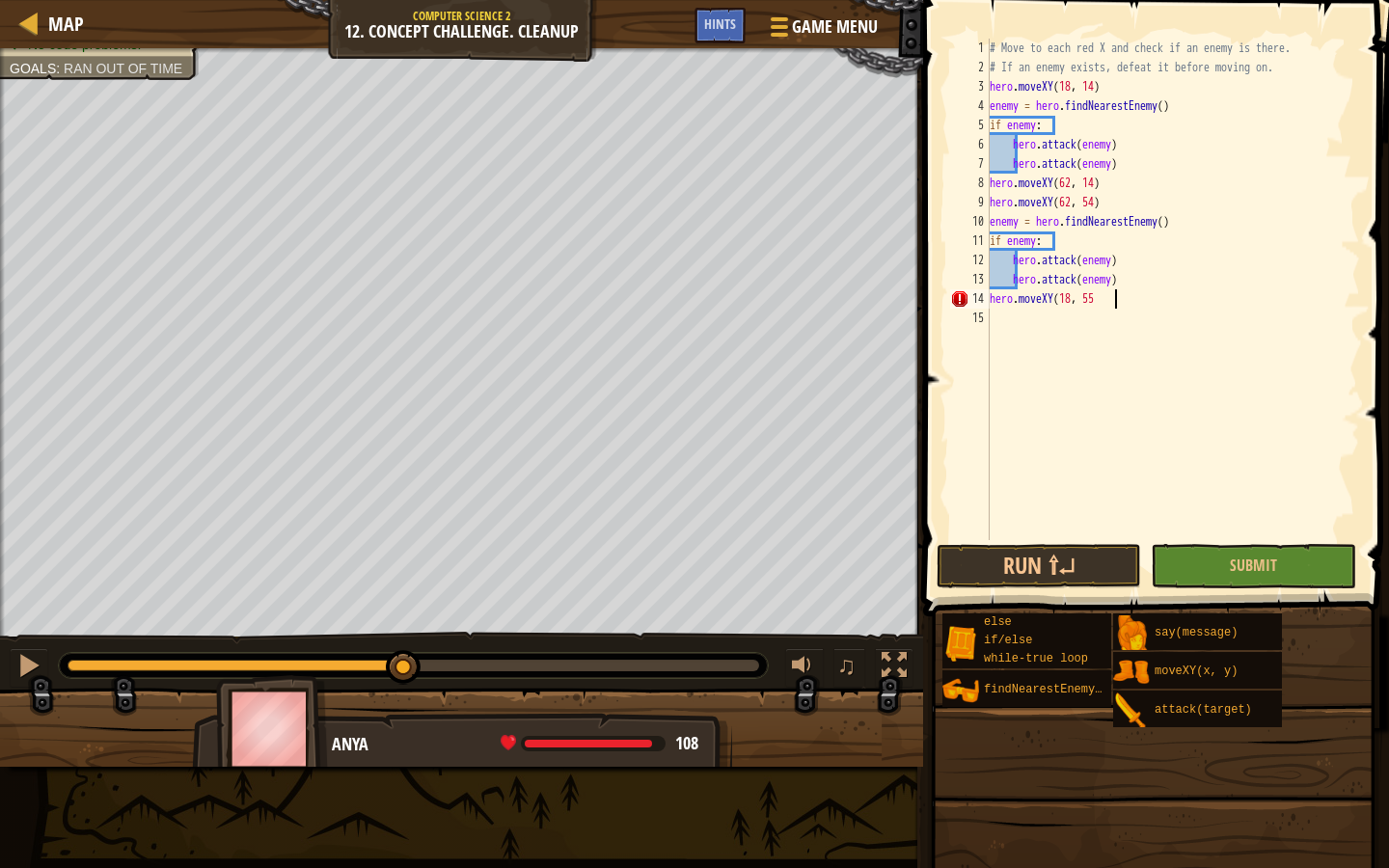 scroll, scrollTop: 9, scrollLeft: 10, axis: both 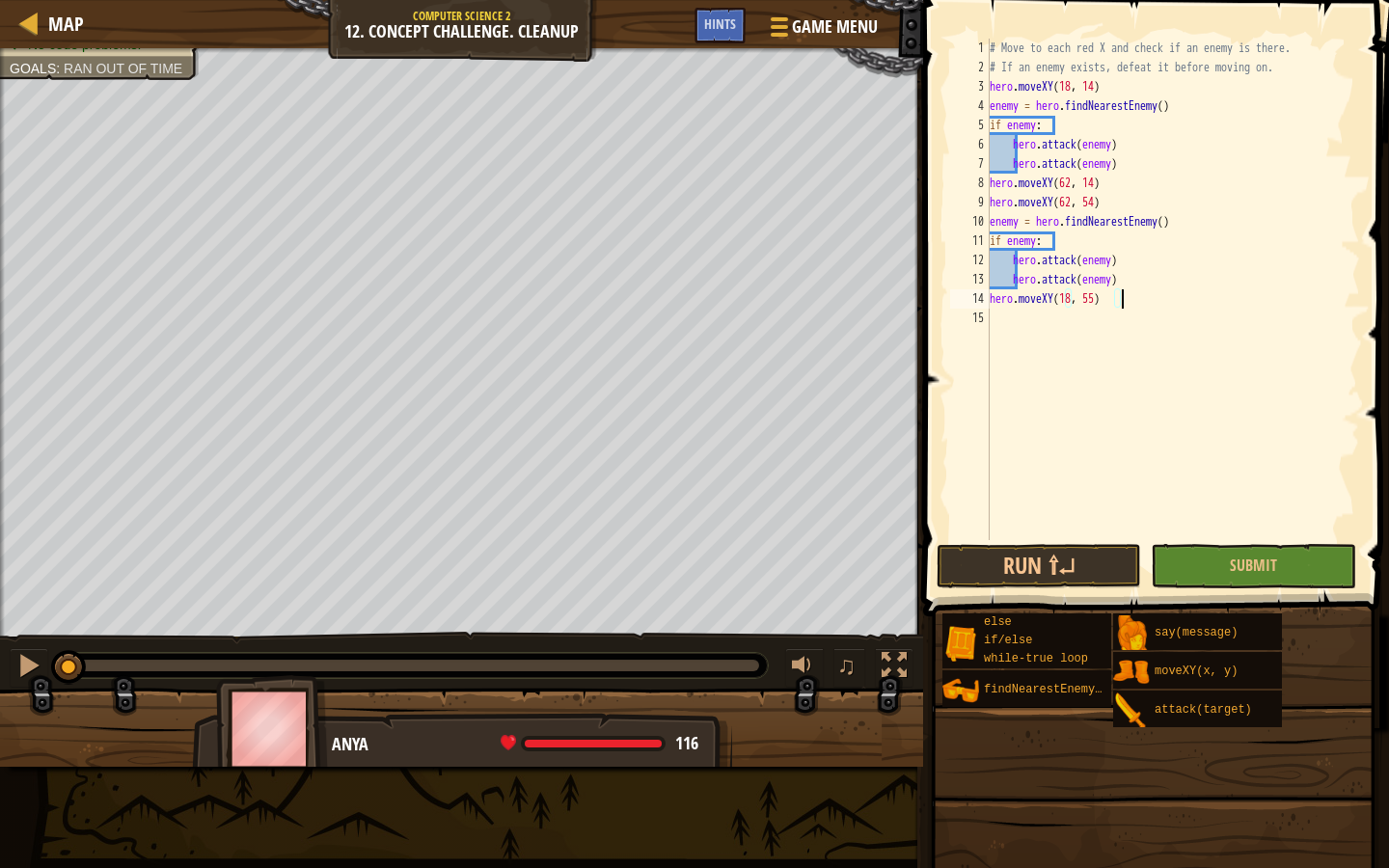 drag, startPoint x: 75, startPoint y: 667, endPoint x: 48, endPoint y: 667, distance: 27 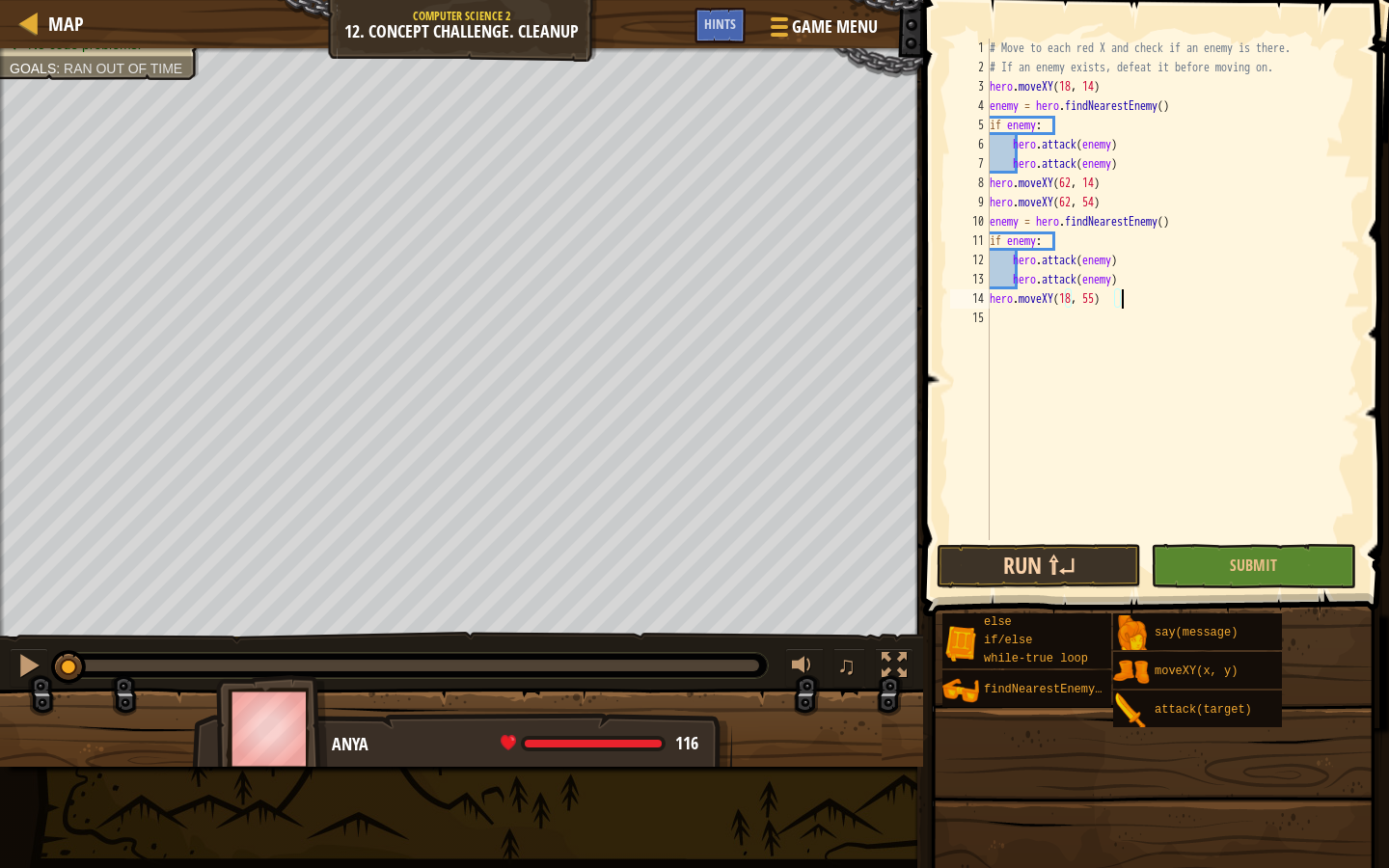 type on "hero.moveXY(18, 55)" 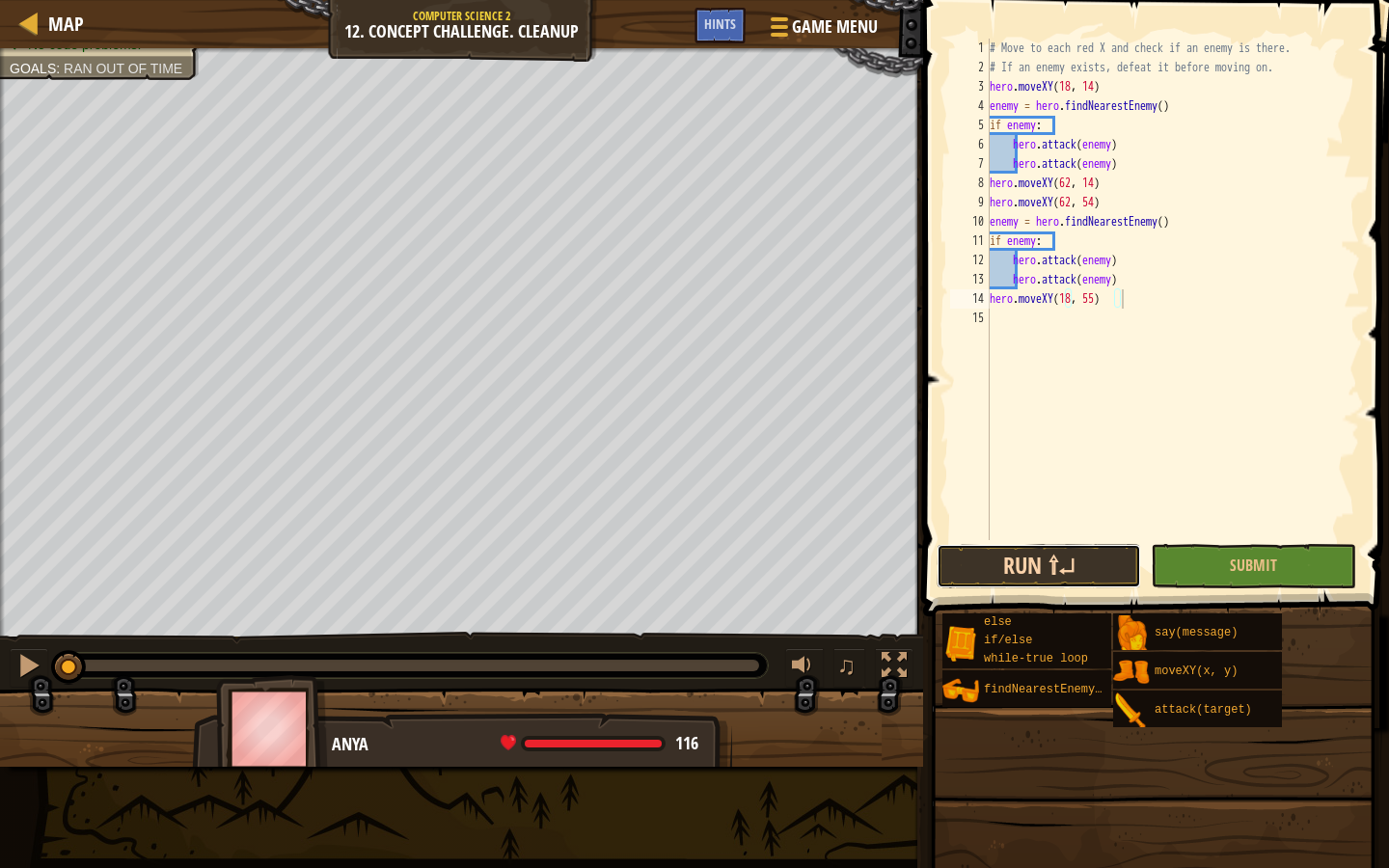 click on "Run ⇧↵" at bounding box center (1039, 566) 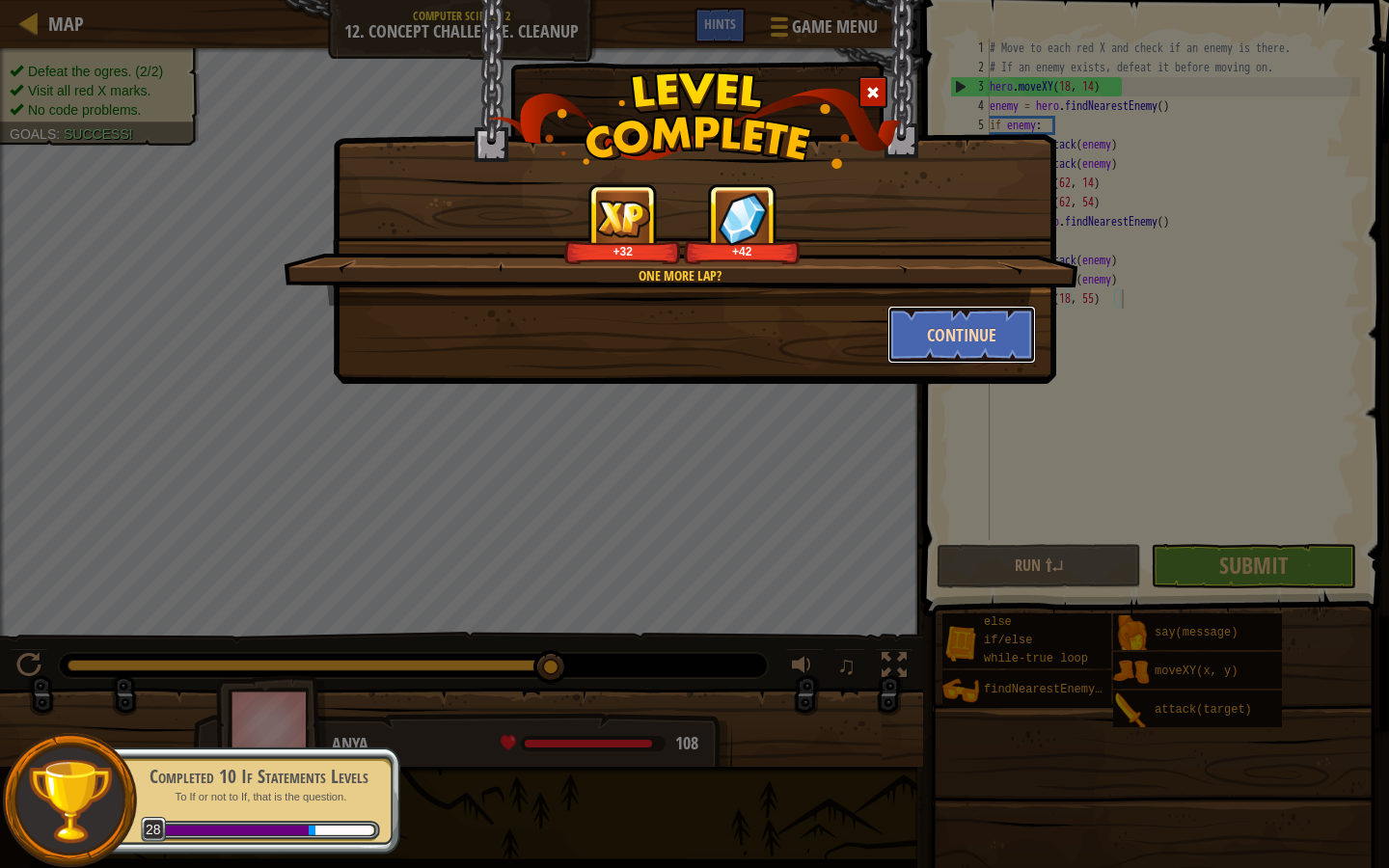click on "Continue" at bounding box center [962, 335] 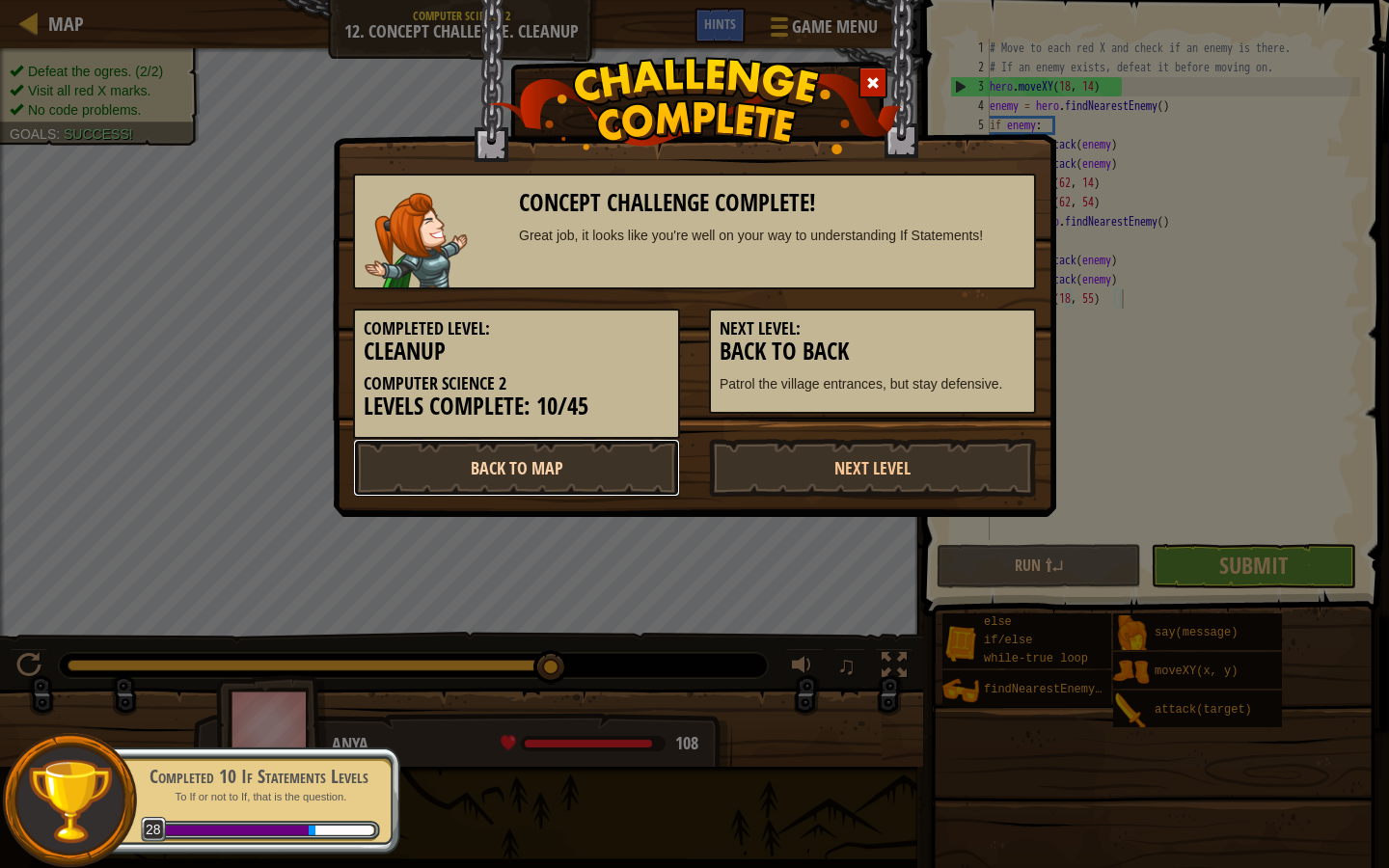 click on "Back to Map" at bounding box center [516, 468] 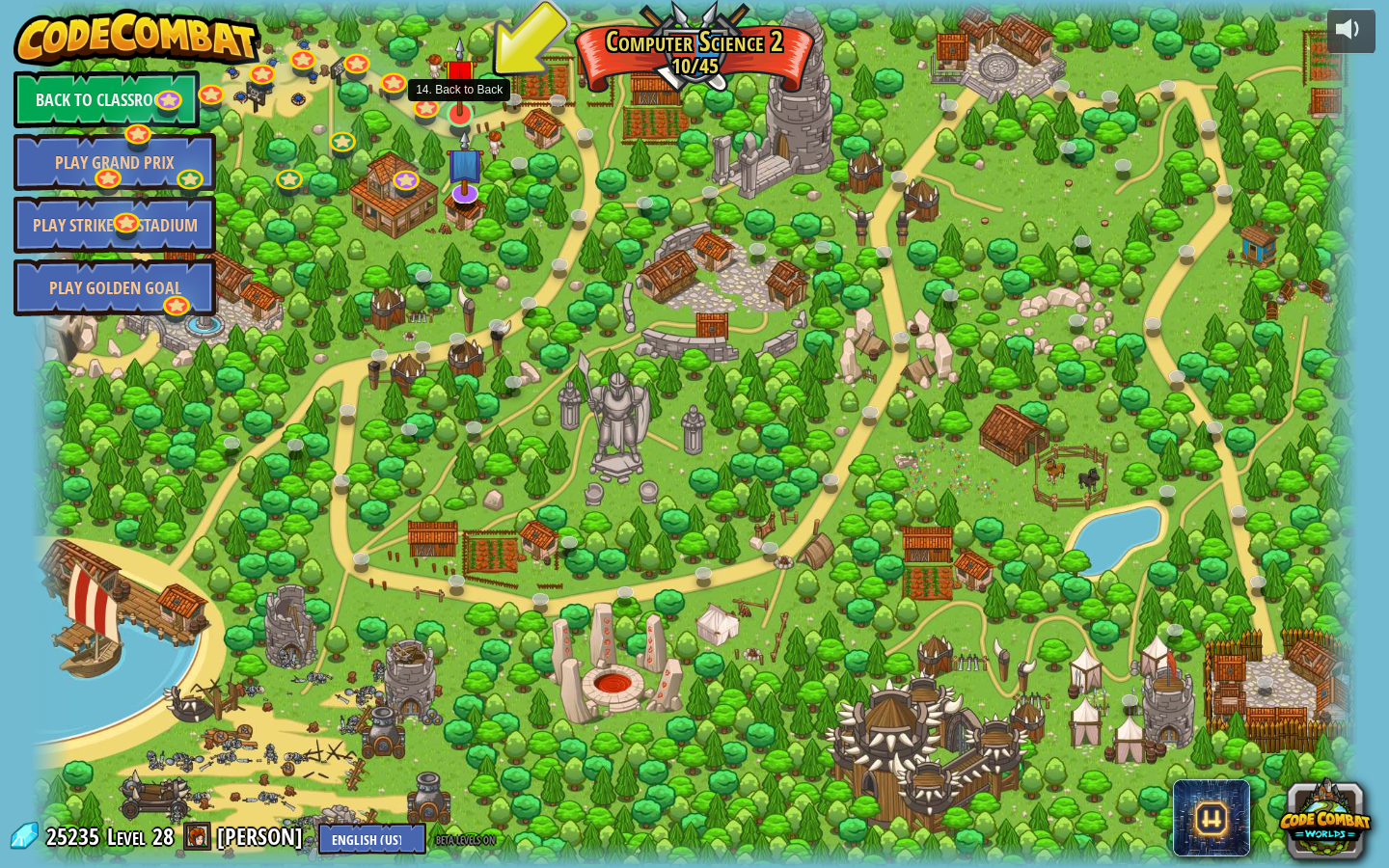 click at bounding box center (460, 76) 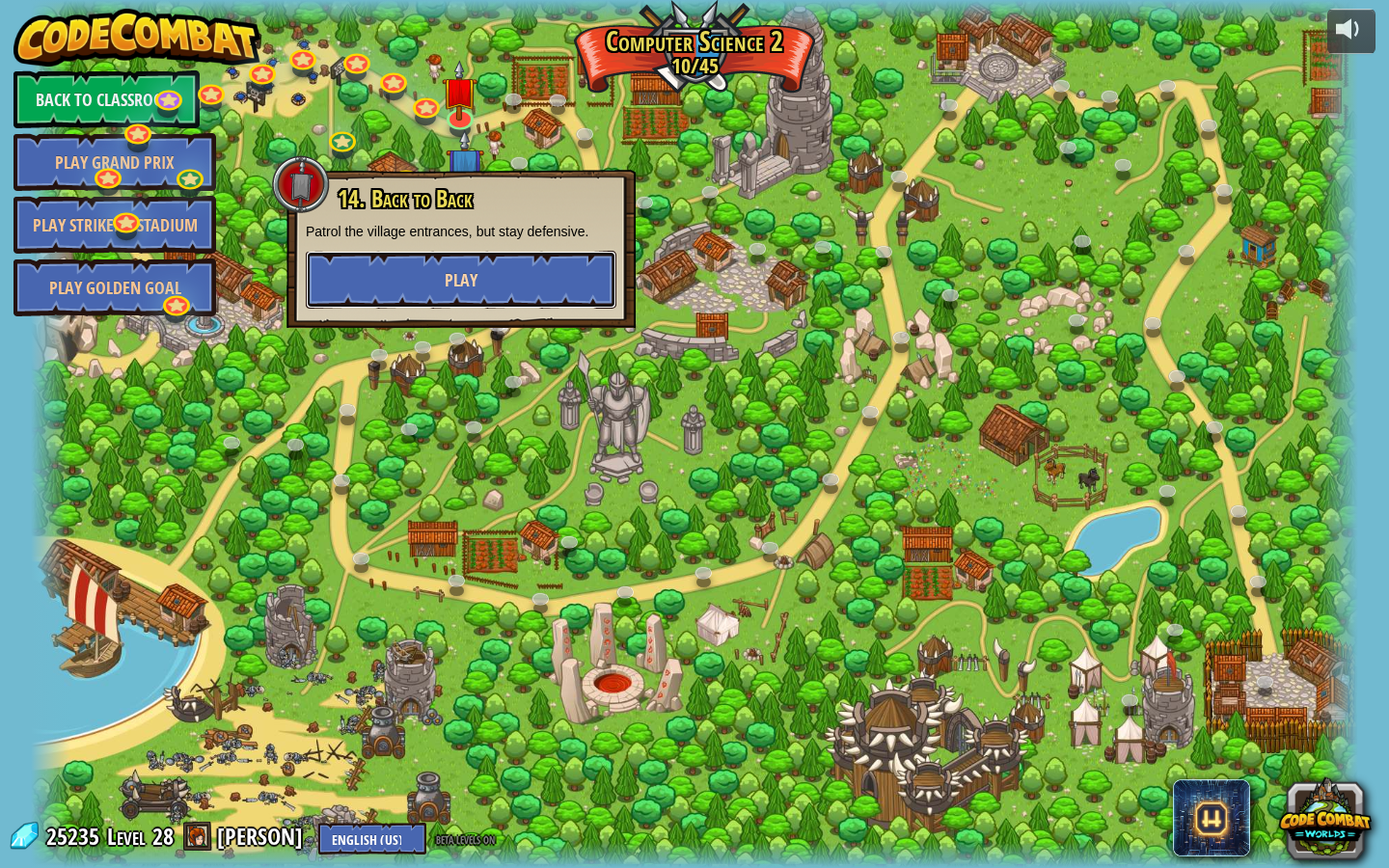click on "Play" at bounding box center (461, 280) 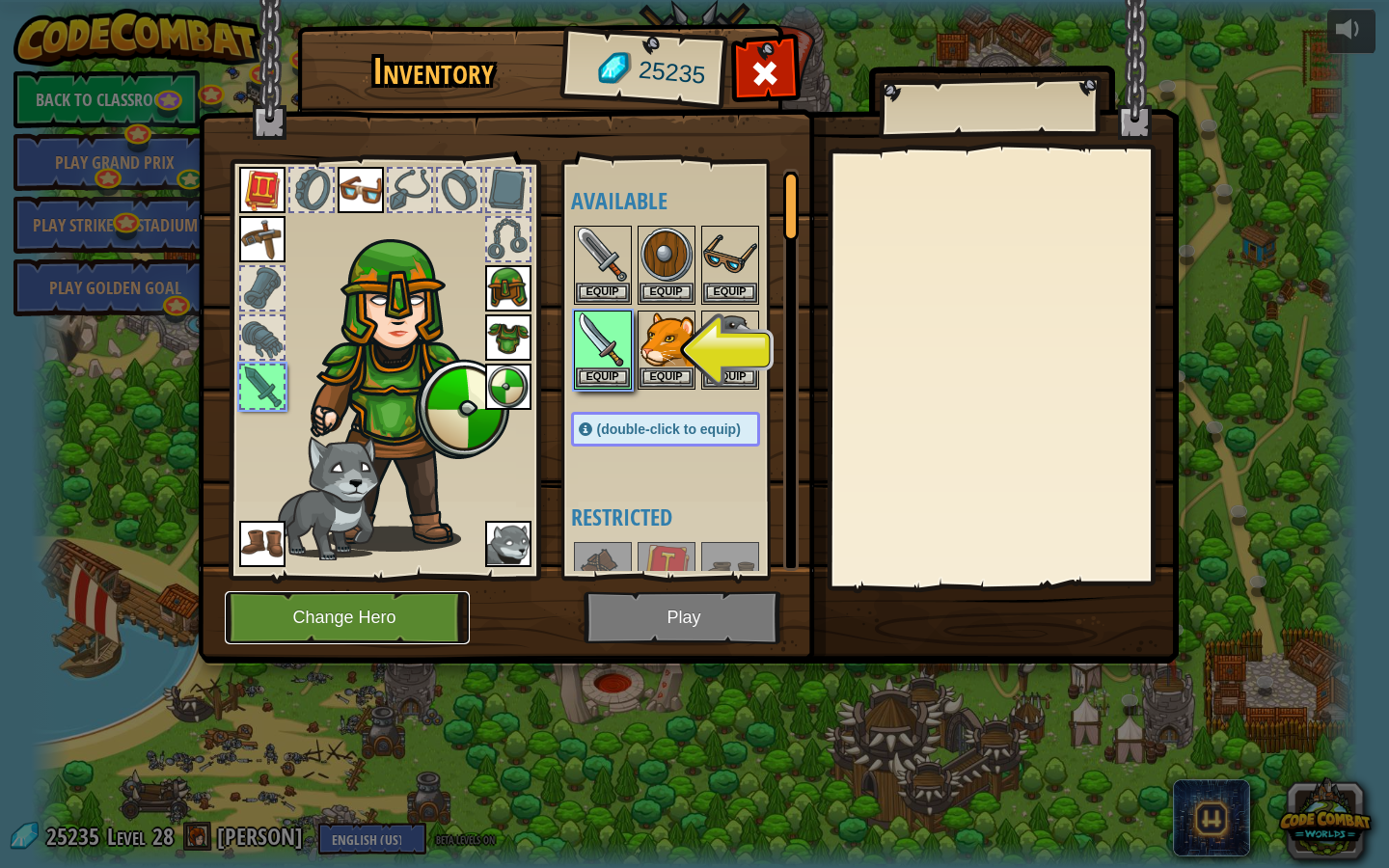 click on "Change Hero" at bounding box center [347, 617] 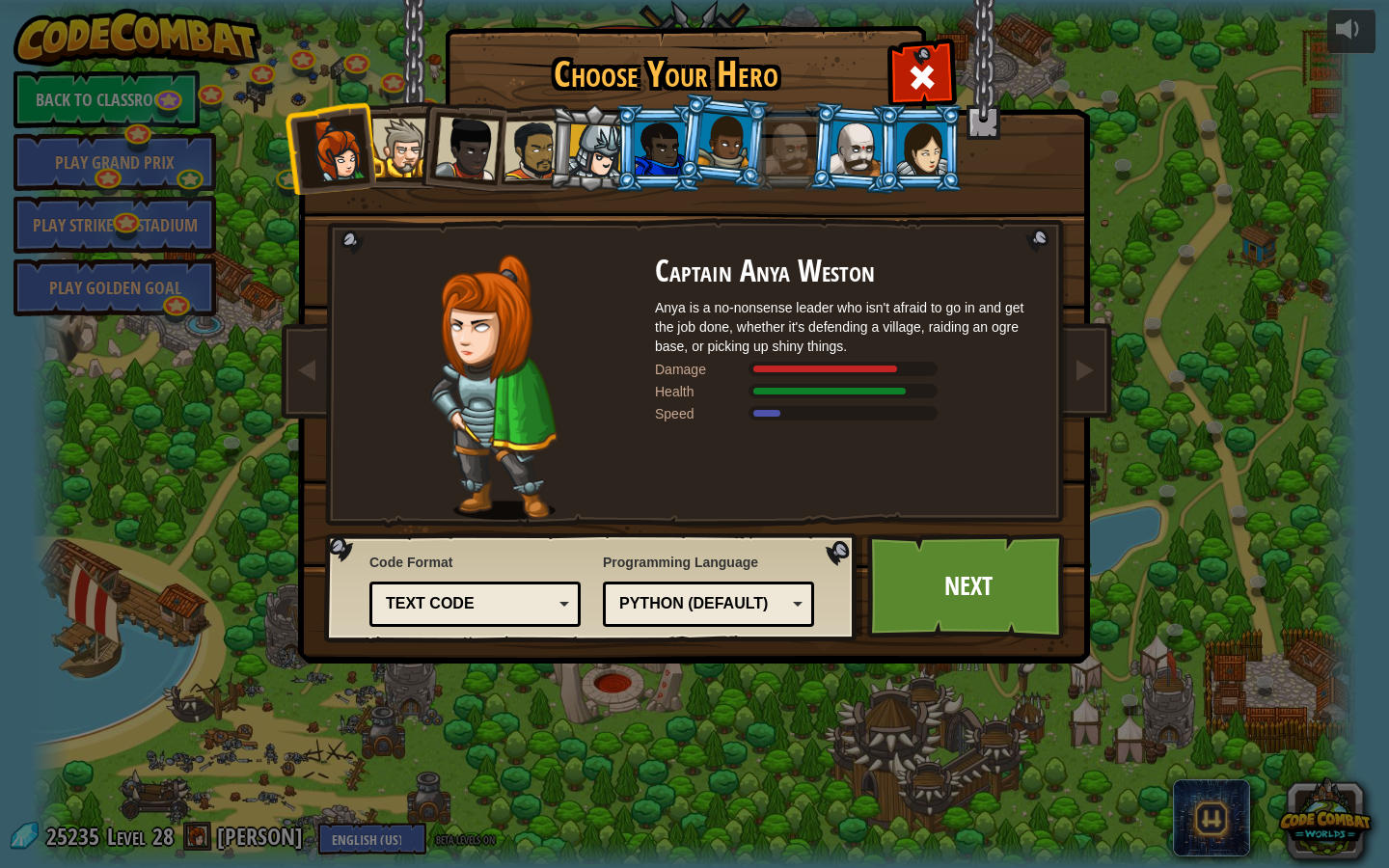 click at bounding box center [401, 148] 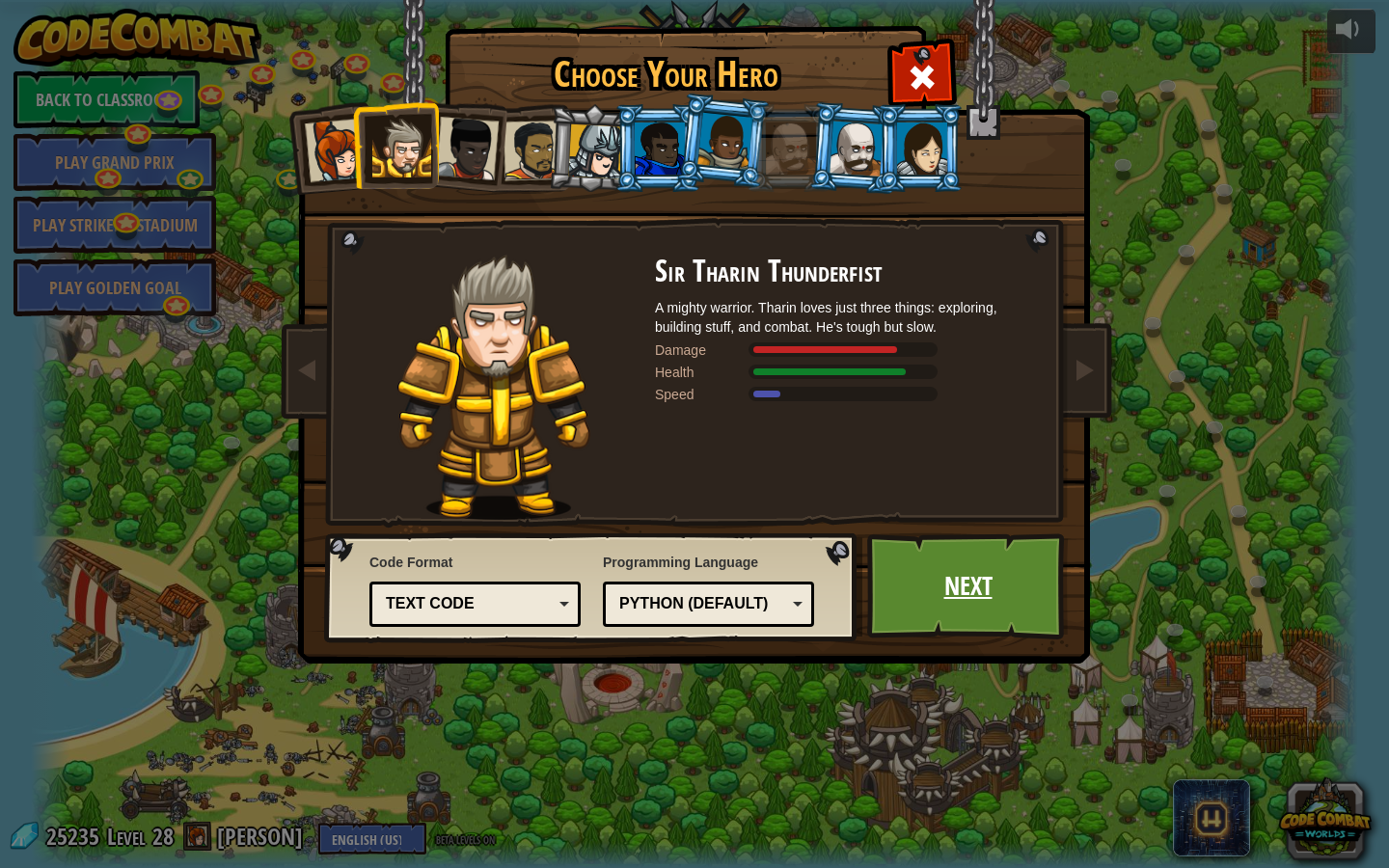 click on "Next" at bounding box center [967, 586] 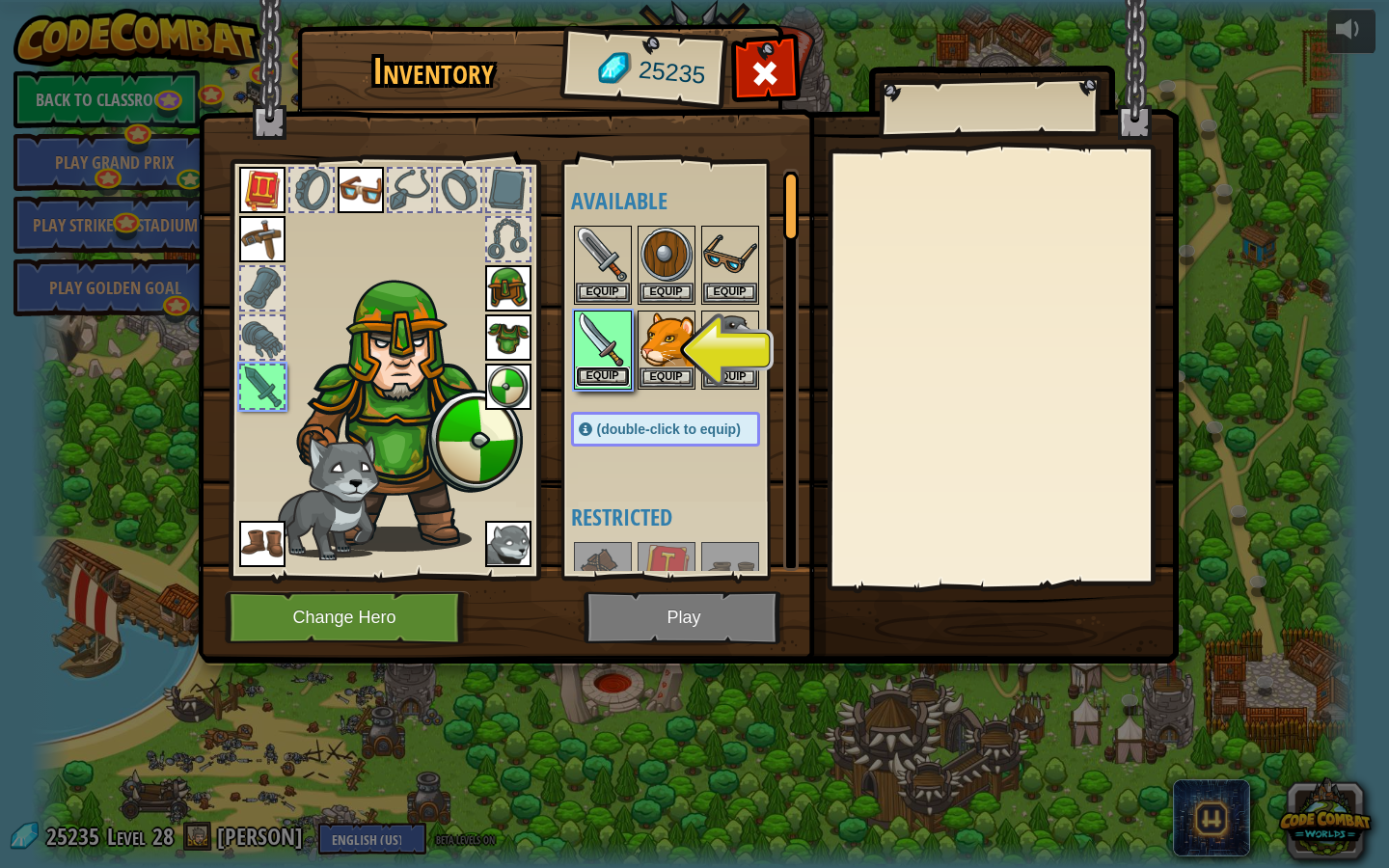 click on "Equip" at bounding box center [603, 376] 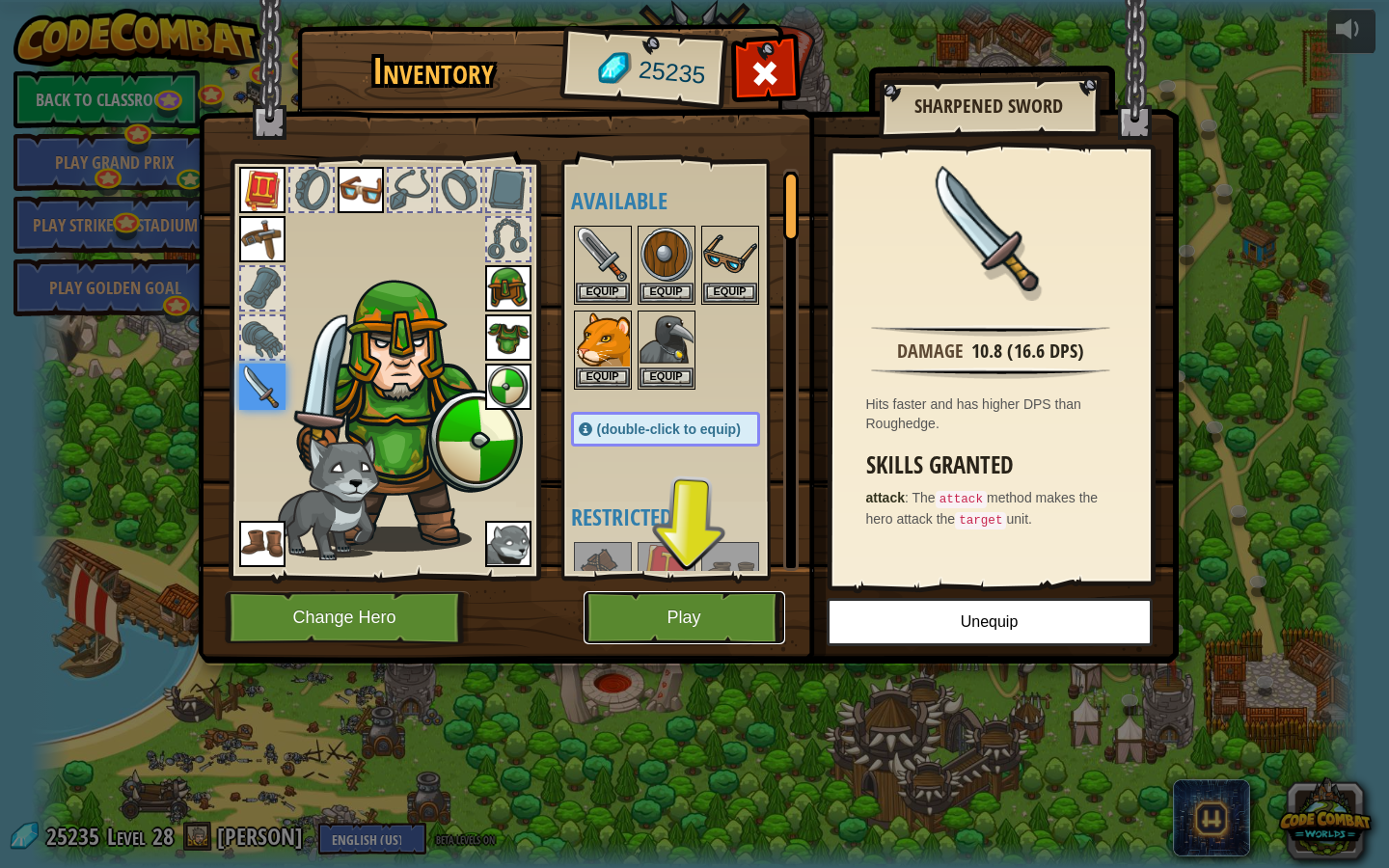 click on "Play" at bounding box center (684, 617) 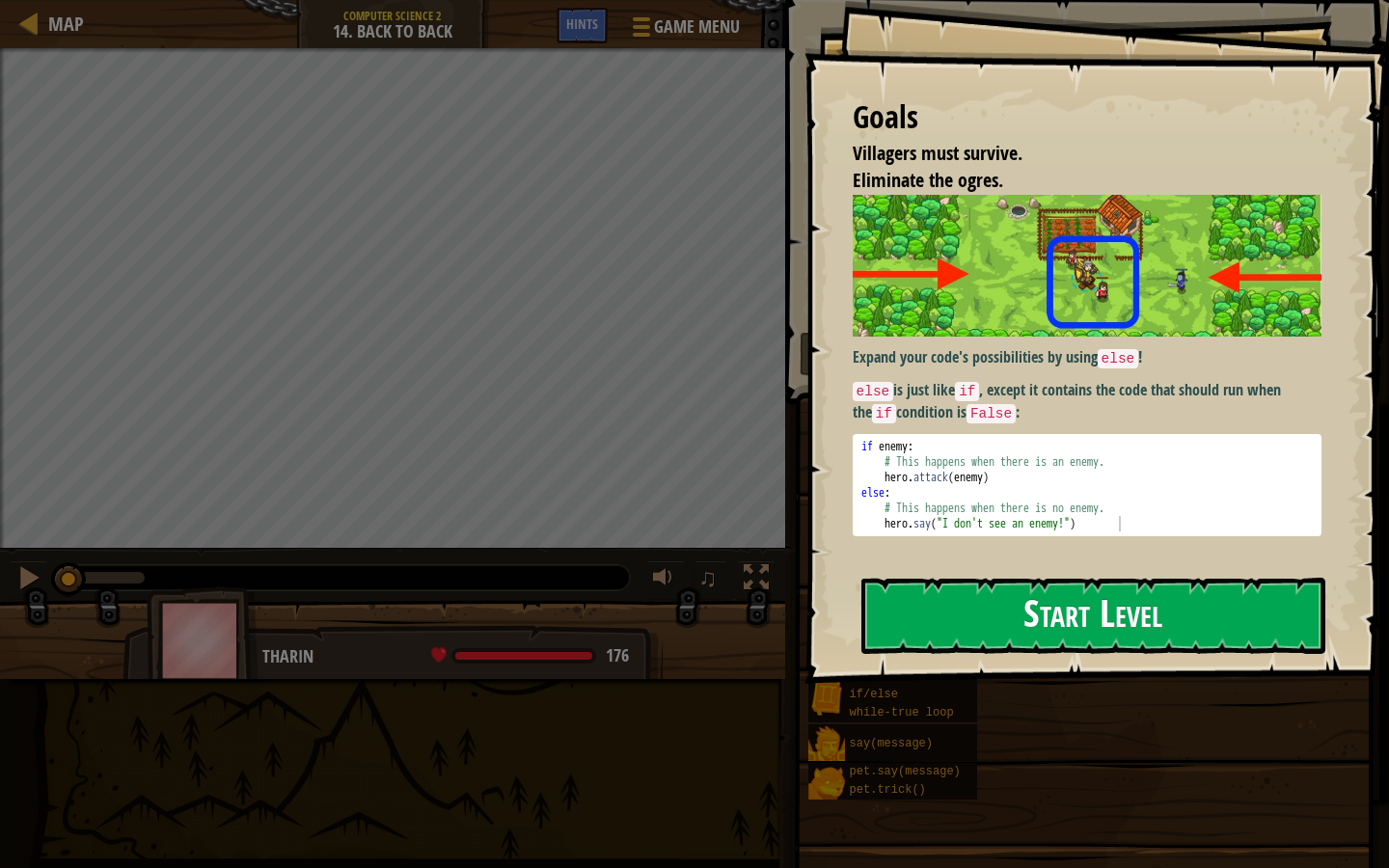 click on "Start Level" at bounding box center (1093, 615) 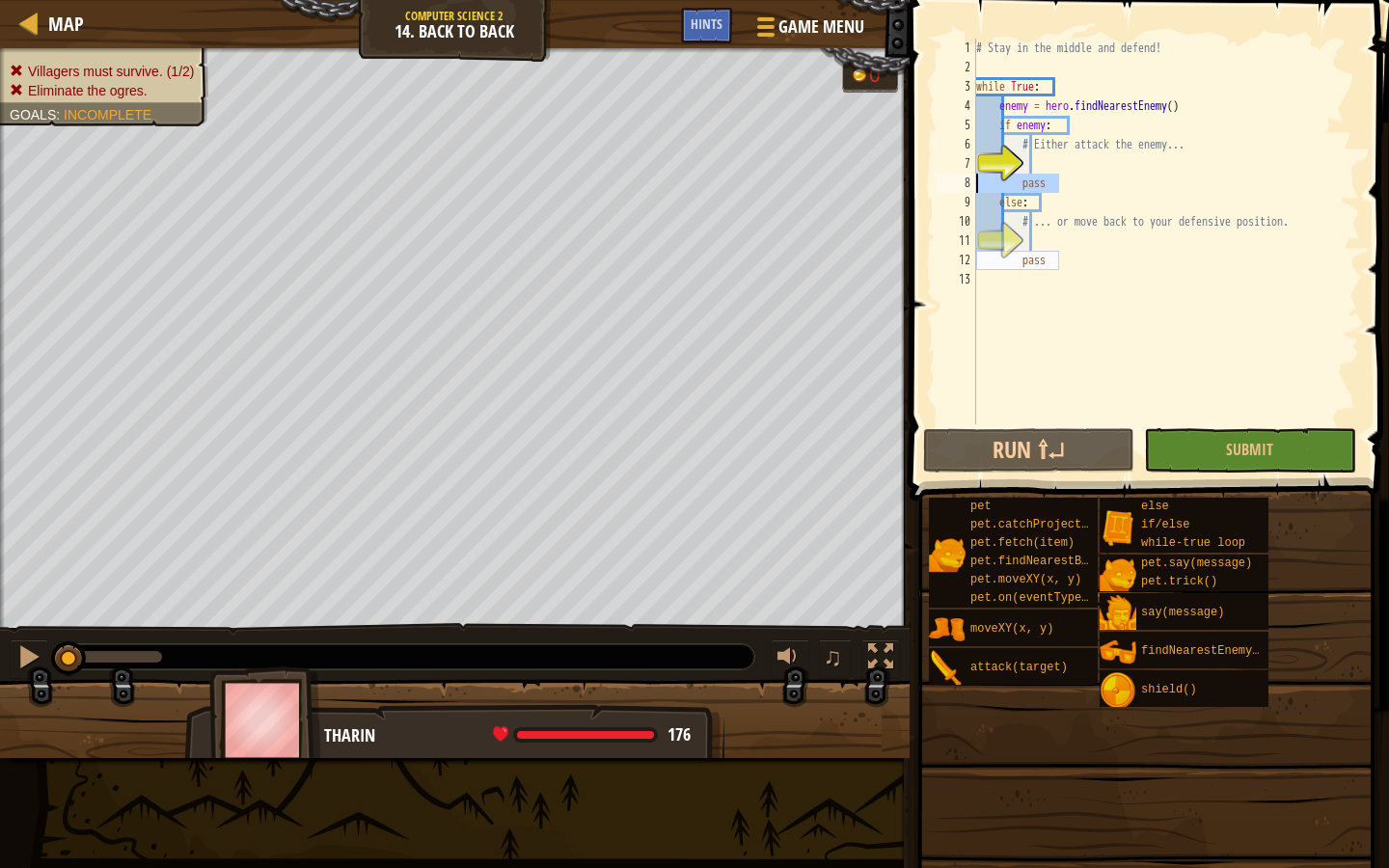 drag, startPoint x: 1062, startPoint y: 183, endPoint x: 957, endPoint y: 183, distance: 105 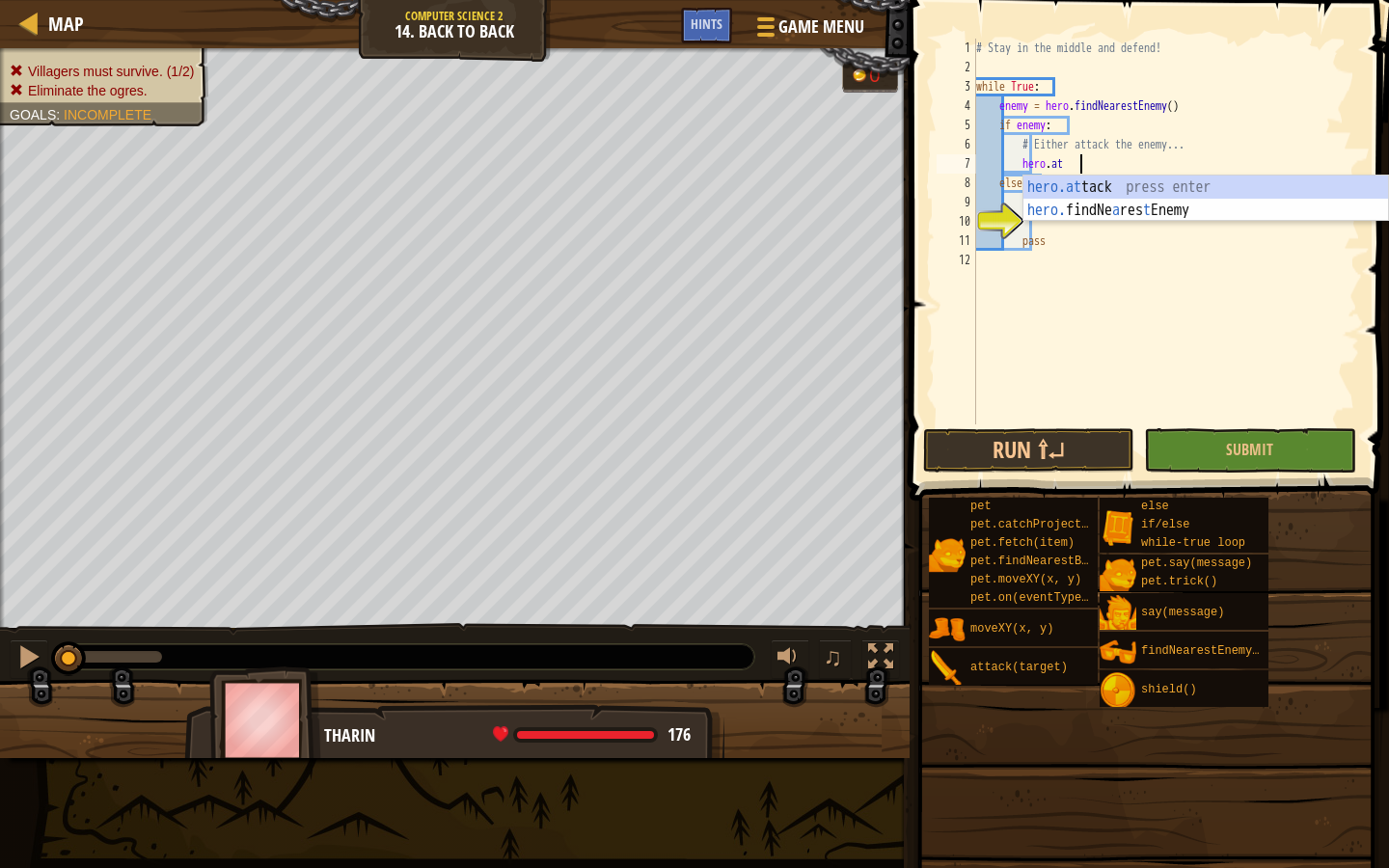 scroll, scrollTop: 9, scrollLeft: 8, axis: both 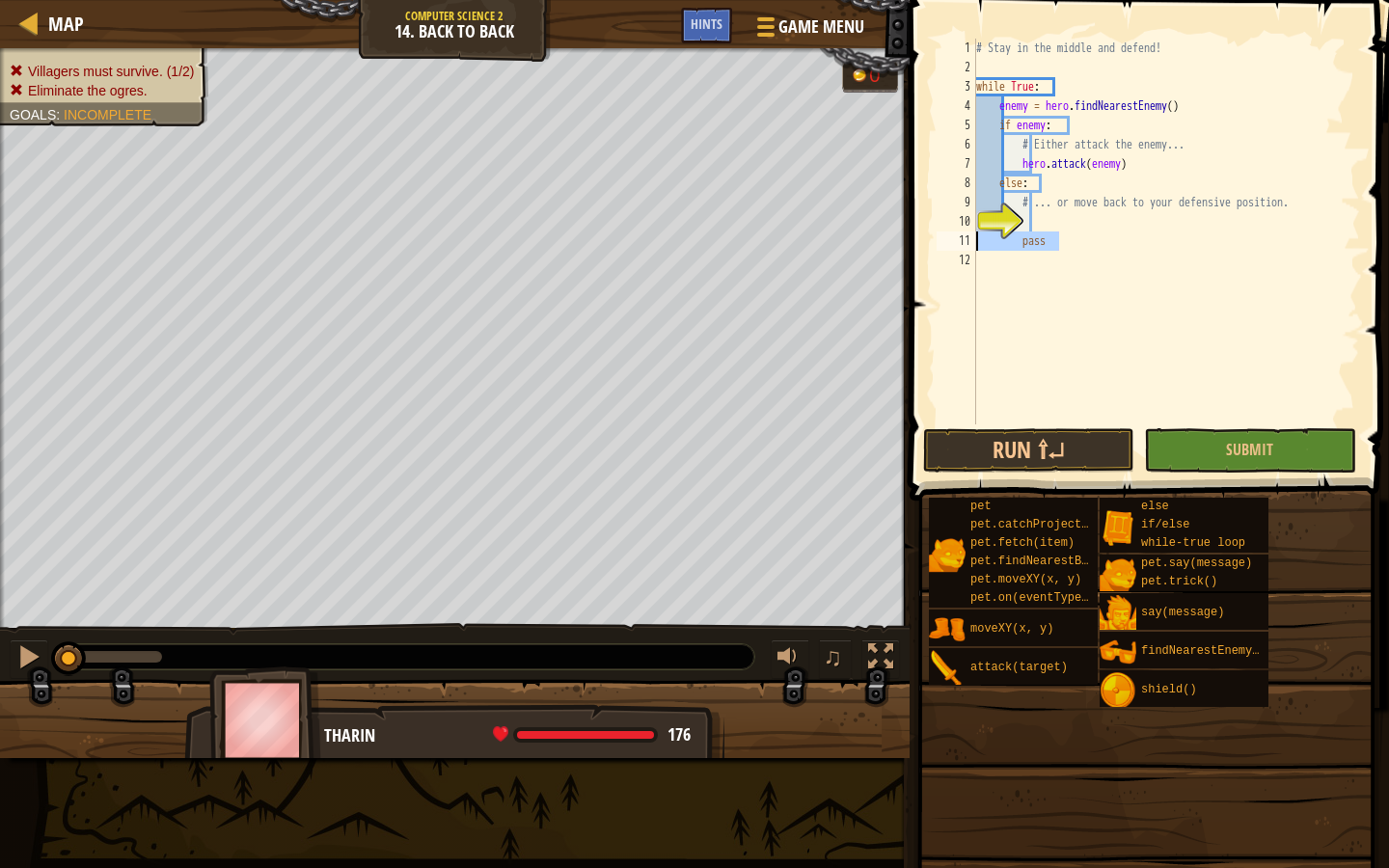 drag, startPoint x: 1067, startPoint y: 245, endPoint x: 942, endPoint y: 244, distance: 125.004 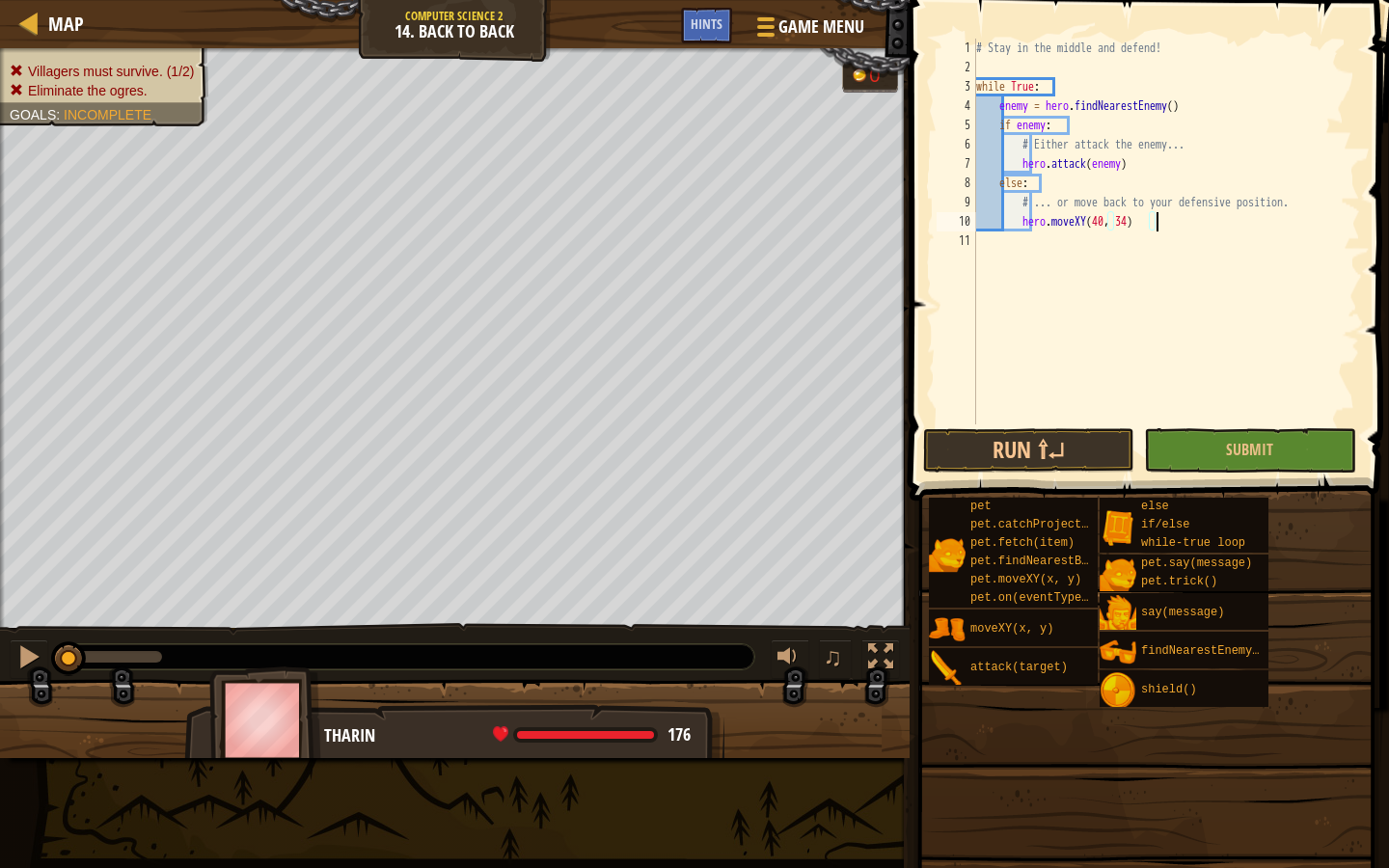 scroll, scrollTop: 9, scrollLeft: 14, axis: both 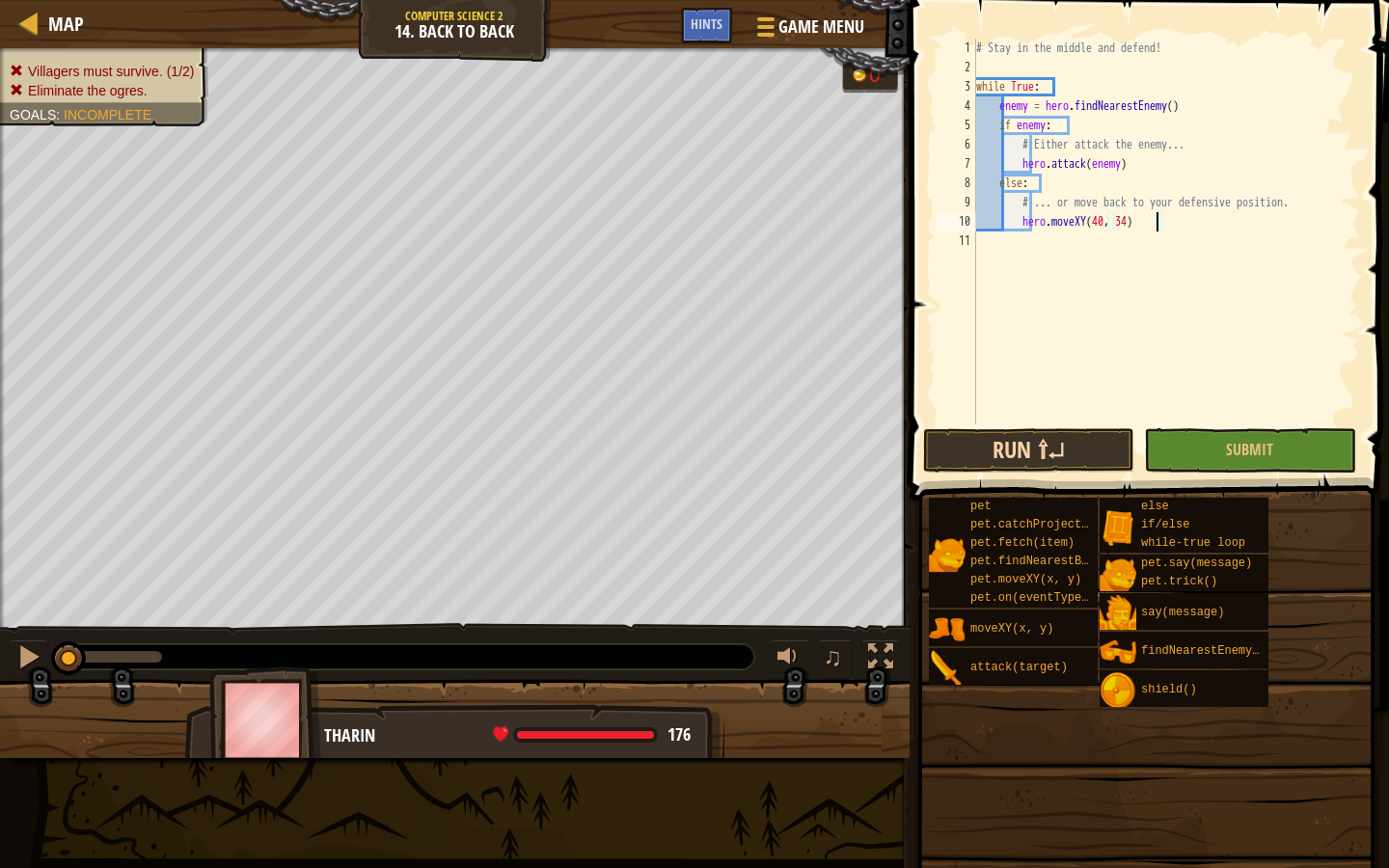 type on "hero.moveXY(40, 34)" 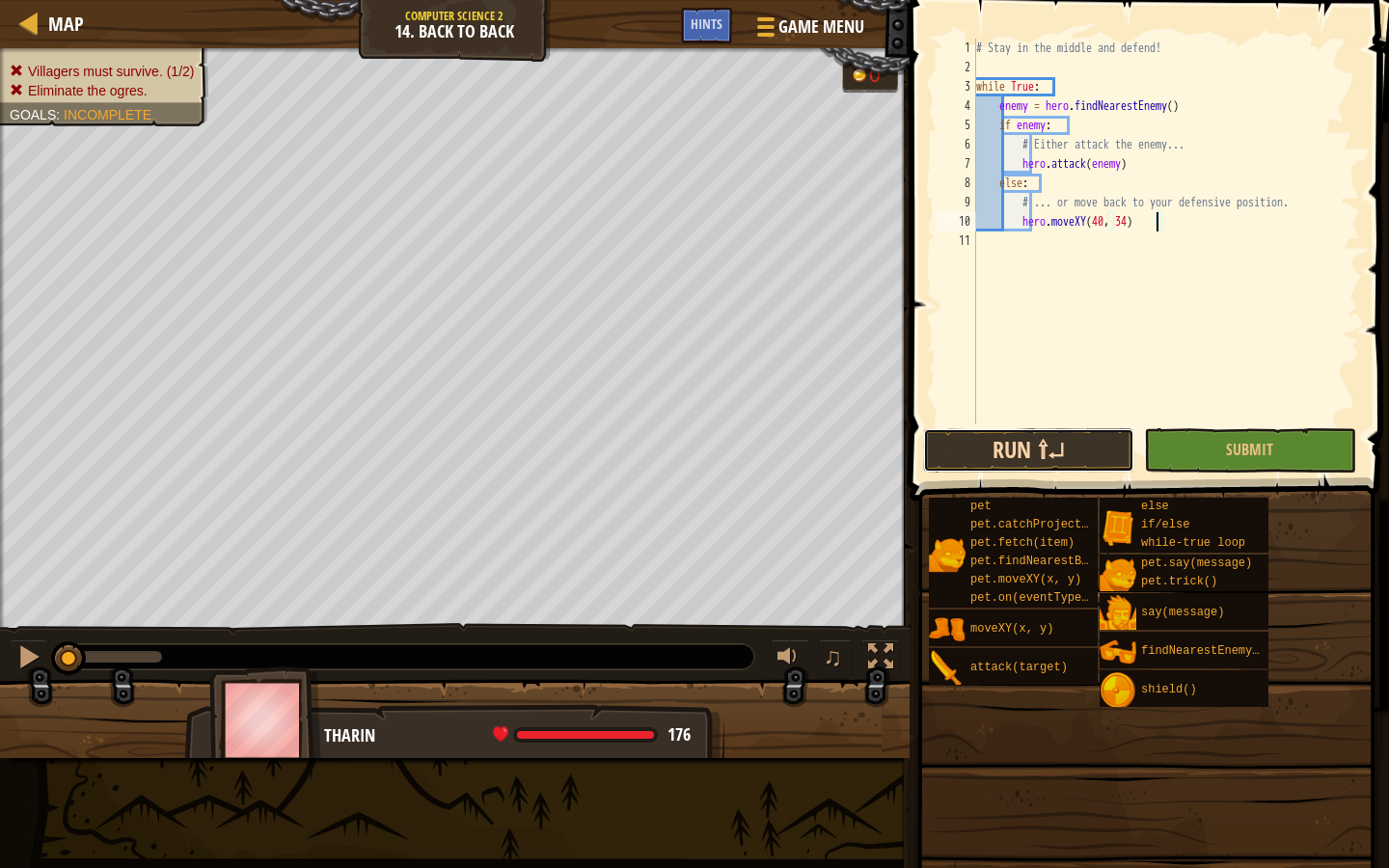 click on "Run ⇧↵" at bounding box center (1028, 450) 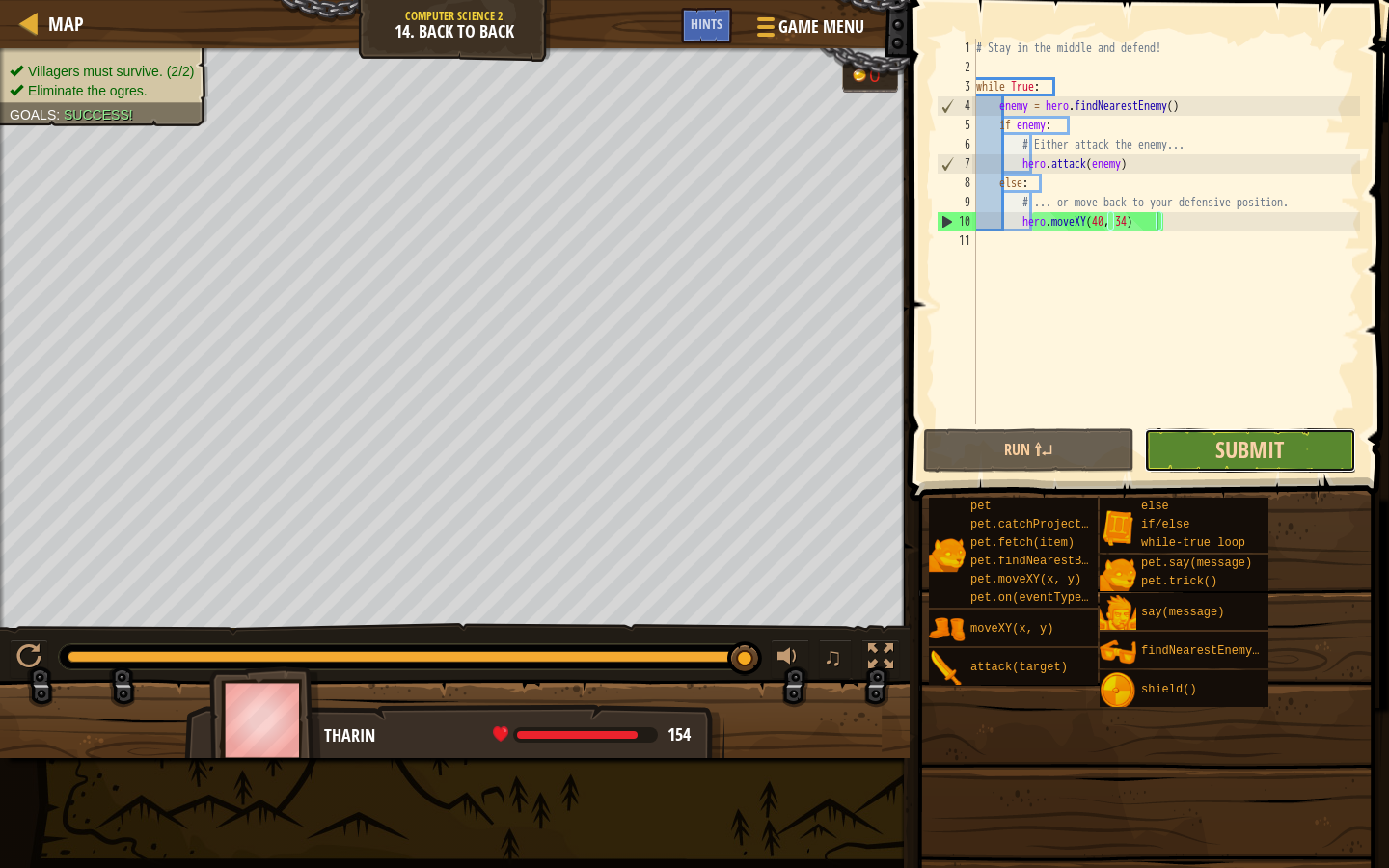 click on "Submit" at bounding box center [1249, 449] 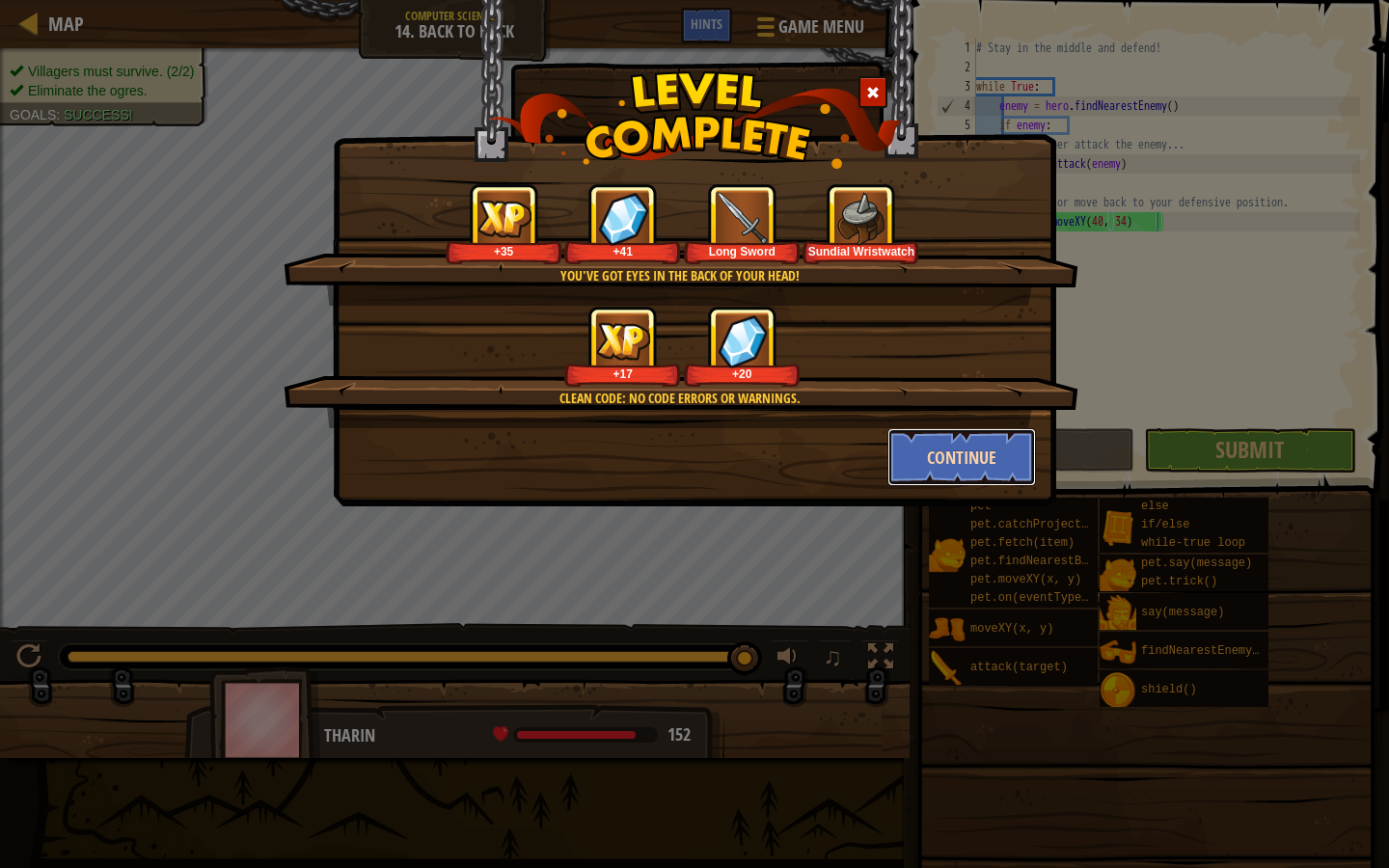 click on "Continue" at bounding box center [962, 457] 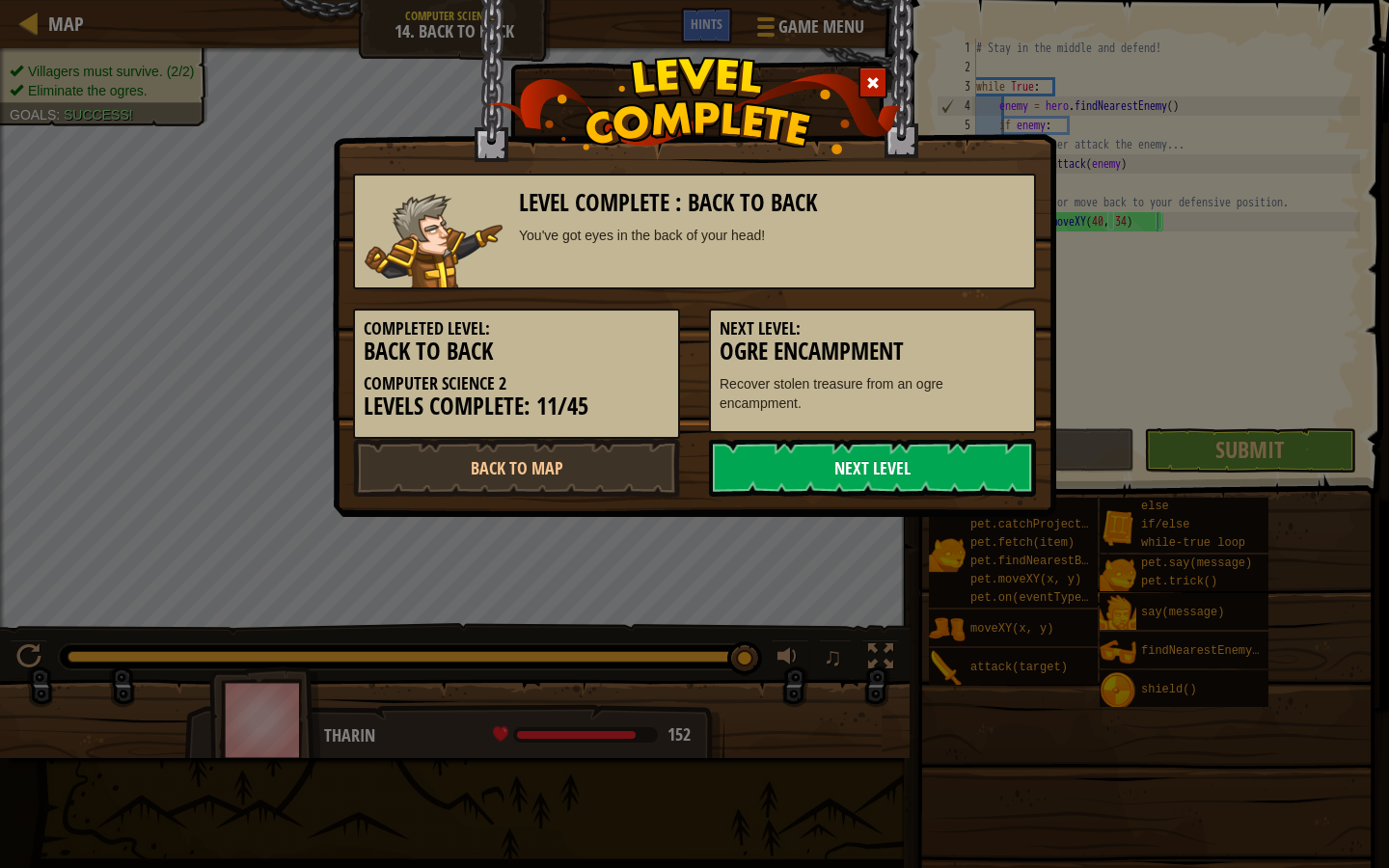 click on "Next Level" at bounding box center [872, 468] 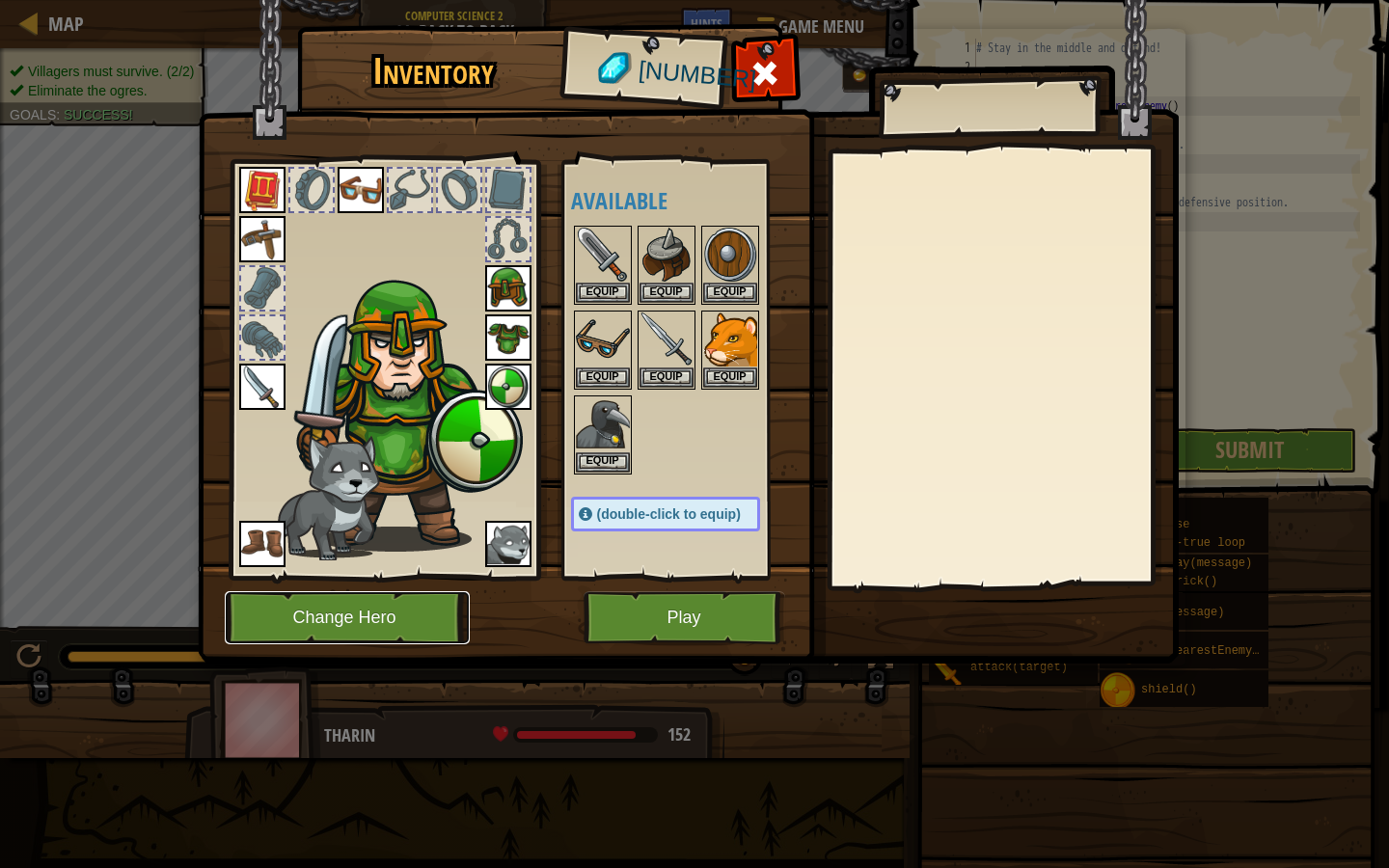 click on "Change Hero" at bounding box center (347, 617) 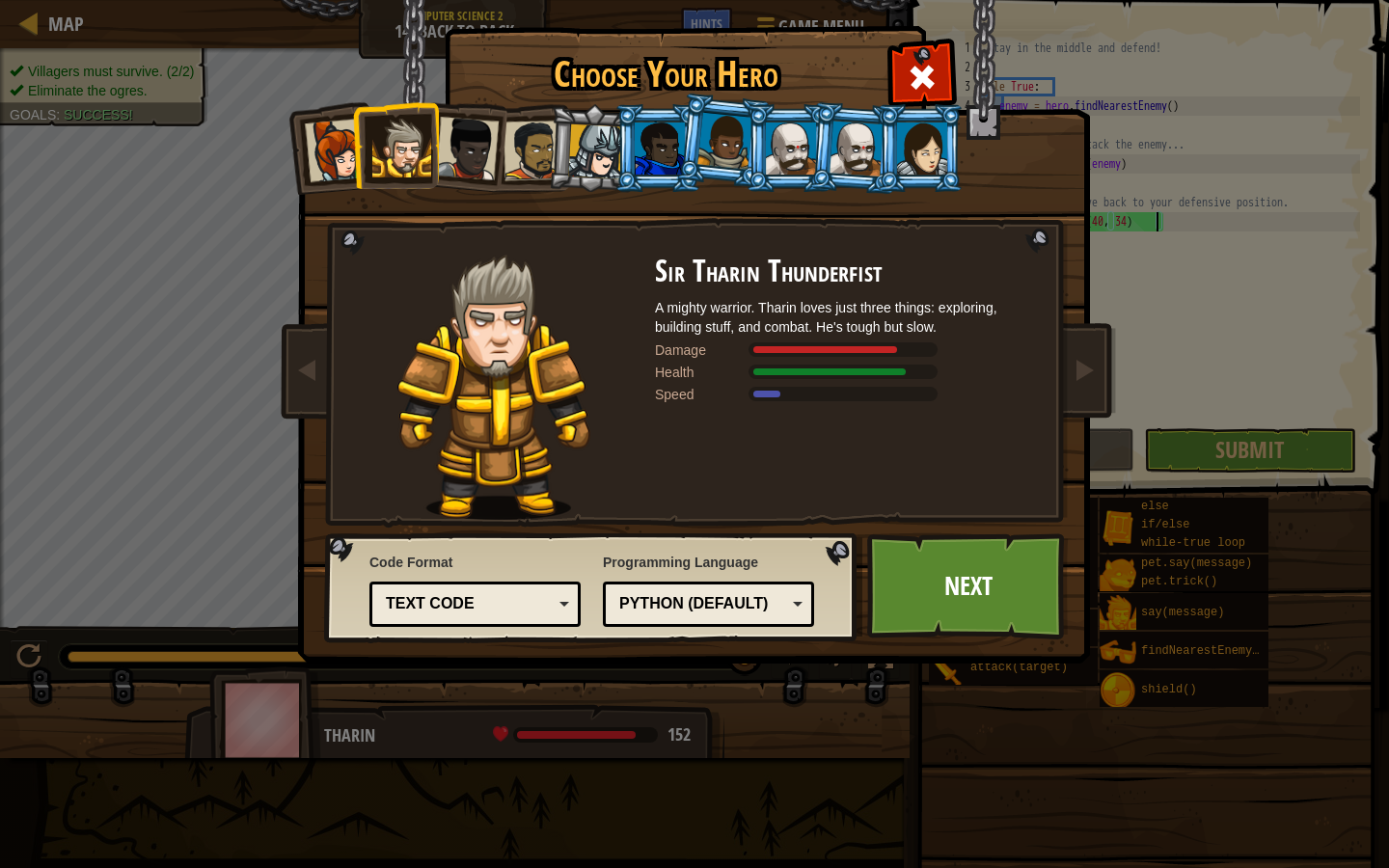 click at bounding box center (337, 150) 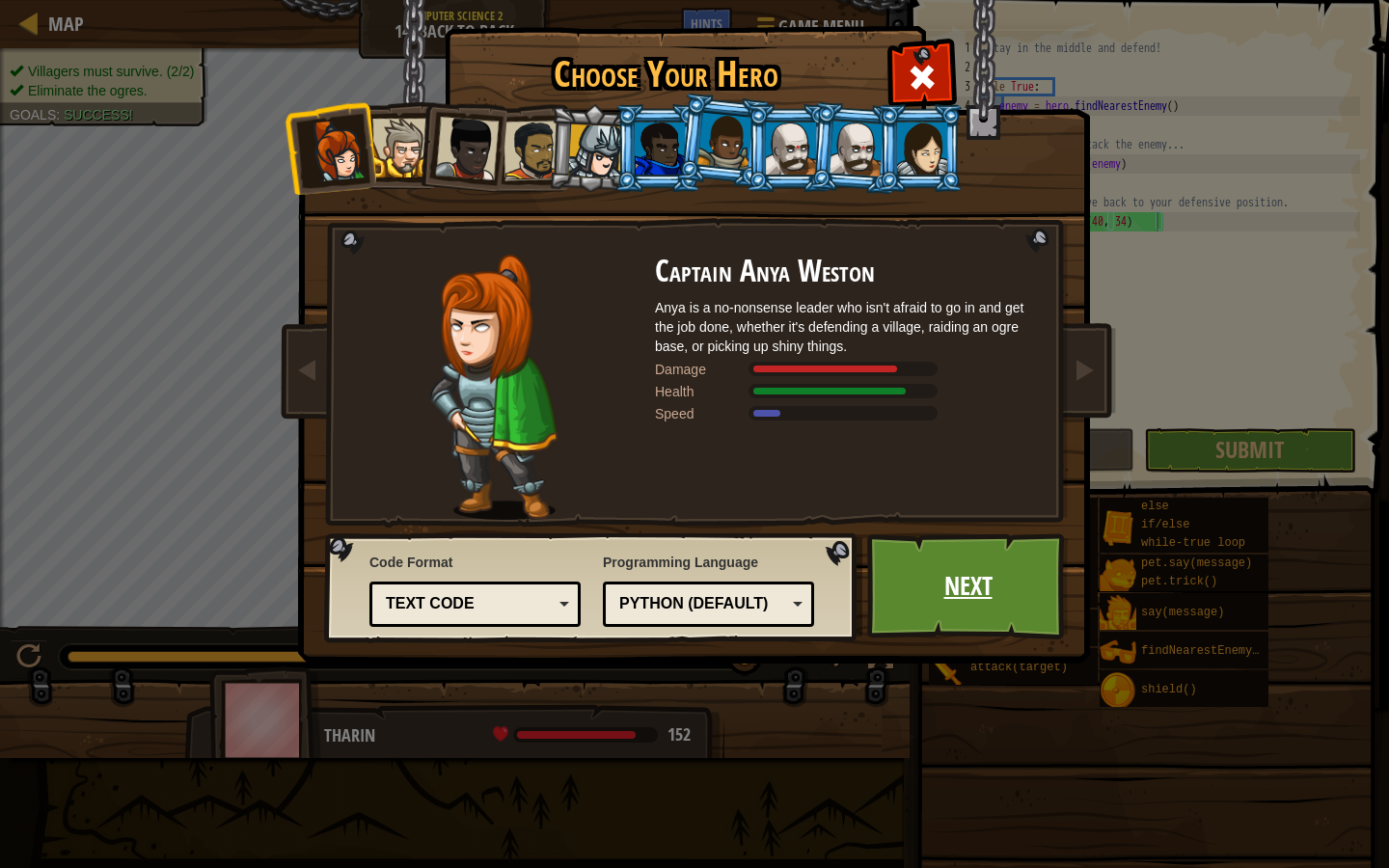 click on "Next" at bounding box center (967, 586) 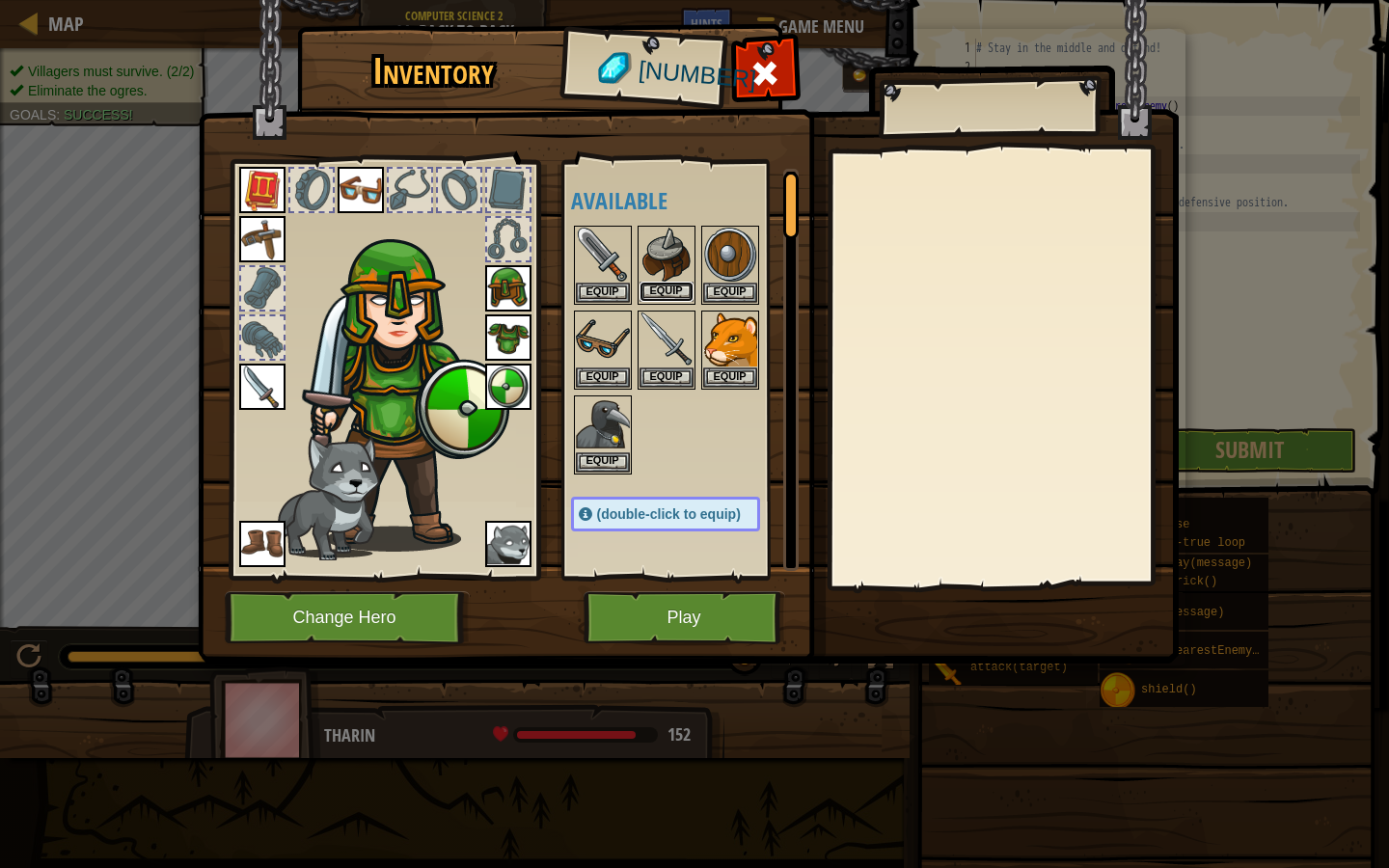 click on "Equip" at bounding box center (667, 291) 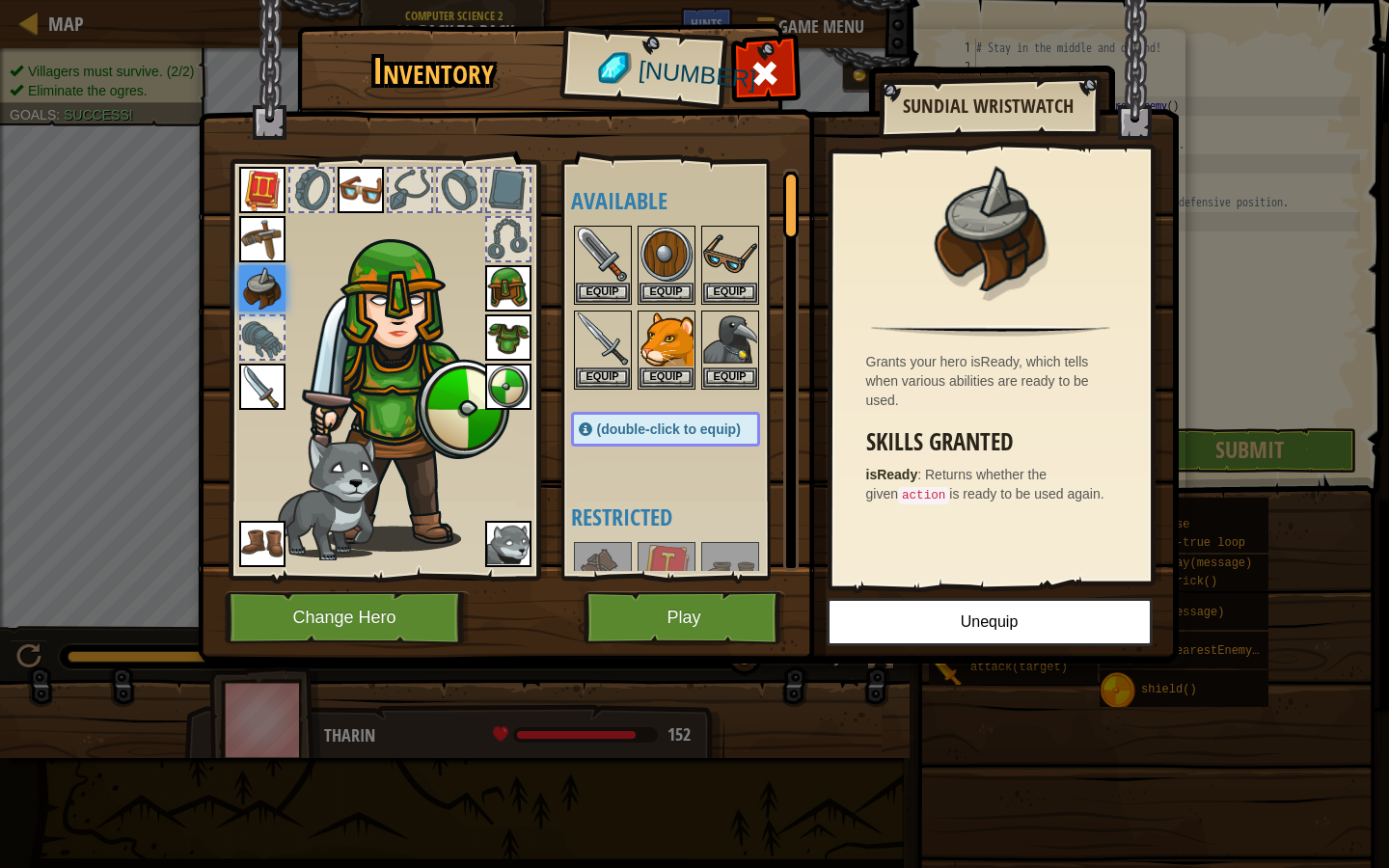 click at bounding box center [508, 288] 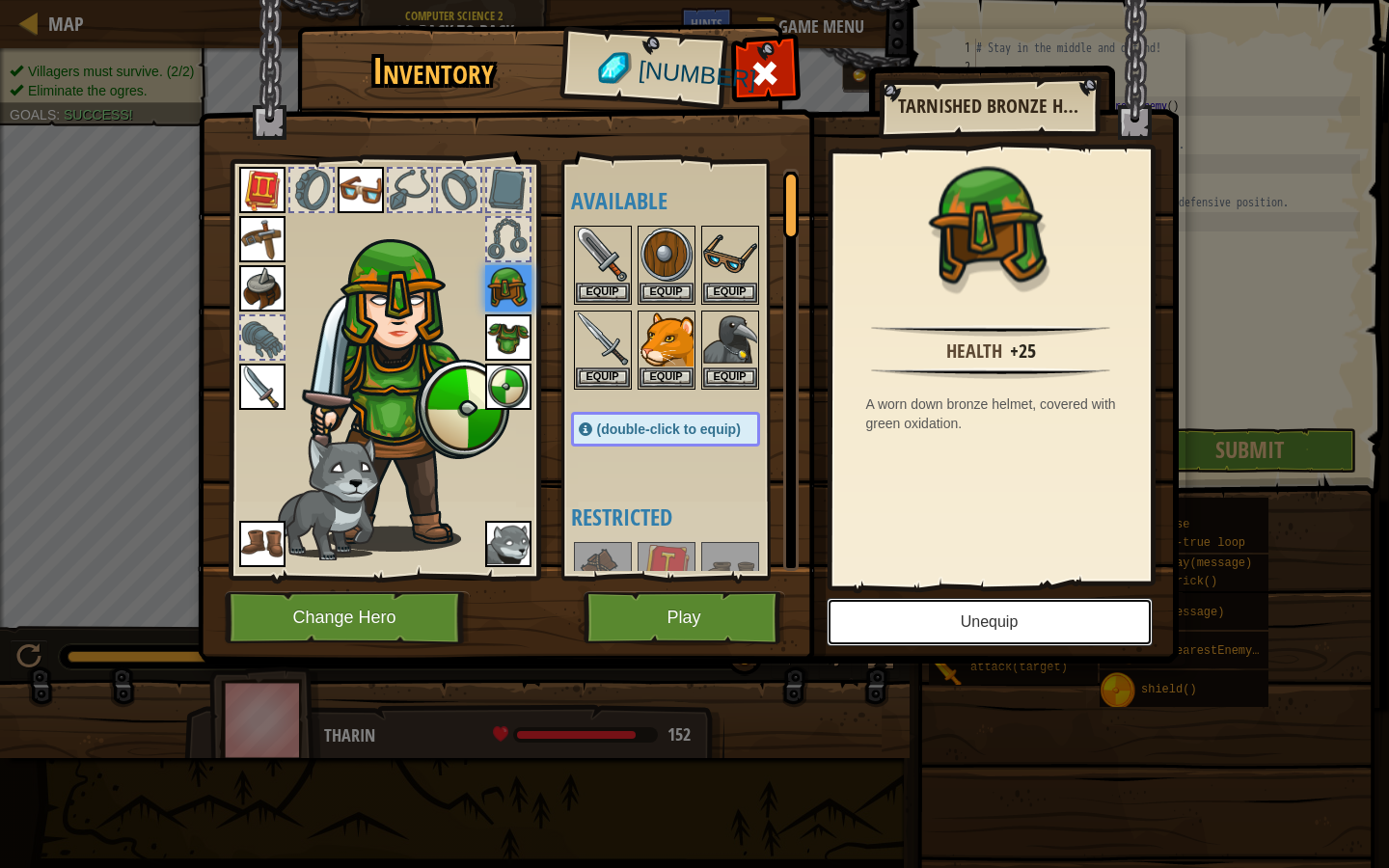 click on "Unequip" at bounding box center (990, 622) 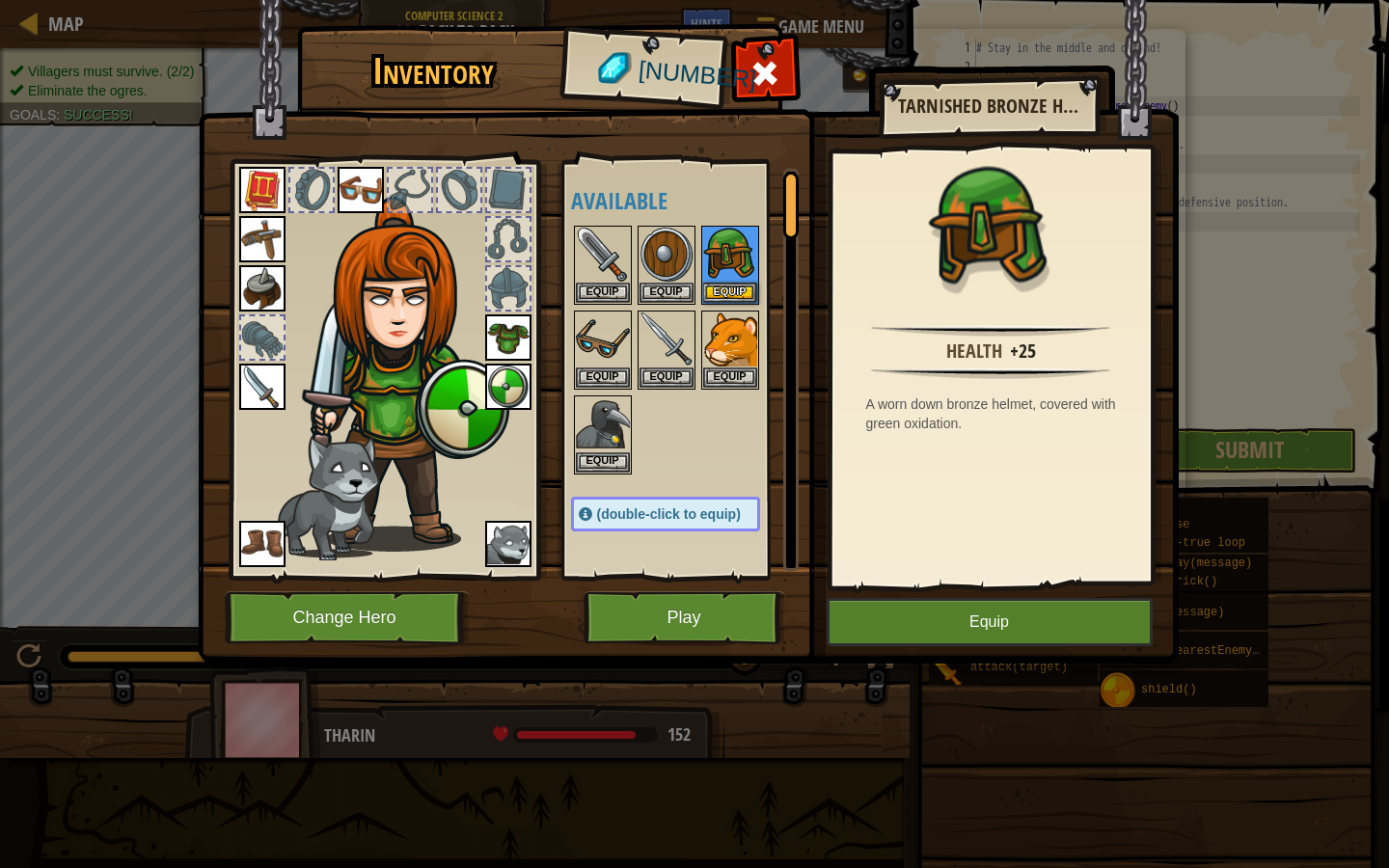 click at bounding box center (508, 338) 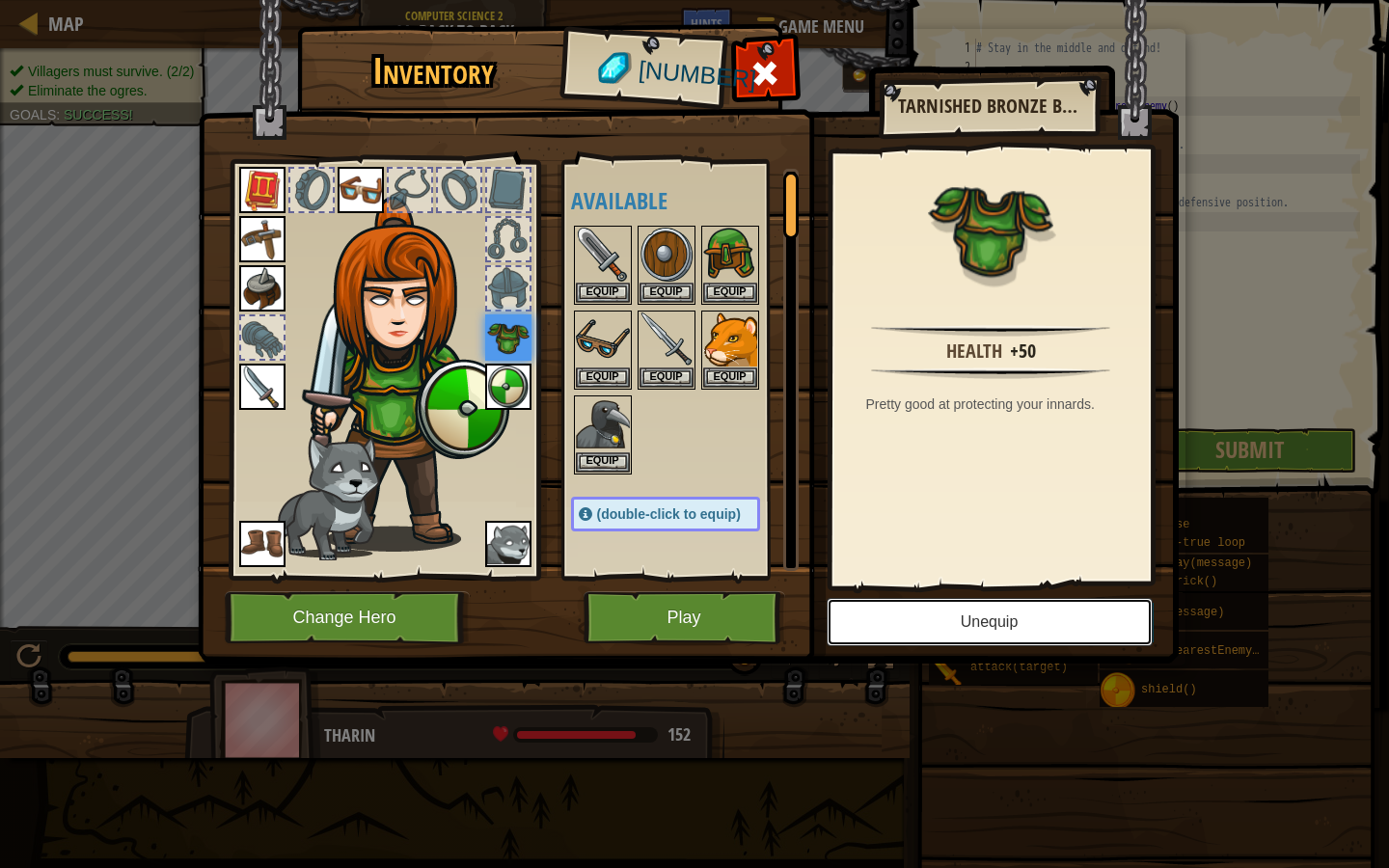 click on "Unequip" at bounding box center (990, 622) 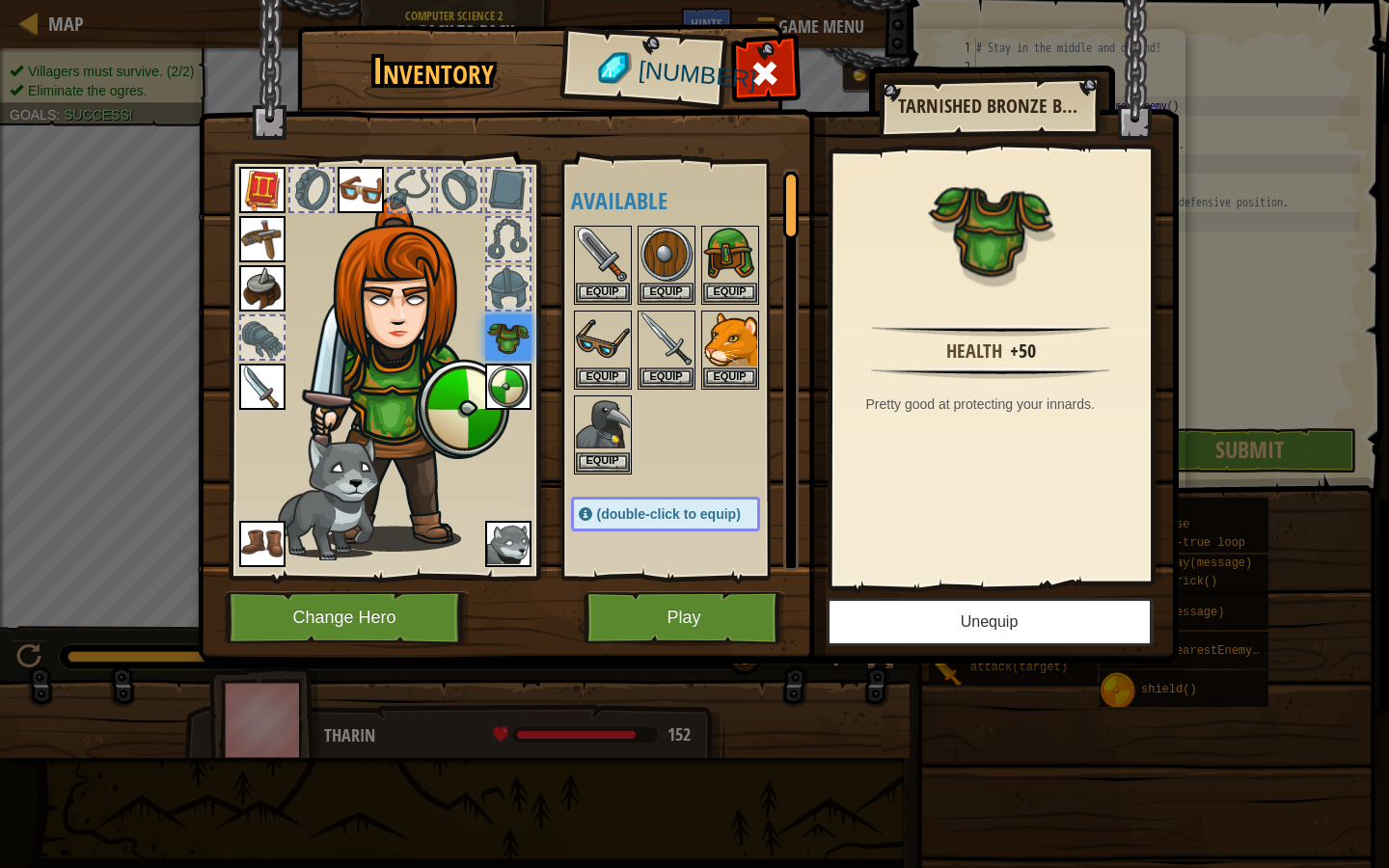 scroll, scrollTop: 238, scrollLeft: 0, axis: vertical 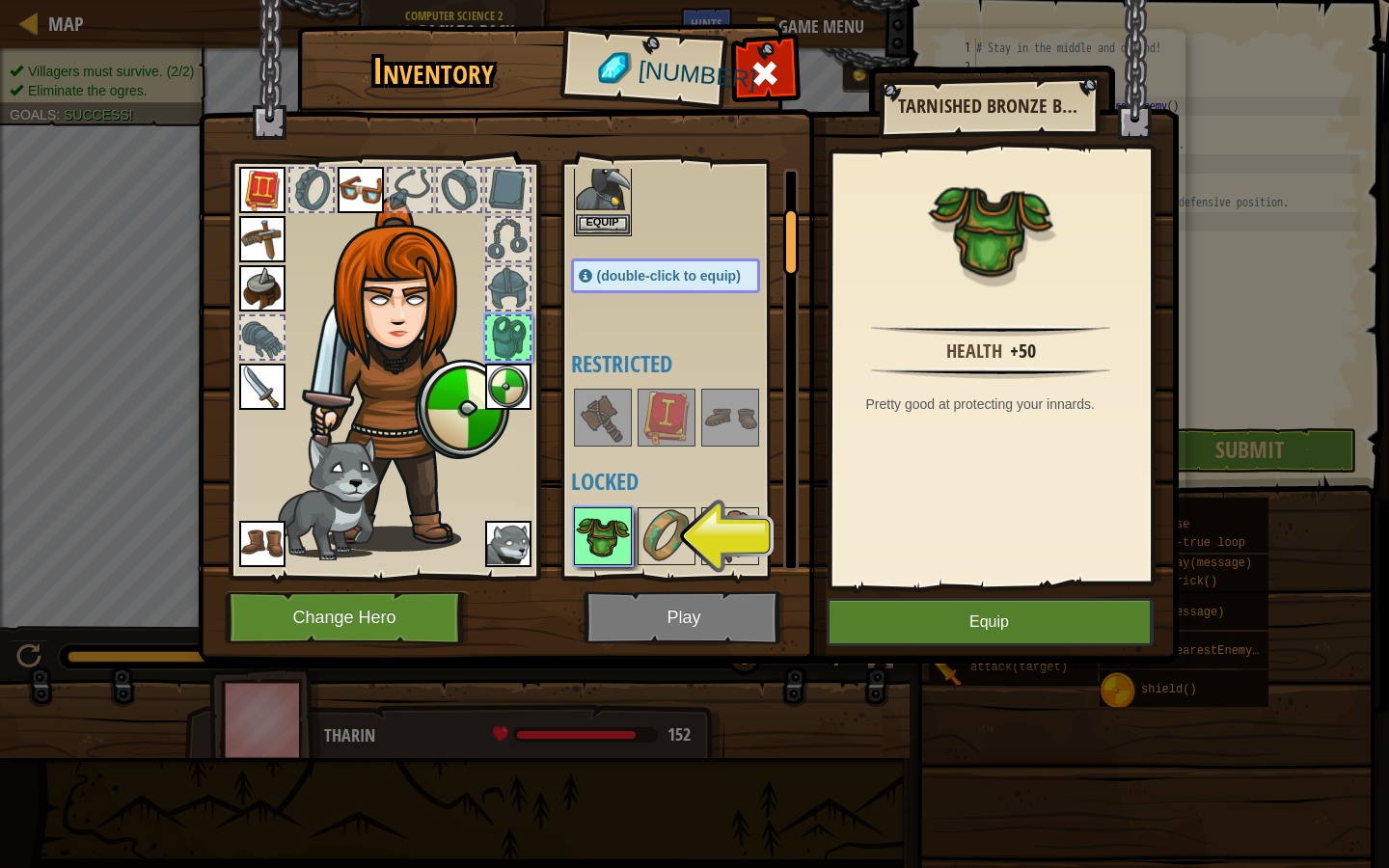 click at bounding box center (603, 536) 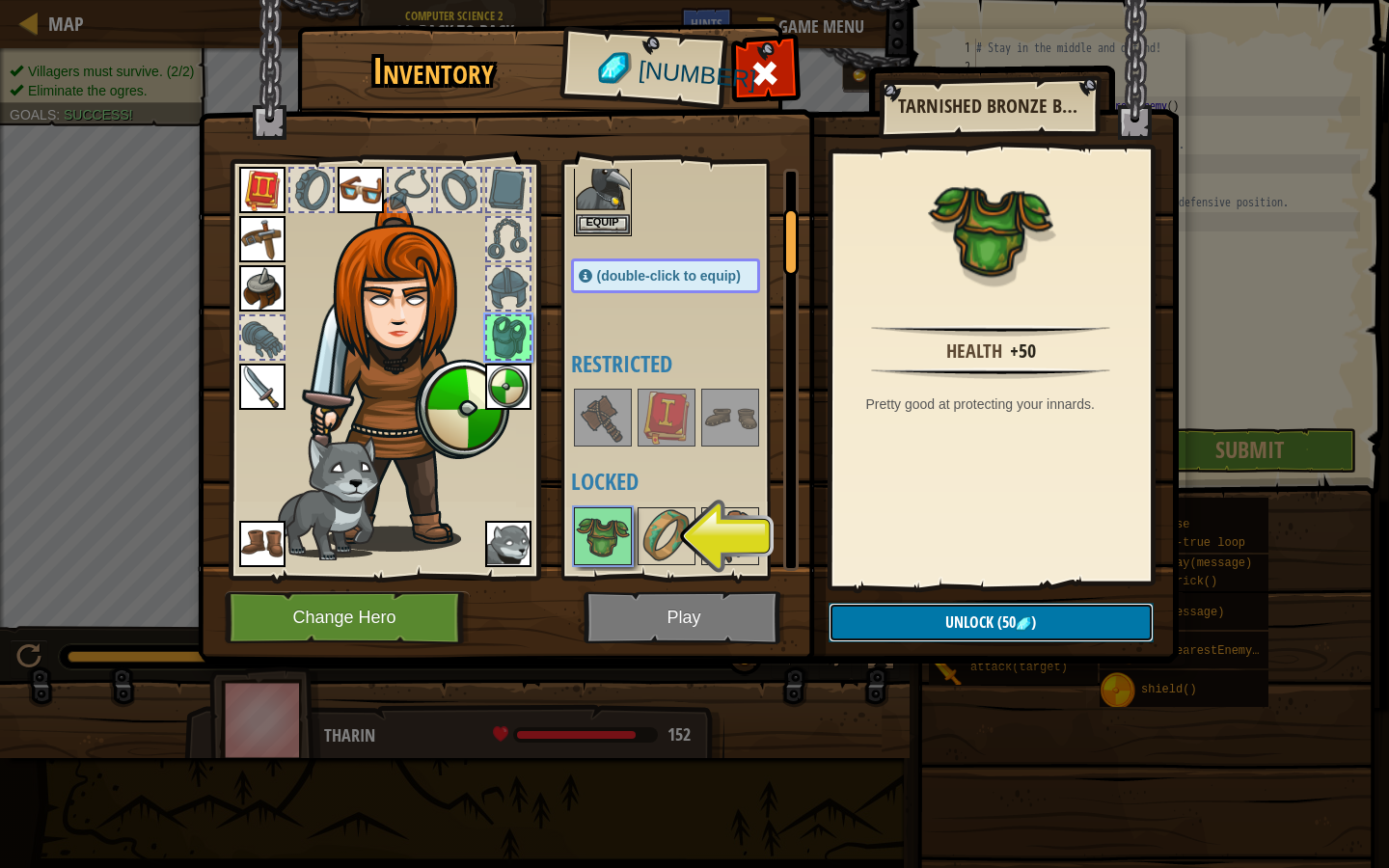 click on "Unlock" at bounding box center [969, 622] 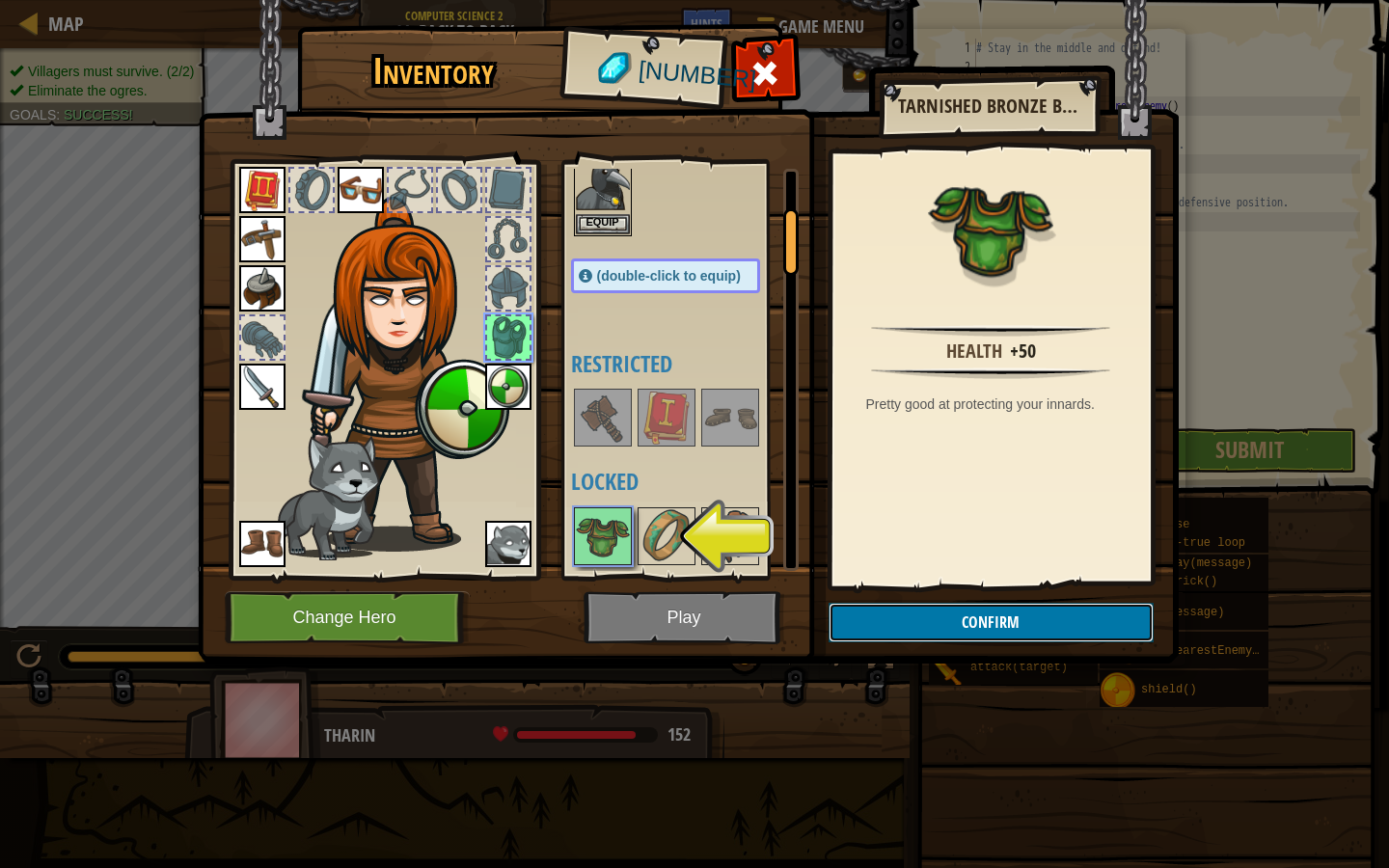 click on "Confirm" at bounding box center (991, 622) 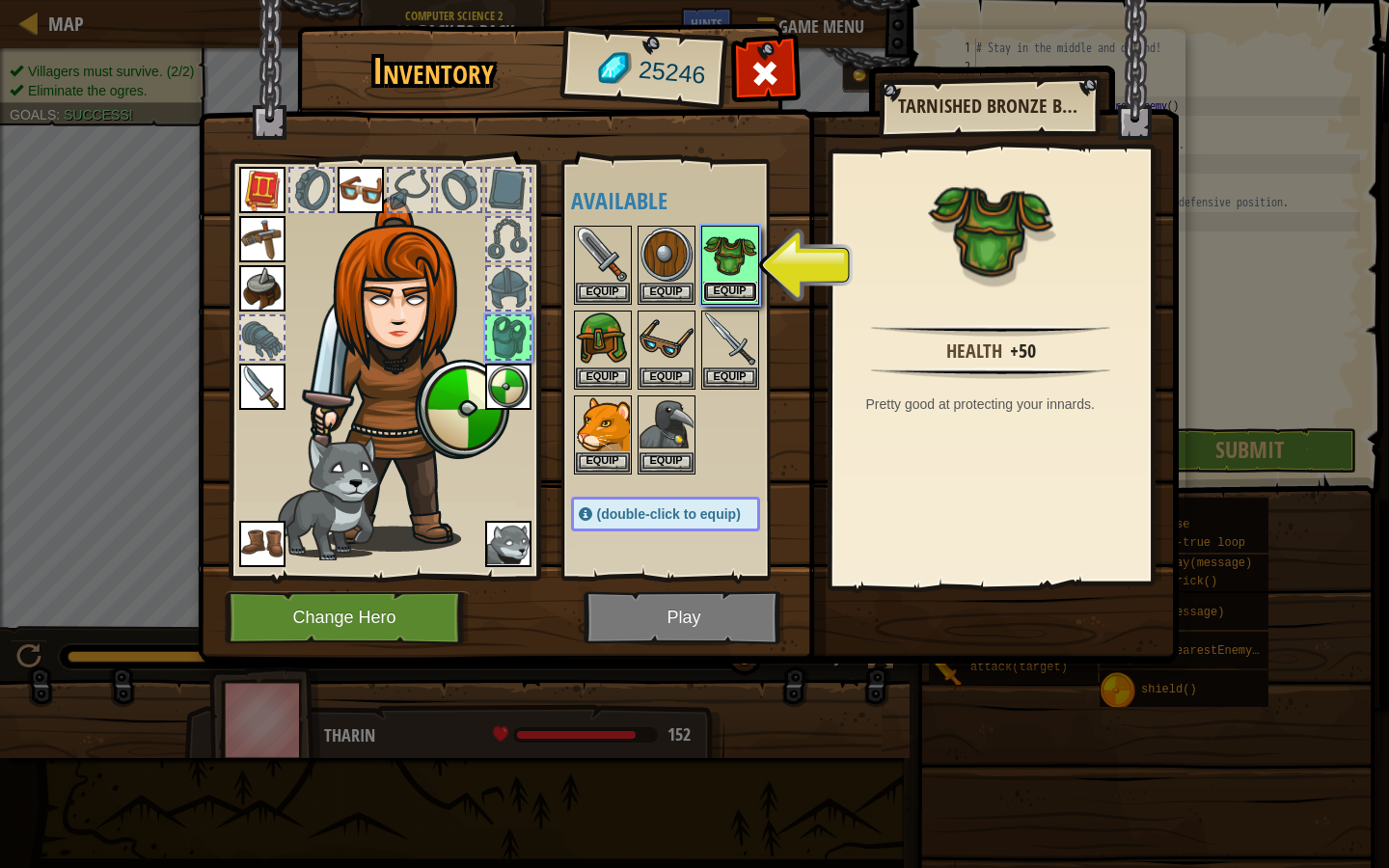click on "Equip" at bounding box center (730, 291) 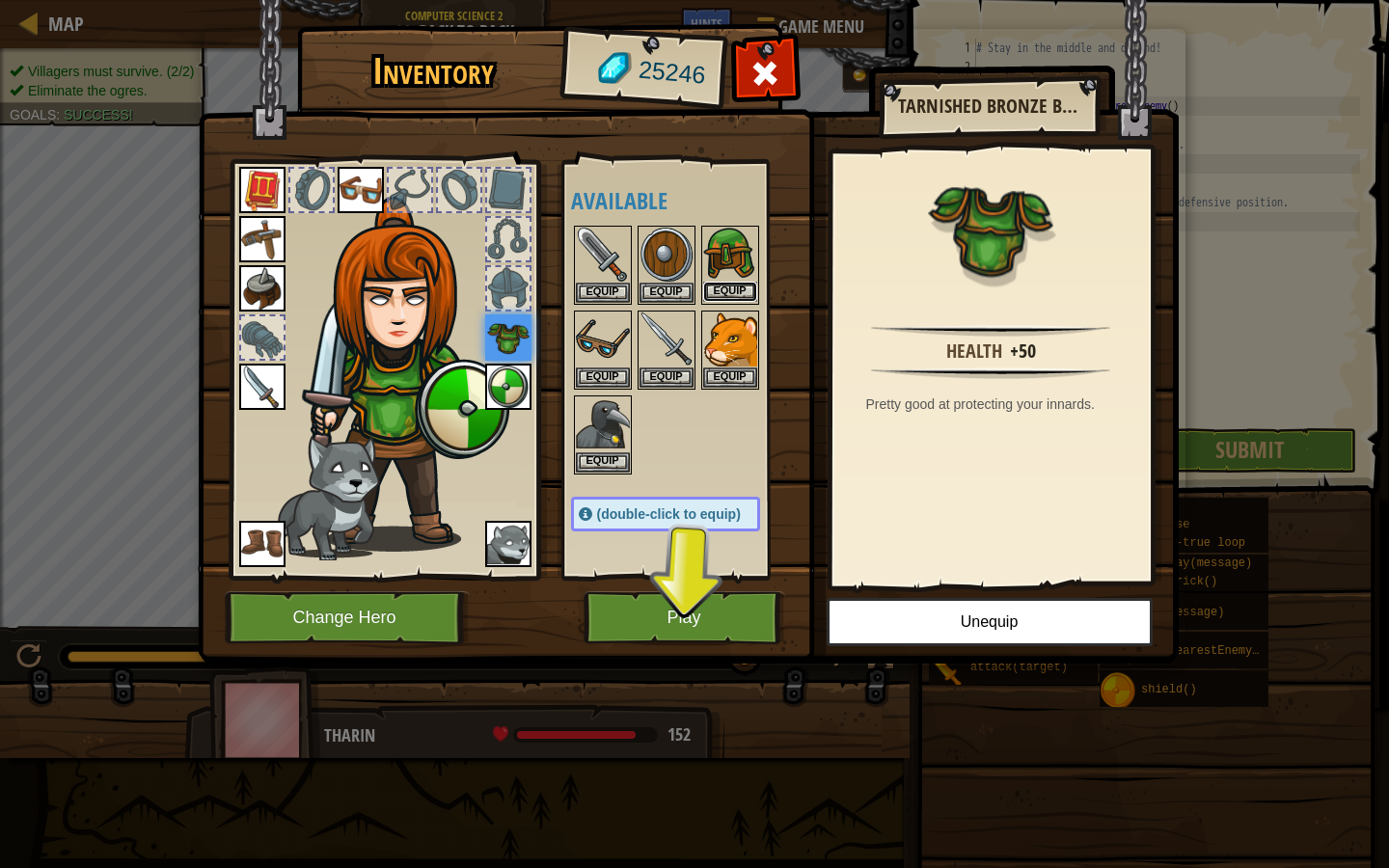 click on "Equip" at bounding box center [730, 291] 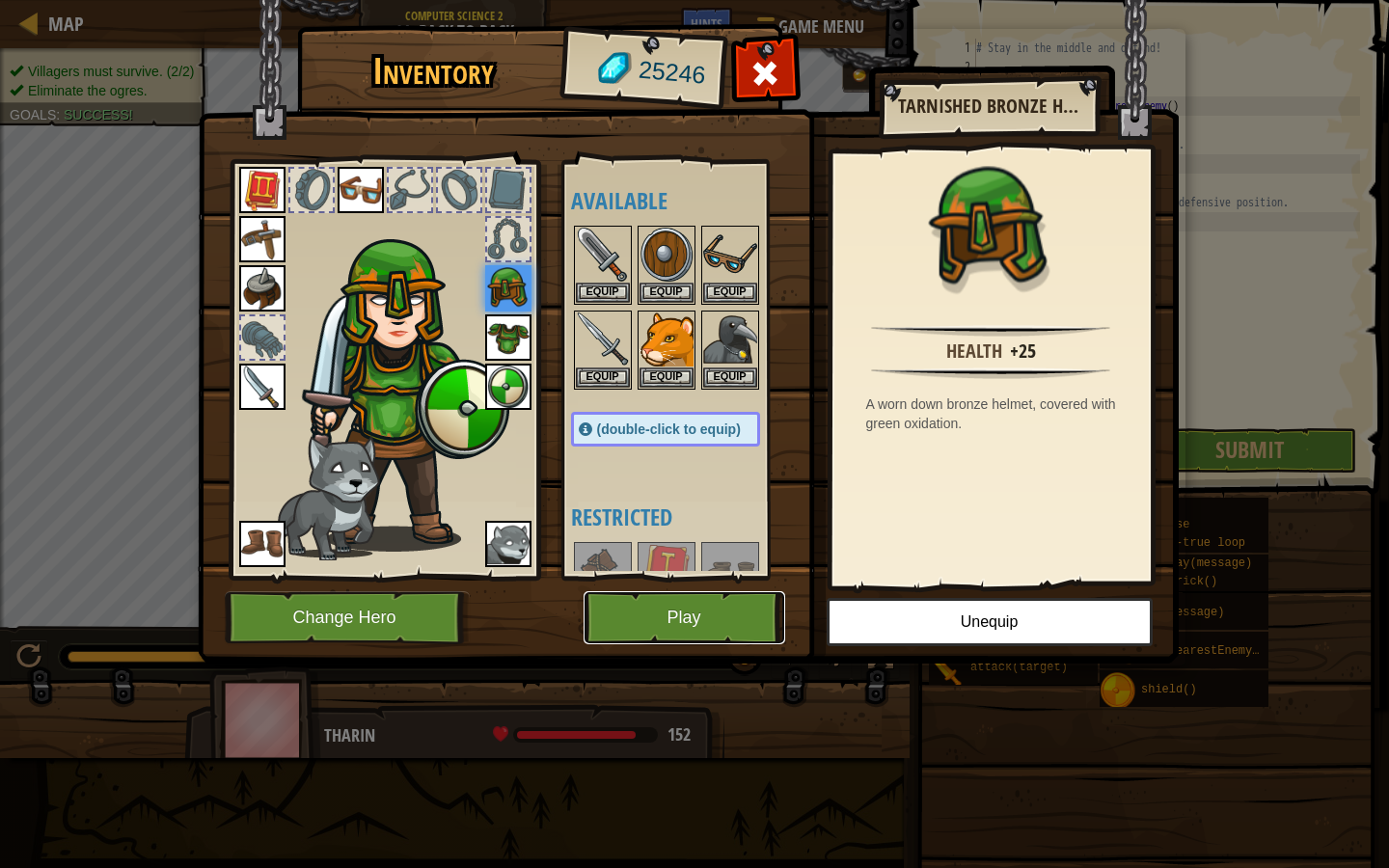 click on "Play" at bounding box center [684, 617] 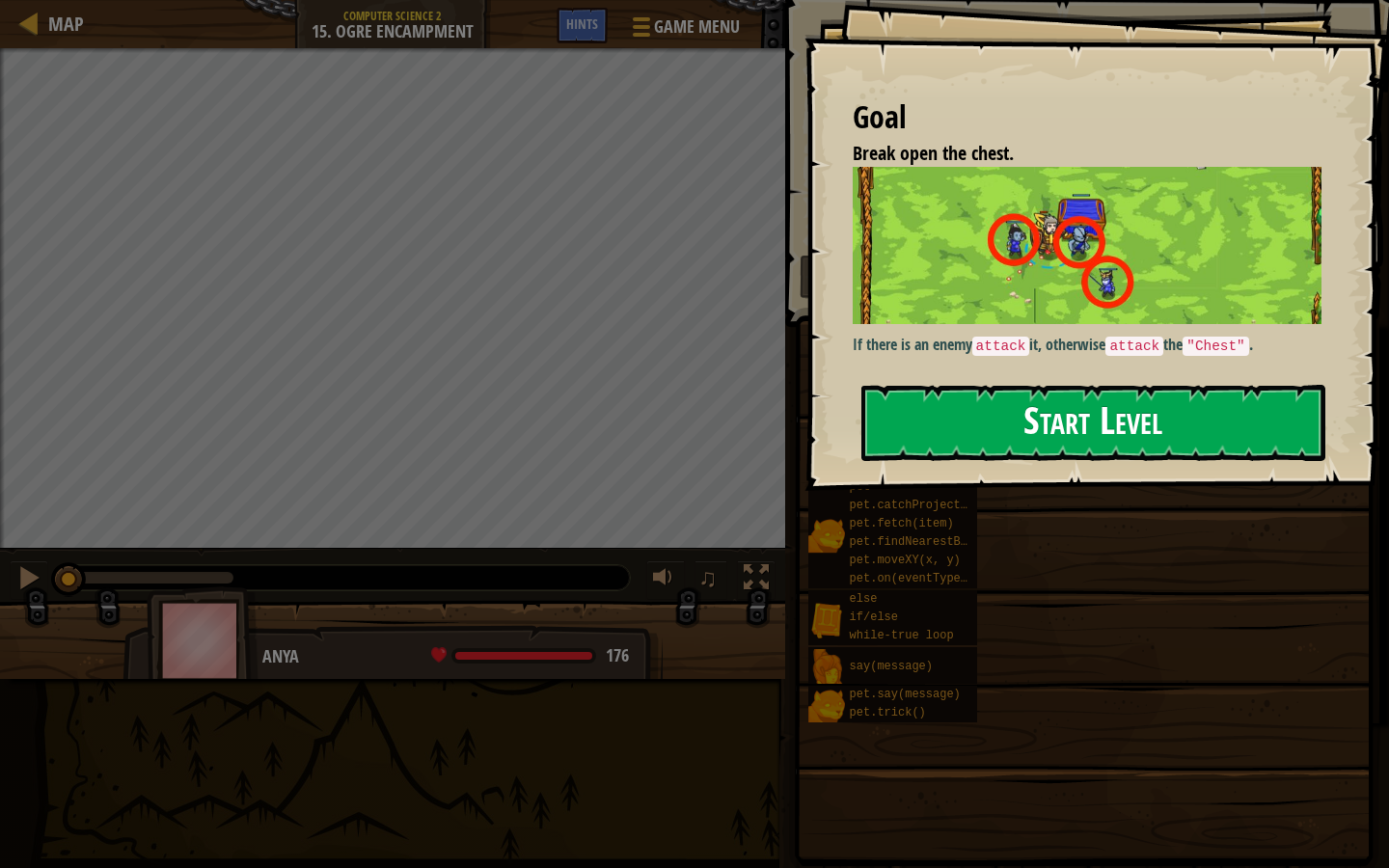 click on "Start Level" at bounding box center [1093, 422] 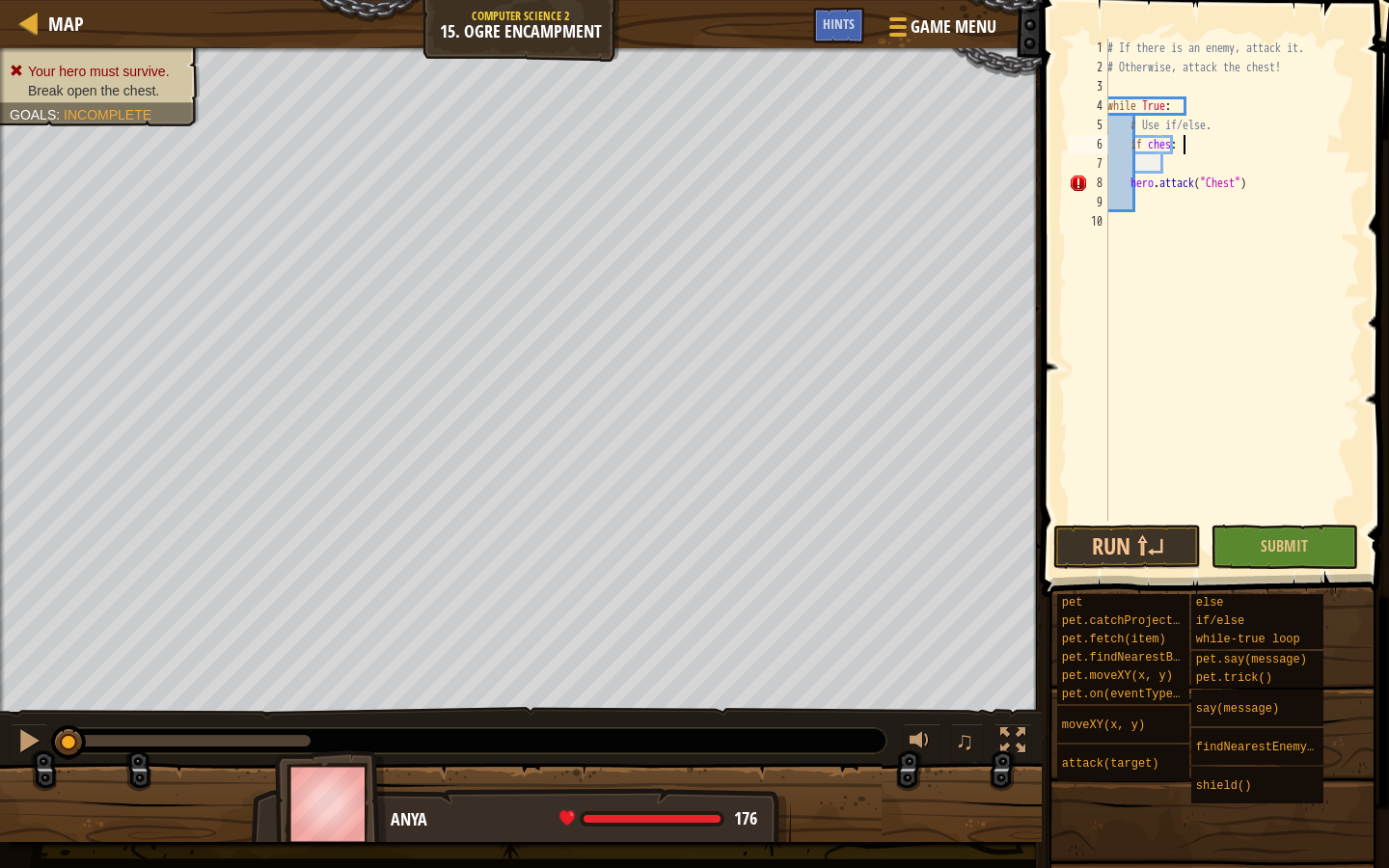 scroll, scrollTop: 9, scrollLeft: 6, axis: both 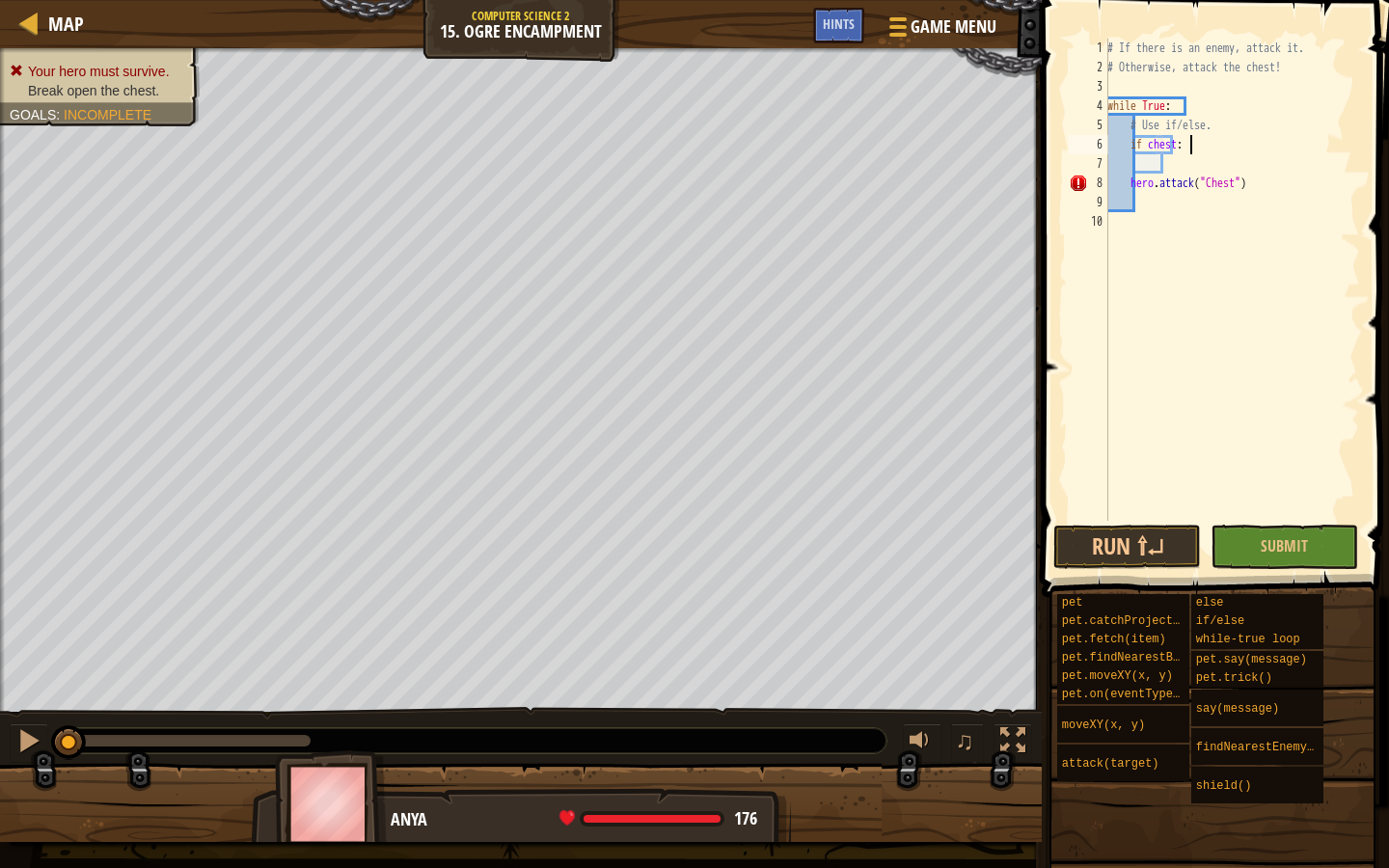click on "if chest: hero.attack("Chest")" at bounding box center [1232, 299] 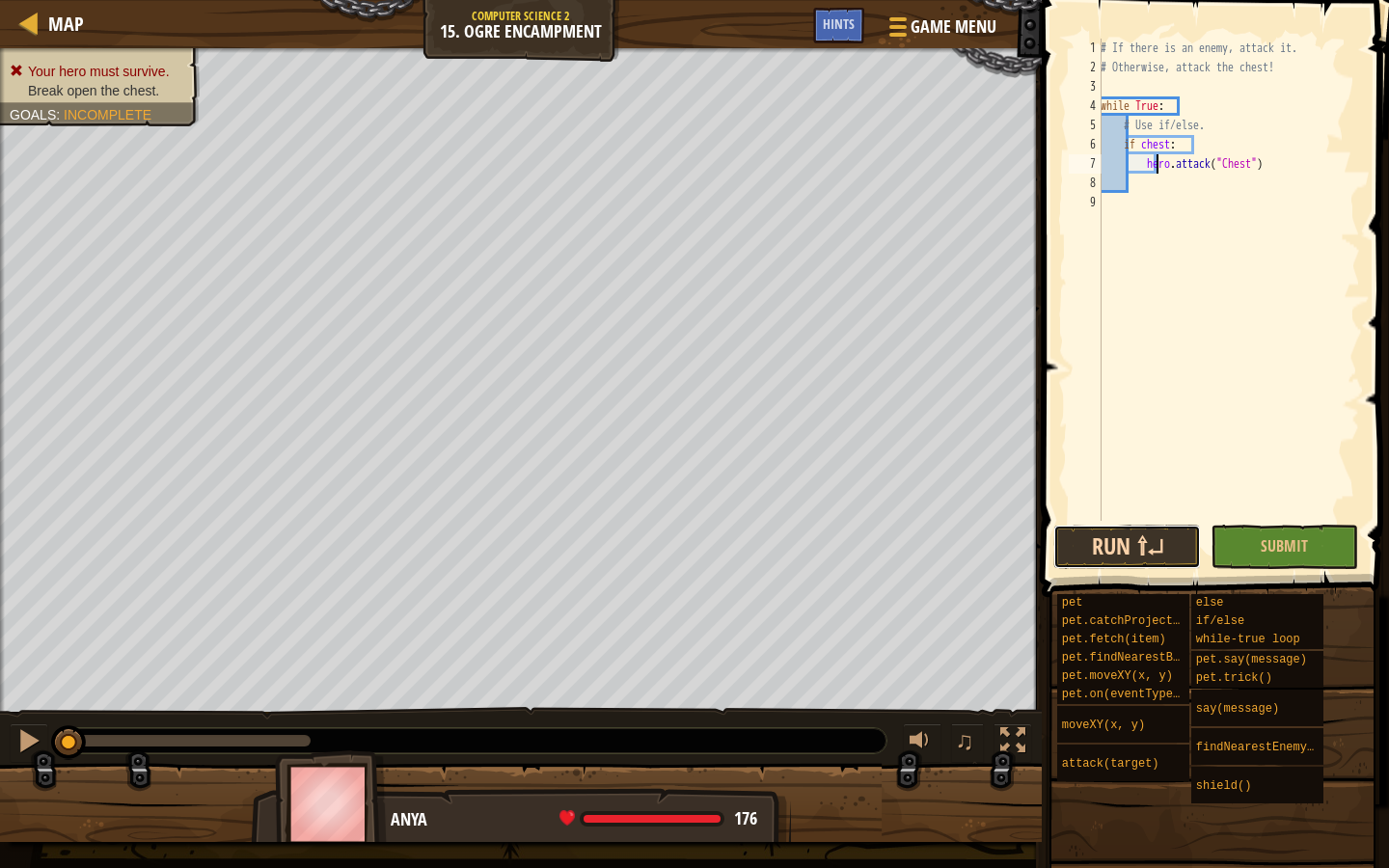 click on "Run ⇧↵" at bounding box center (1127, 547) 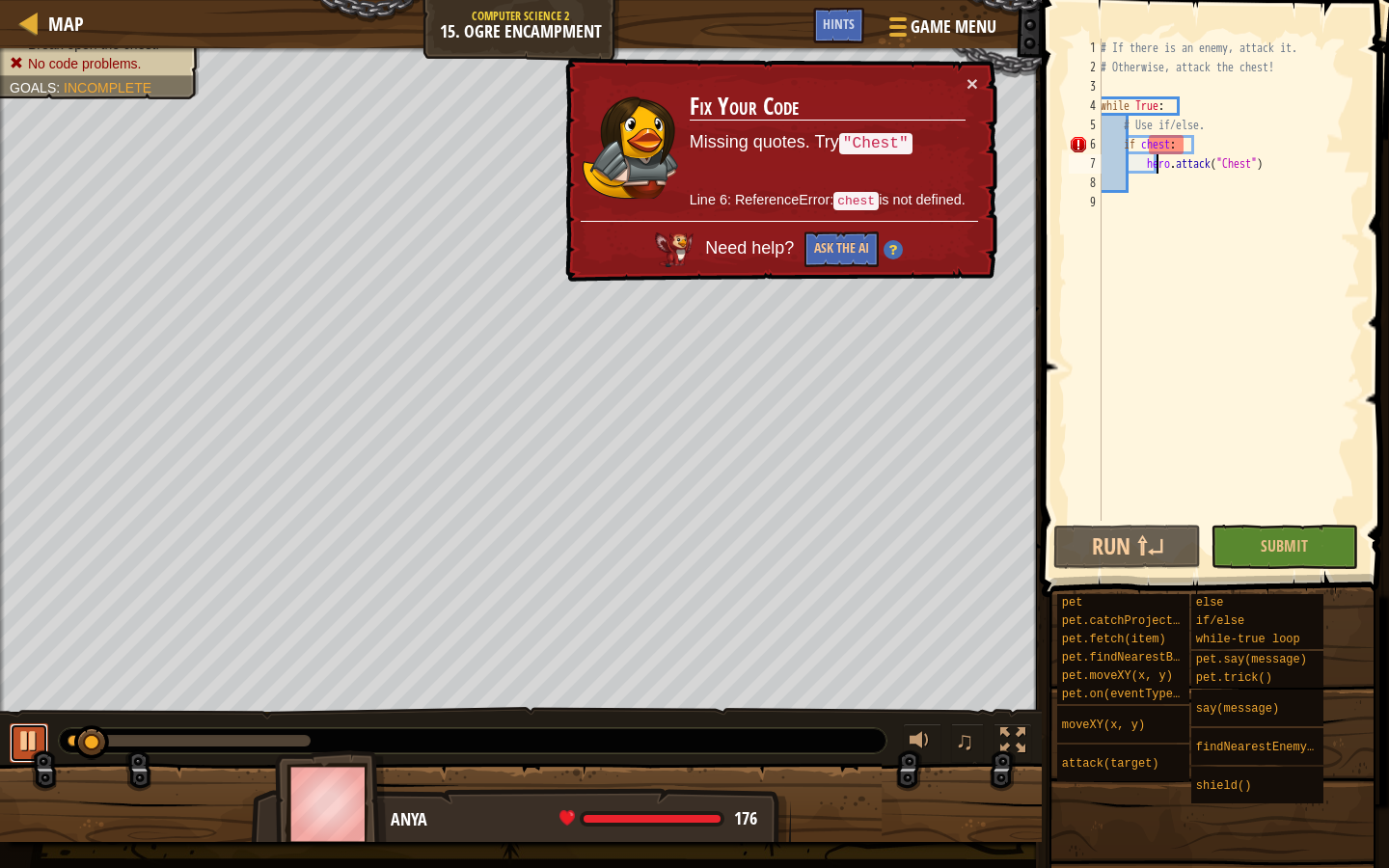click at bounding box center [29, 741] 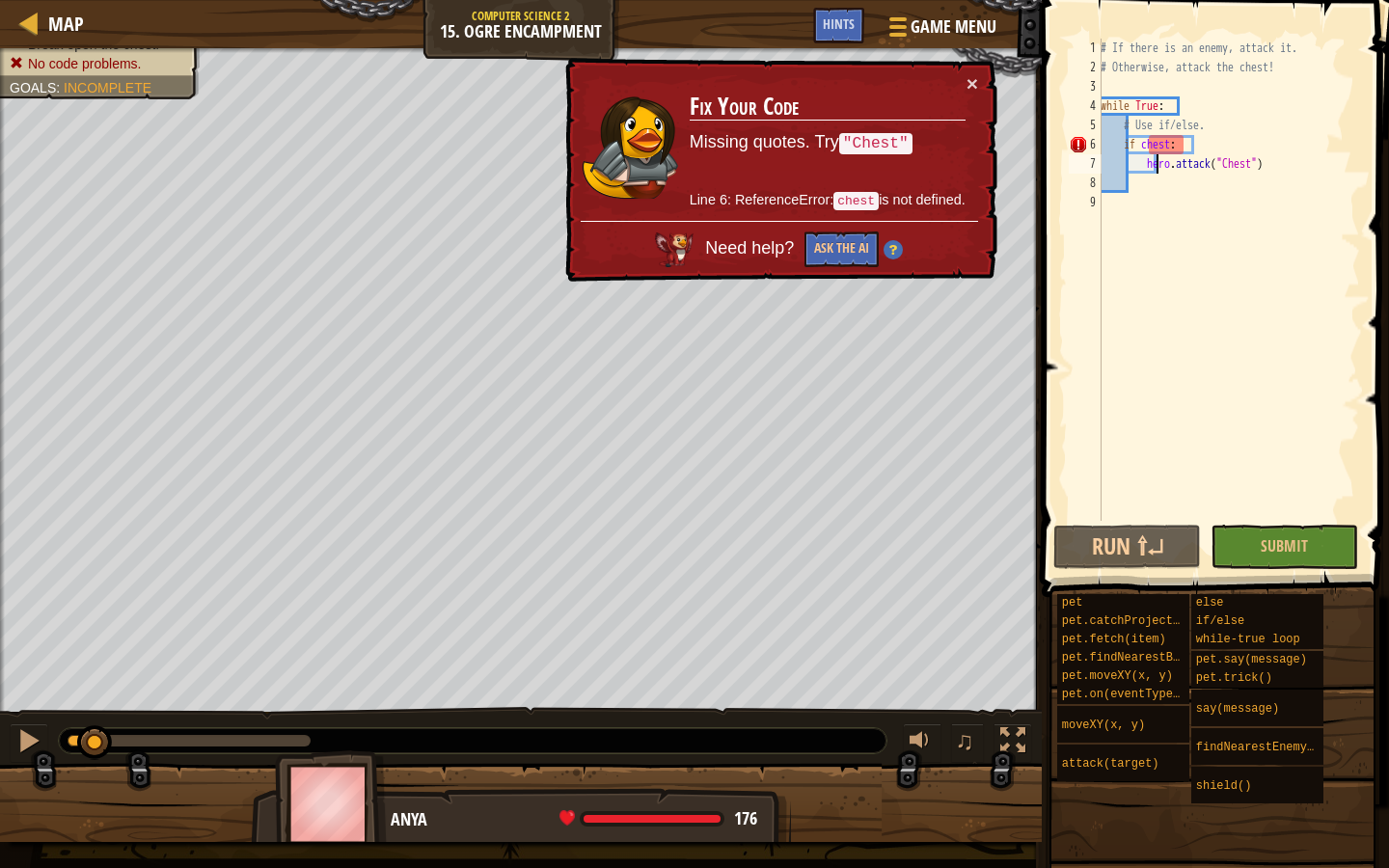 click on "if chest: hero.attack("Chest")" at bounding box center [1228, 299] 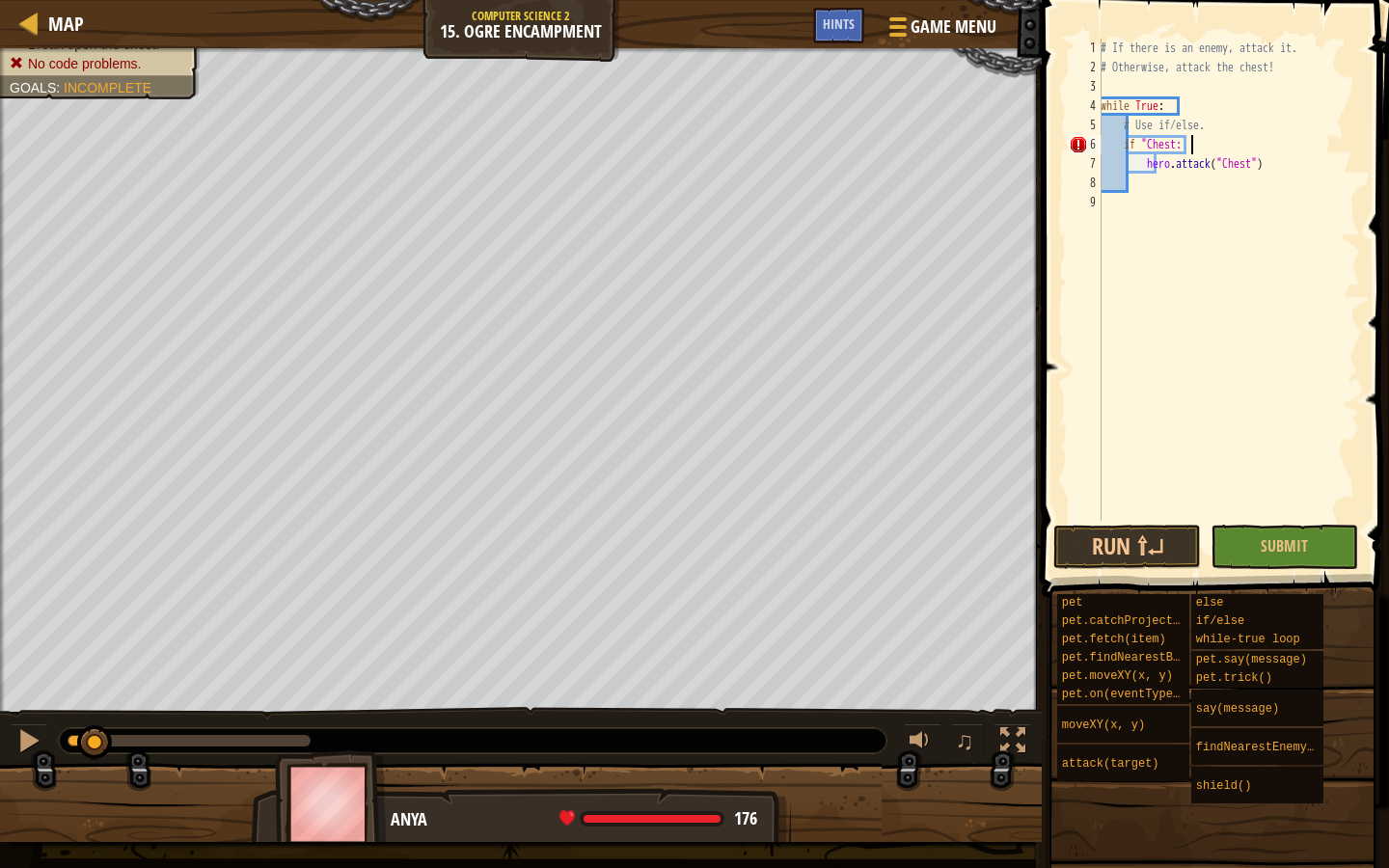scroll, scrollTop: 9, scrollLeft: 8, axis: both 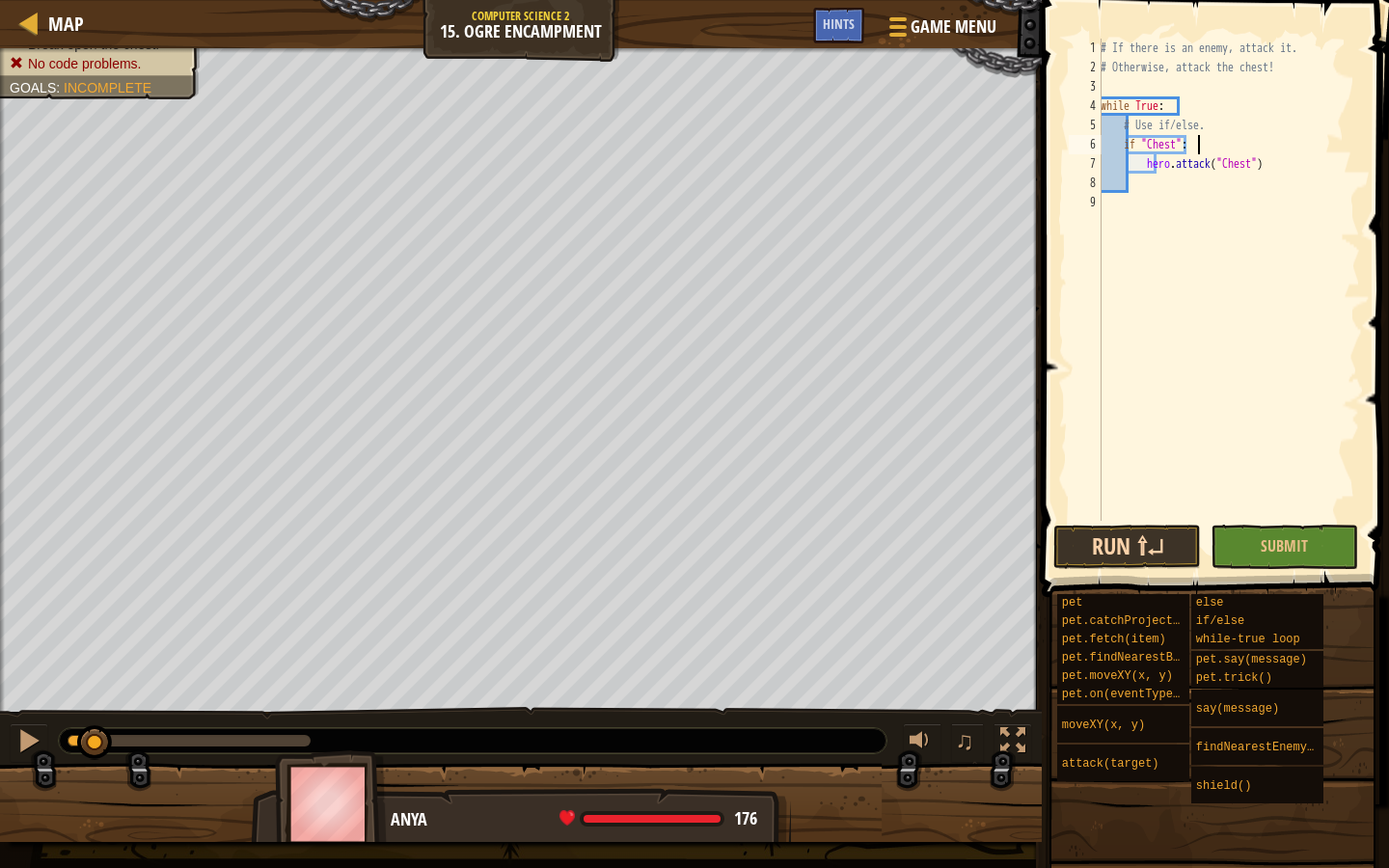 type on "if "Chest":" 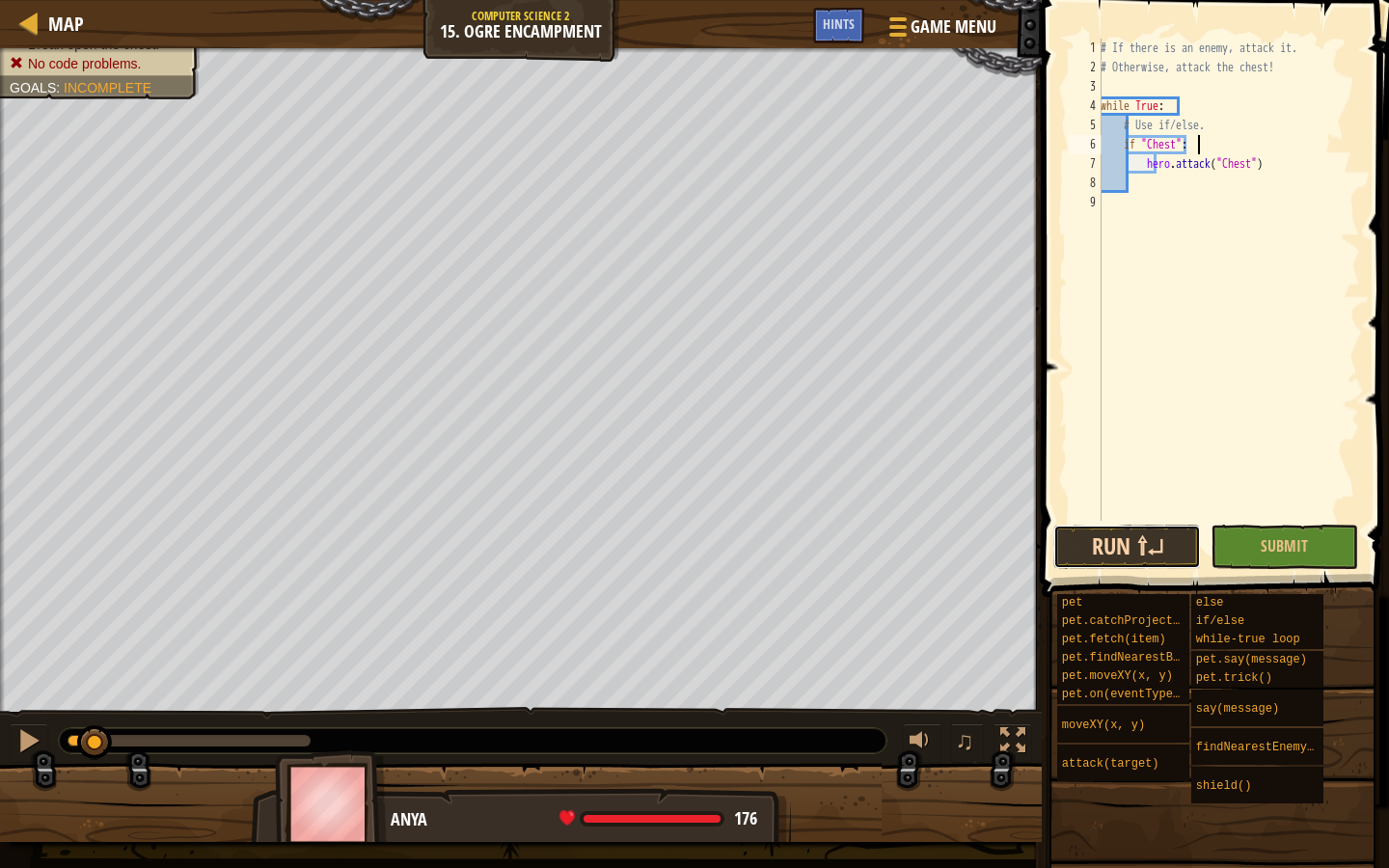 click on "Run ⇧↵" at bounding box center [1127, 547] 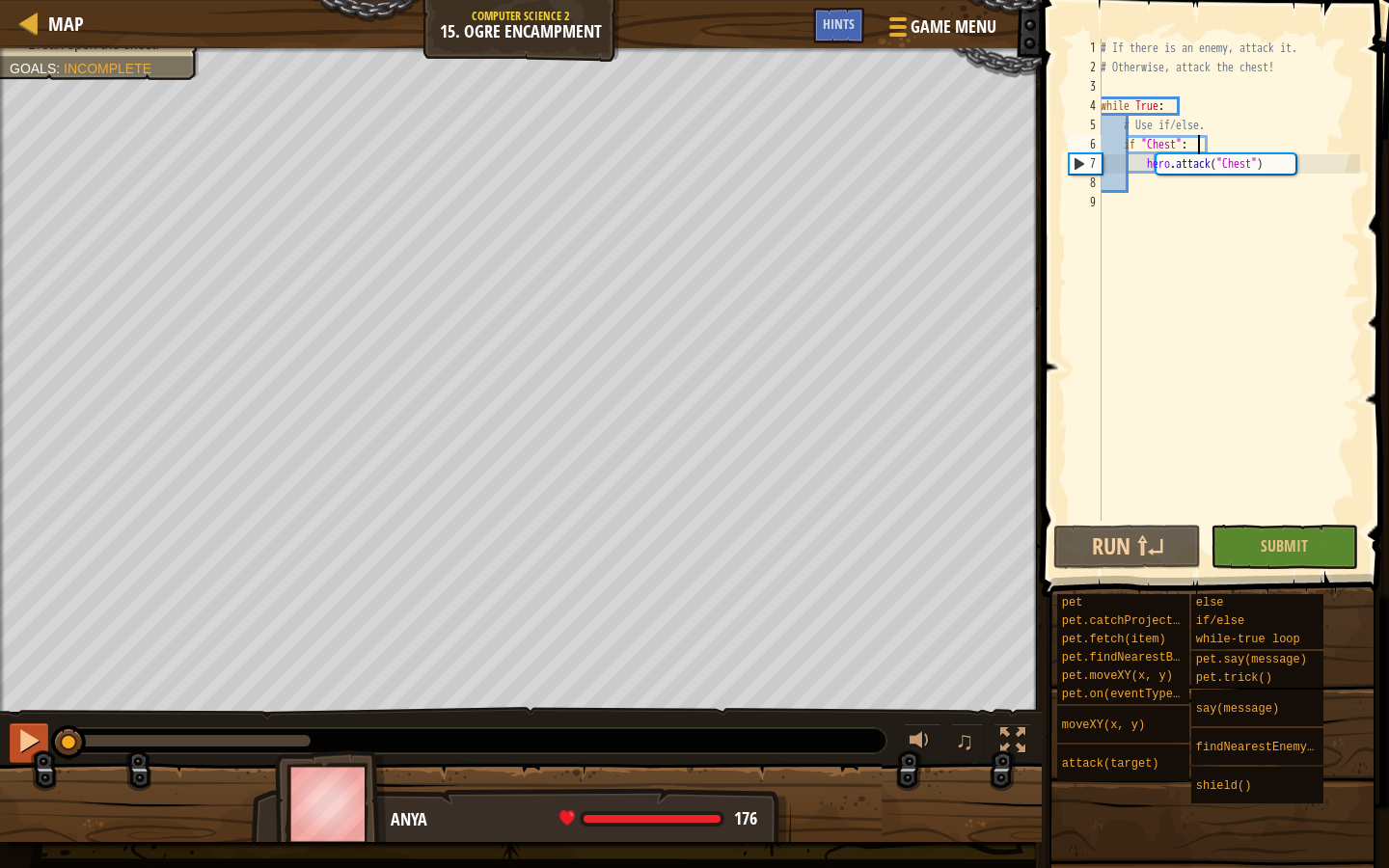 drag, startPoint x: 310, startPoint y: 735, endPoint x: 33, endPoint y: 761, distance: 278.21754 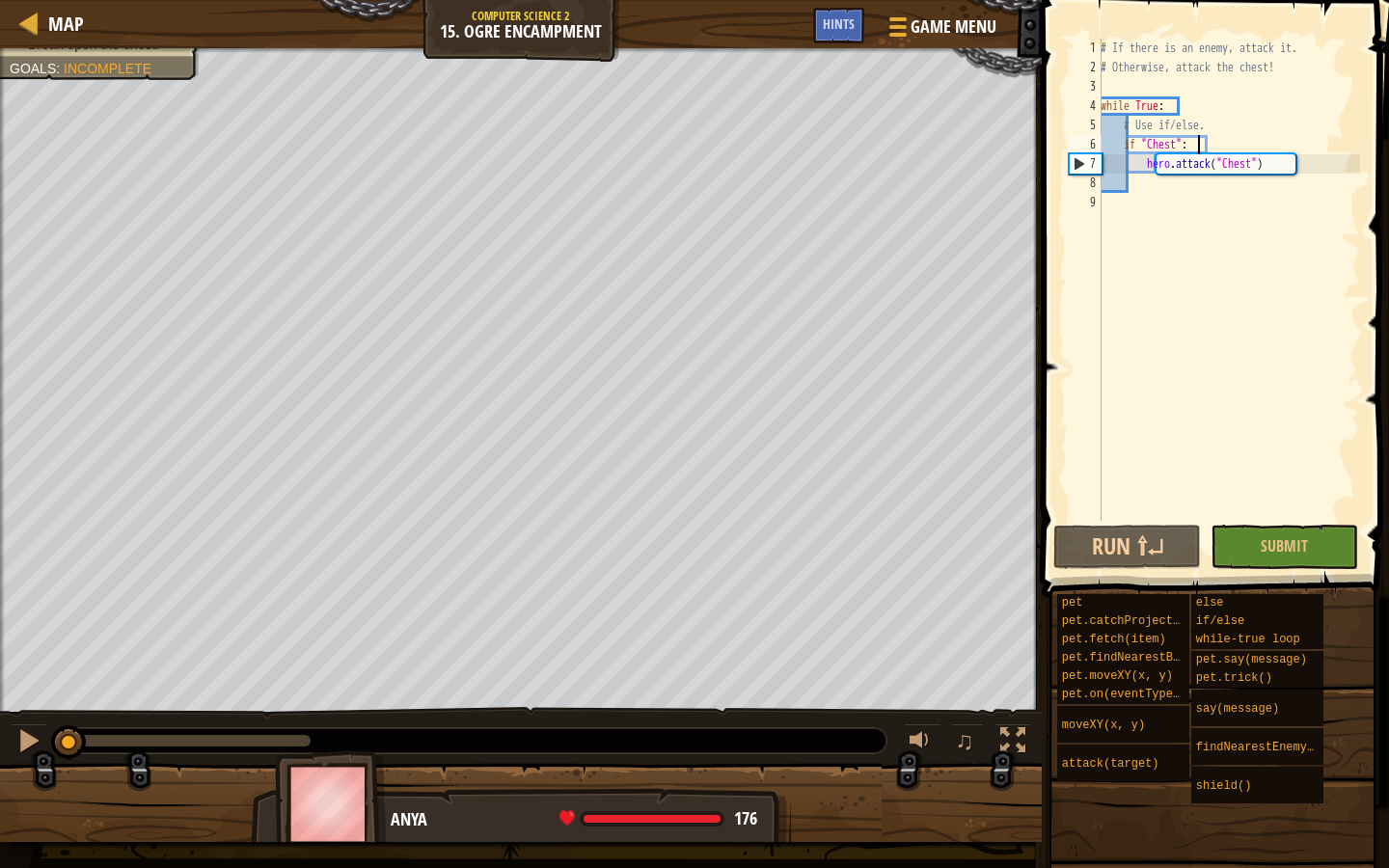 click on "if "Chest": hero.attack("Chest")" at bounding box center [1228, 299] 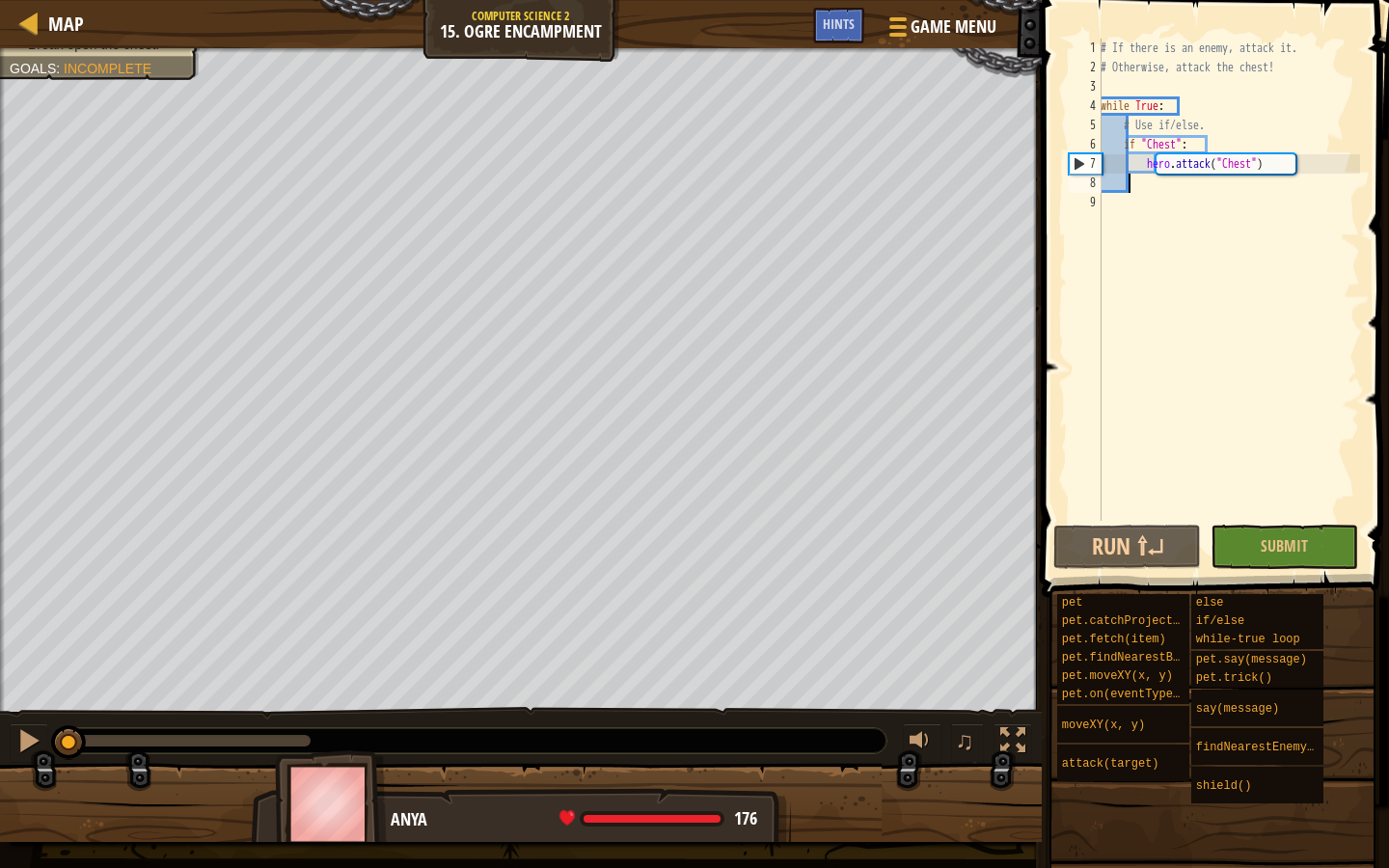 scroll, scrollTop: 9, scrollLeft: 2, axis: both 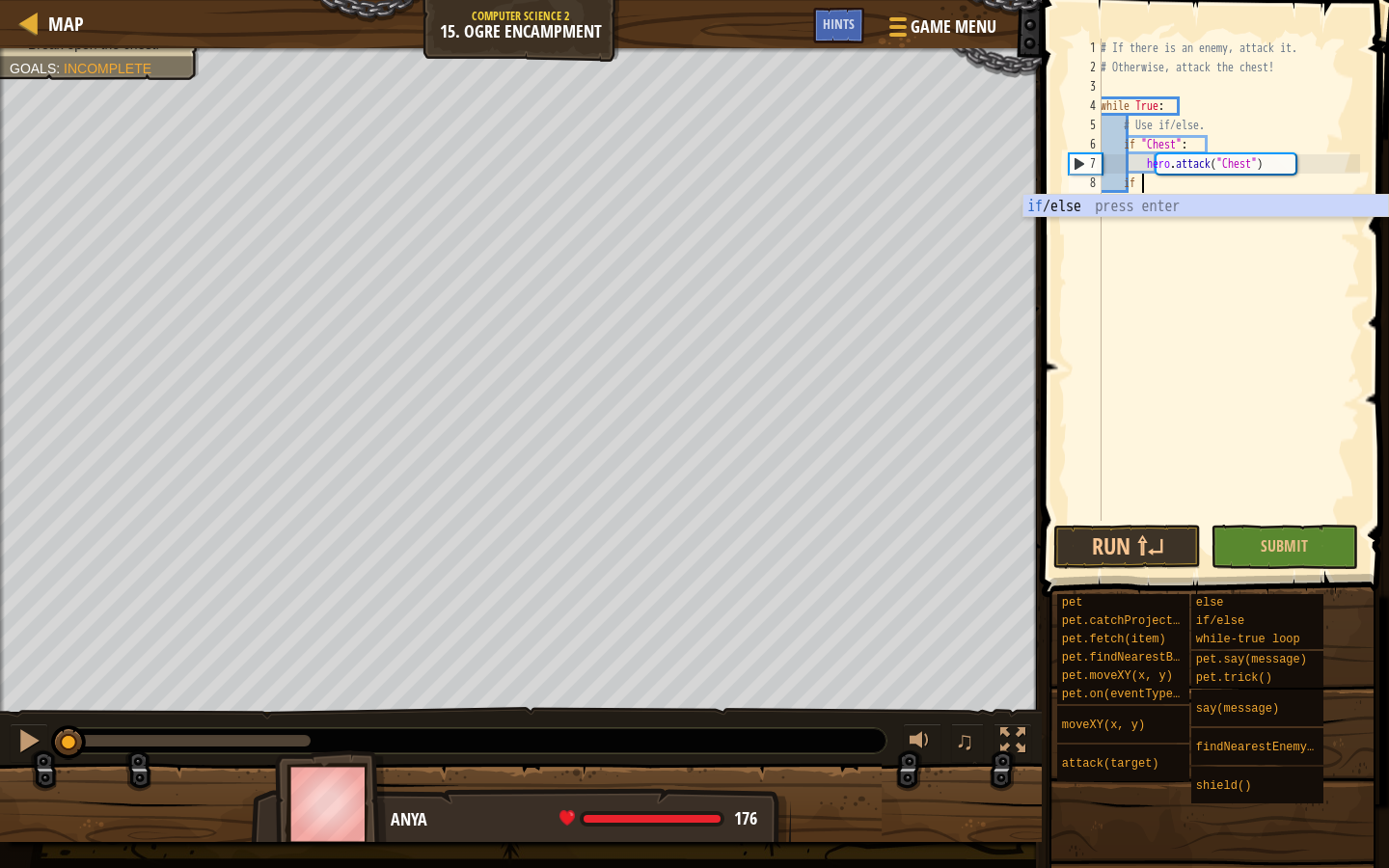 type on "if enemy:" 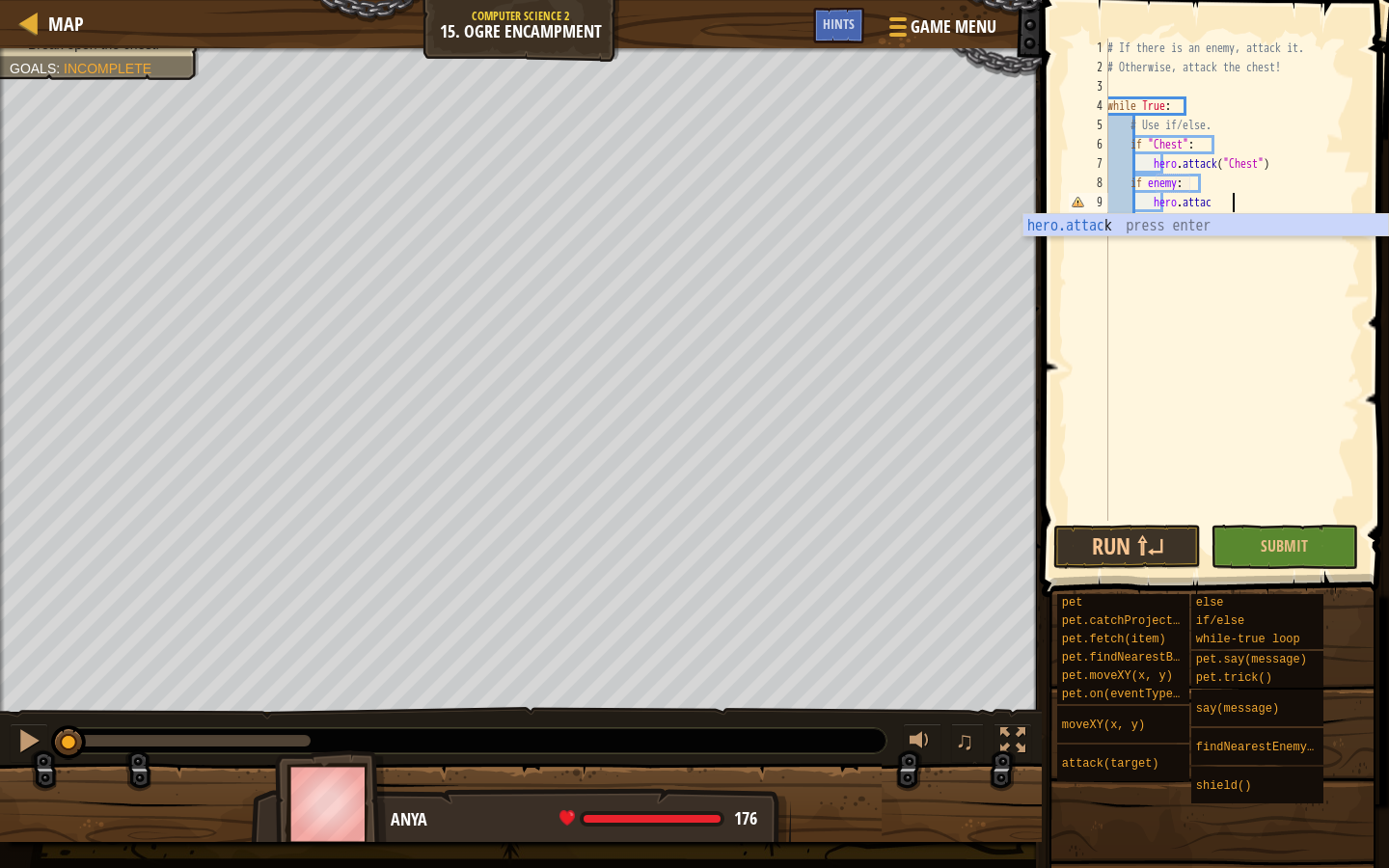 scroll, scrollTop: 9, scrollLeft: 10, axis: both 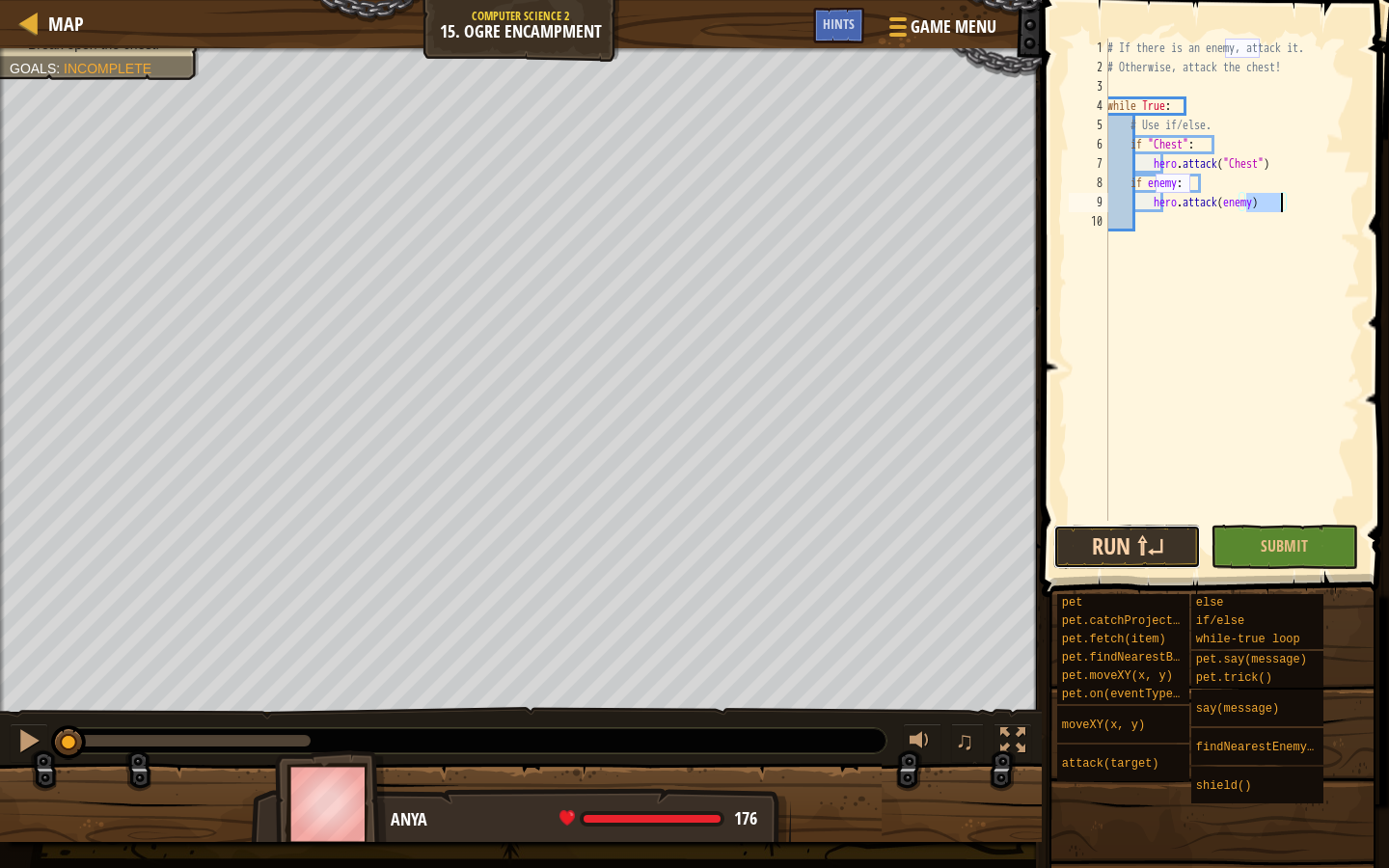 click on "Run ⇧↵" at bounding box center [1127, 547] 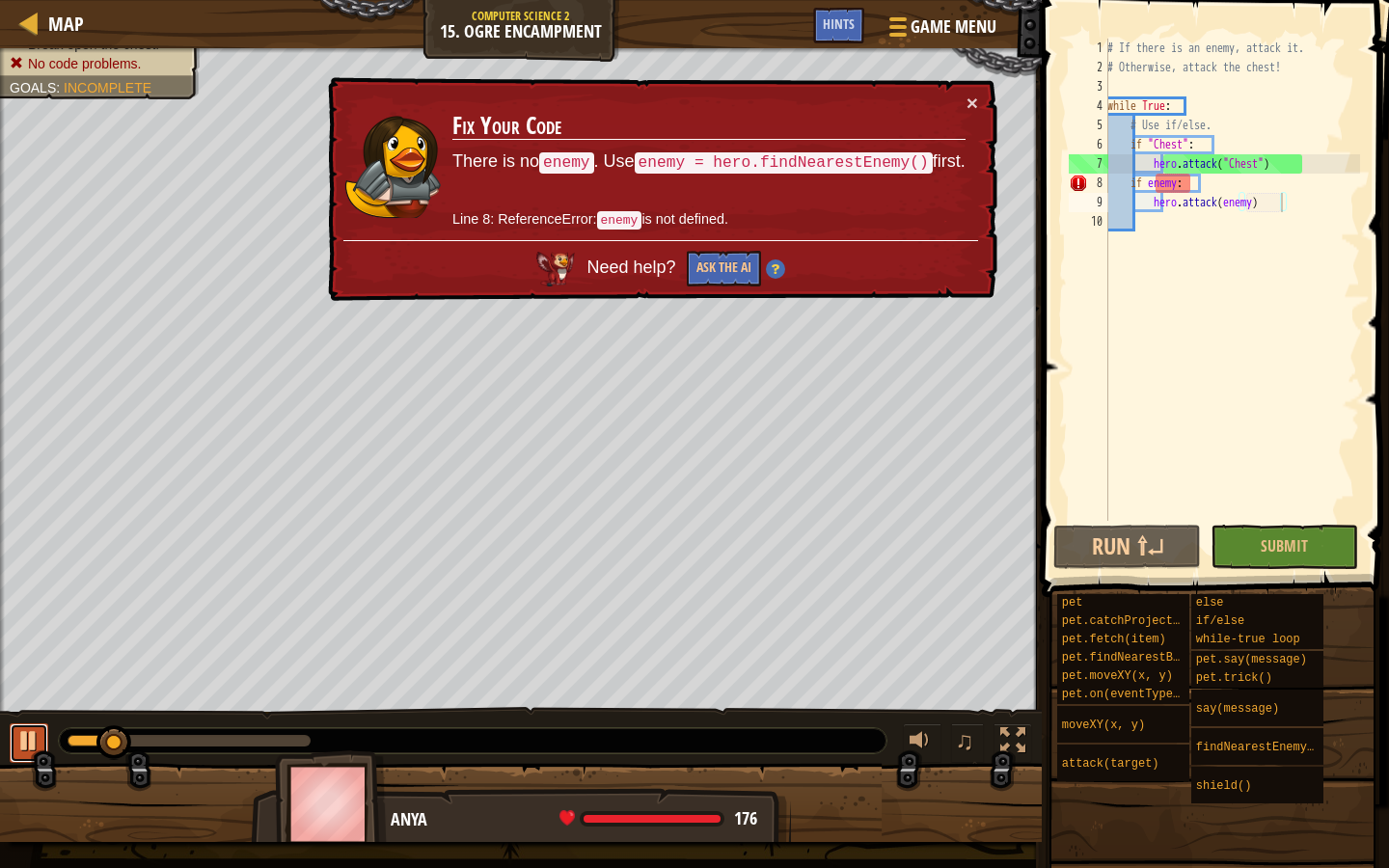 click at bounding box center (29, 741) 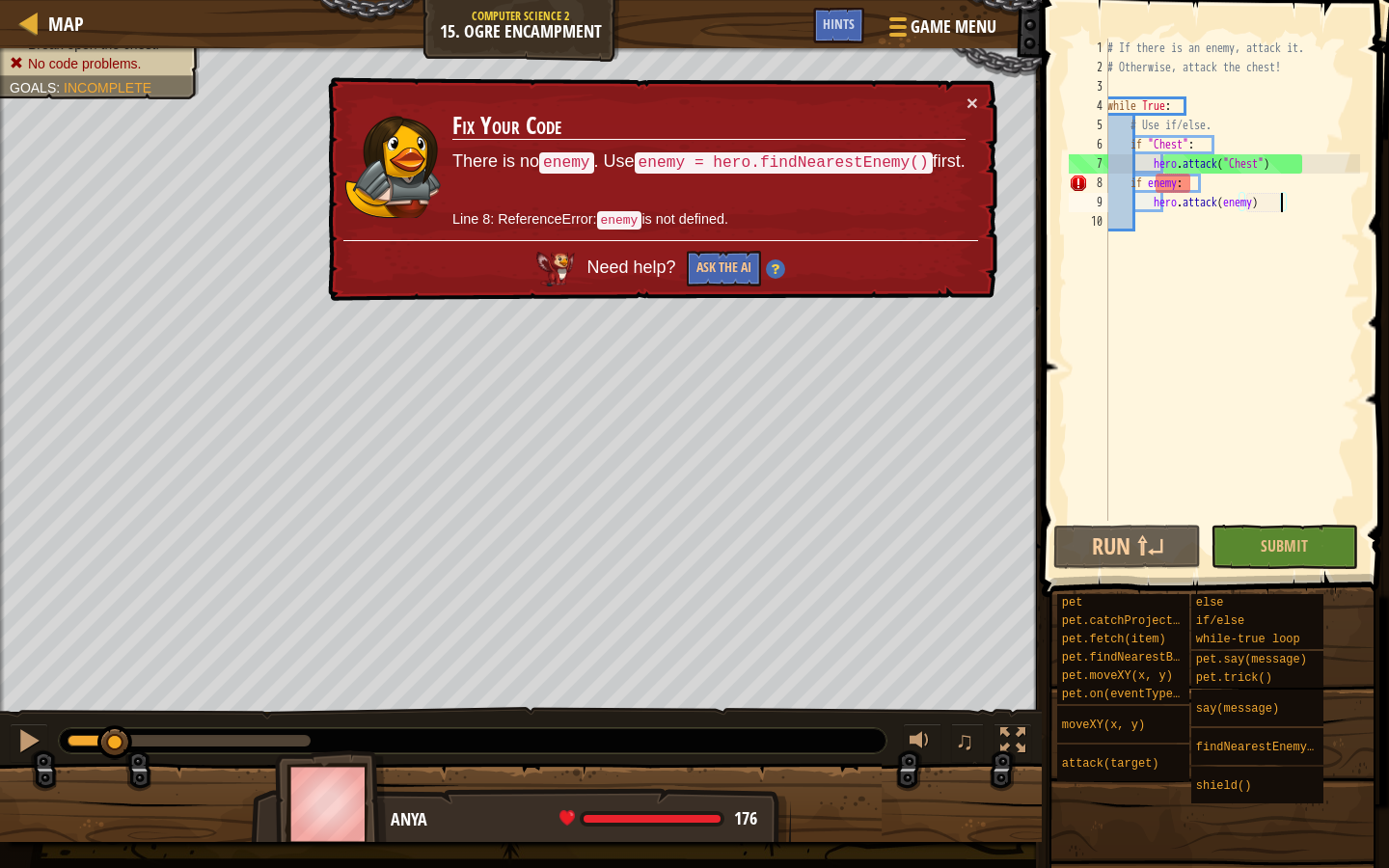 click on "# If there is an enemy, attack it. # Otherwise, attack the chest! while   True :      # Use if/else.      if   "Chest" :          hero . attack ( "Chest" )      if   enemy :          hero . attack ( enemy )" at bounding box center [1232, 299] 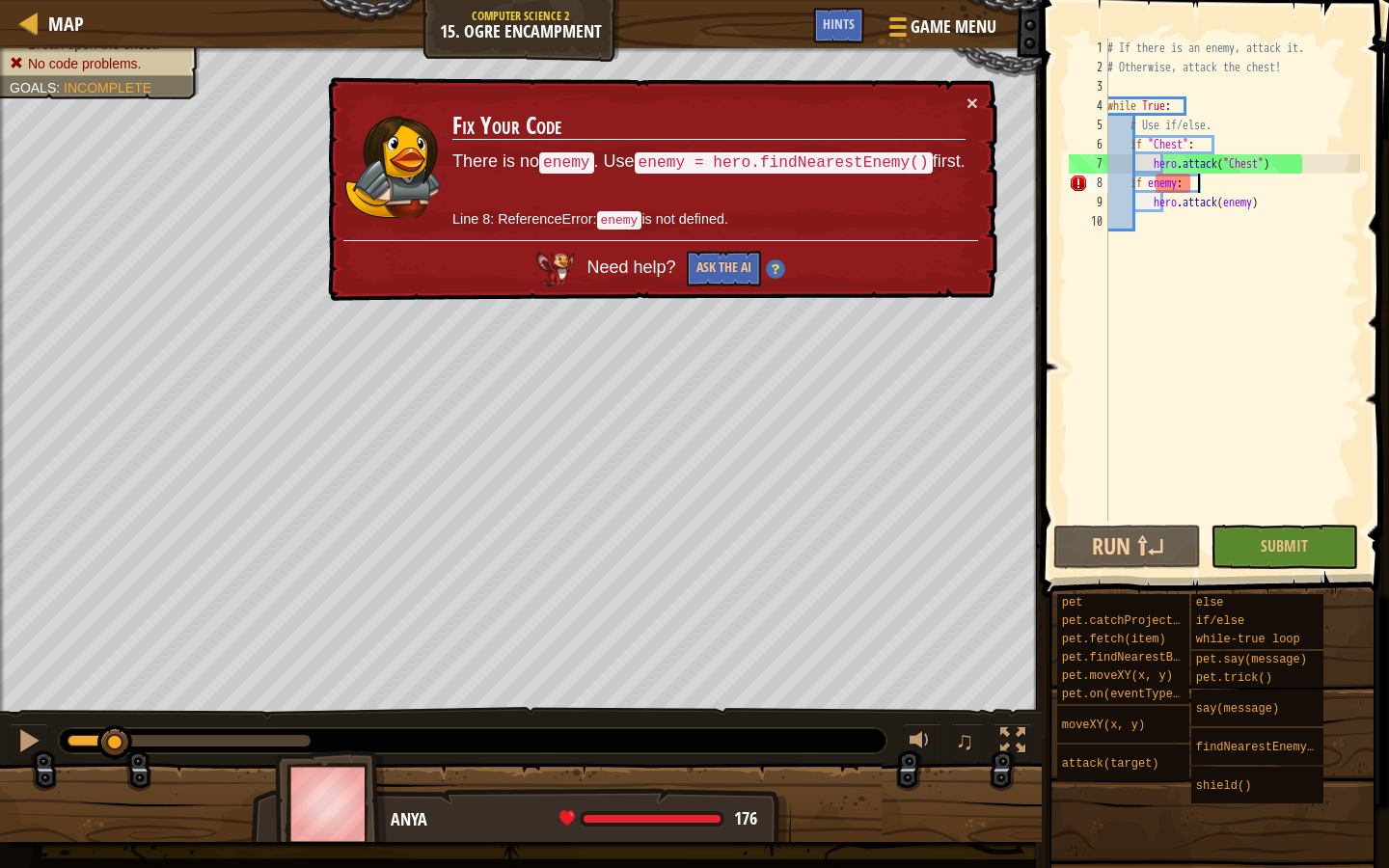 scroll, scrollTop: 9, scrollLeft: 7, axis: both 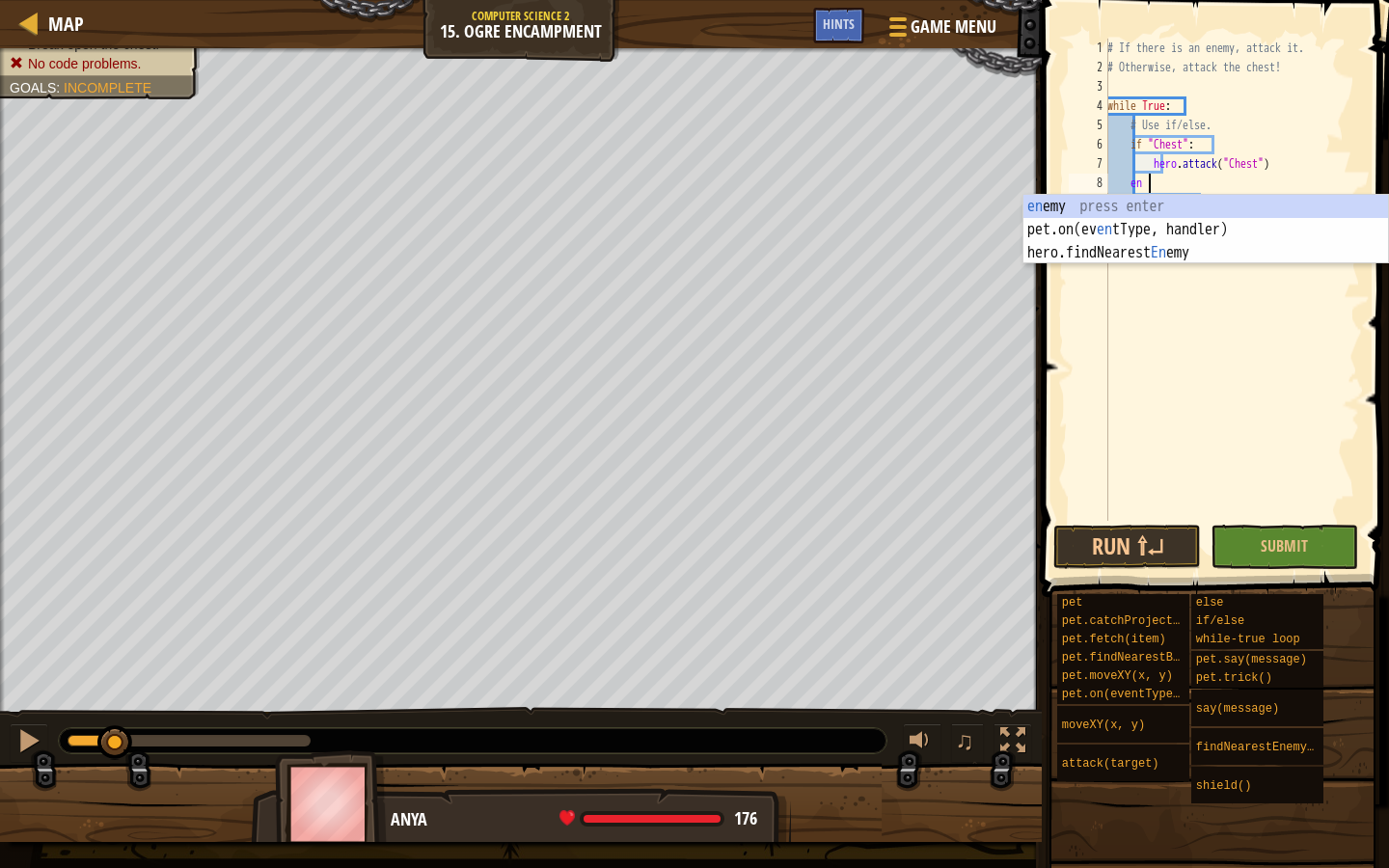 type on "e" 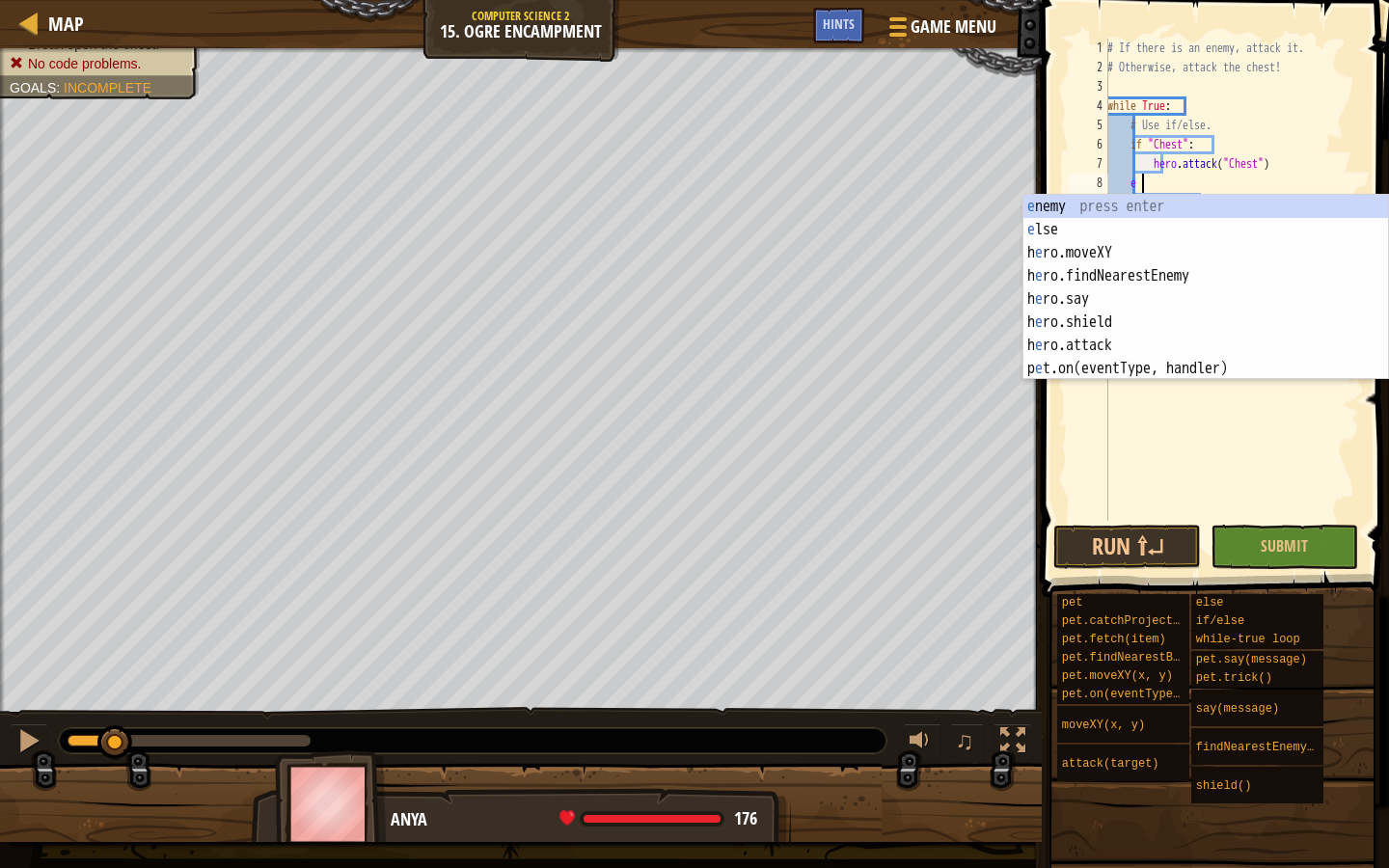 scroll, scrollTop: 9, scrollLeft: 2, axis: both 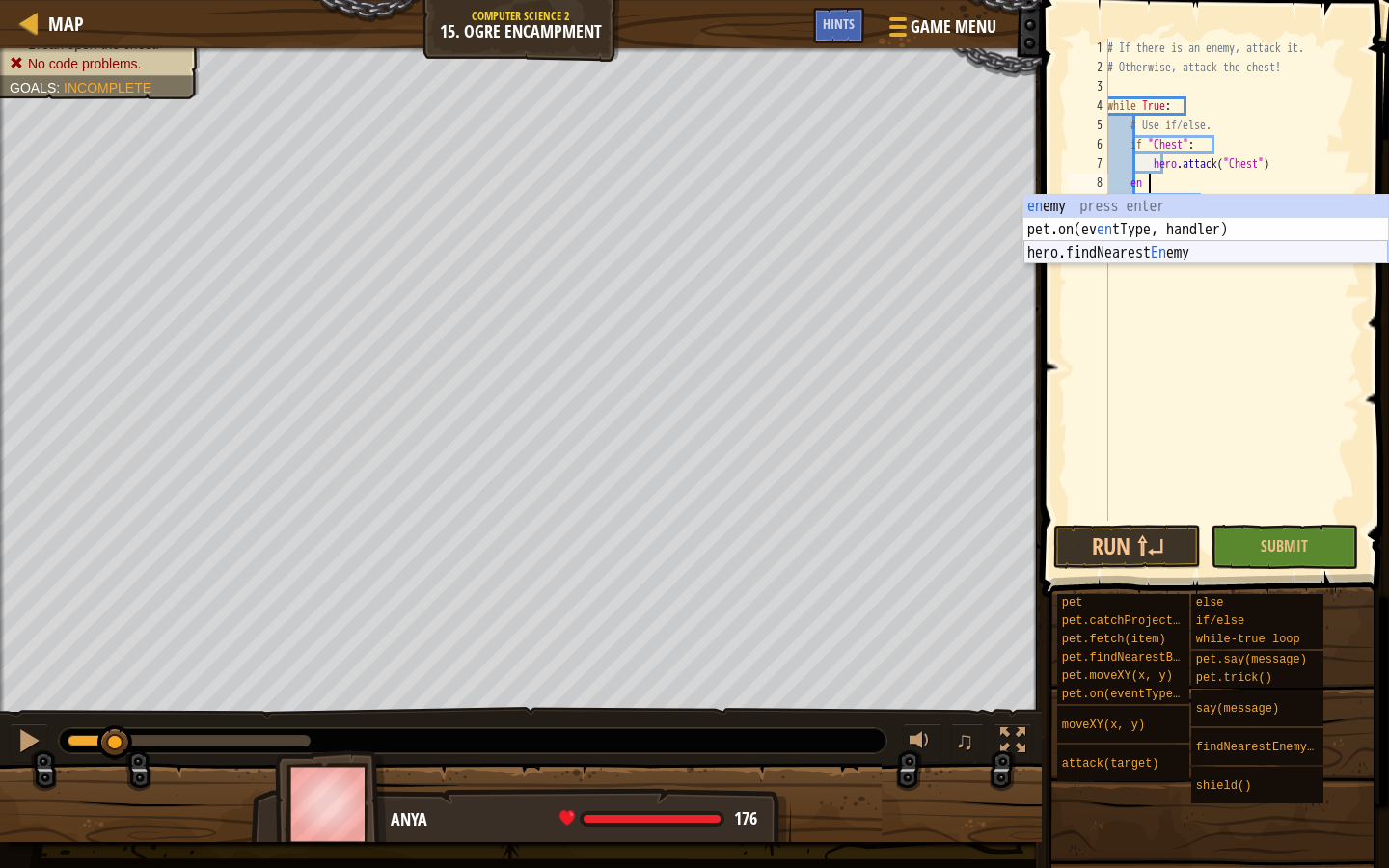 click on "hero.findNearestEnemy" at bounding box center [1206, 253] 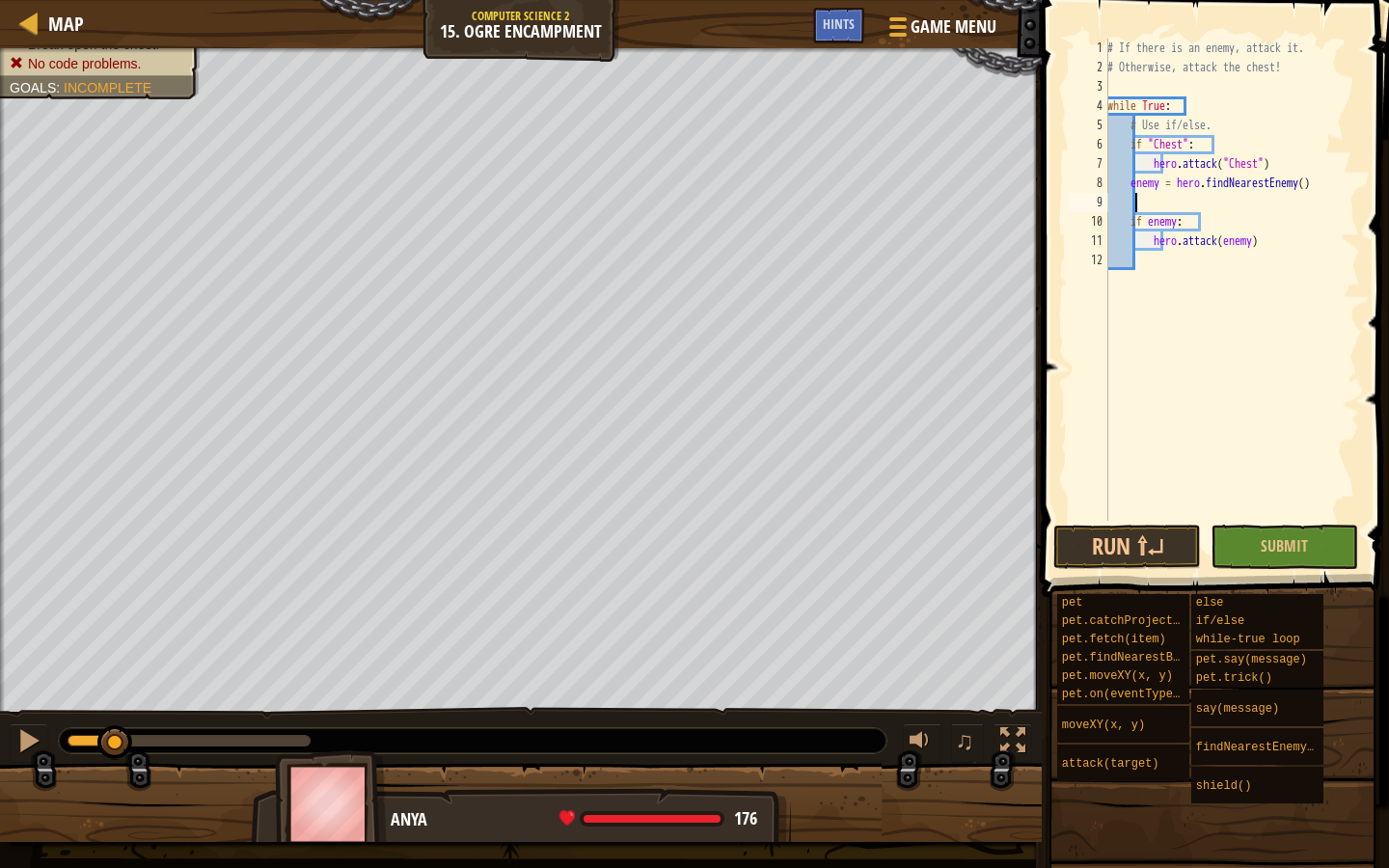 scroll, scrollTop: 9, scrollLeft: 0, axis: vertical 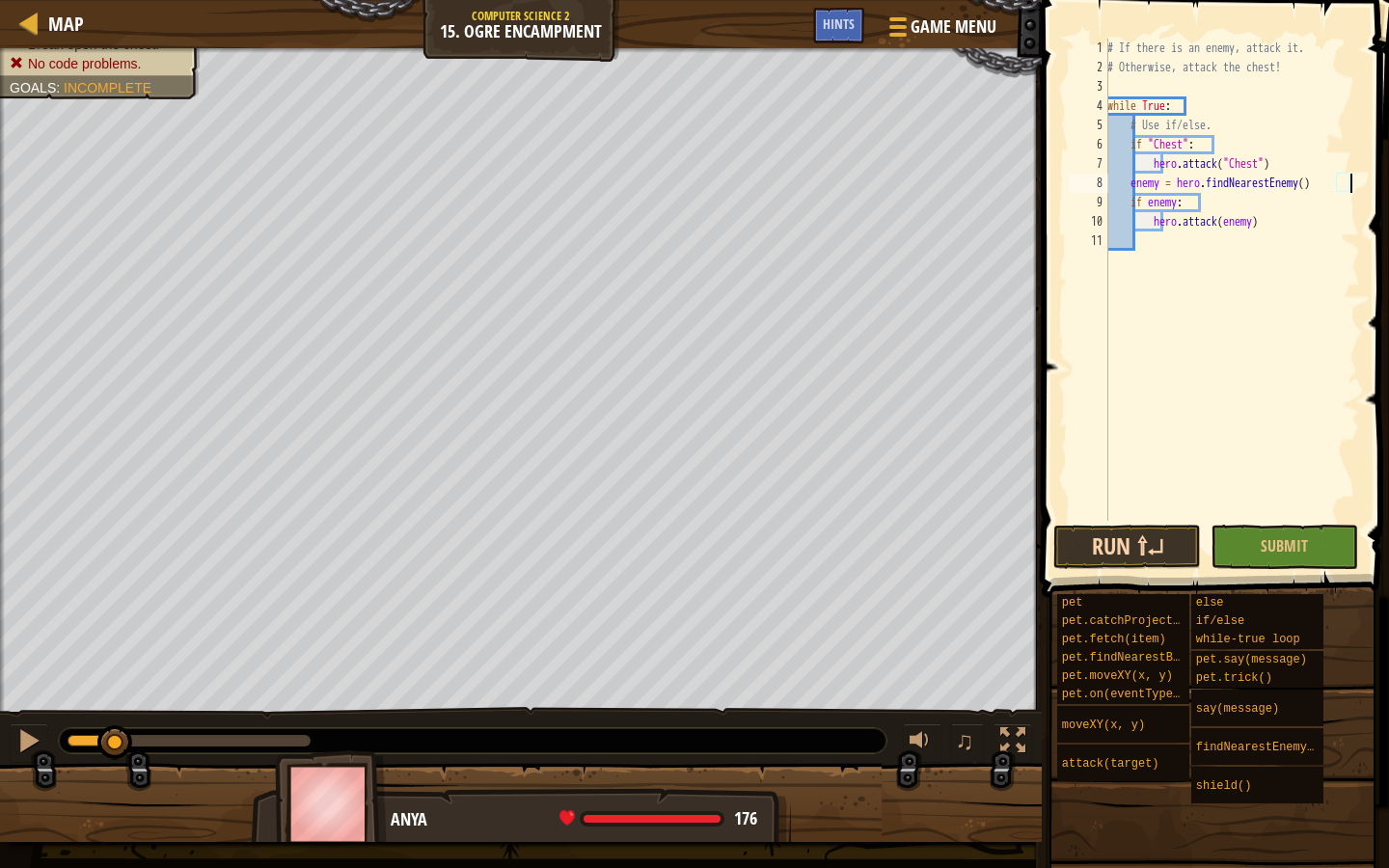 type on "enemy = hero.findNearestEnemy()" 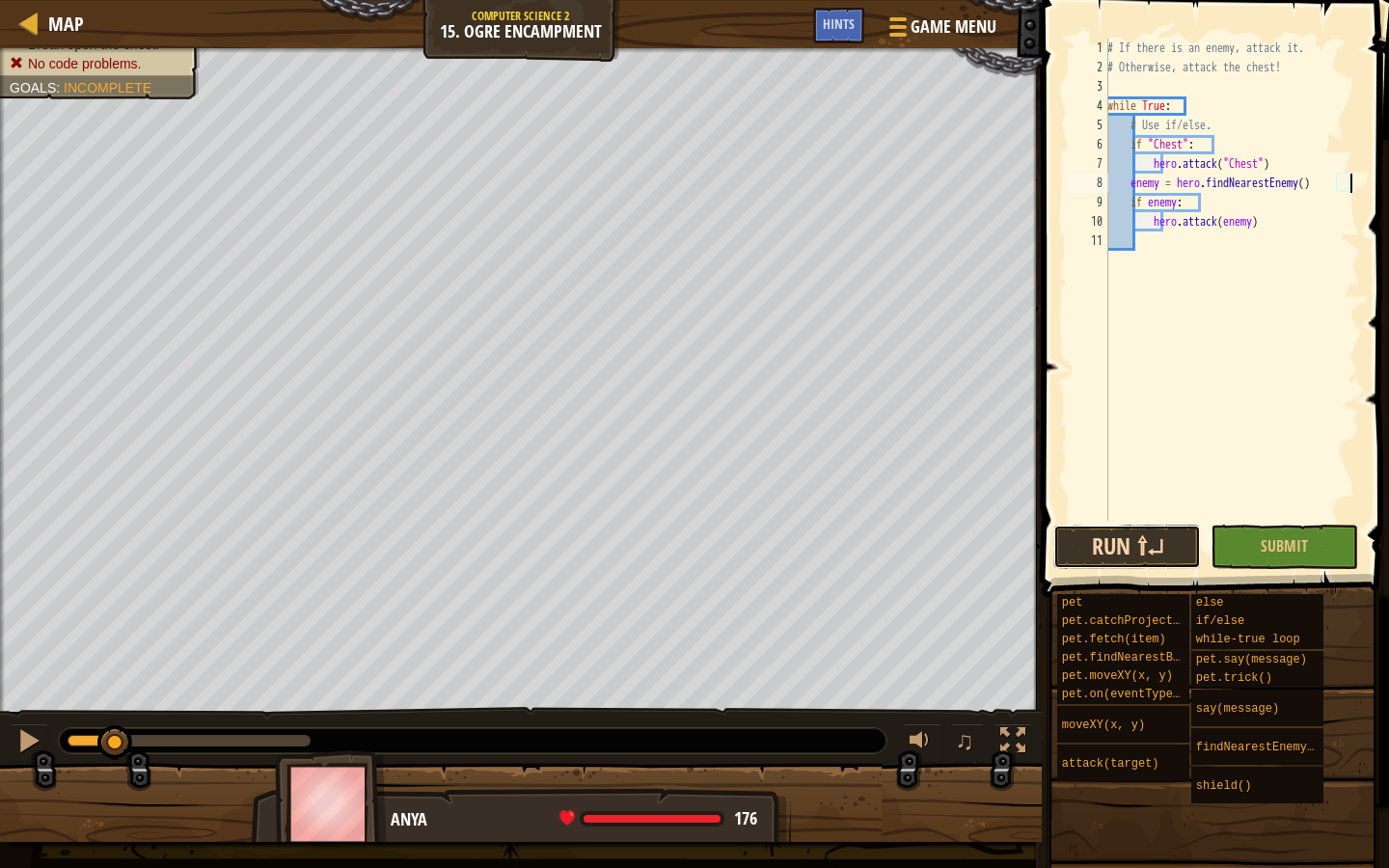 click on "Run ⇧↵" at bounding box center [1127, 547] 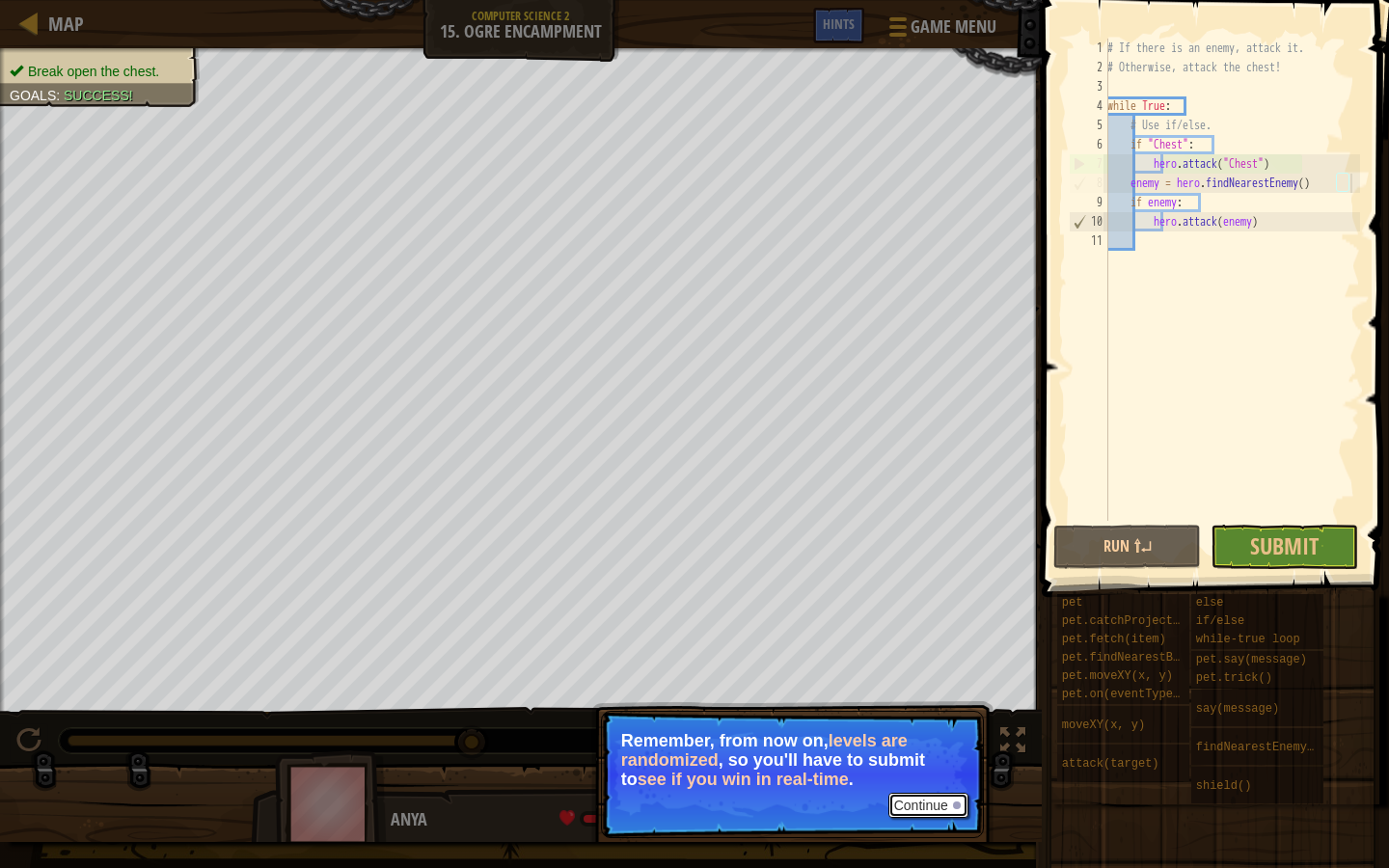 click on "Continue" at bounding box center [928, 805] 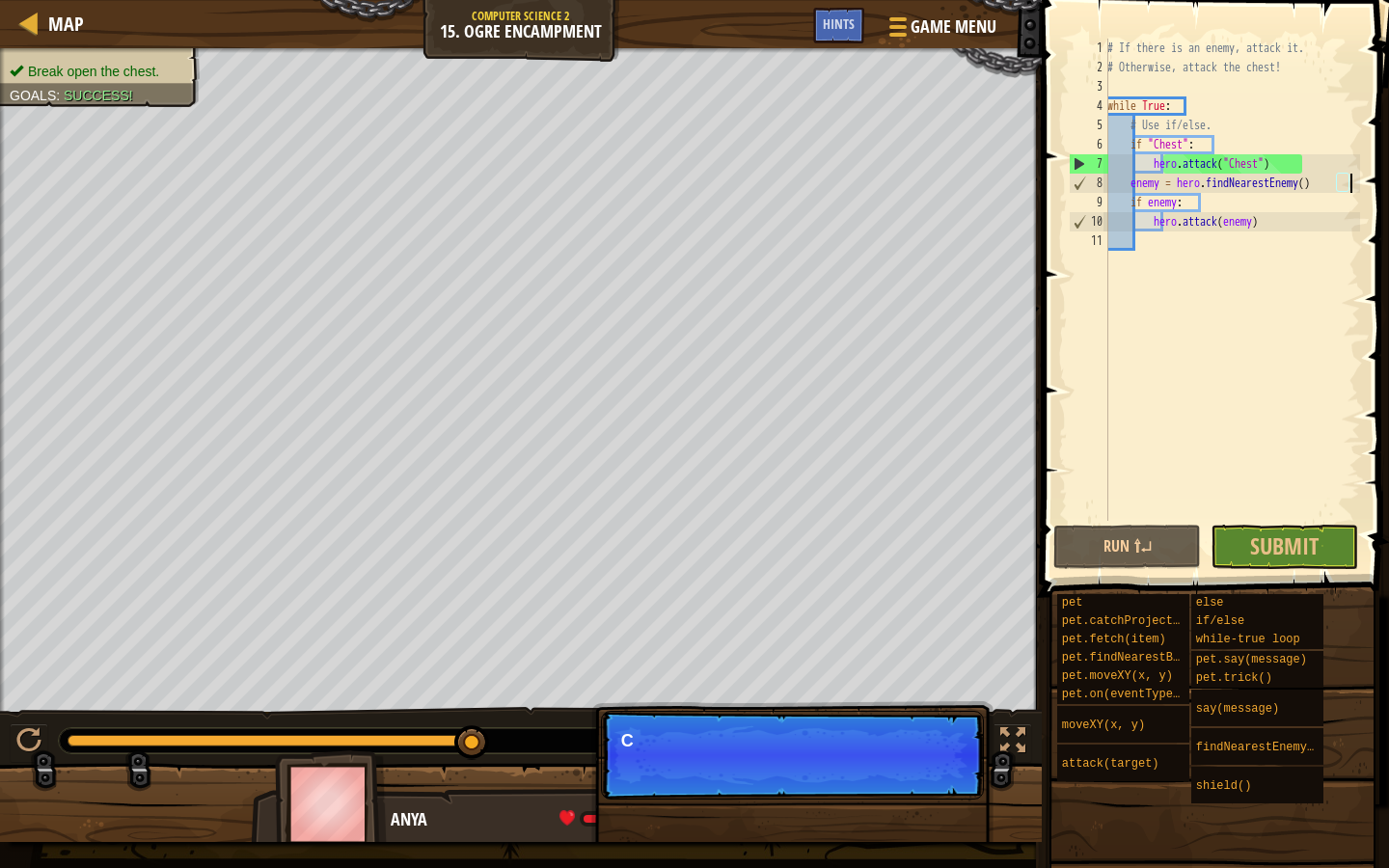scroll, scrollTop: 9, scrollLeft: 19, axis: both 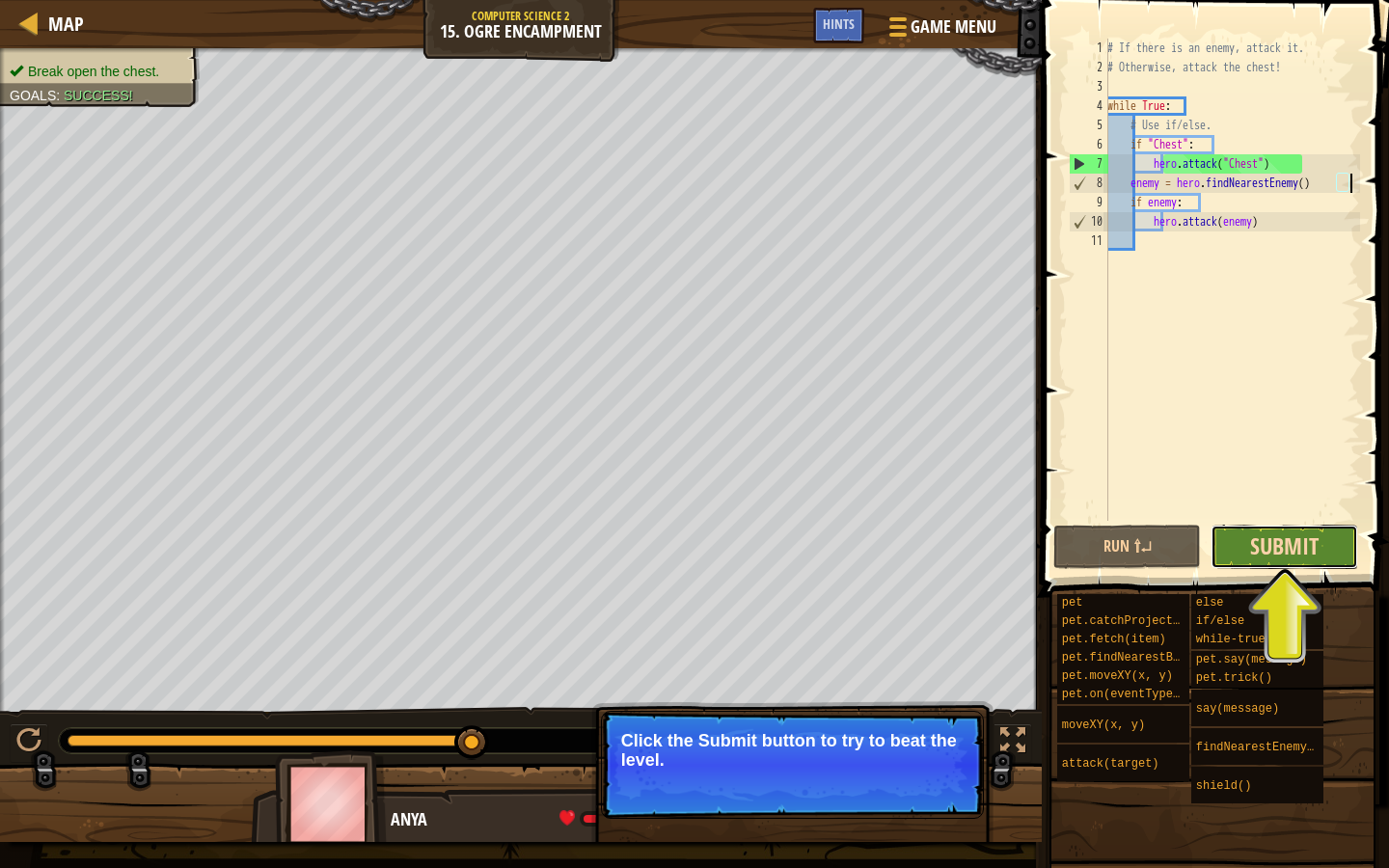 click on "Submit" at bounding box center (1284, 546) 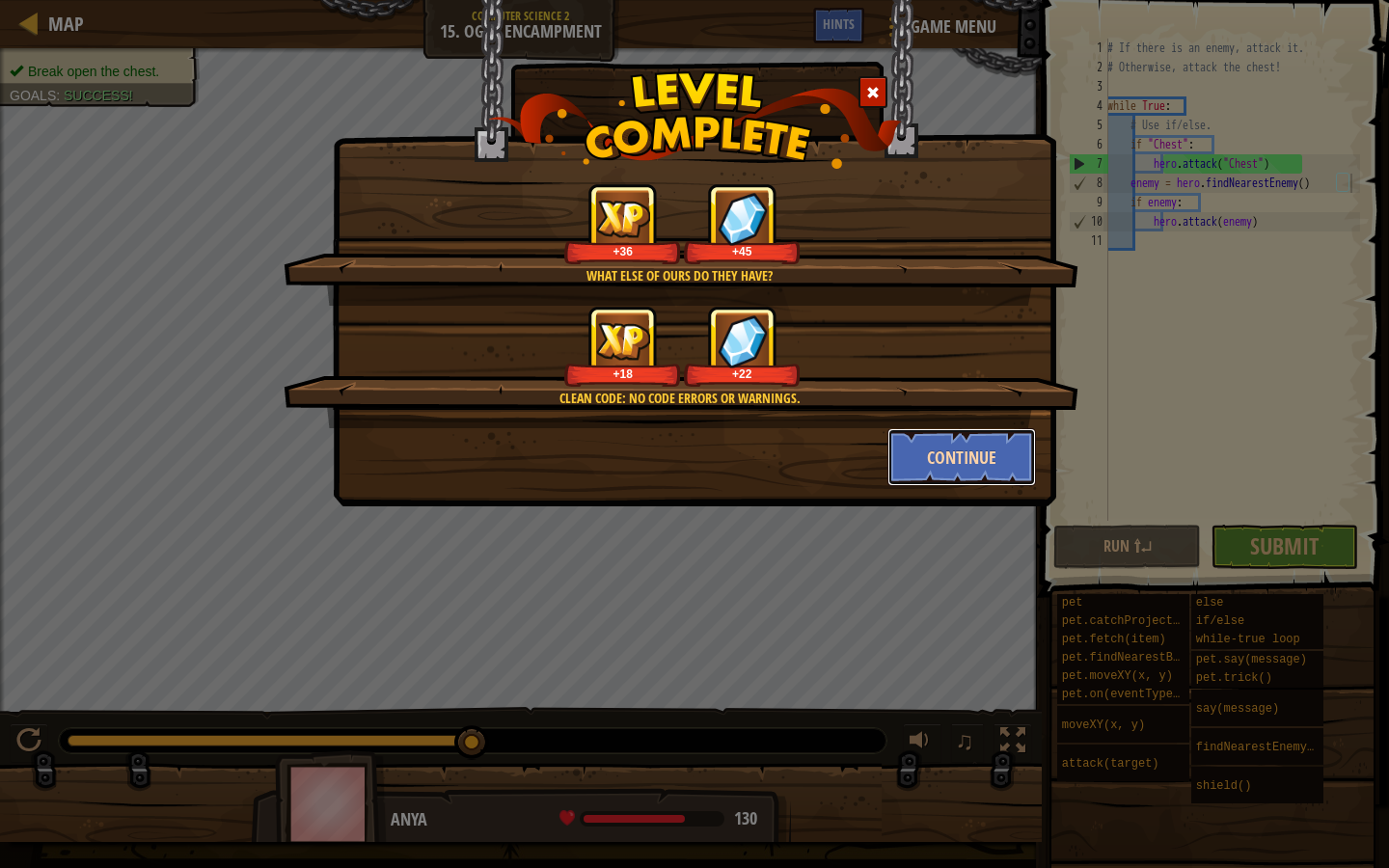 click on "Continue" at bounding box center (962, 457) 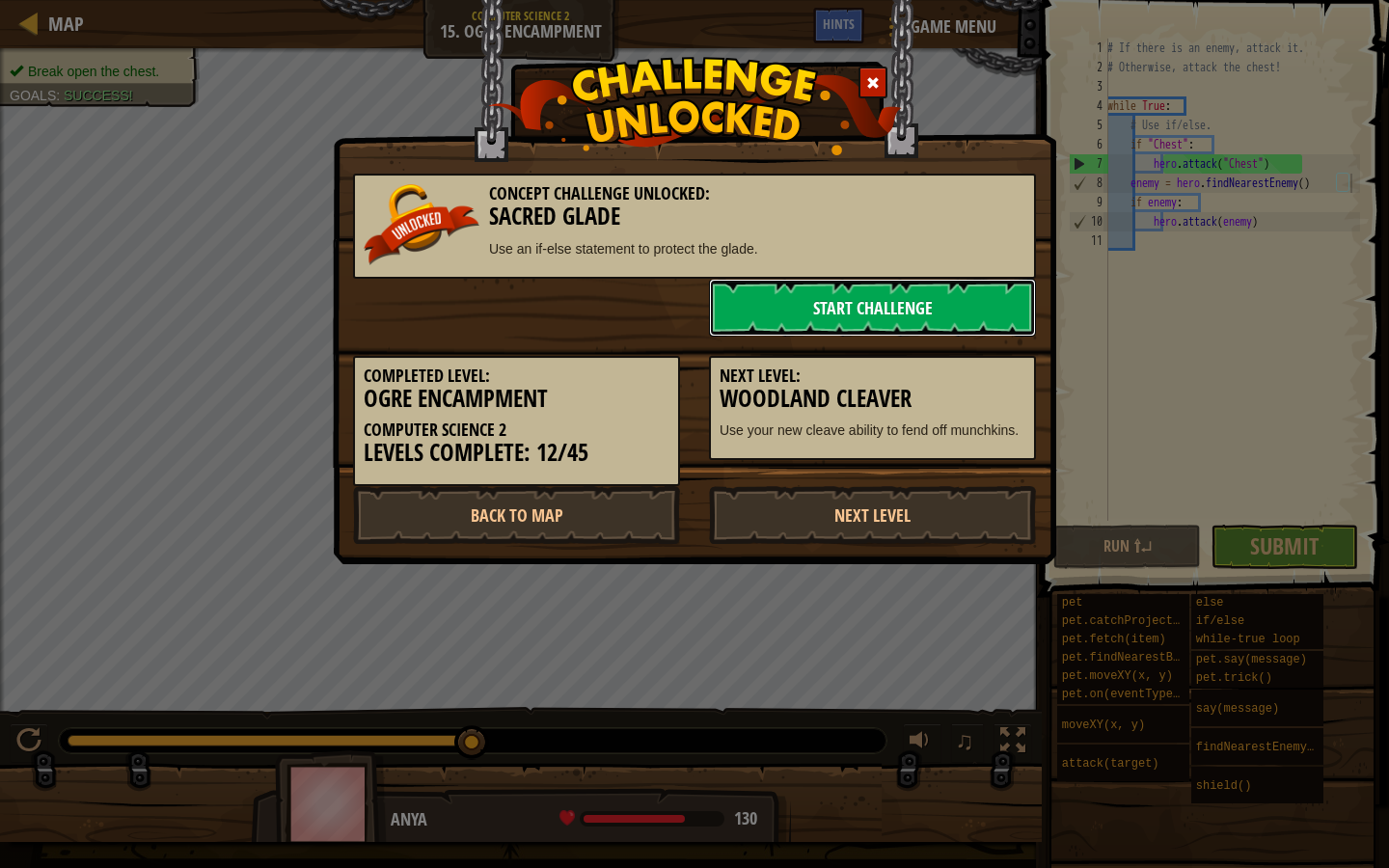 click on "Start Challenge" at bounding box center [872, 308] 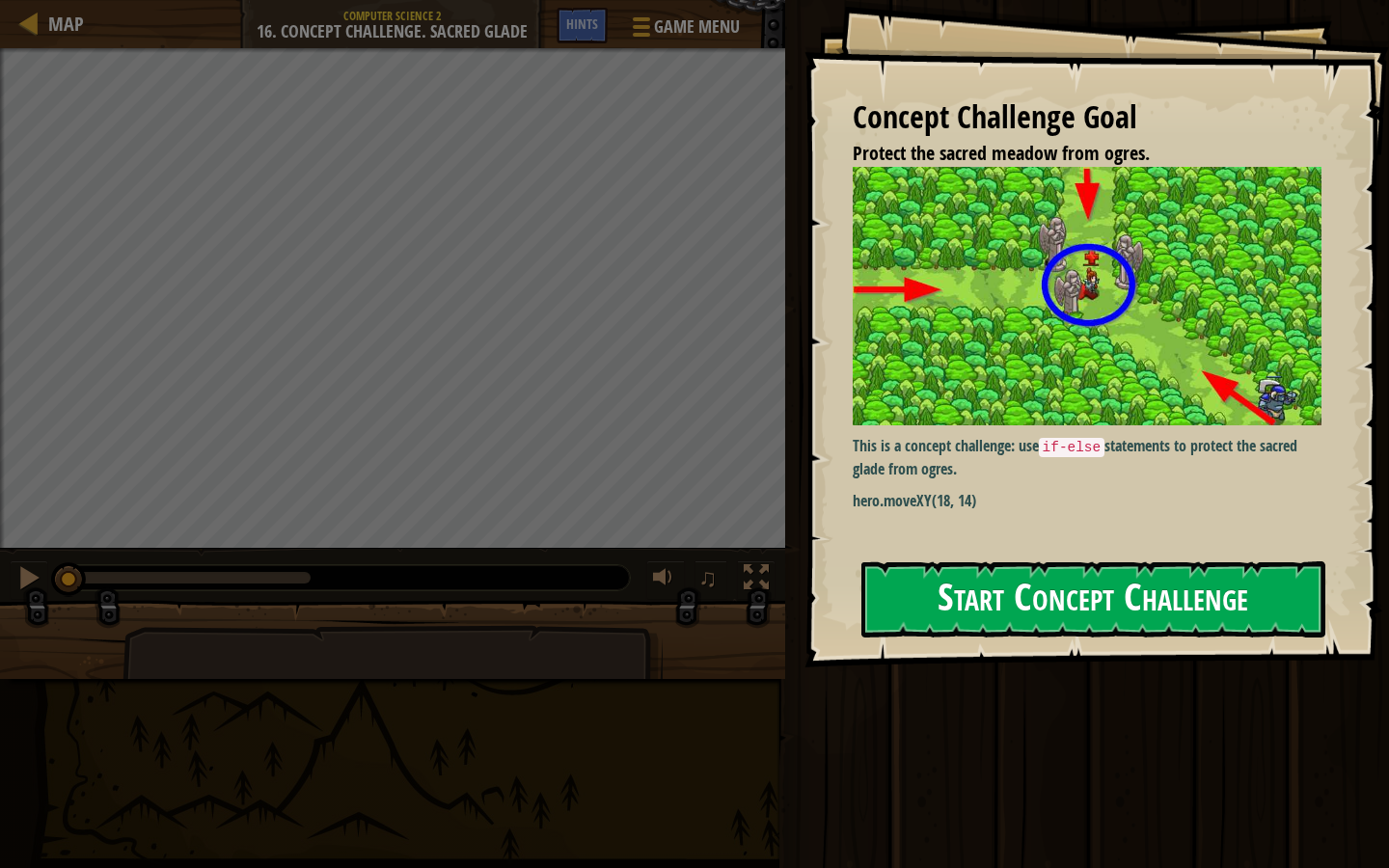 click on "Start Concept Challenge" at bounding box center [1093, 599] 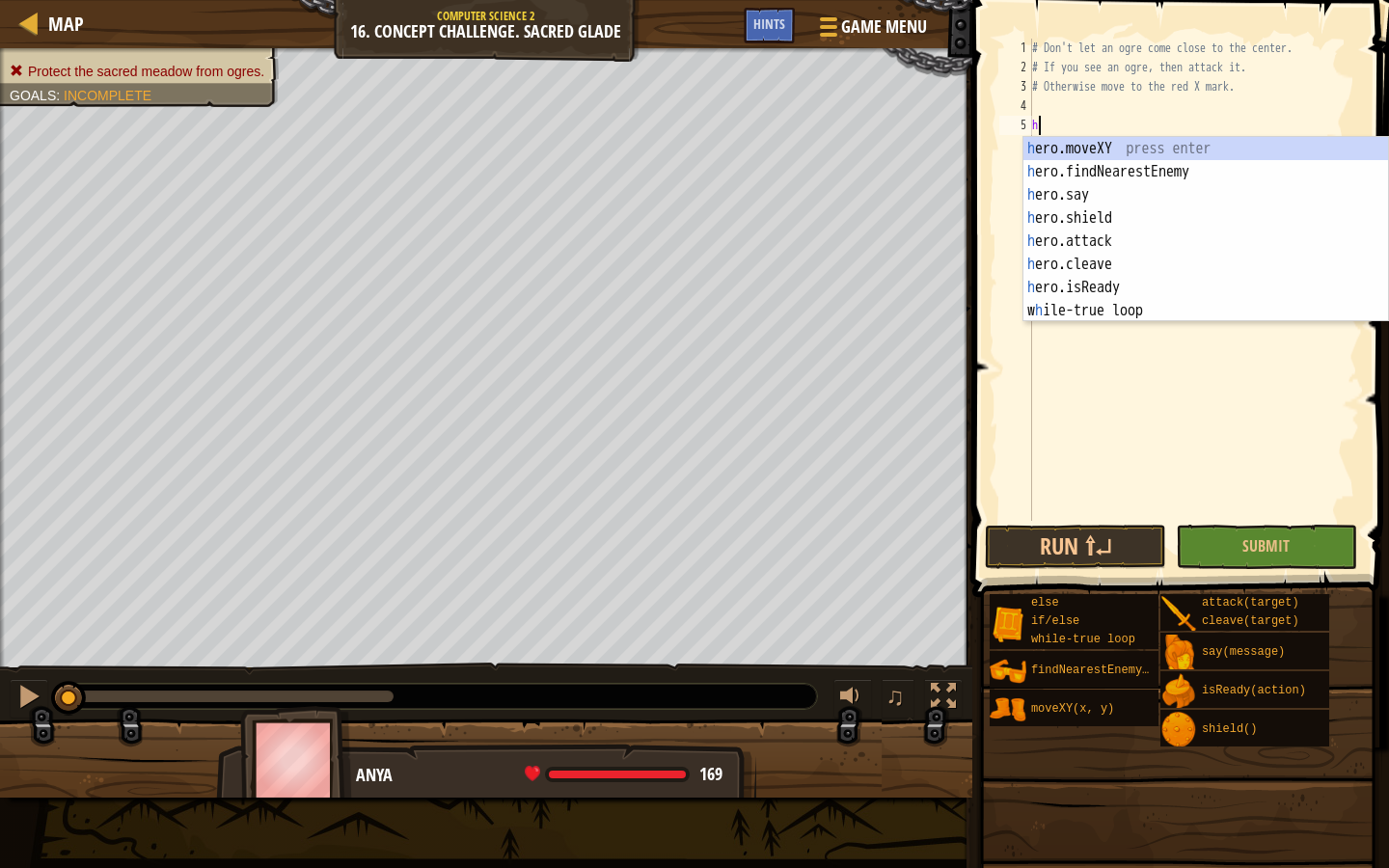 scroll, scrollTop: 9, scrollLeft: 0, axis: vertical 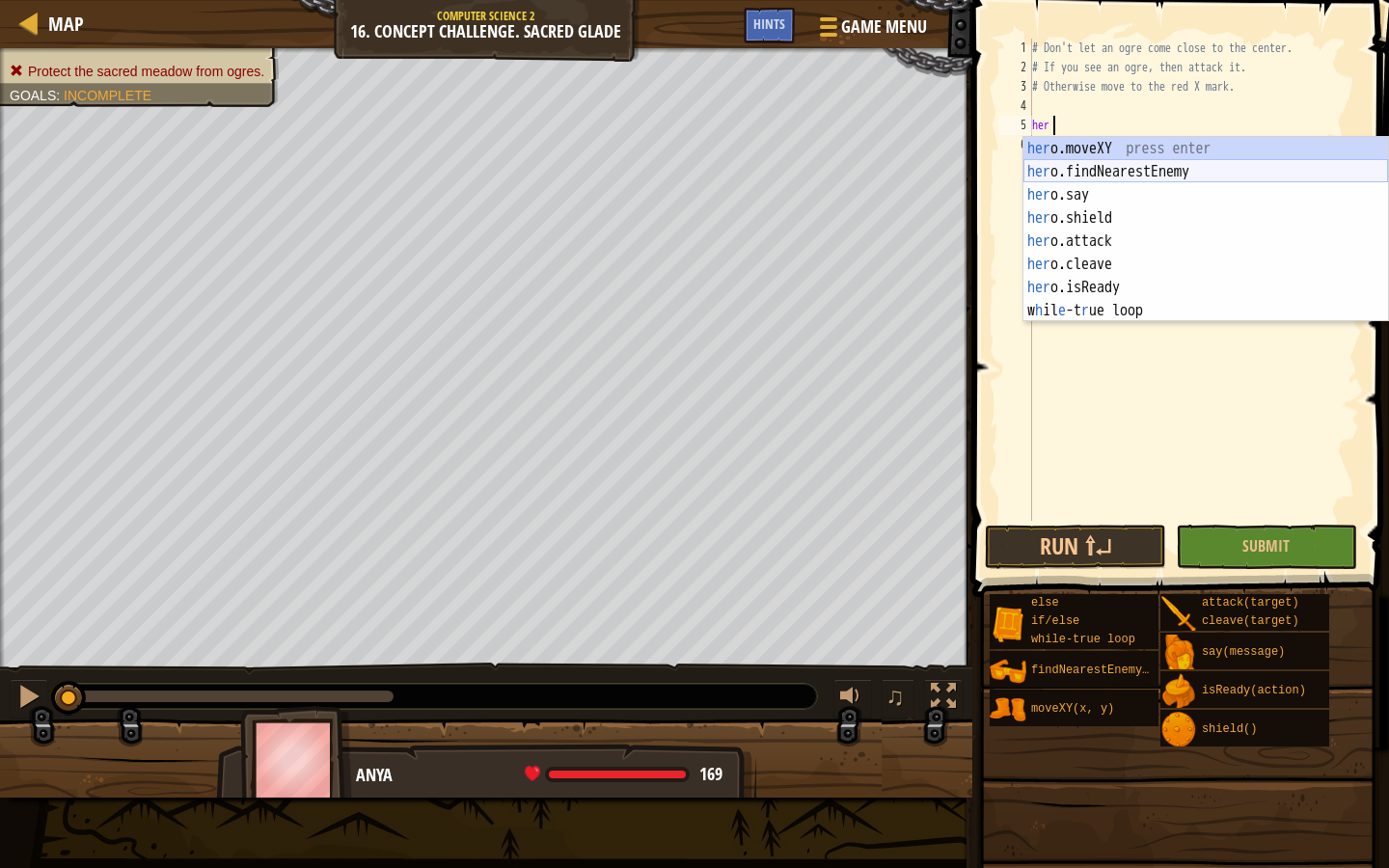 click on "her o.moveXY press enter her o.findNearestEnemy press enter her o.say press enter her o.shield press enter her o.attack press enter her o.cleave press enter her o.isReady press enter w h il e -t r ue loop press enter" at bounding box center (1206, 253) 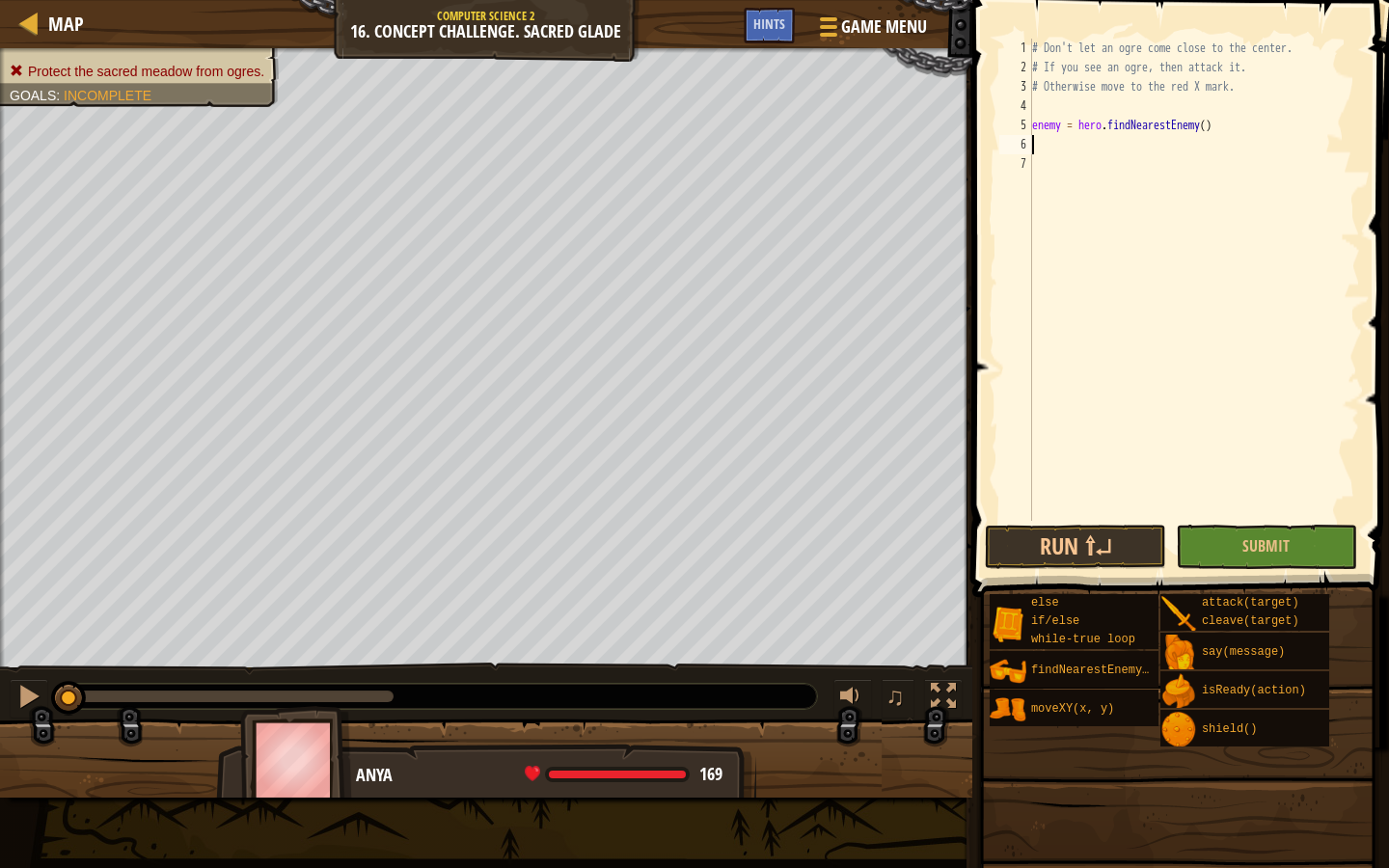 scroll, scrollTop: 9, scrollLeft: 0, axis: vertical 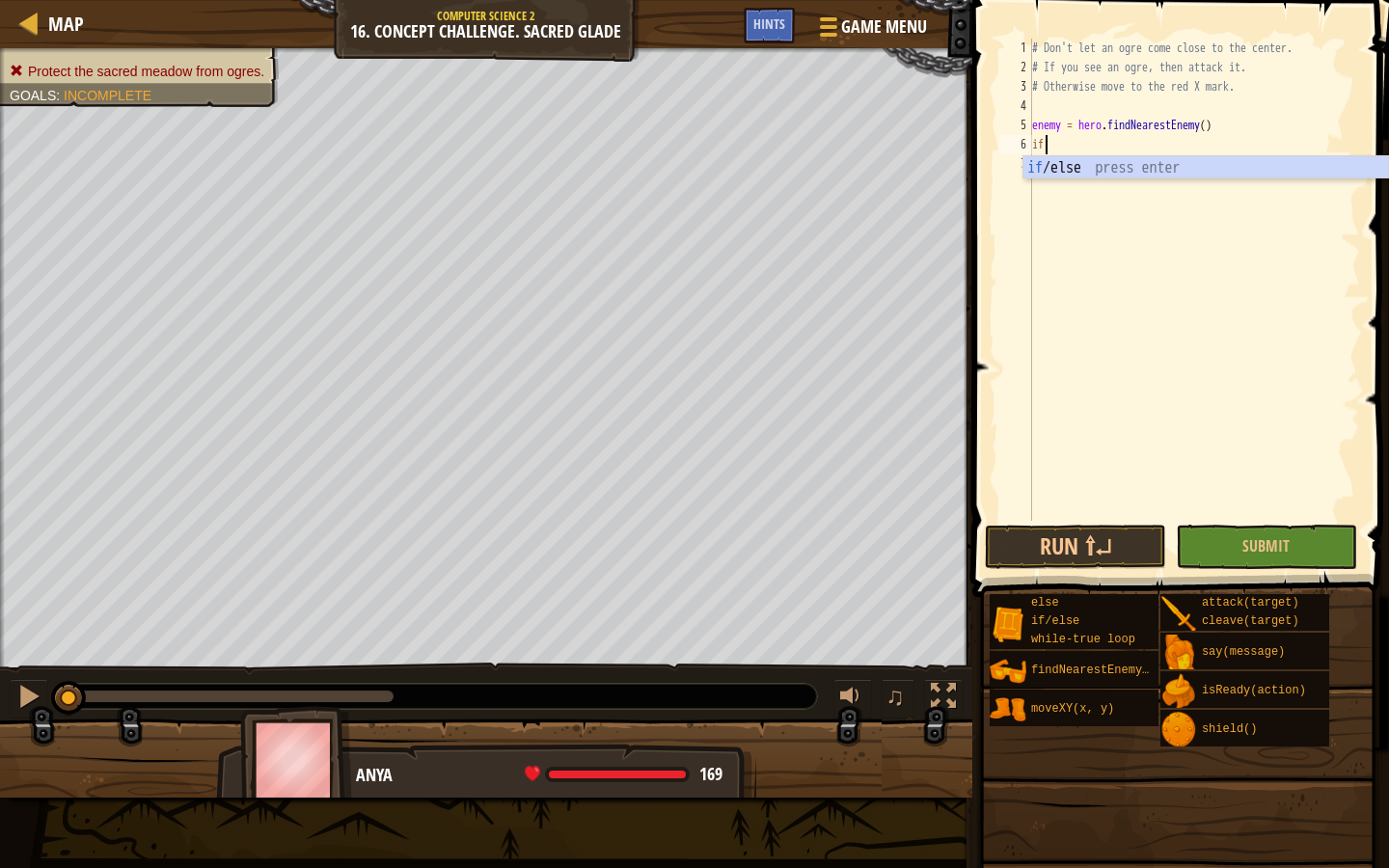 type on "if enemy:" 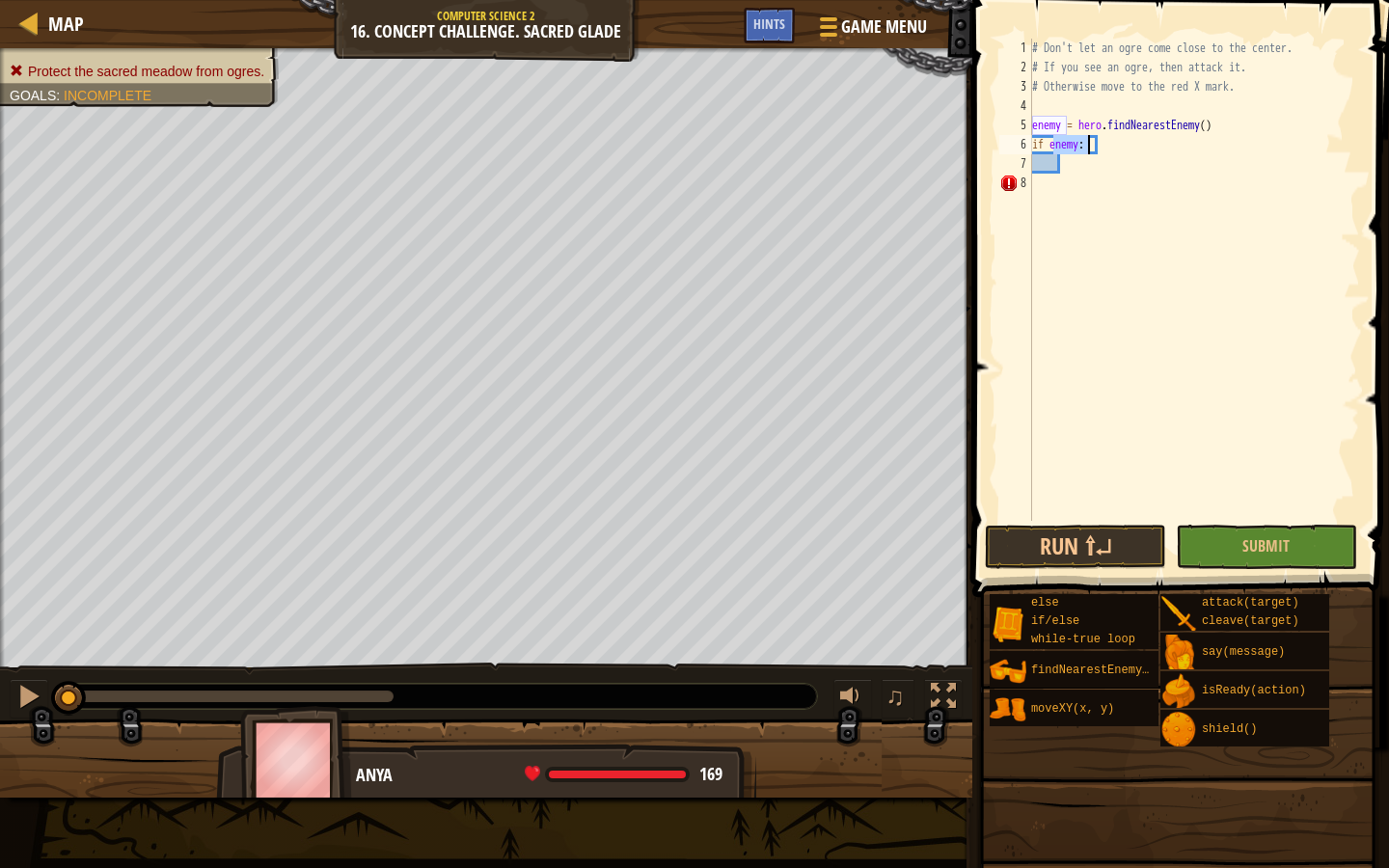 click on "# Don't let an ogre come close to the center. # If you see an ogre, then attack it. # Otherwise move to the red X mark. enemy   =   hero . findNearestEnemy ( ) if   enemy :" at bounding box center (1194, 299) 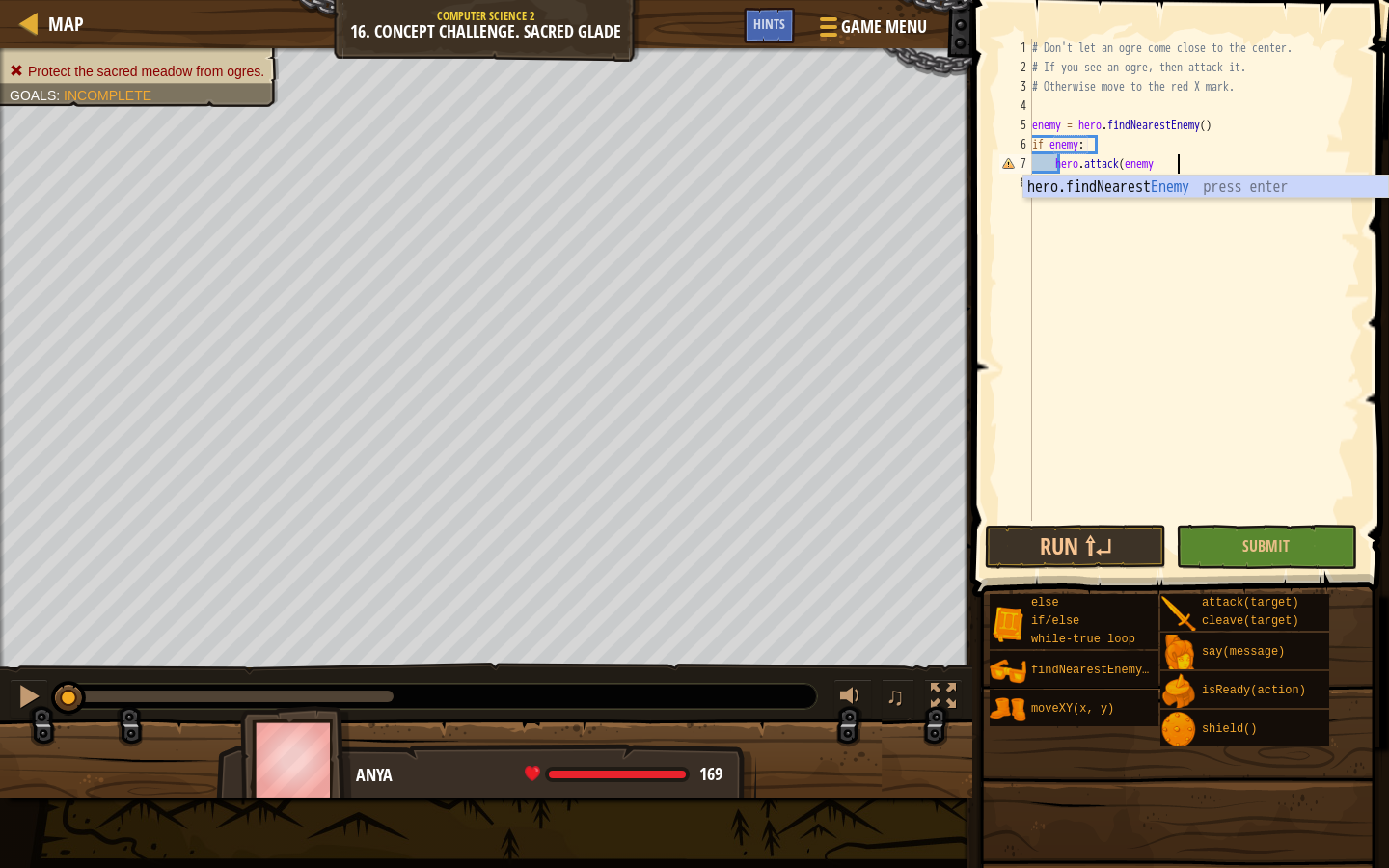 scroll, scrollTop: 9, scrollLeft: 12, axis: both 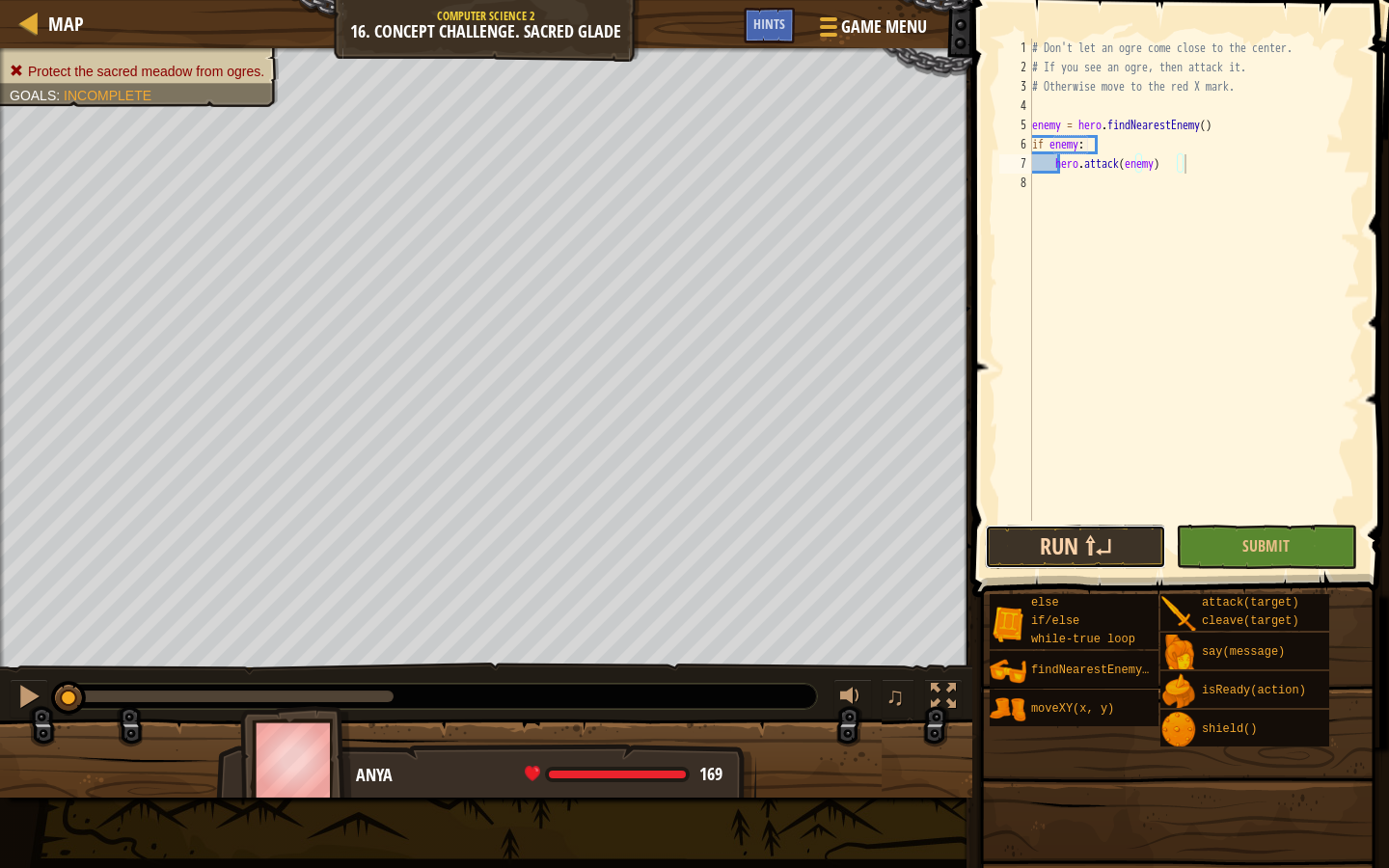 click on "Run ⇧↵" at bounding box center (1076, 547) 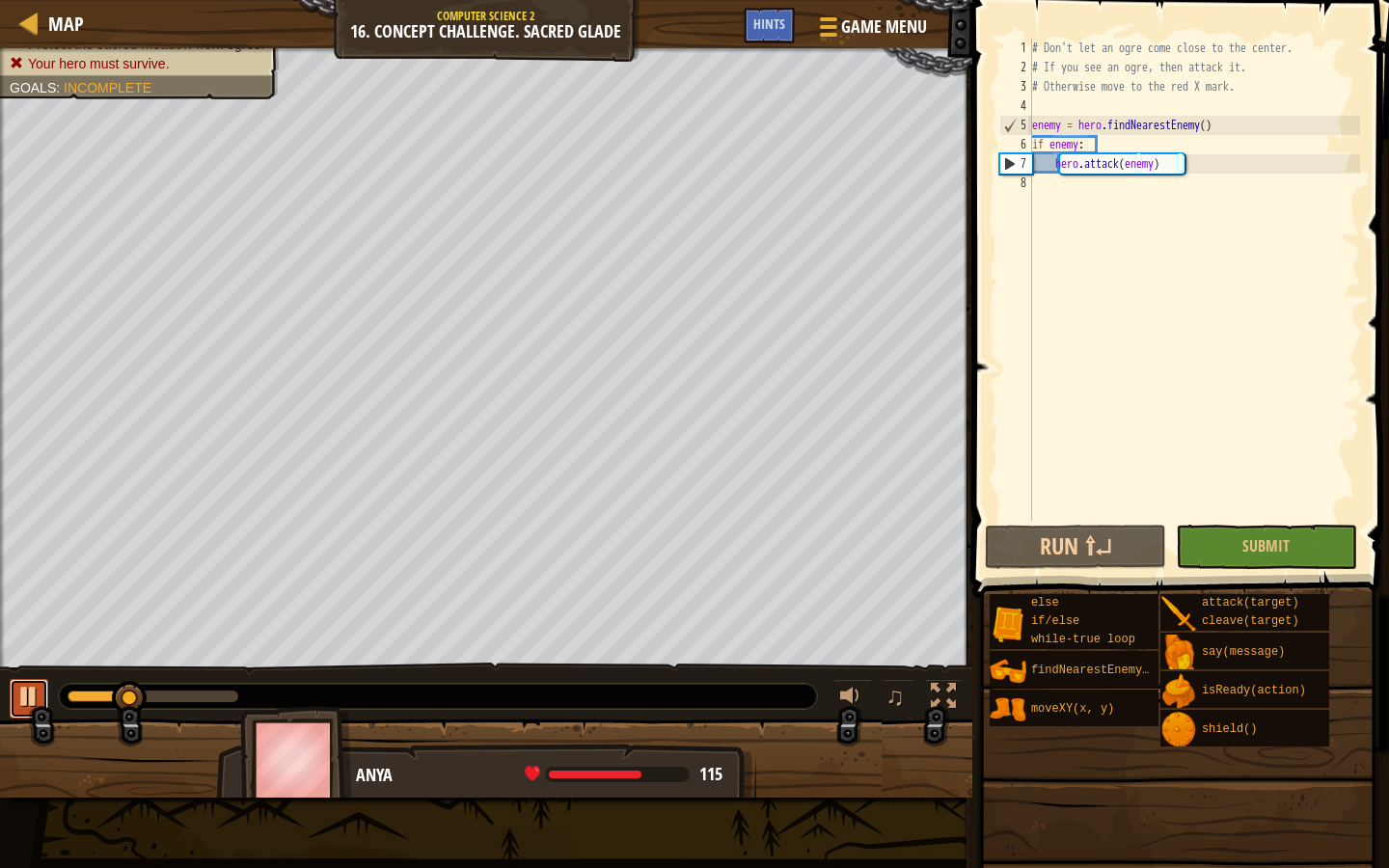 click at bounding box center [29, 696] 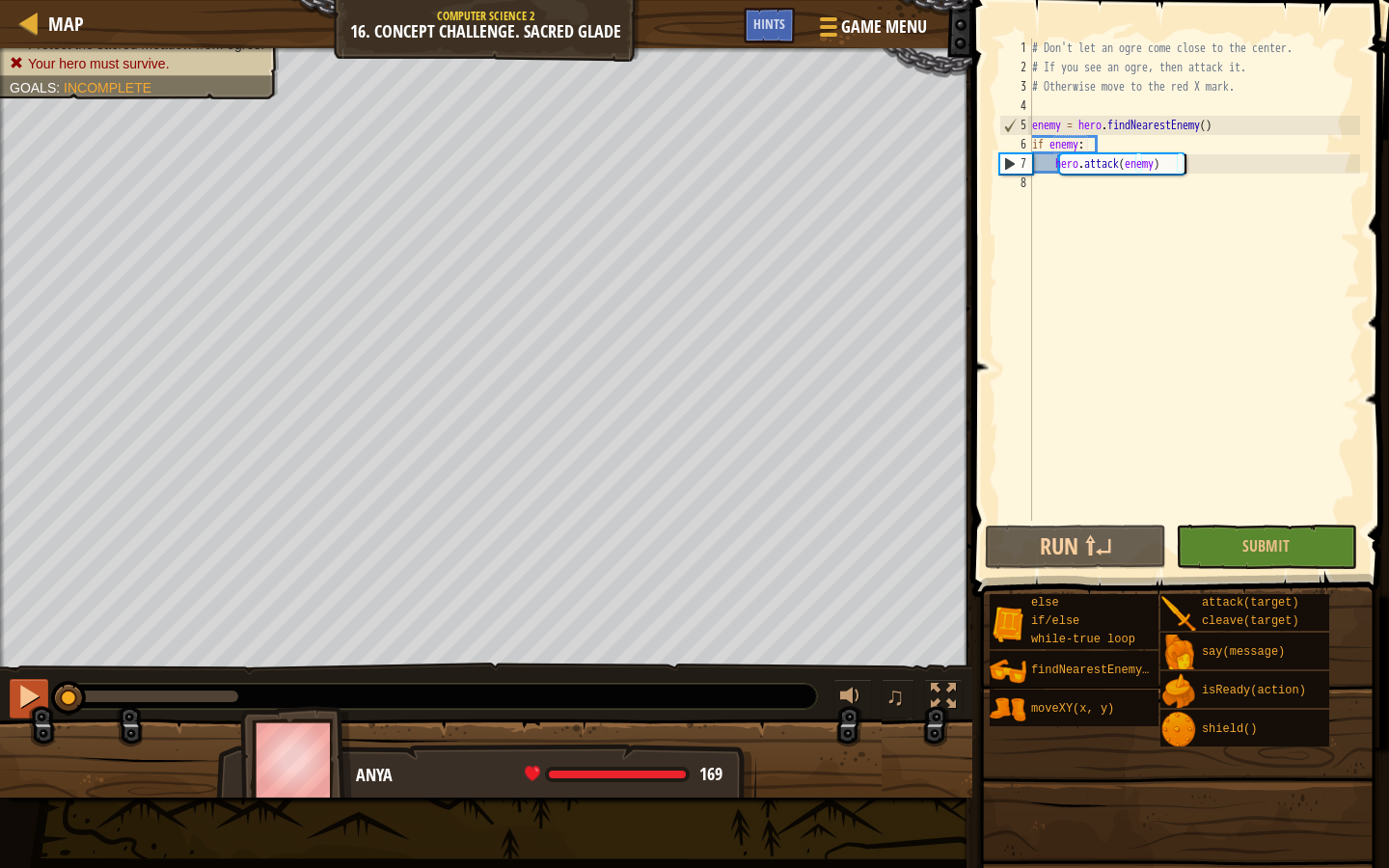 drag, startPoint x: 126, startPoint y: 704, endPoint x: 43, endPoint y: 699, distance: 83.150466 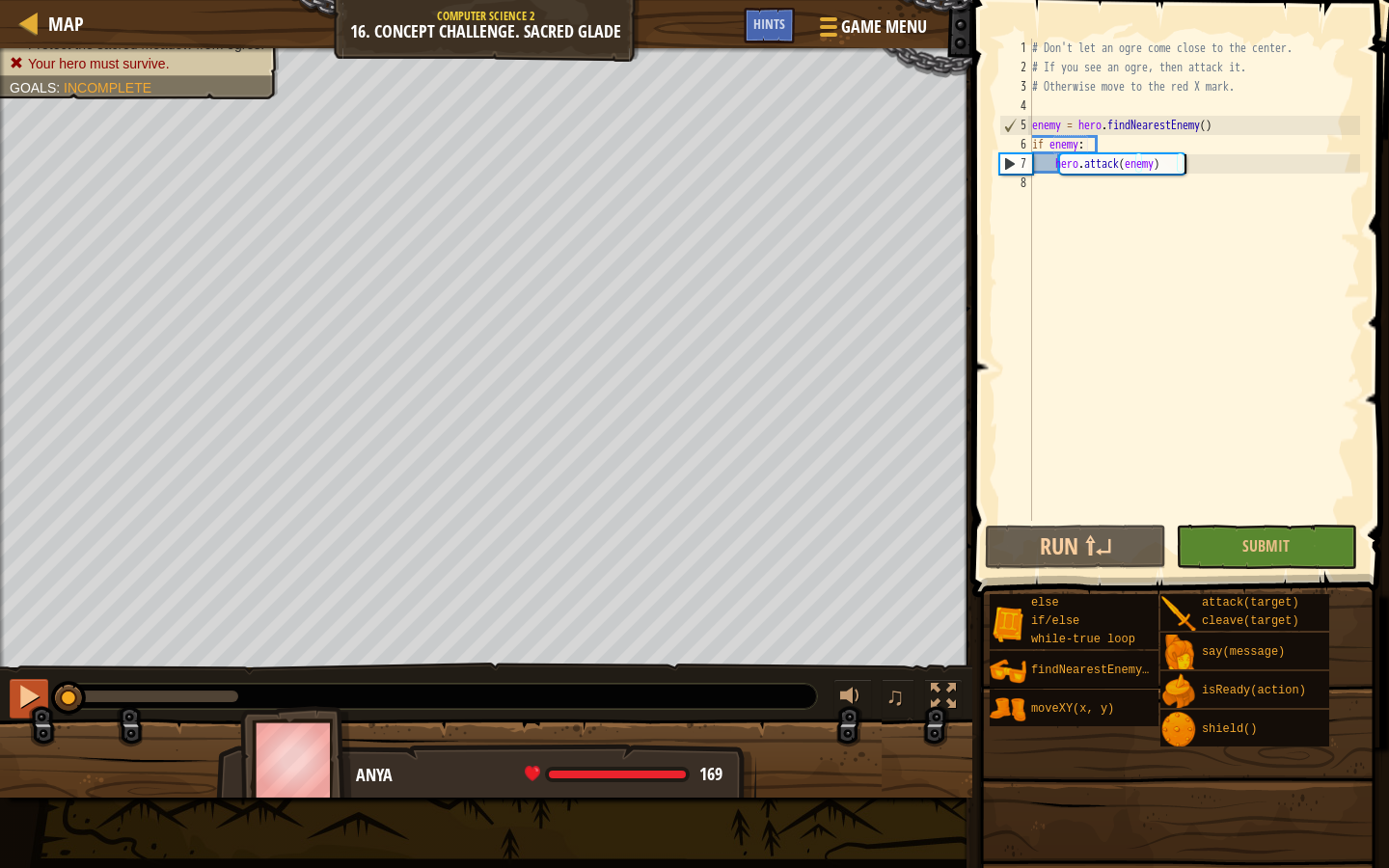 click on "♫" at bounding box center (486, 692) 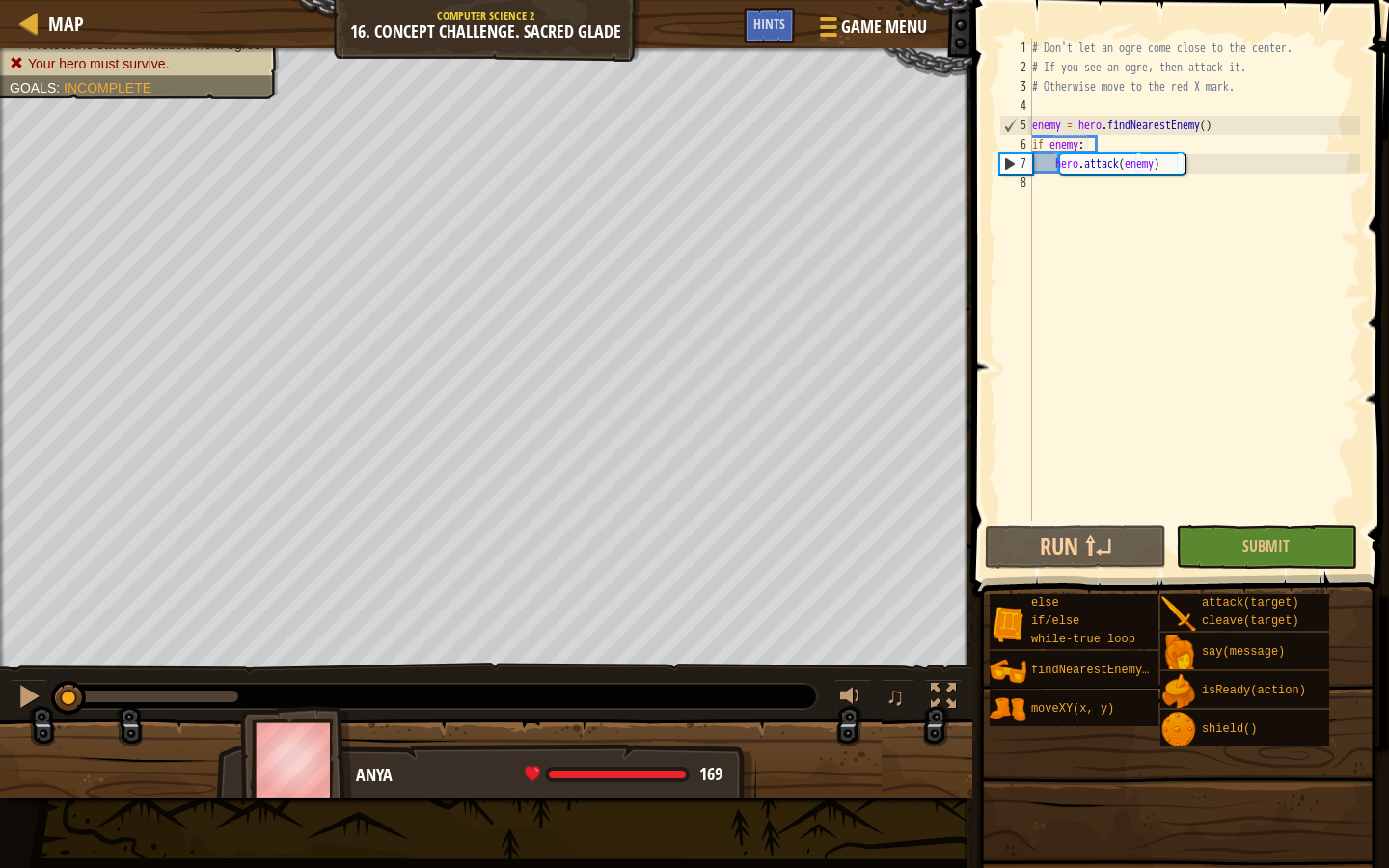 click on "# Don't let an ogre come close to the center. # If you see an ogre, then attack it. # Otherwise move to the red X mark. enemy   =   hero . findNearestEnemy ( ) if   enemy :      hero . attack ( enemy )" at bounding box center (1194, 299) 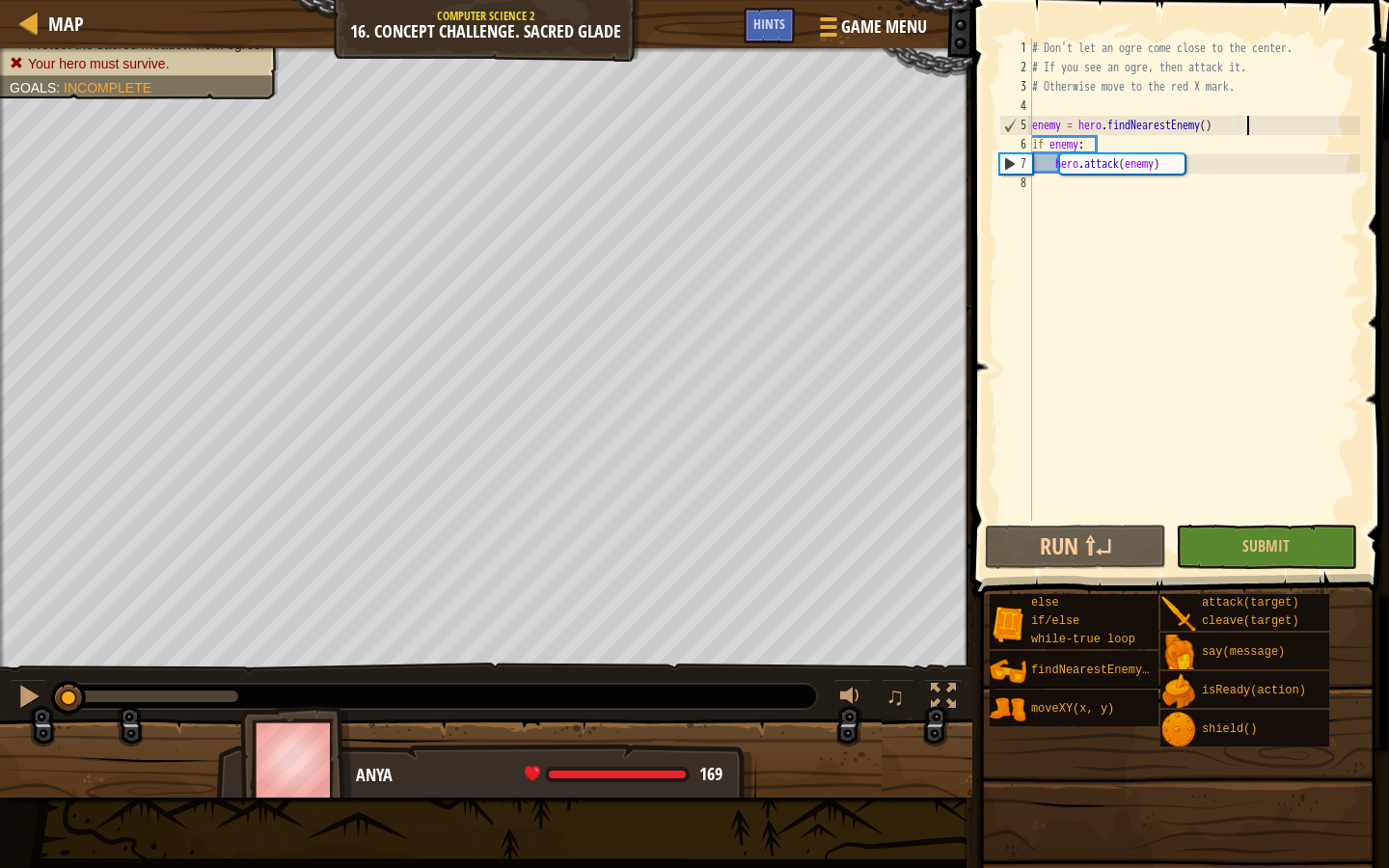 scroll, scrollTop: 9, scrollLeft: 0, axis: vertical 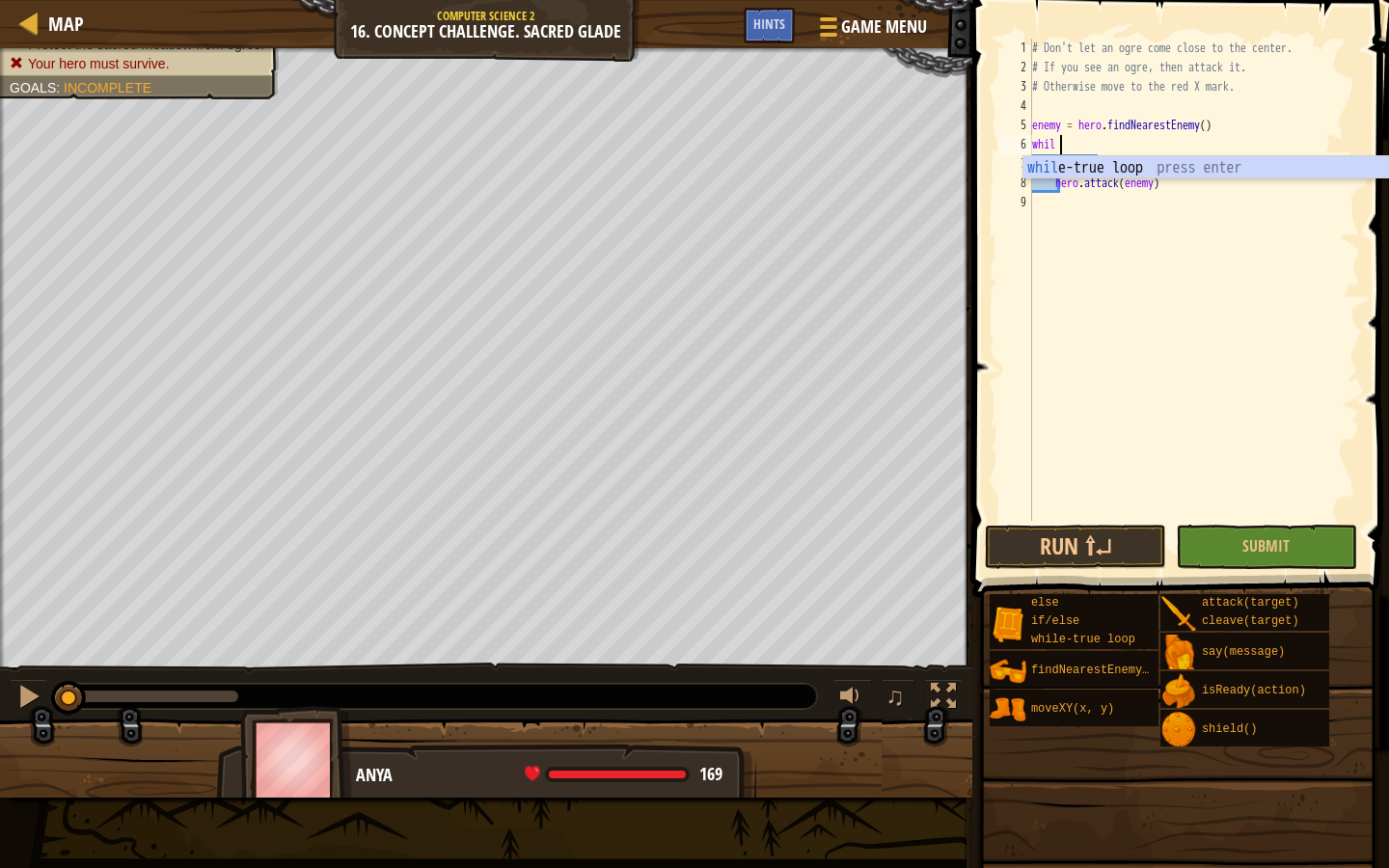 type on "while" 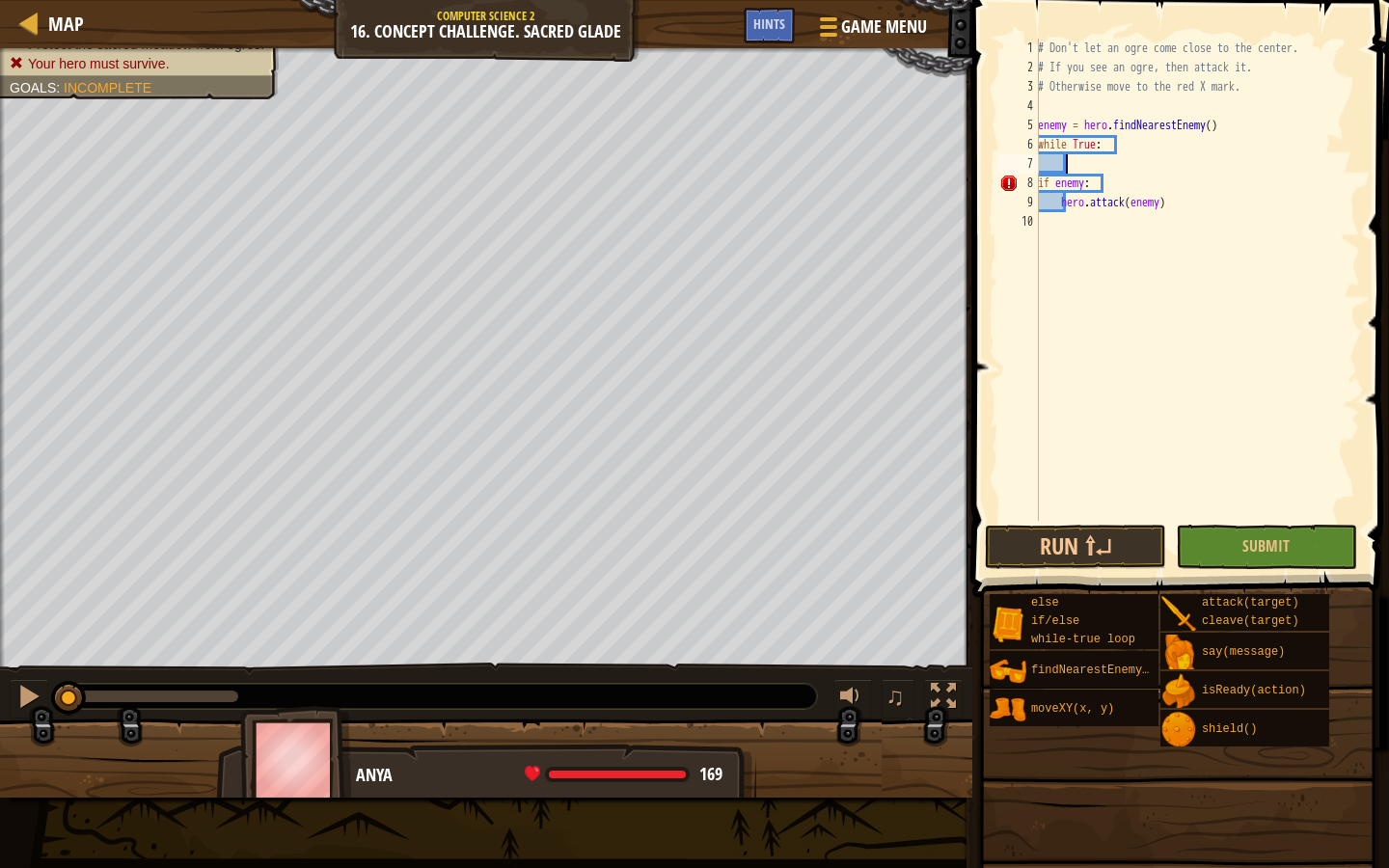 click on "# Don't let an ogre come close to the center. # If you see an ogre, then attack it. # Otherwise move to the red X mark. enemy   =   hero . findNearestEnemy ( ) while   True :      if   enemy :      hero . attack ( enemy )" at bounding box center (1197, 299) 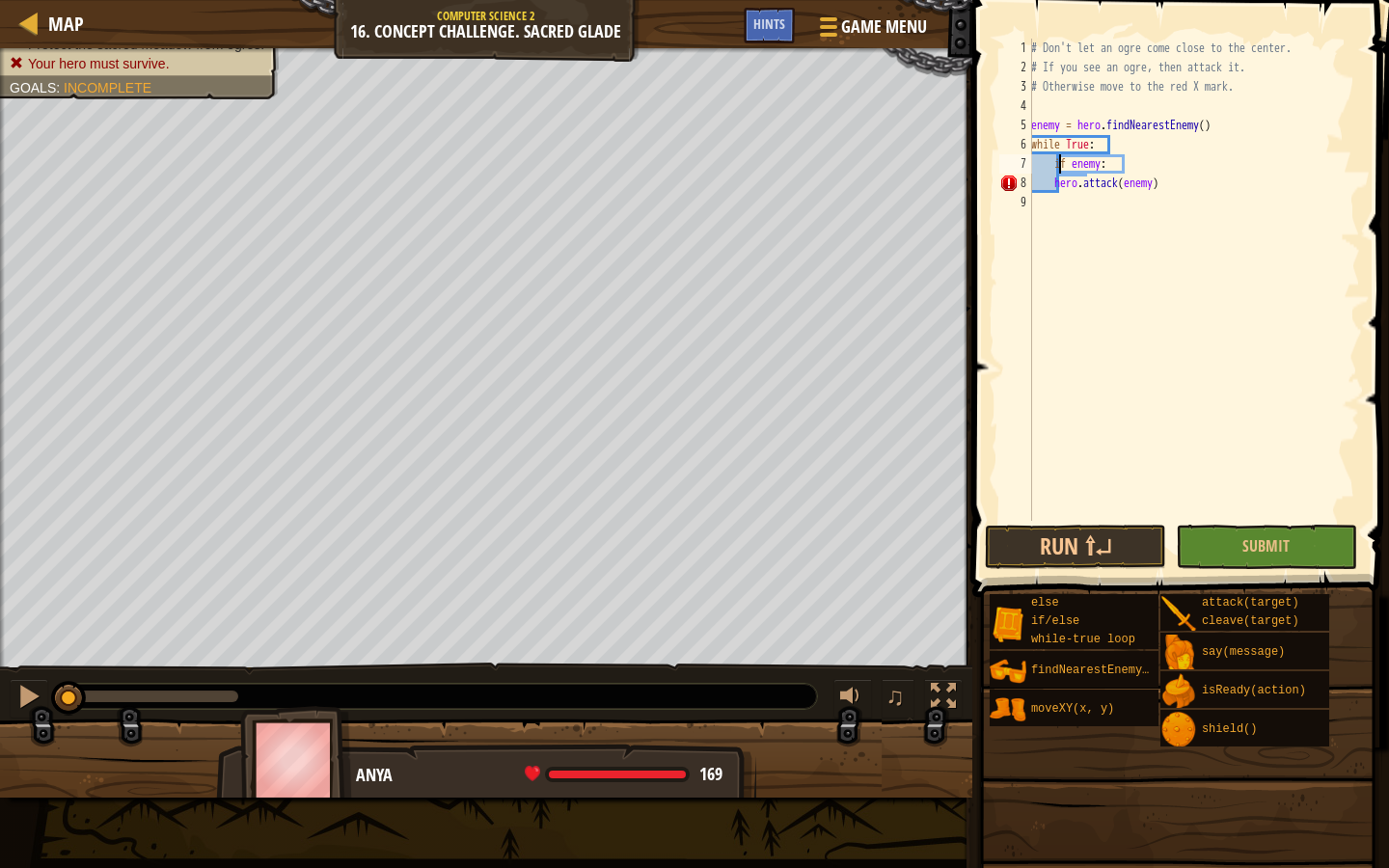 click on "# Don't let an ogre come close to the center. # If you see an ogre, then attack it. # Otherwise move to the red X mark. enemy   =   hero . findNearestEnemy ( ) while   True :      if   enemy :      hero . attack ( enemy )" at bounding box center [1193, 299] 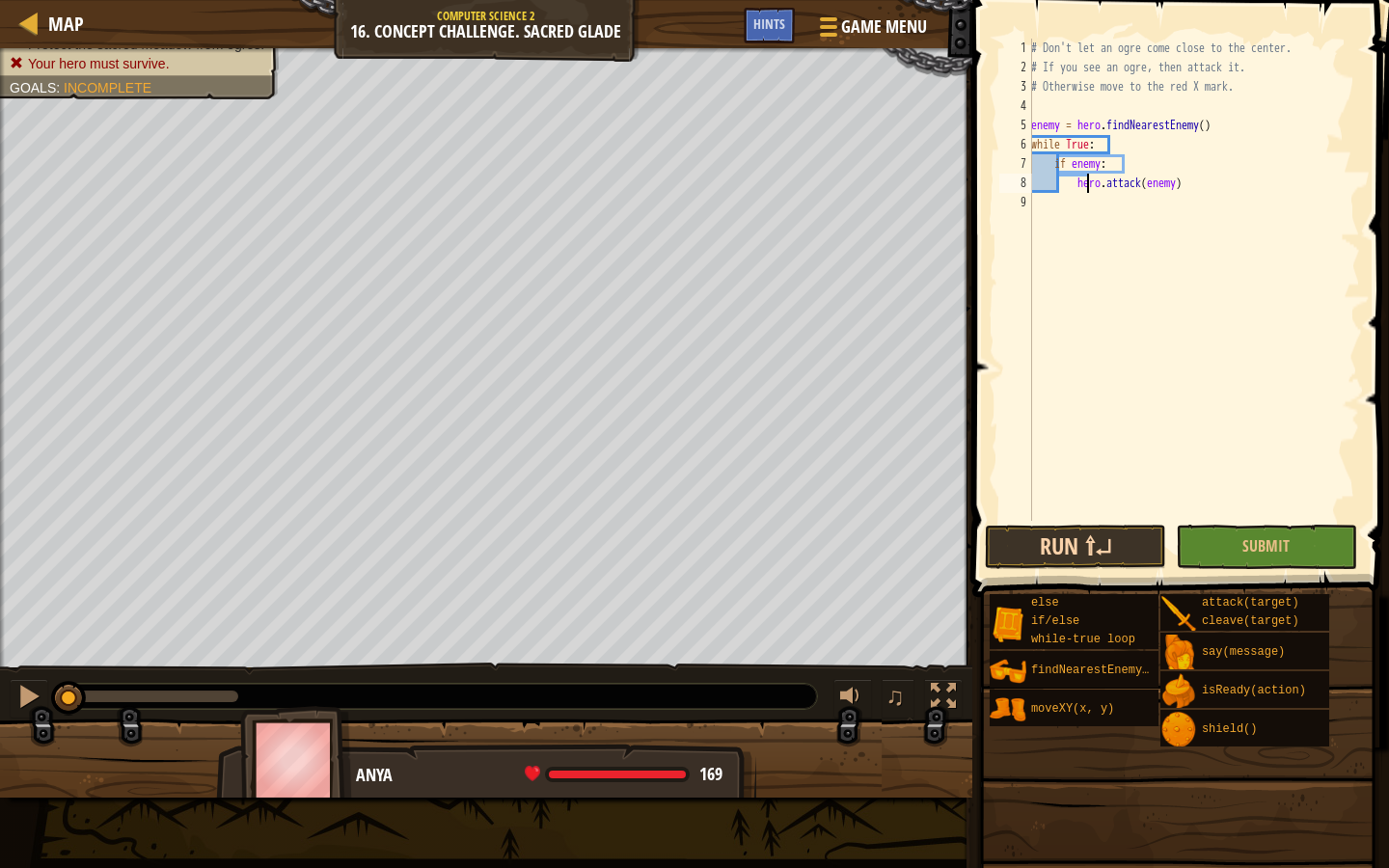type on "hero.attack(enemy)" 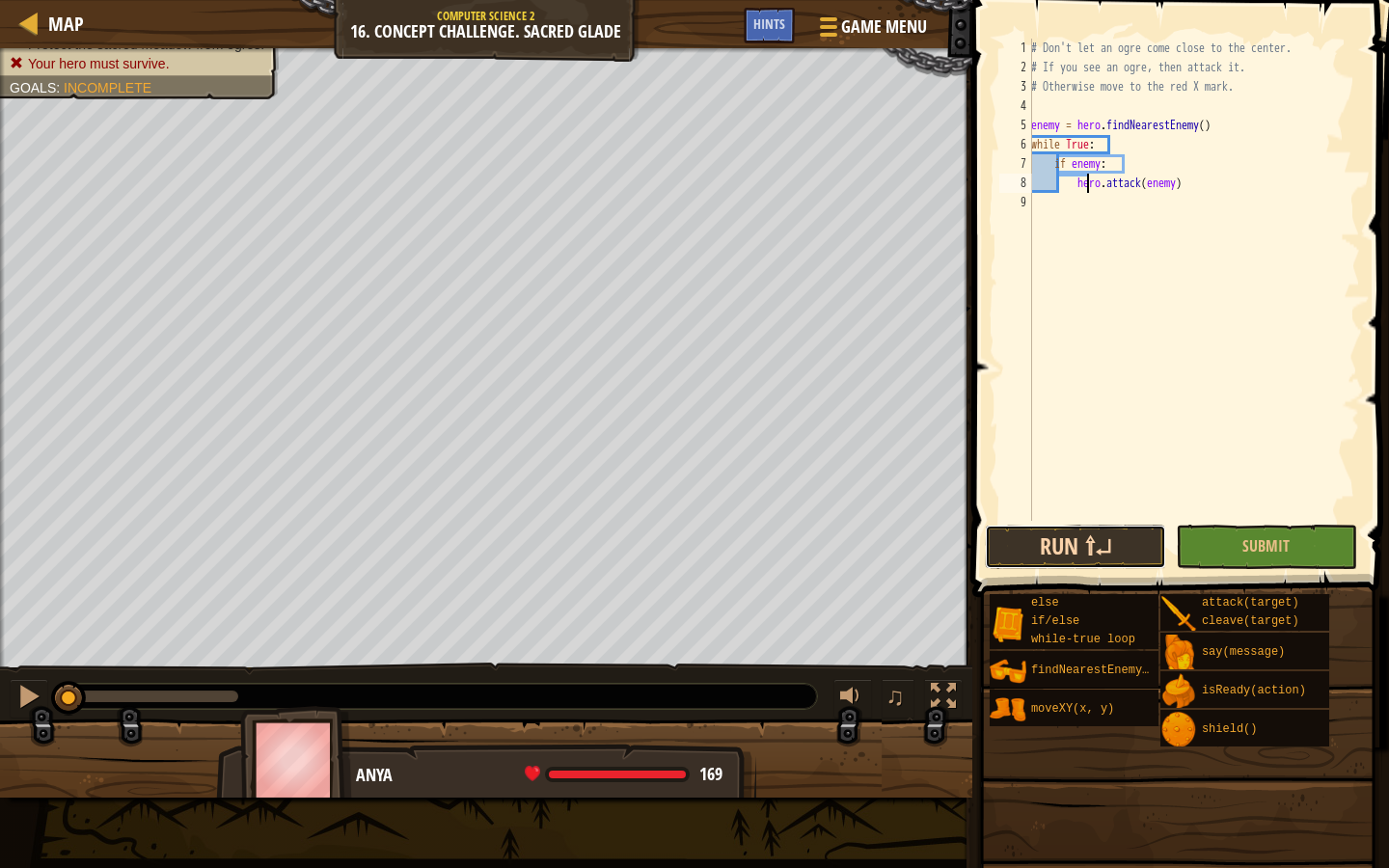 click on "Run ⇧↵" at bounding box center (1076, 547) 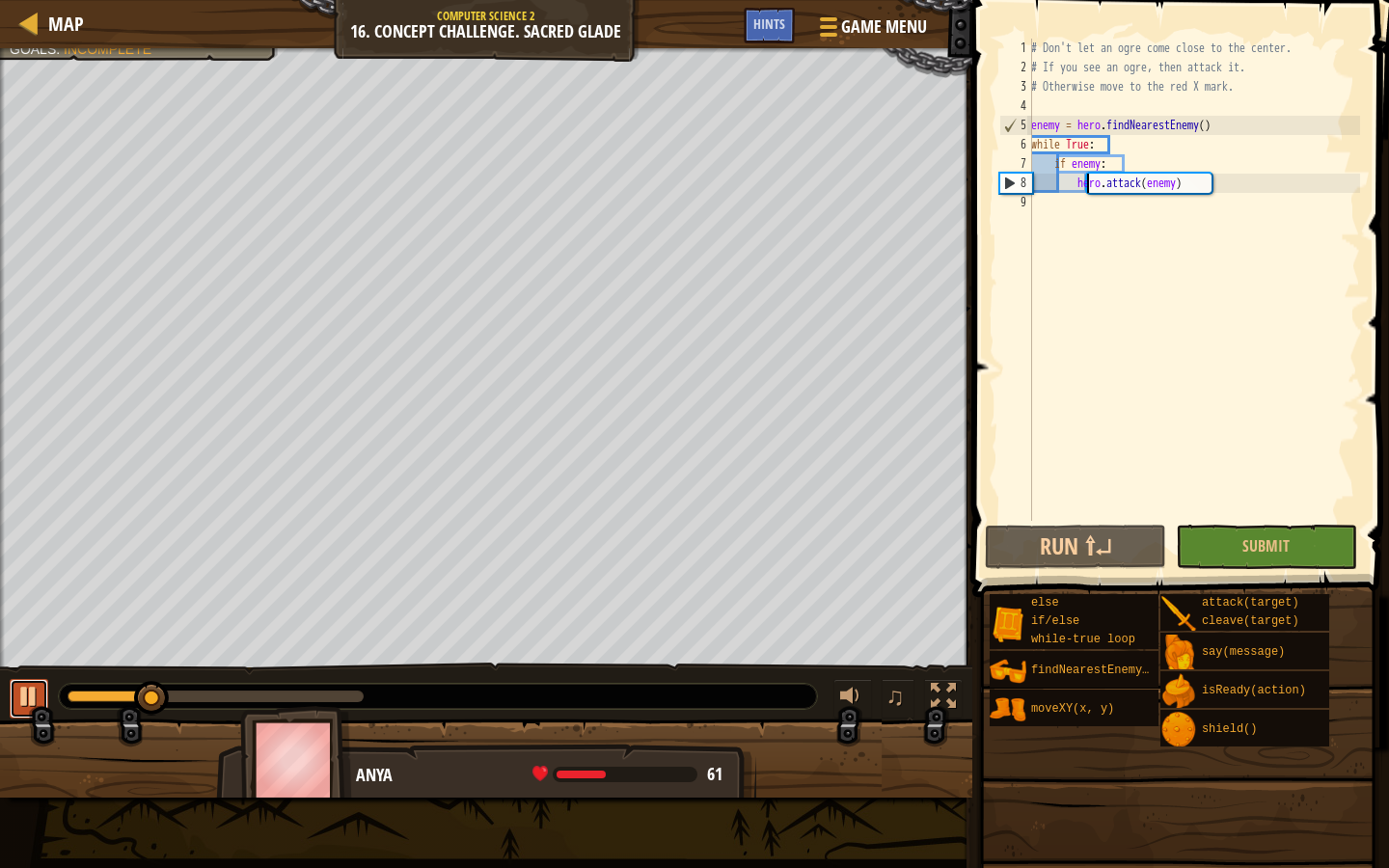 click at bounding box center [29, 696] 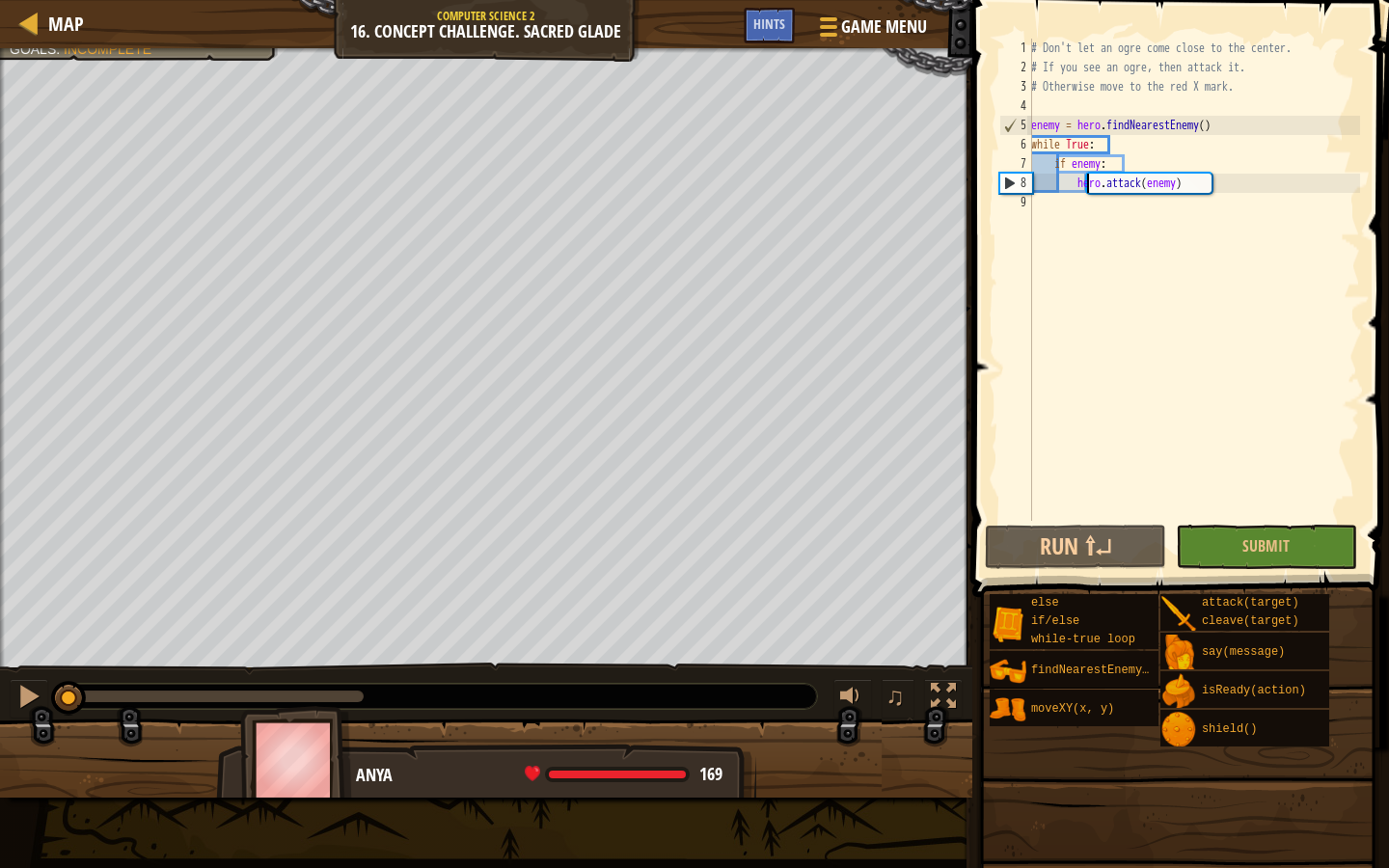 drag, startPoint x: 133, startPoint y: 701, endPoint x: 0, endPoint y: 684, distance: 134.08206 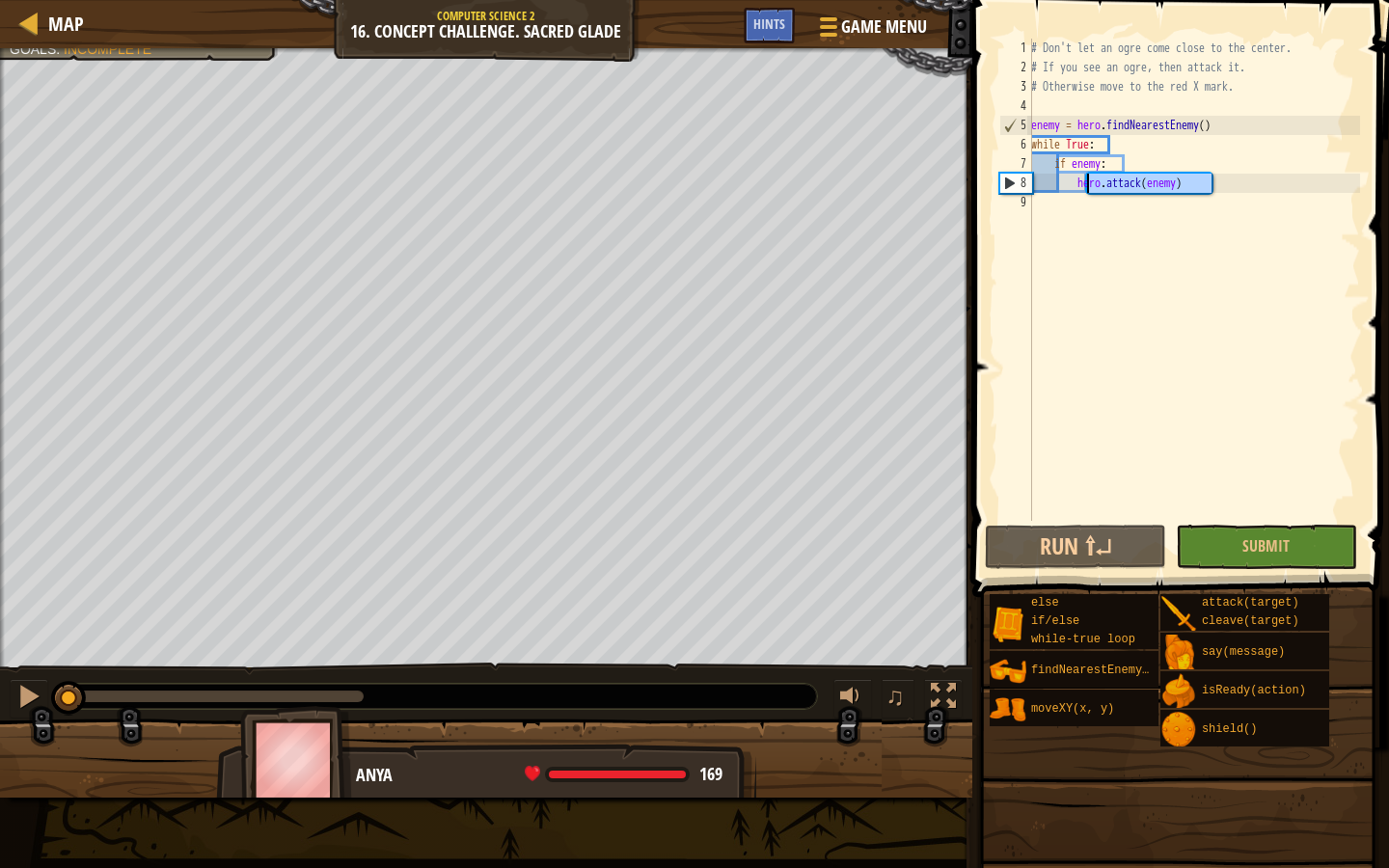 drag, startPoint x: 1234, startPoint y: 190, endPoint x: 1087, endPoint y: 182, distance: 147.21753 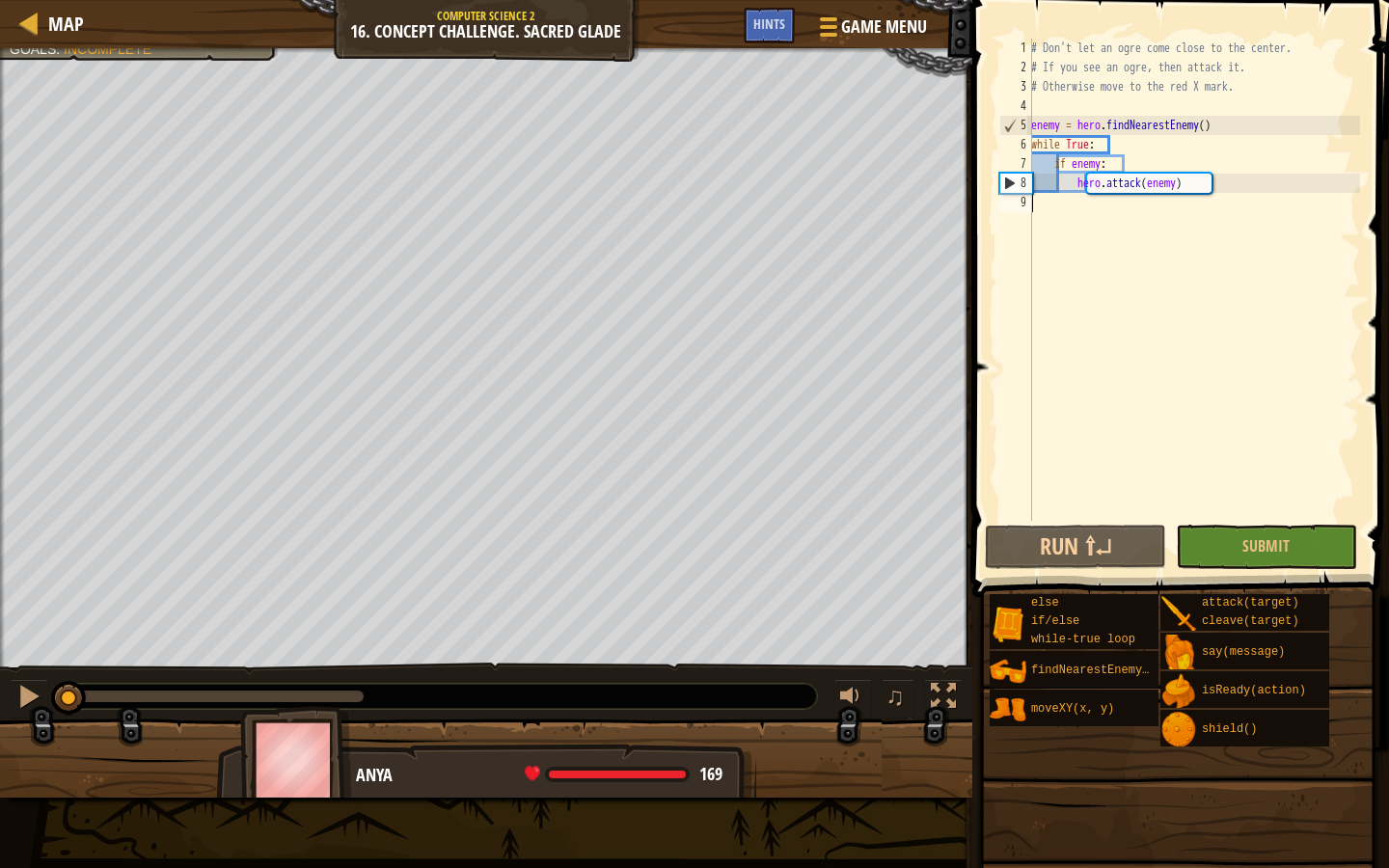 click on "enemy = hero.findNearestEnemy() while True: if enemy: hero.attack(enemy)" at bounding box center [1193, 299] 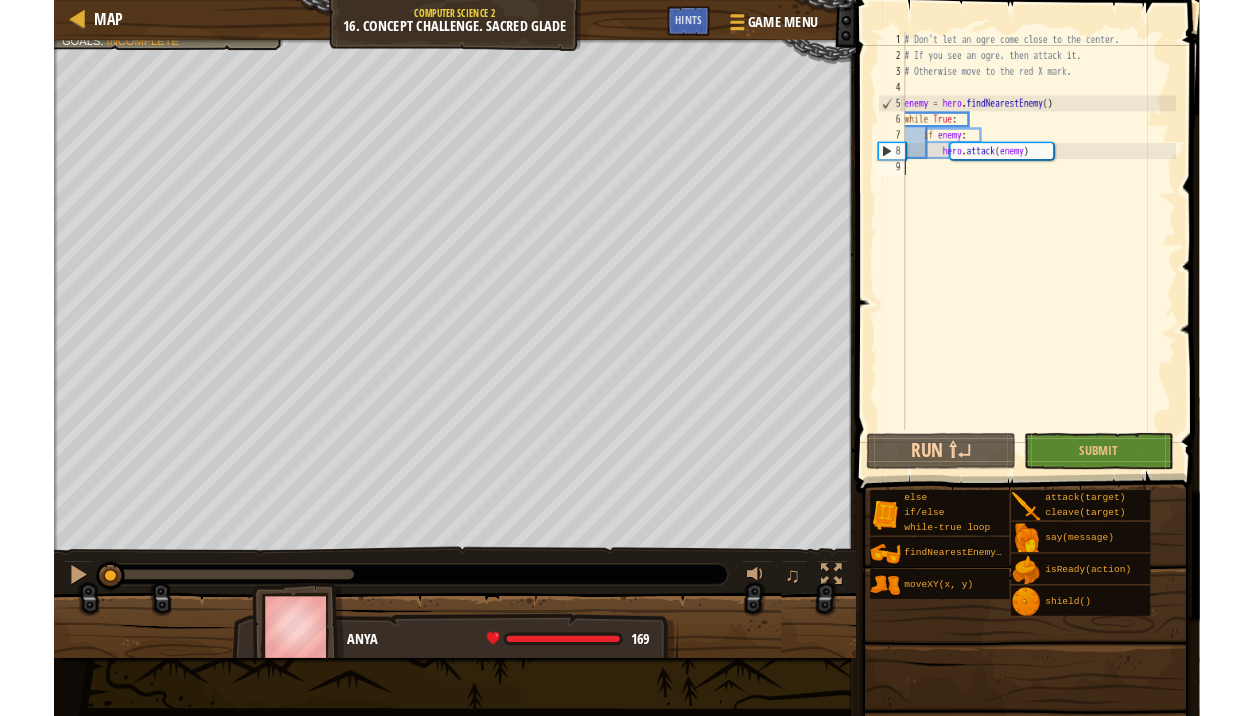scroll, scrollTop: 9, scrollLeft: 0, axis: vertical 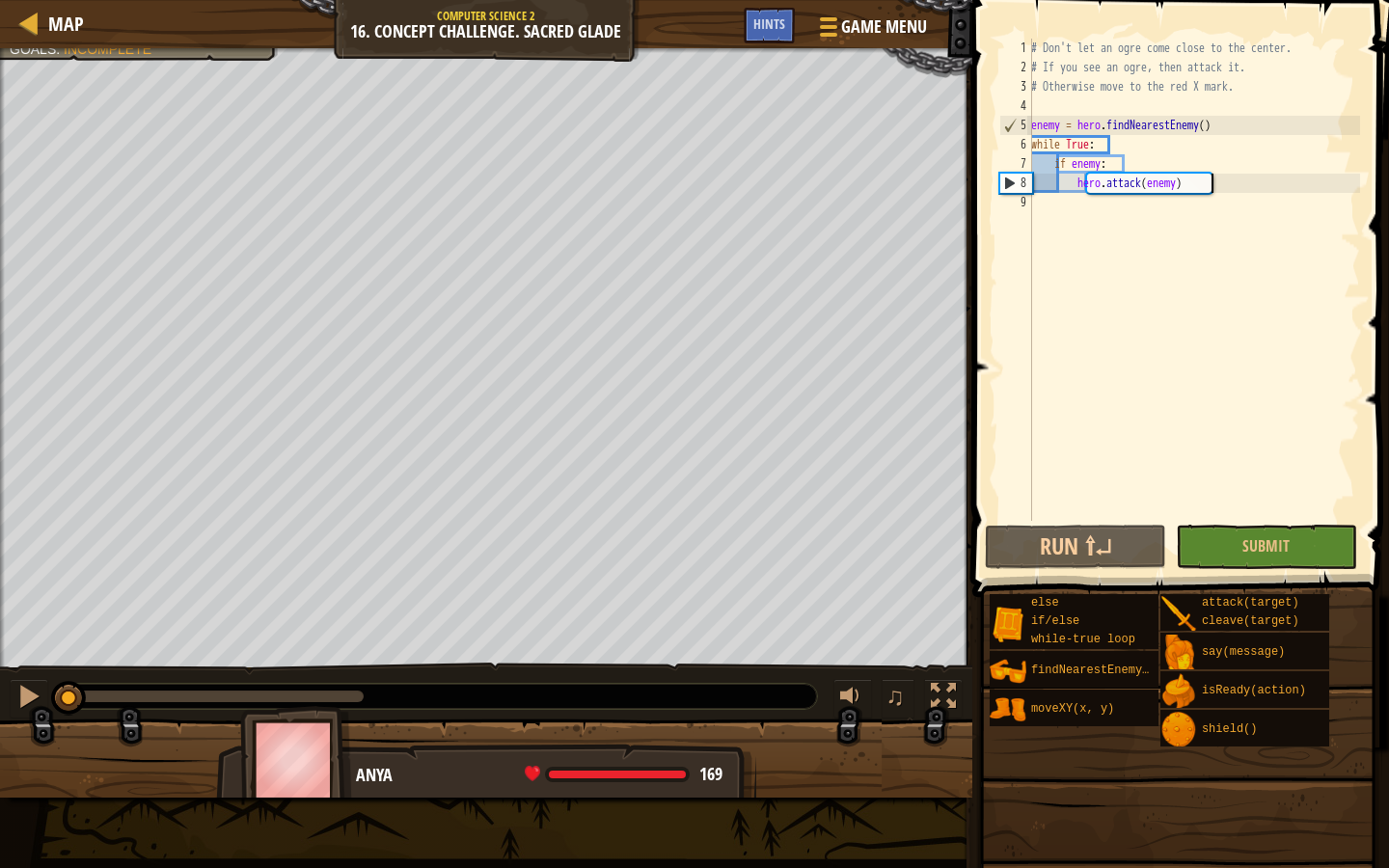click on "enemy = hero.findNearestEnemy() while True: if enemy: hero.attack(enemy)" at bounding box center (1193, 299) 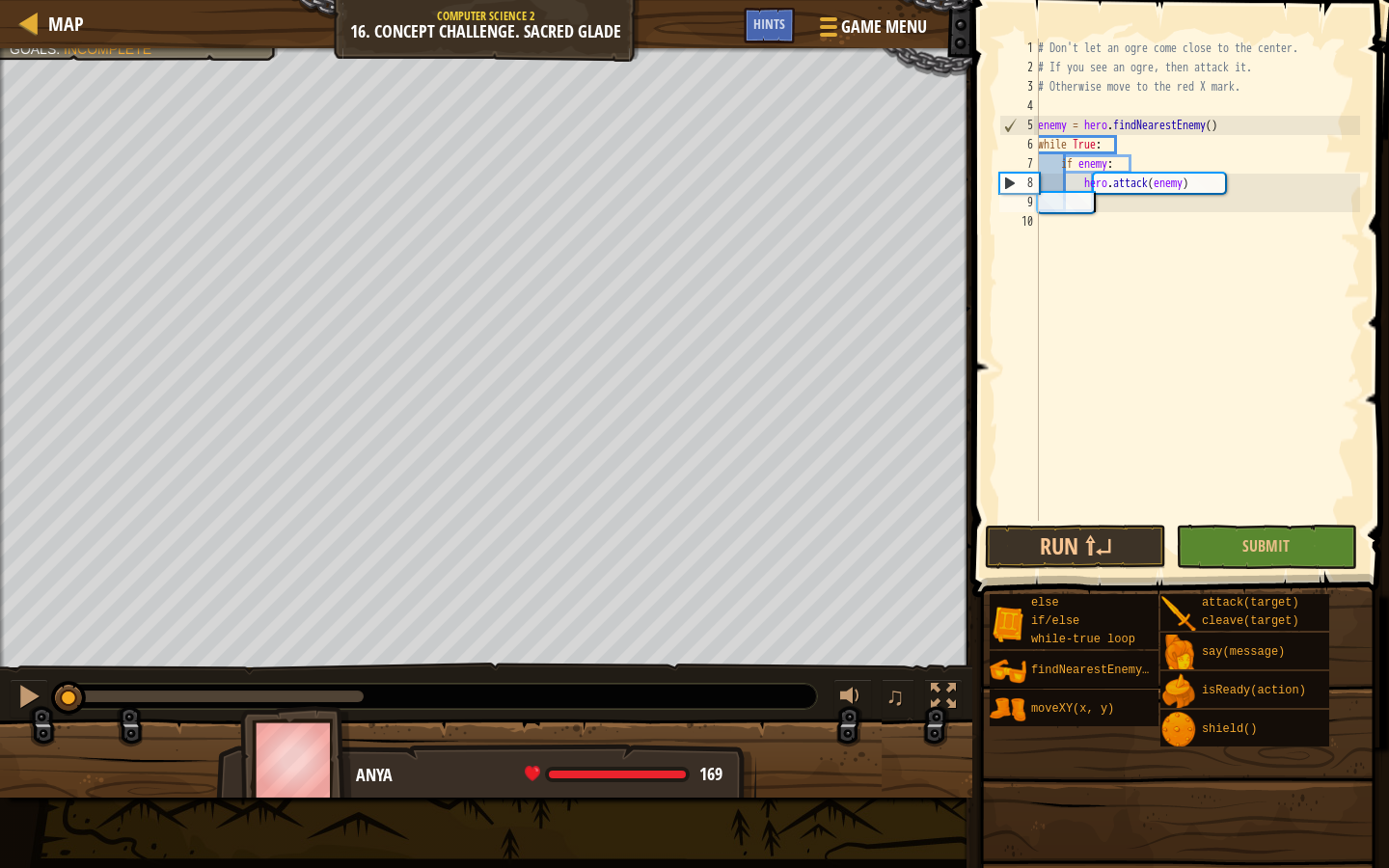 paste on "hero.attack(enemy)" 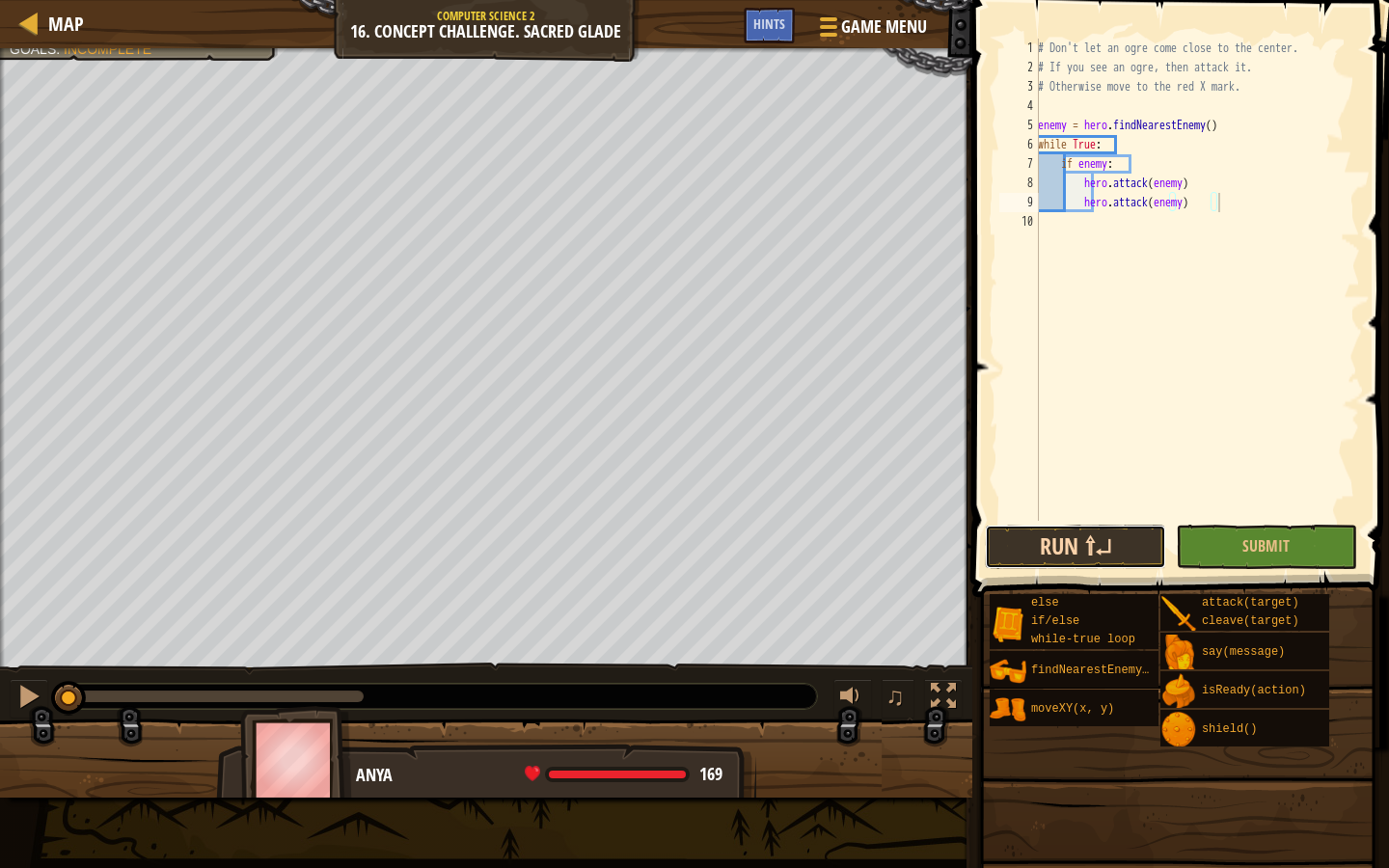click on "Run ⇧↵" at bounding box center (1076, 547) 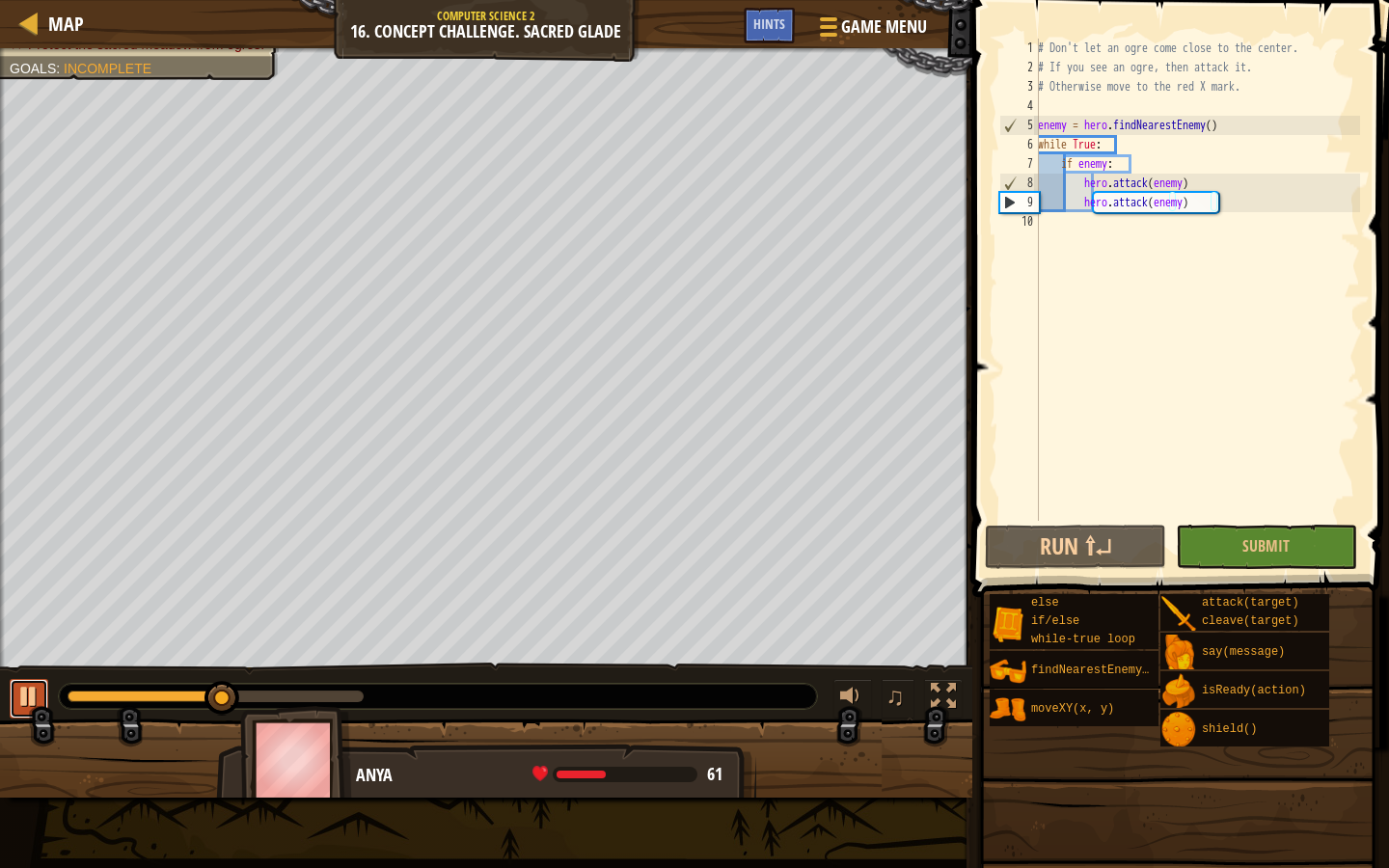click at bounding box center (29, 696) 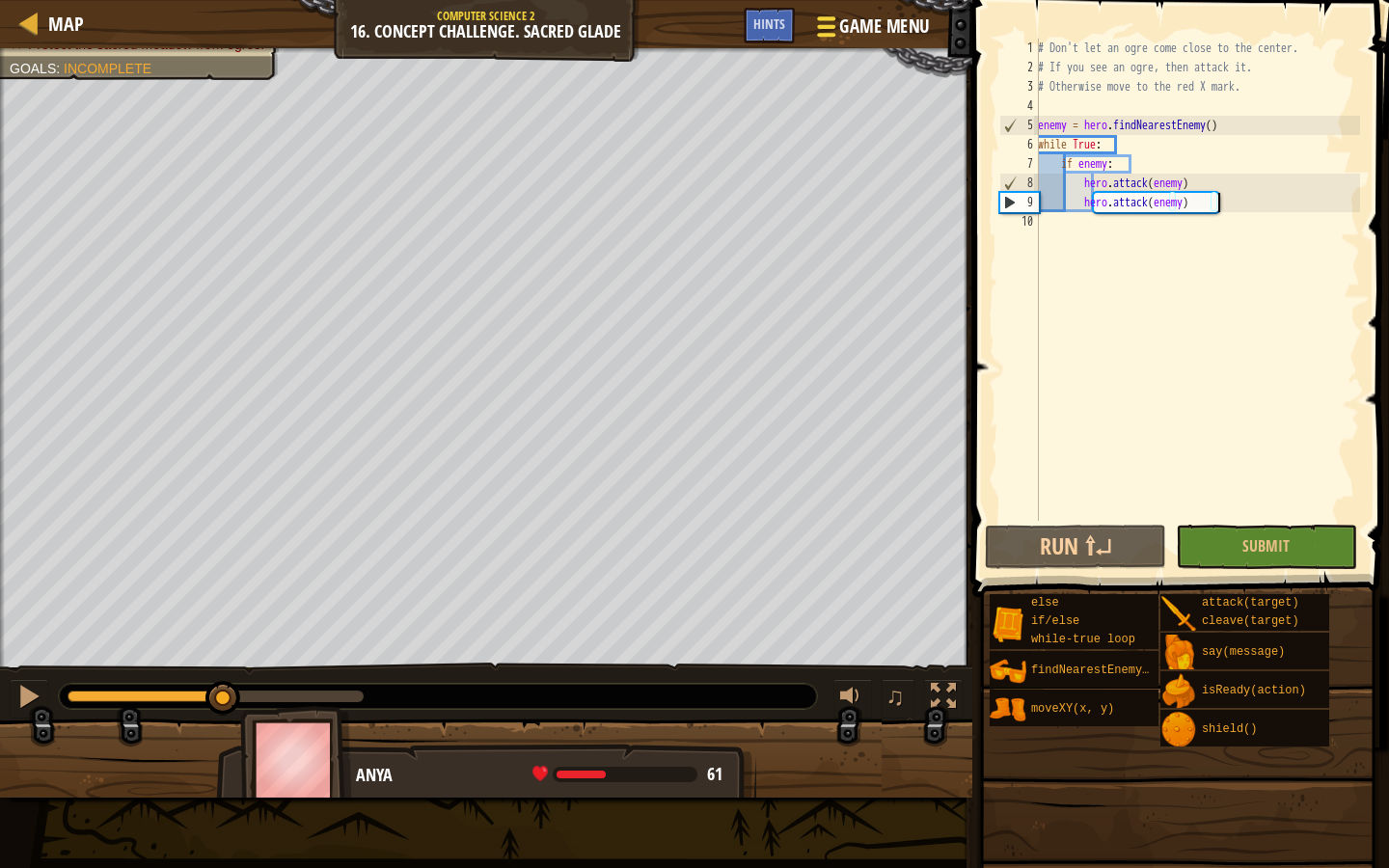 click on "Game Menu" at bounding box center [871, 30] 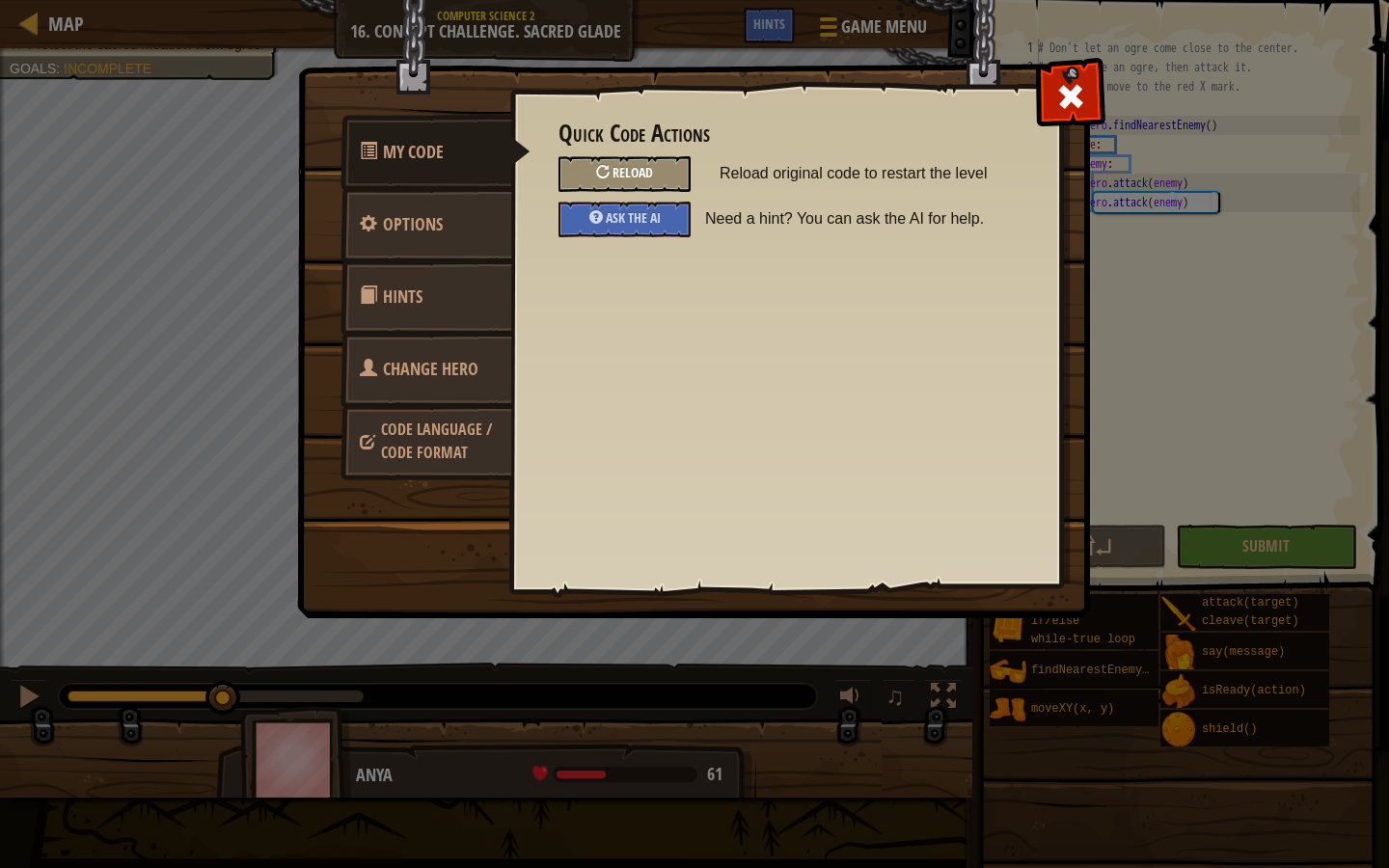 click on "Reload" at bounding box center [633, 172] 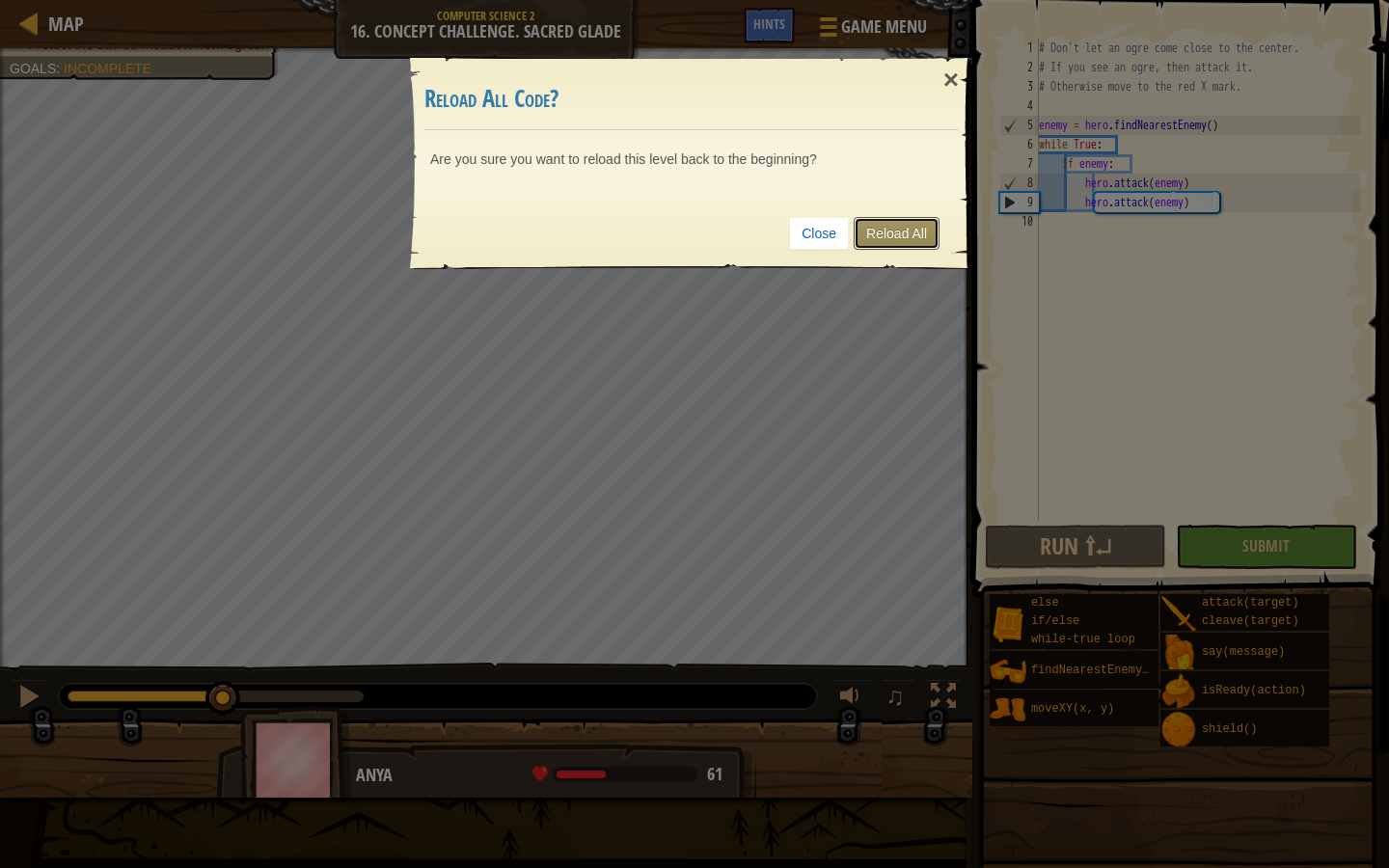 click on "Reload All" at bounding box center (896, 233) 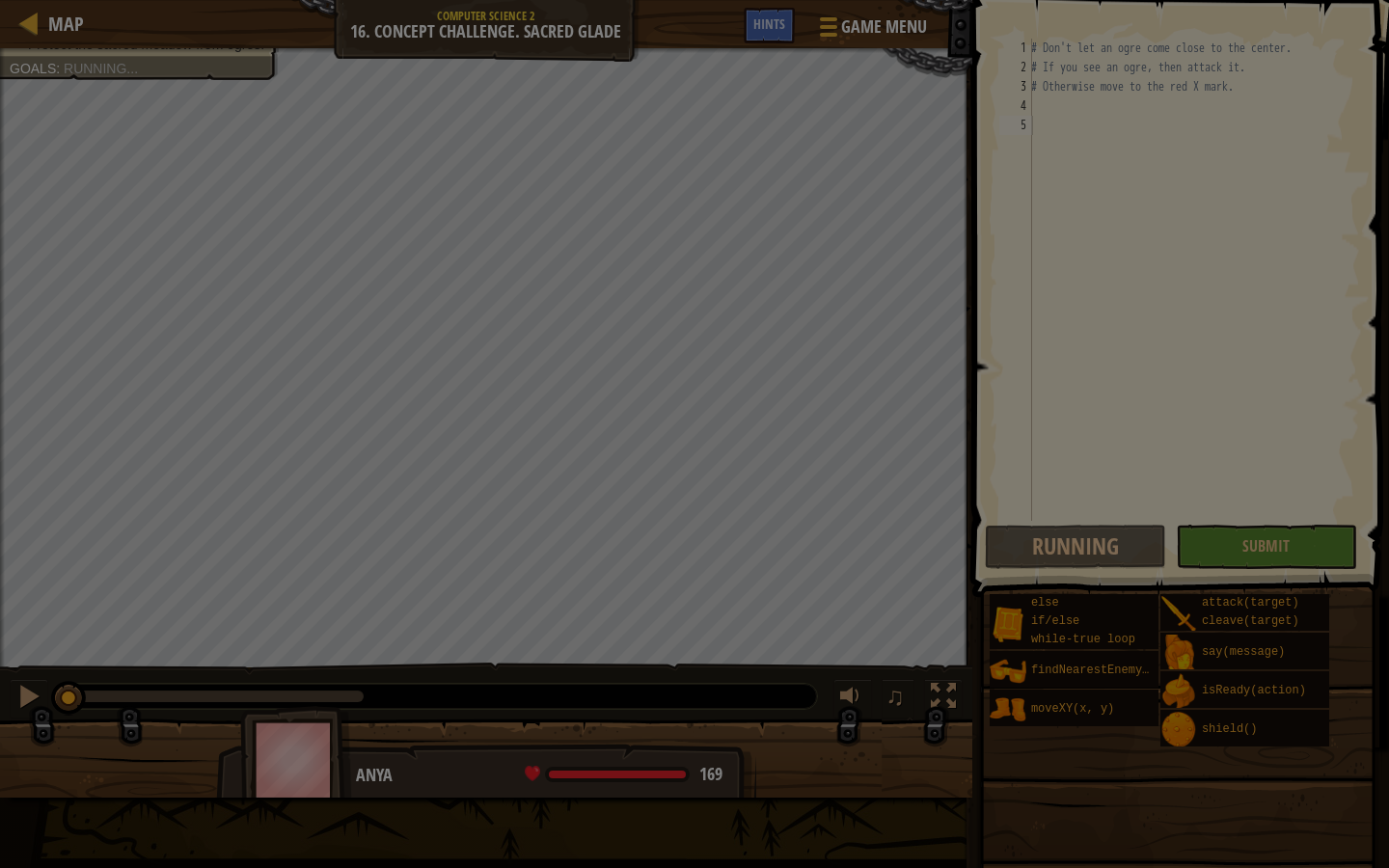 type 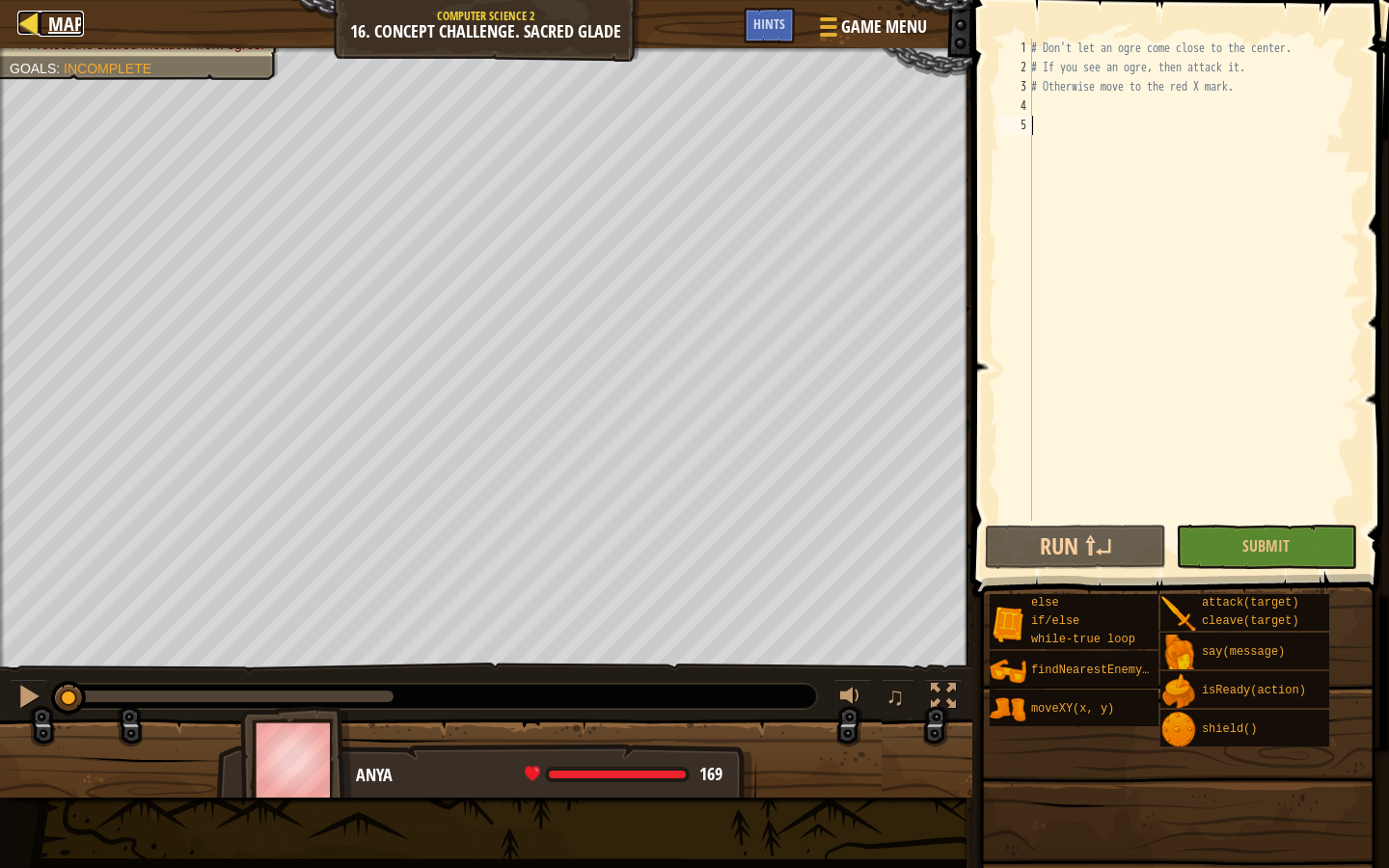 click on "Map" at bounding box center [66, 23] 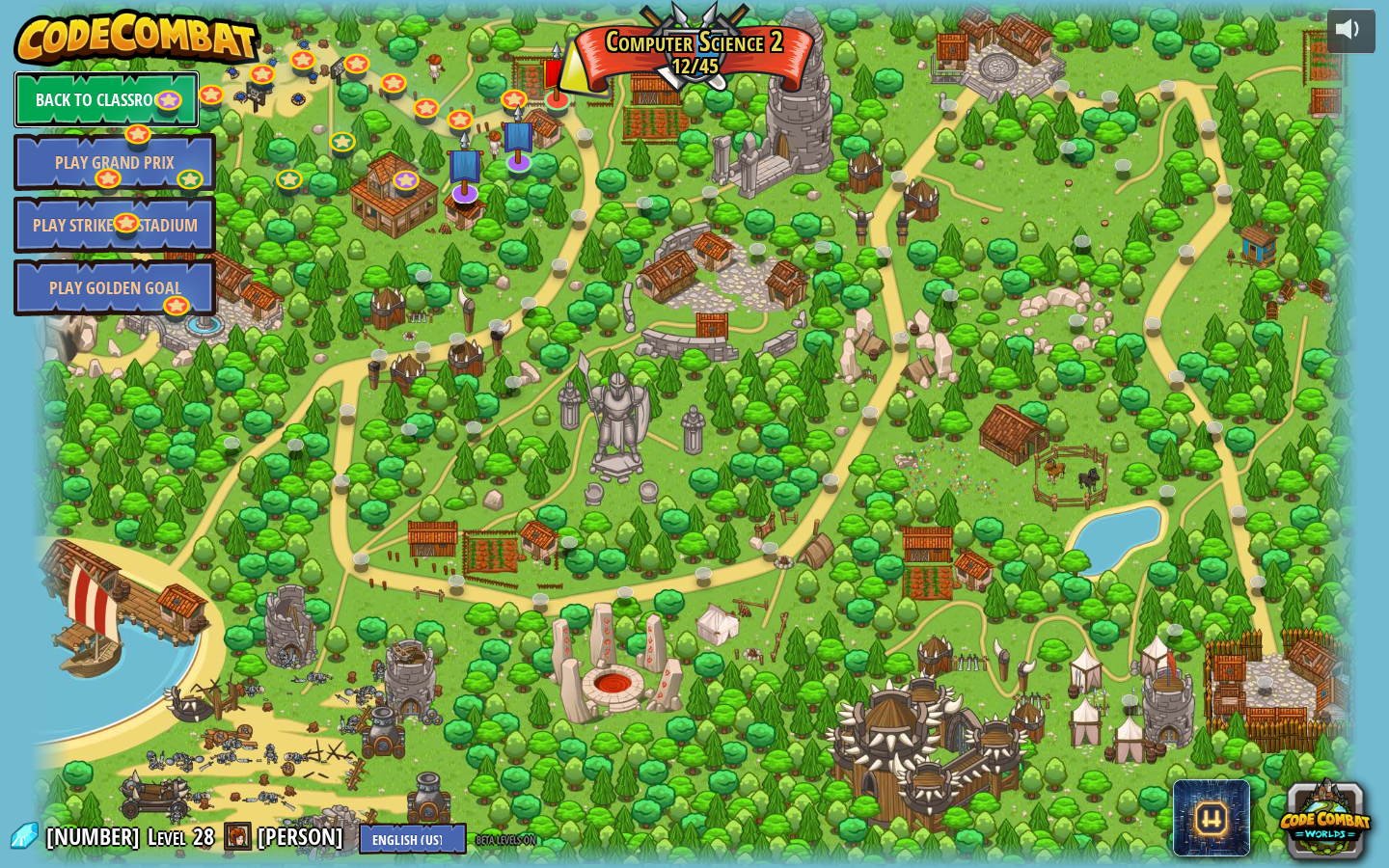 click on "Back to Classroom" at bounding box center (106, 99) 